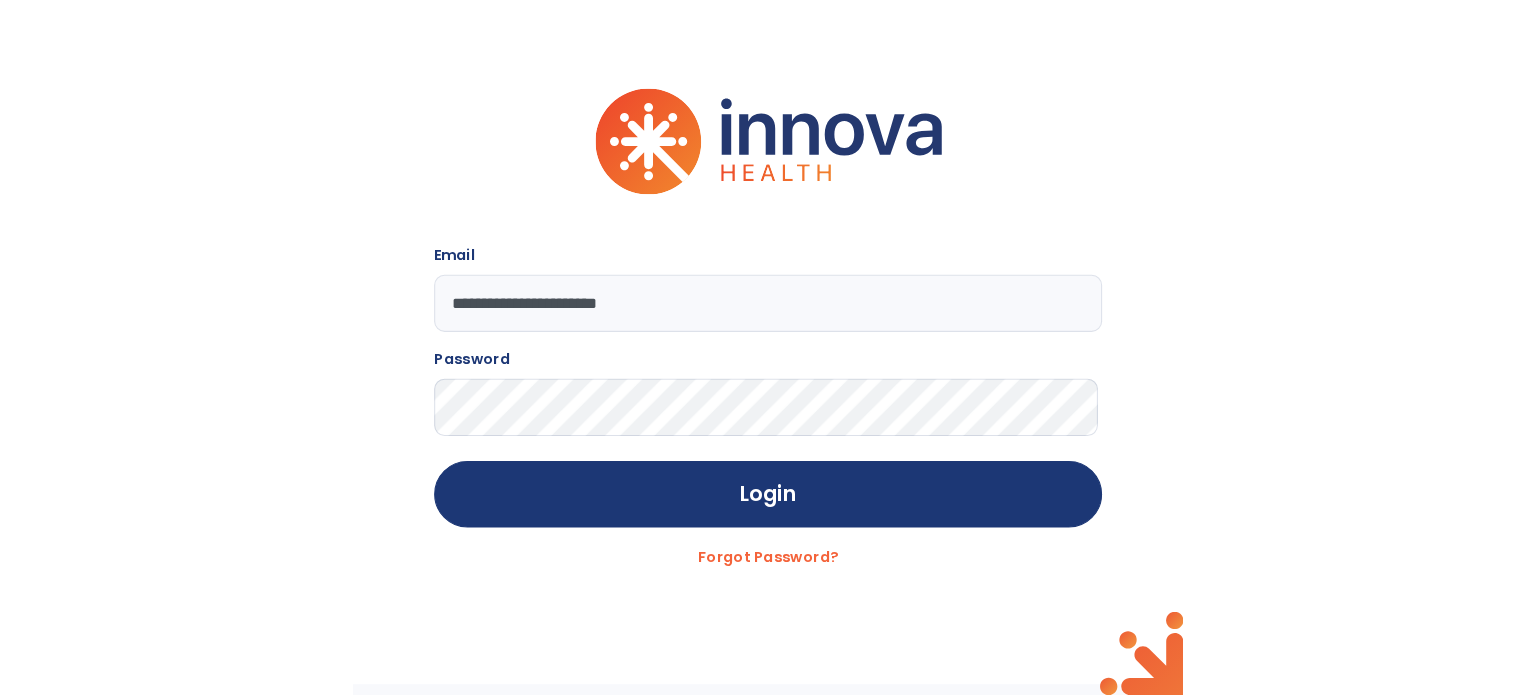 scroll, scrollTop: 0, scrollLeft: 0, axis: both 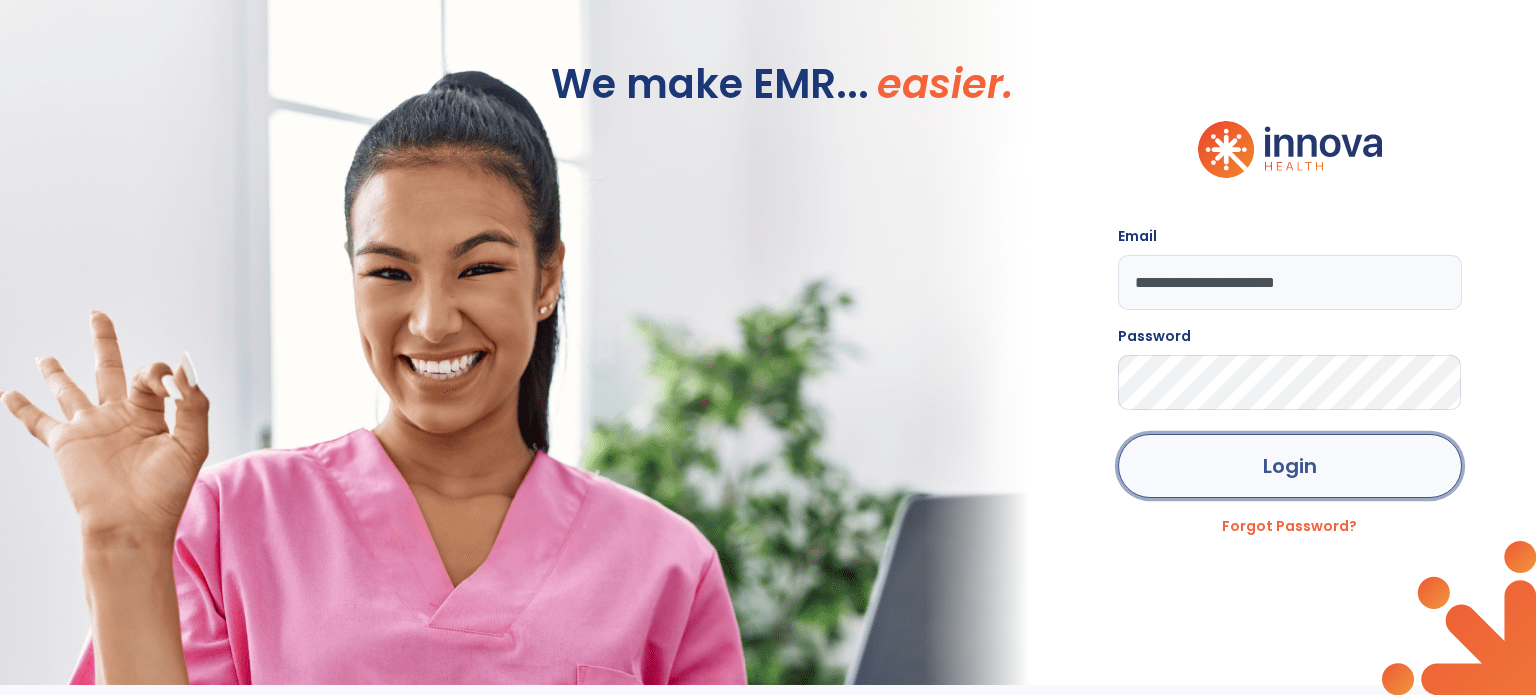 click on "Login" 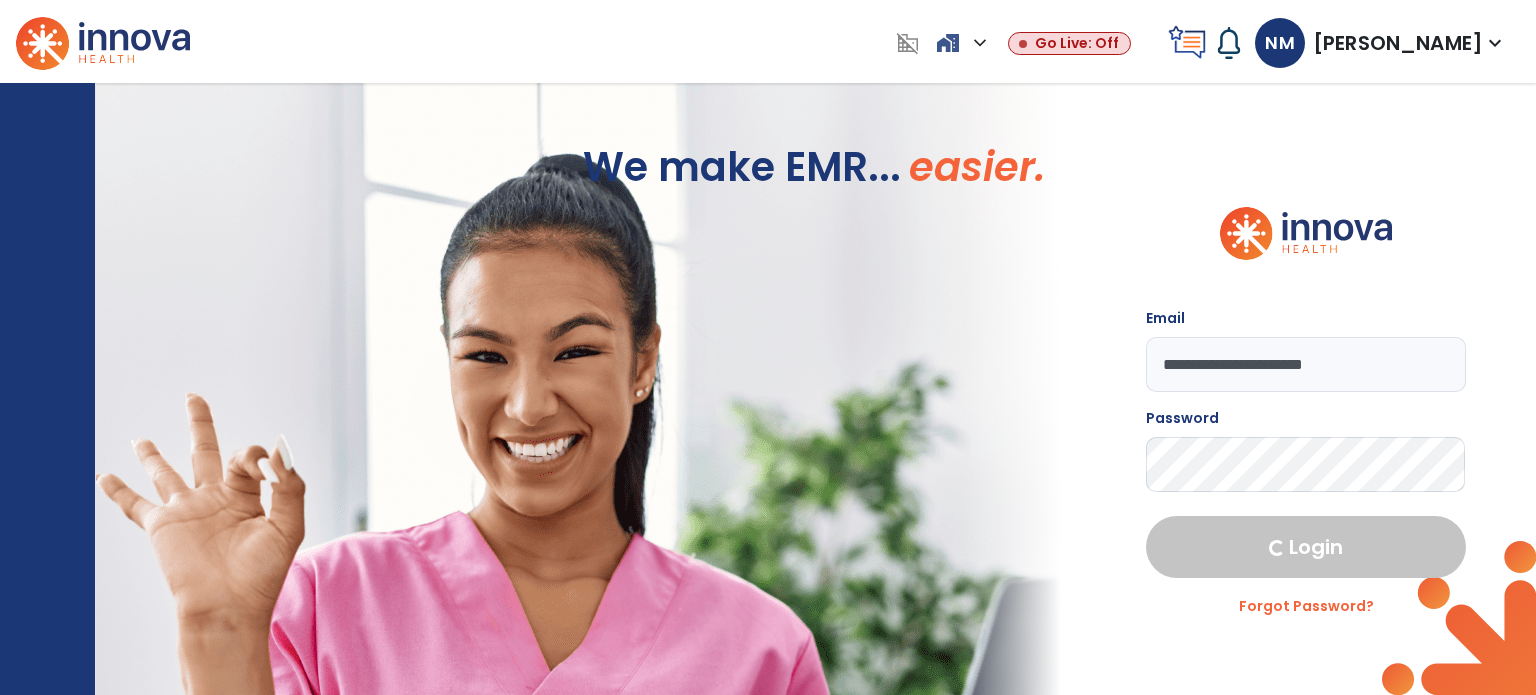 select on "***" 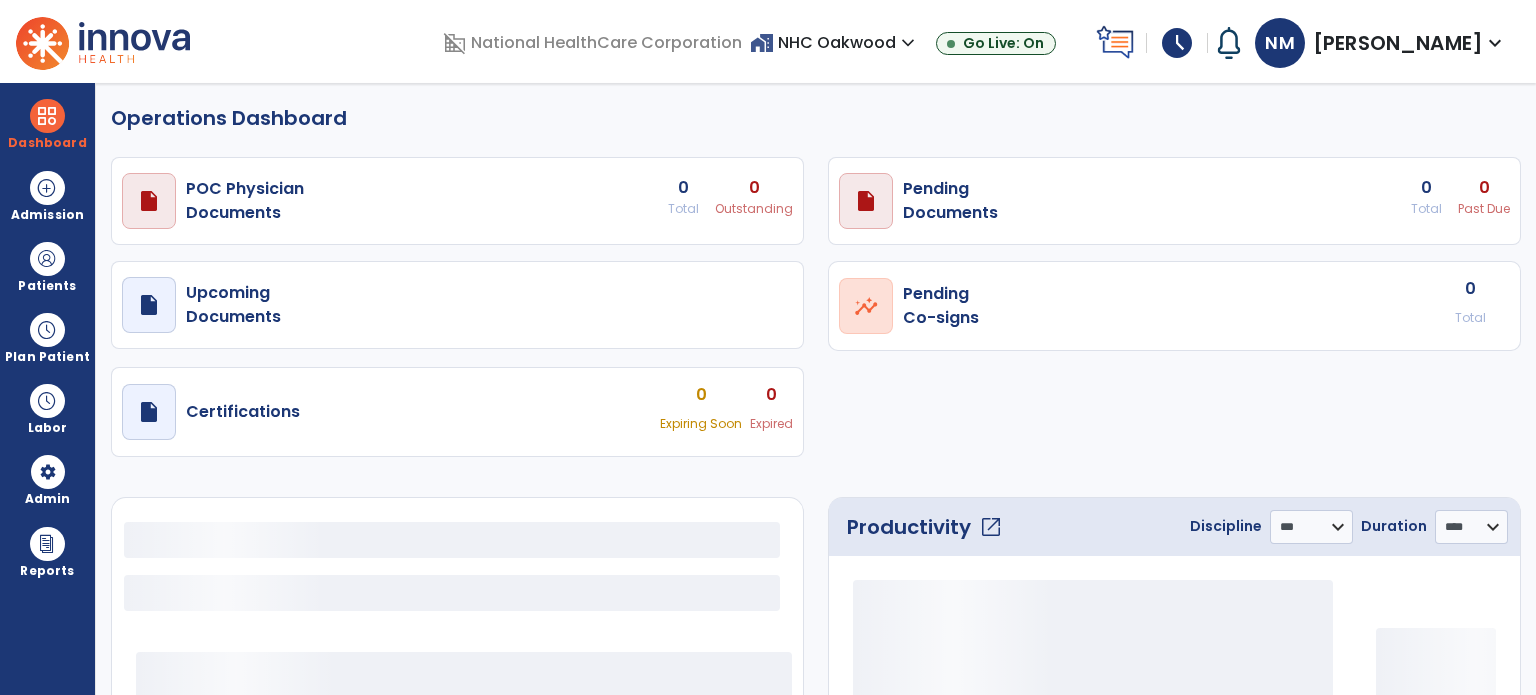 select on "***" 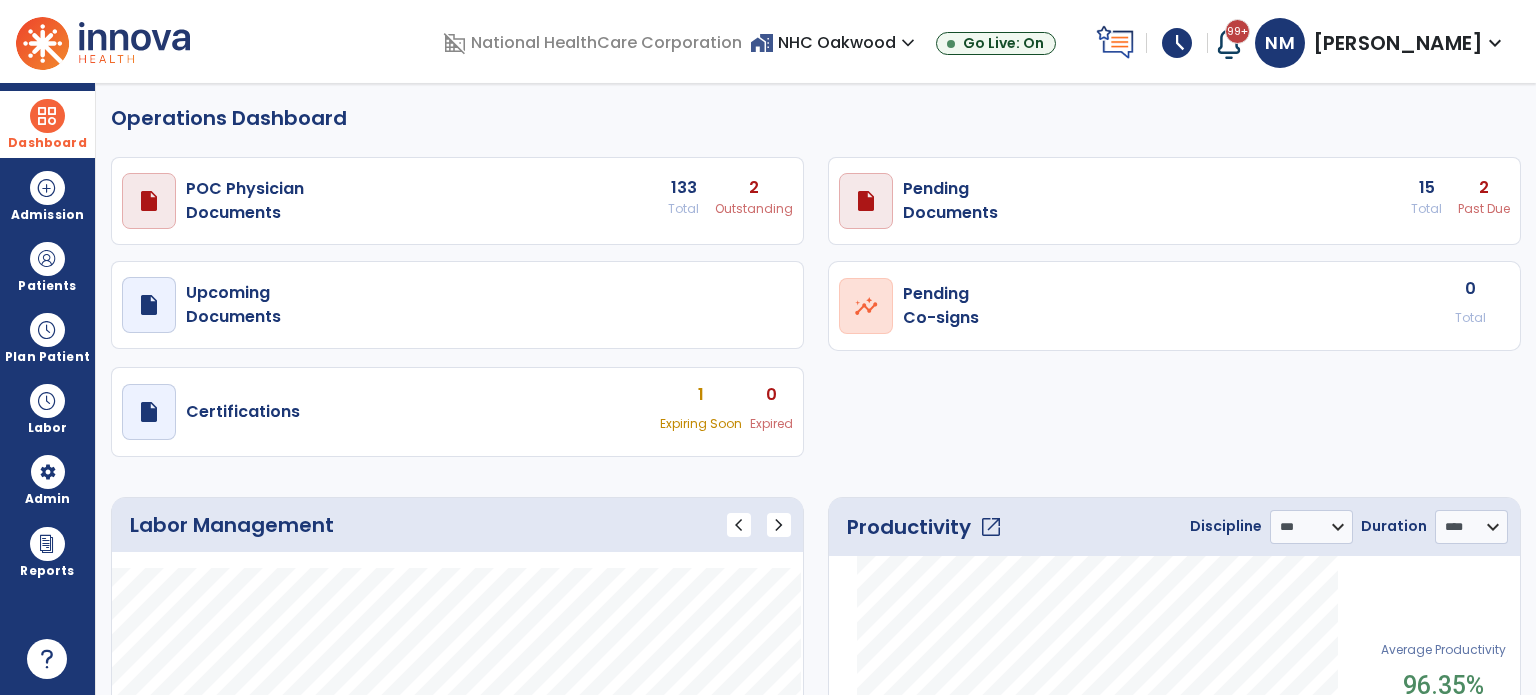 click on "Dashboard" at bounding box center (47, 124) 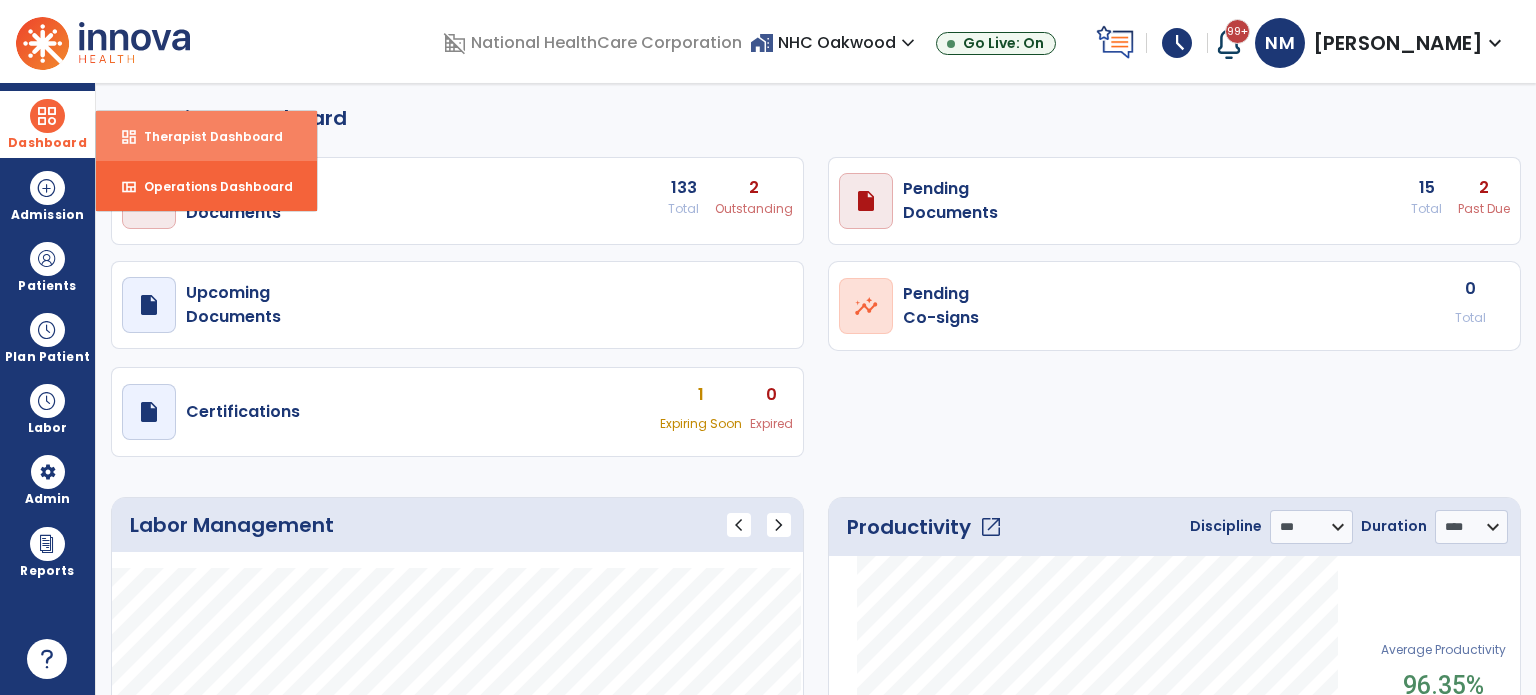 click on "Therapist Dashboard" at bounding box center (205, 136) 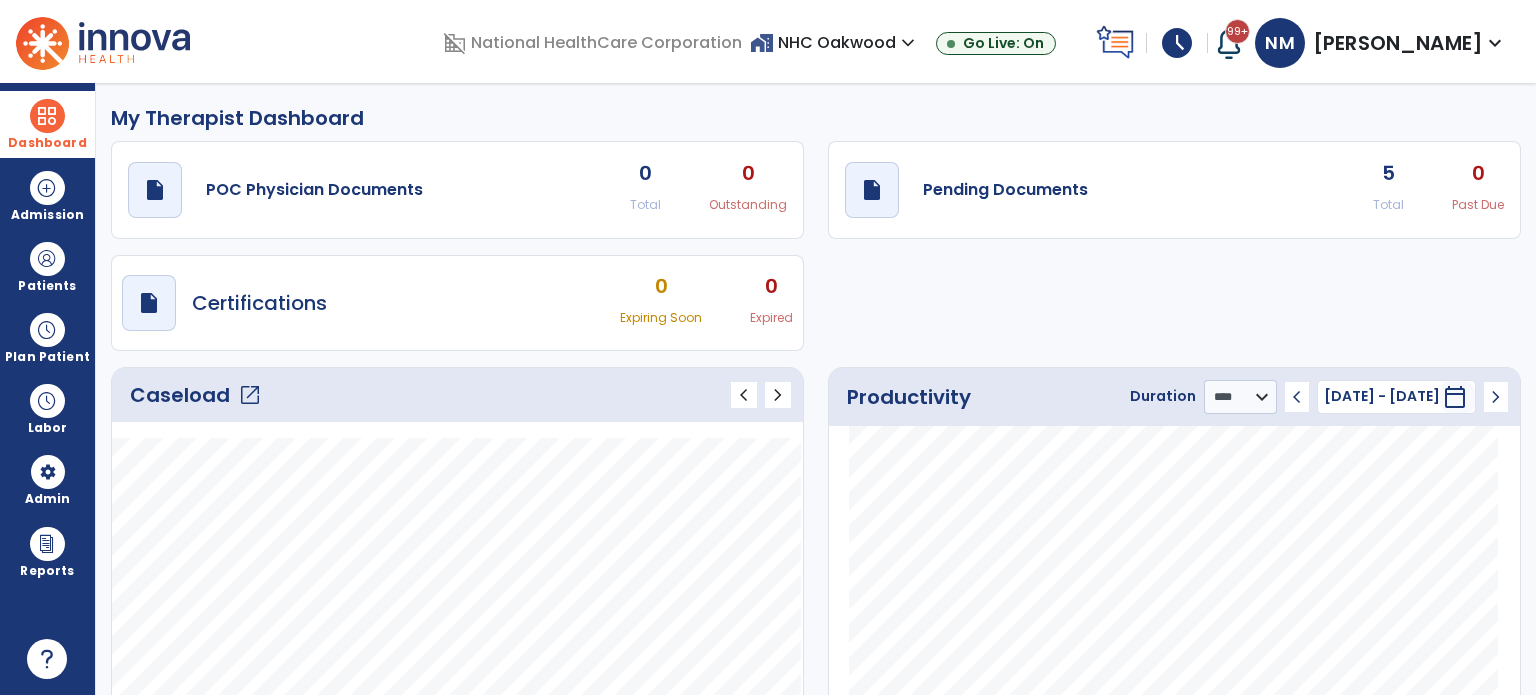 click on "open_in_new" 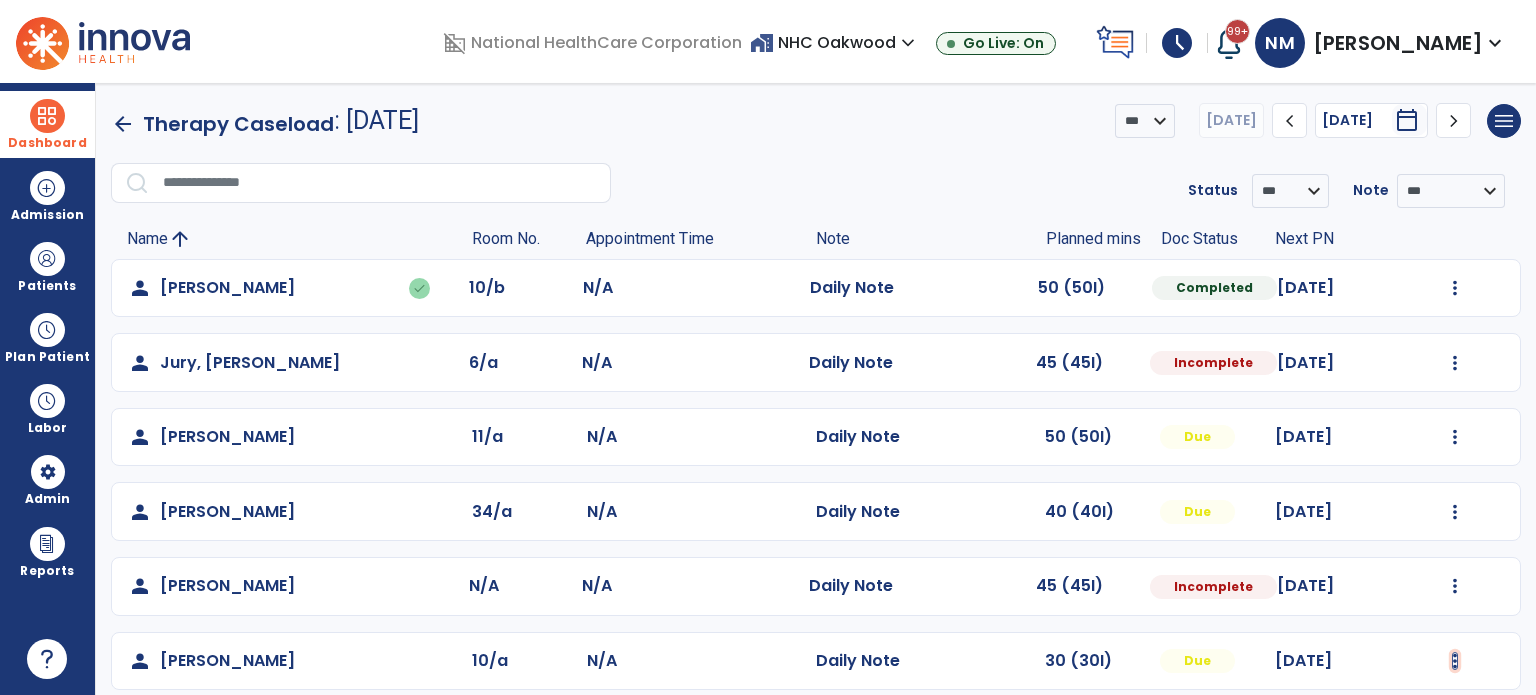 click at bounding box center (1455, 288) 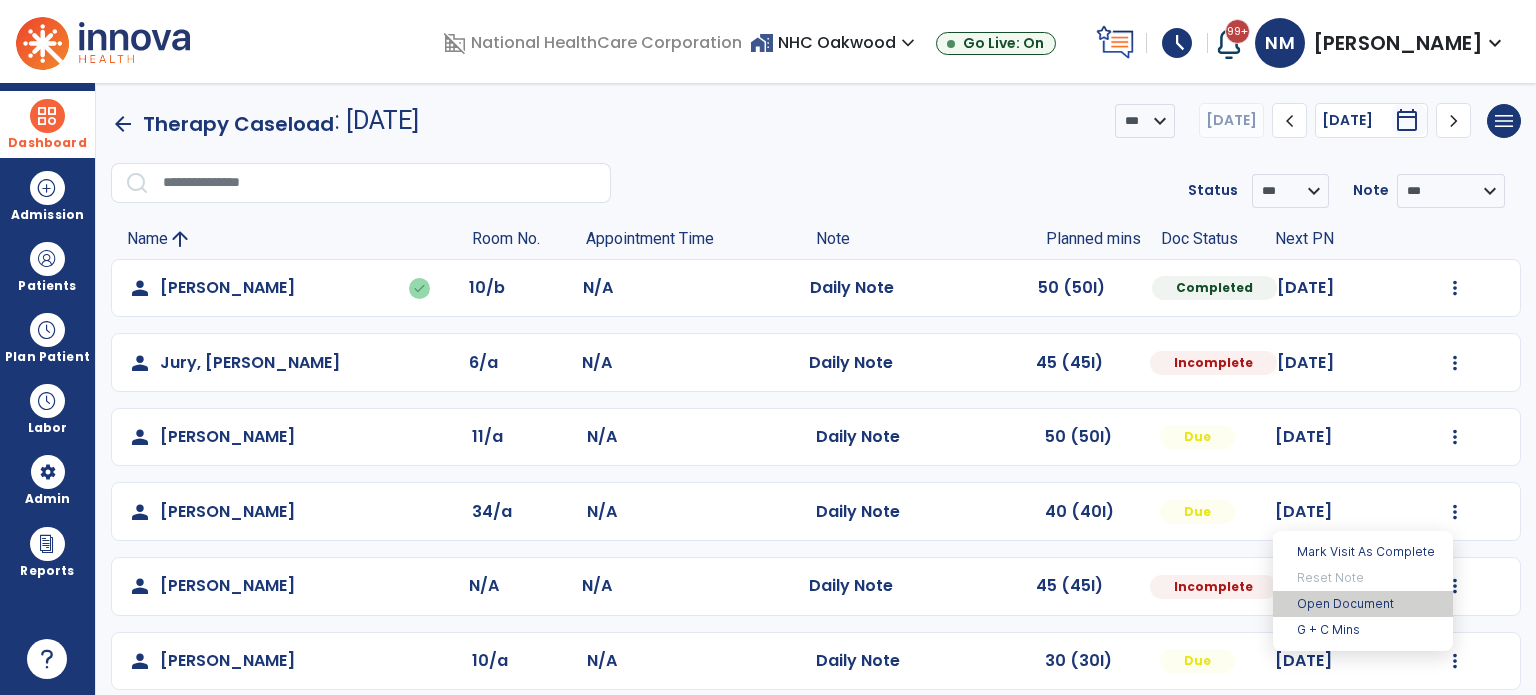 click on "Open Document" at bounding box center [1363, 604] 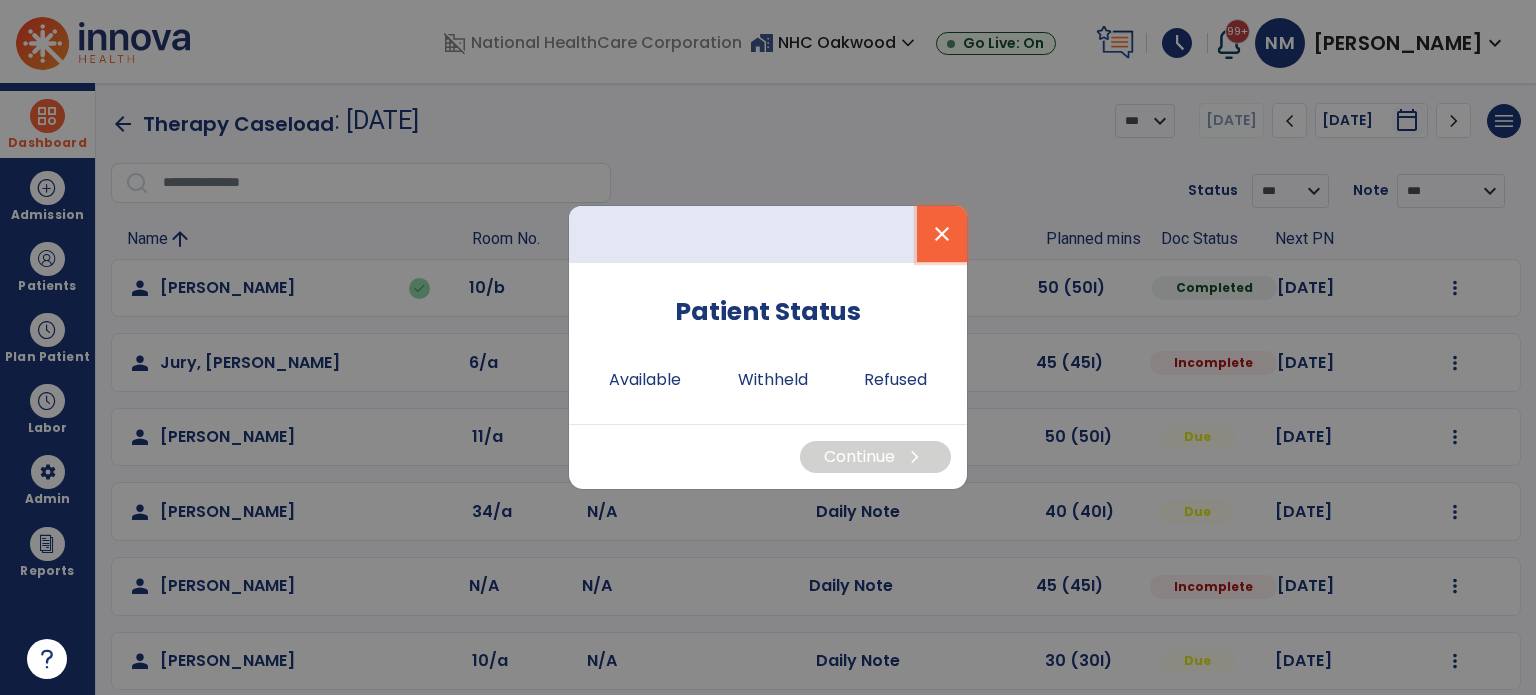 click on "close" at bounding box center [942, 234] 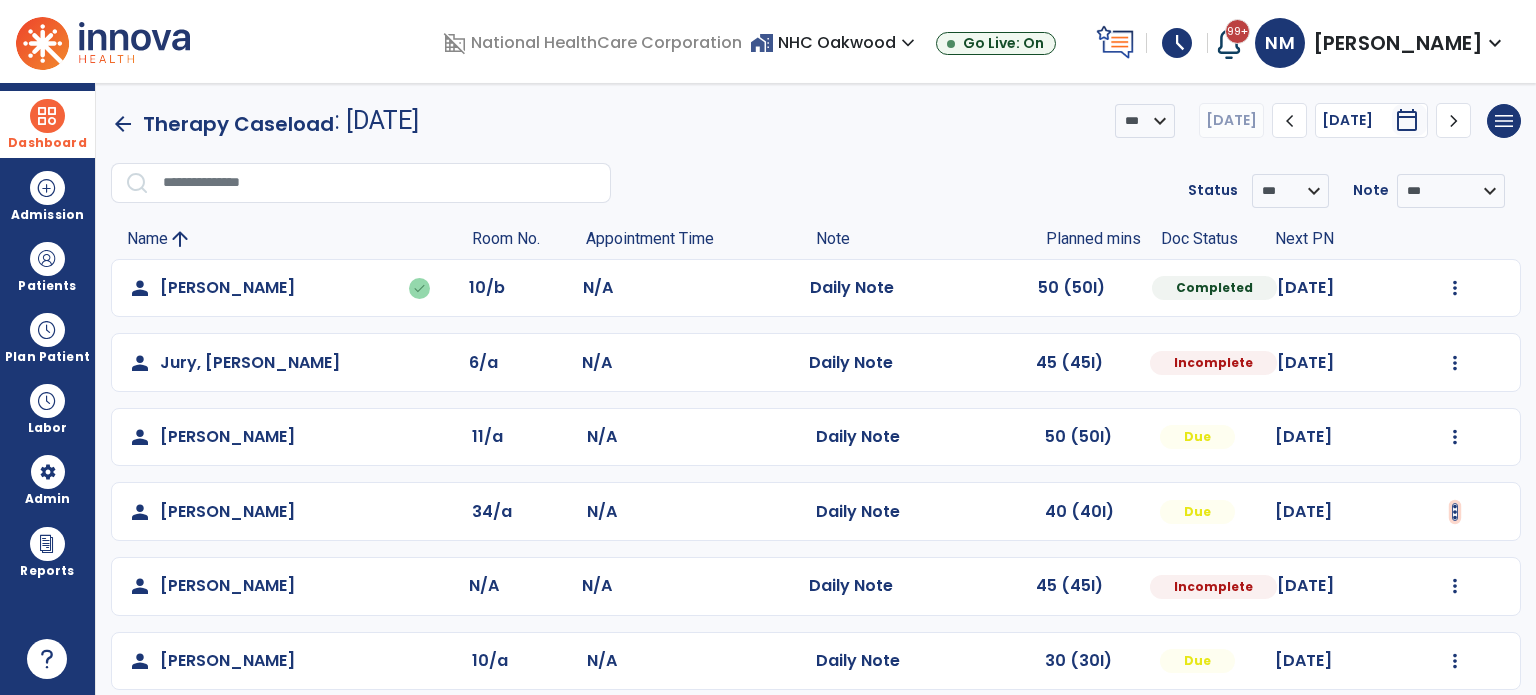 click at bounding box center (1455, 288) 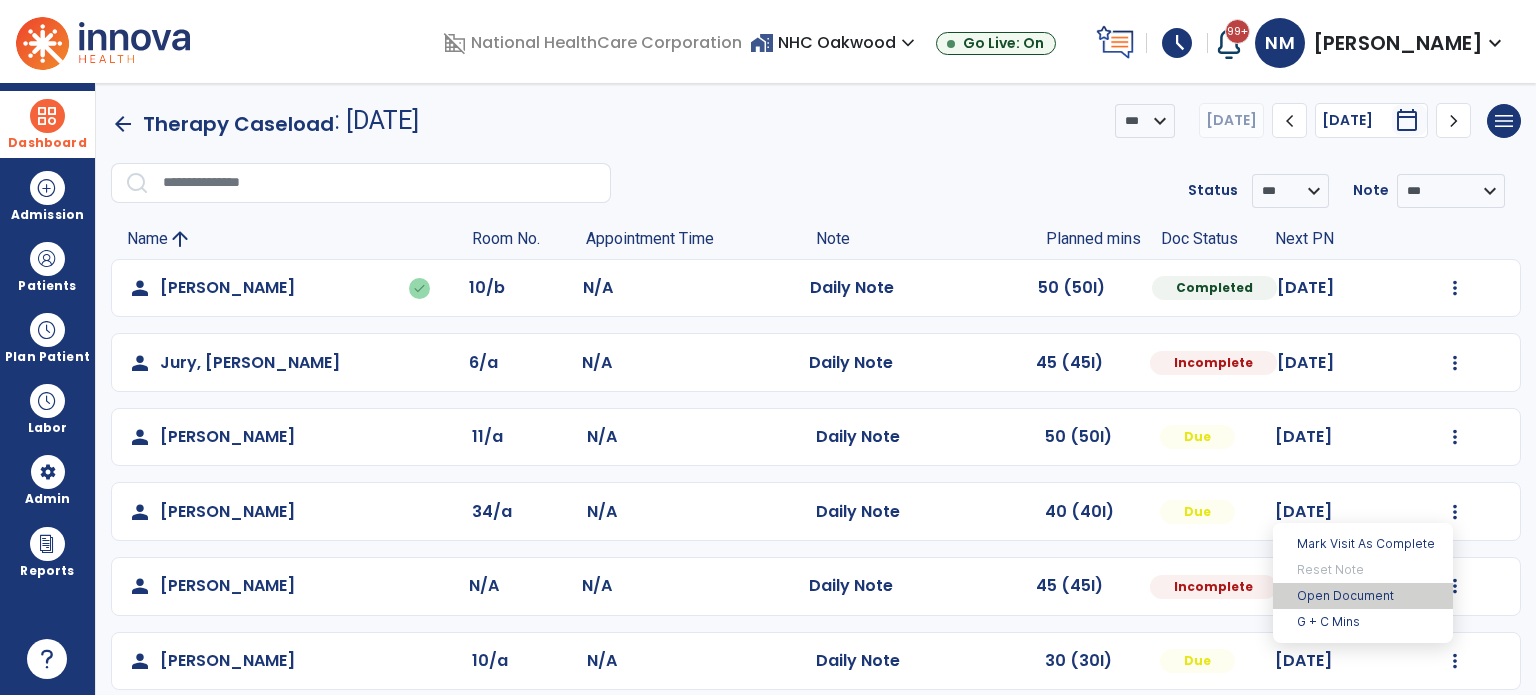 click on "Open Document" at bounding box center (1363, 596) 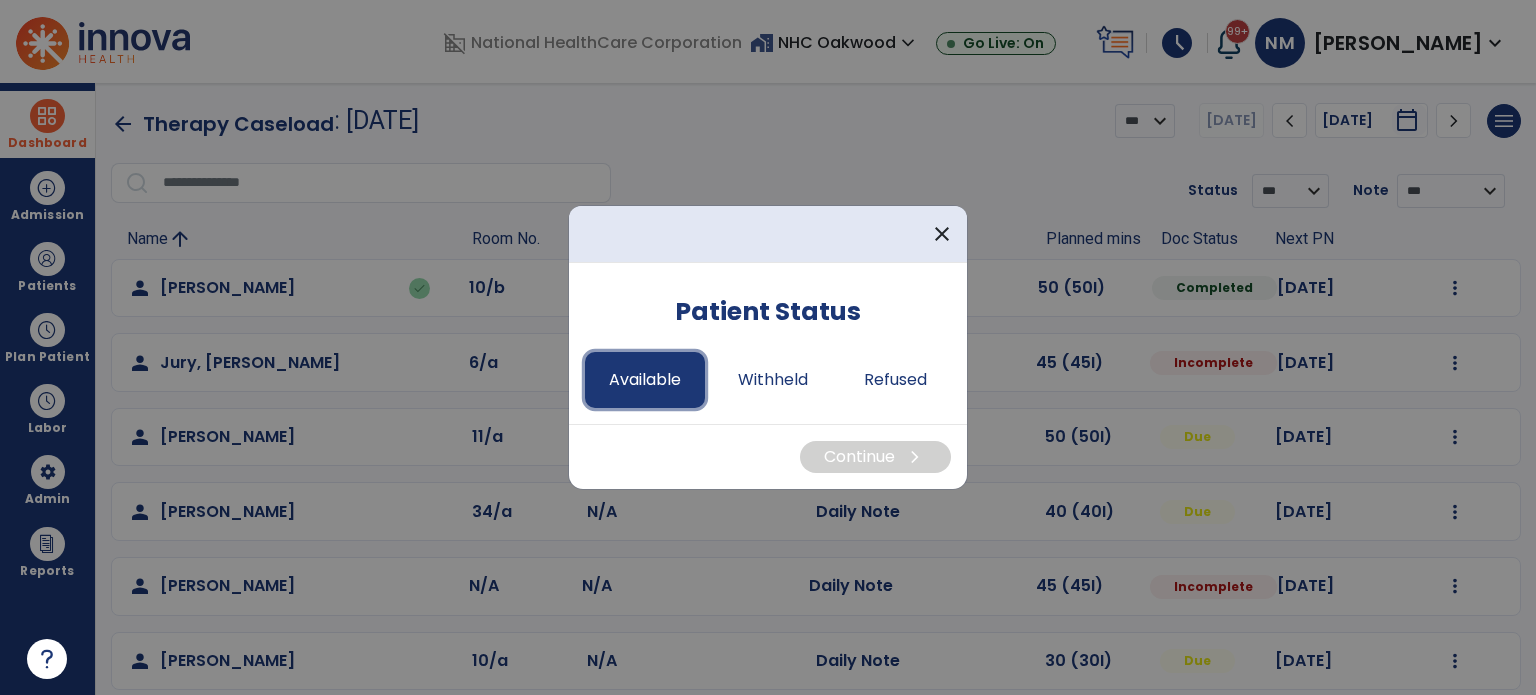 click on "Available" at bounding box center (645, 380) 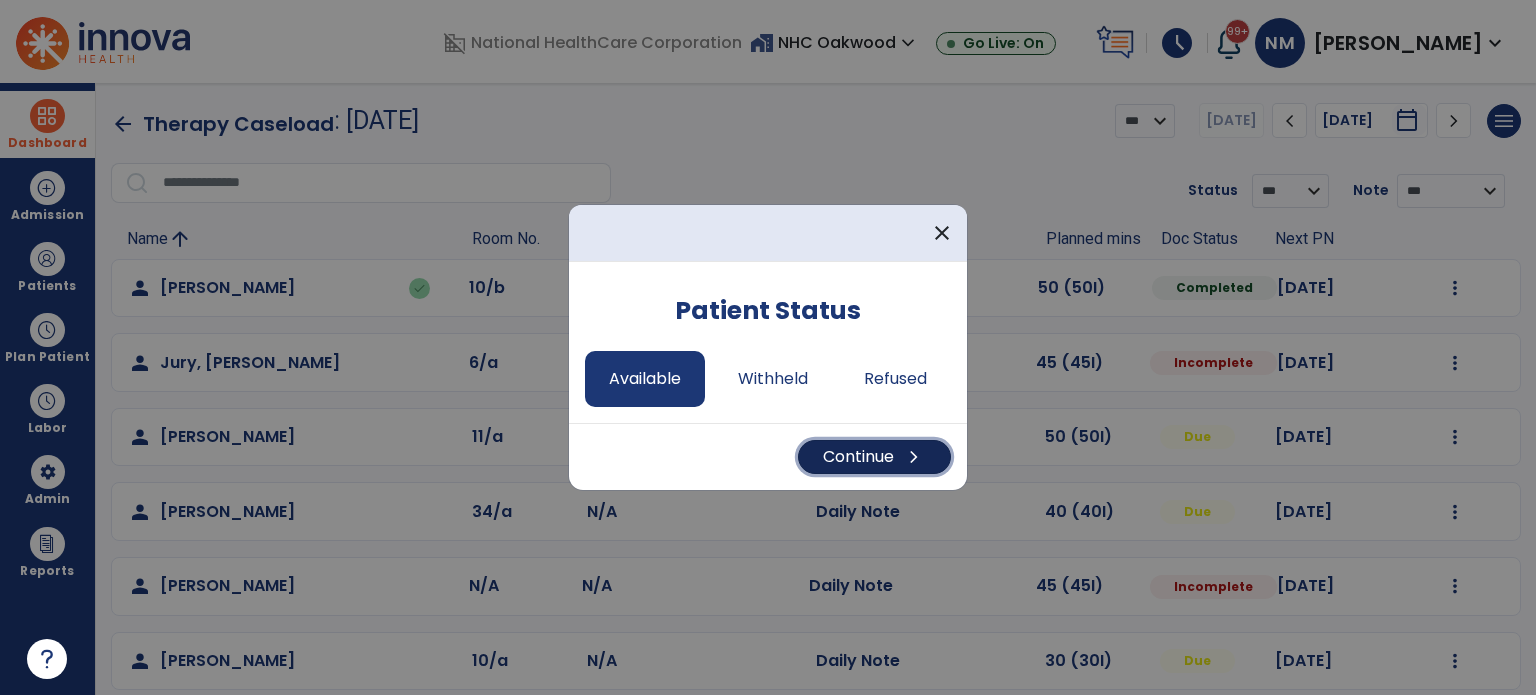 click on "Continue   chevron_right" at bounding box center (874, 457) 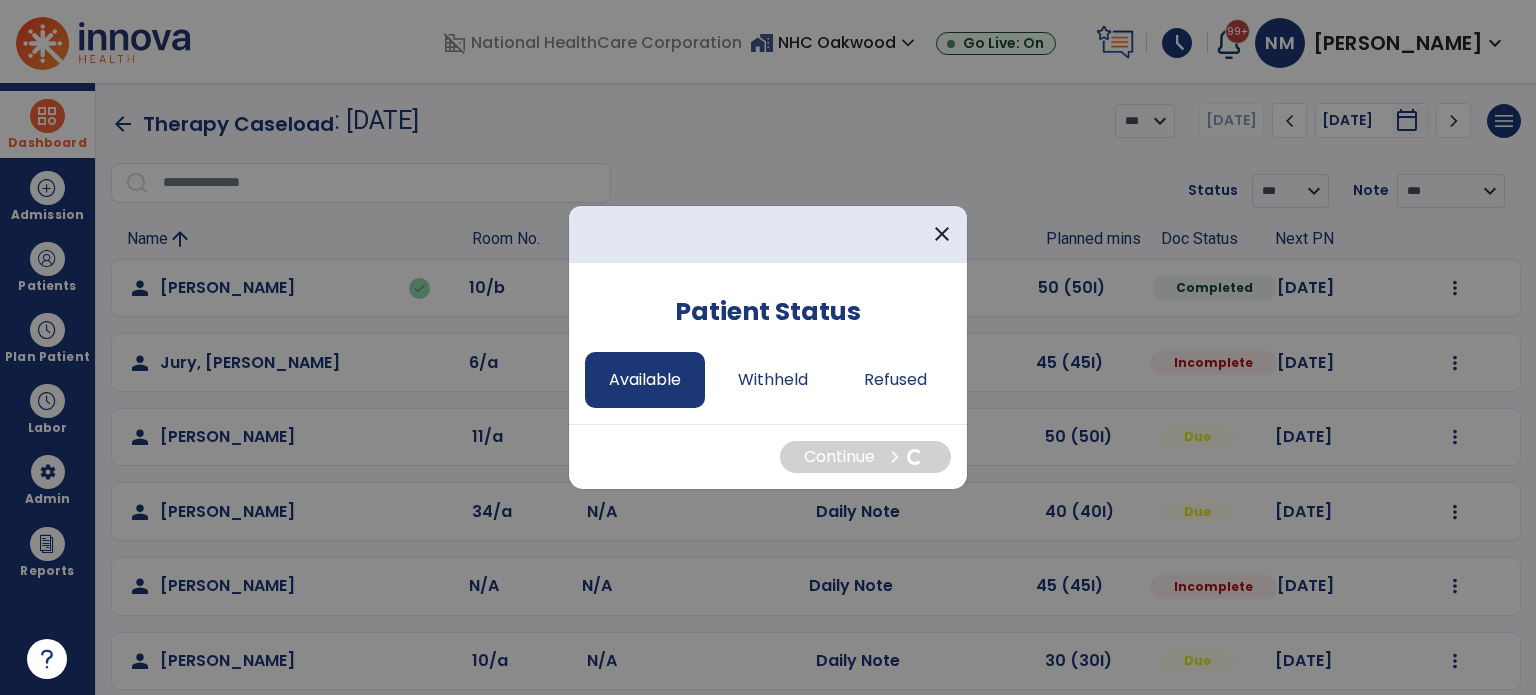 select on "*" 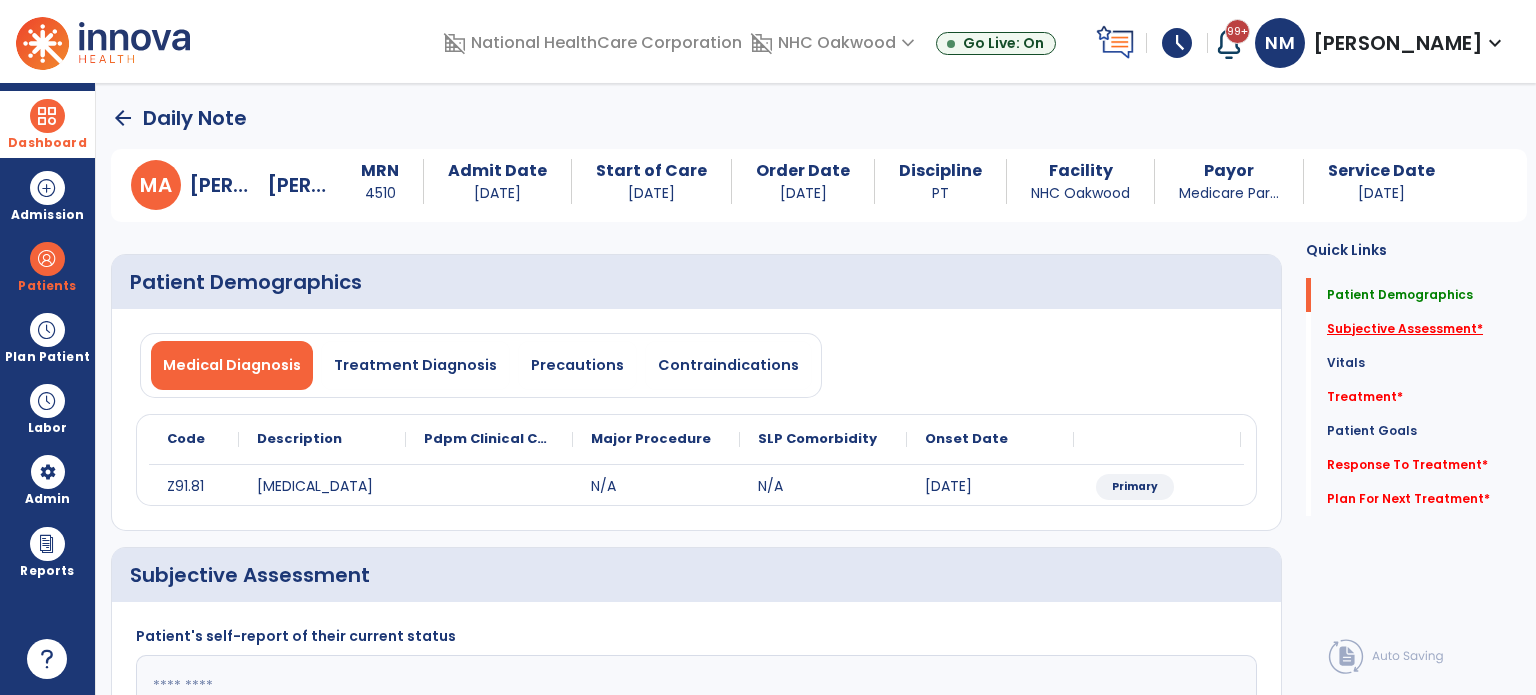 click on "Subjective Assessment   *" 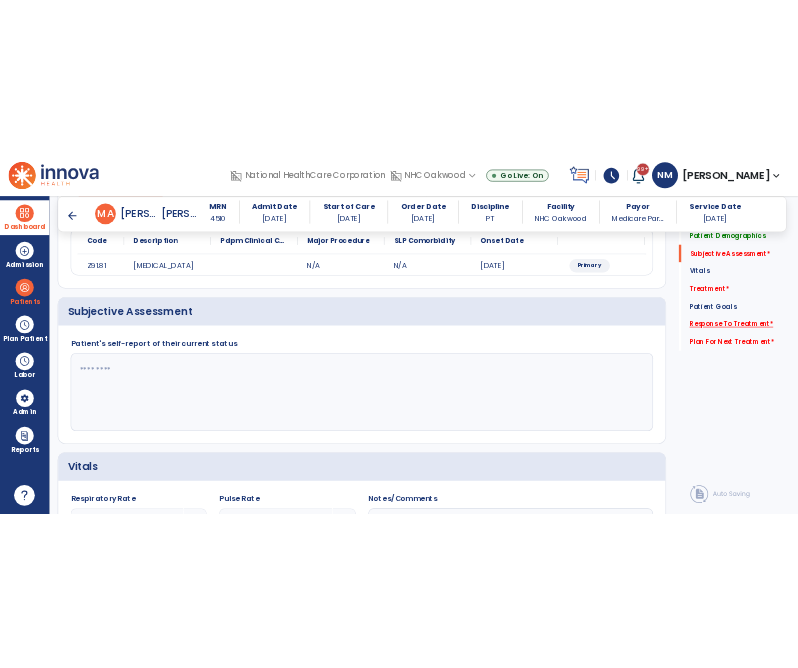 scroll, scrollTop: 298, scrollLeft: 0, axis: vertical 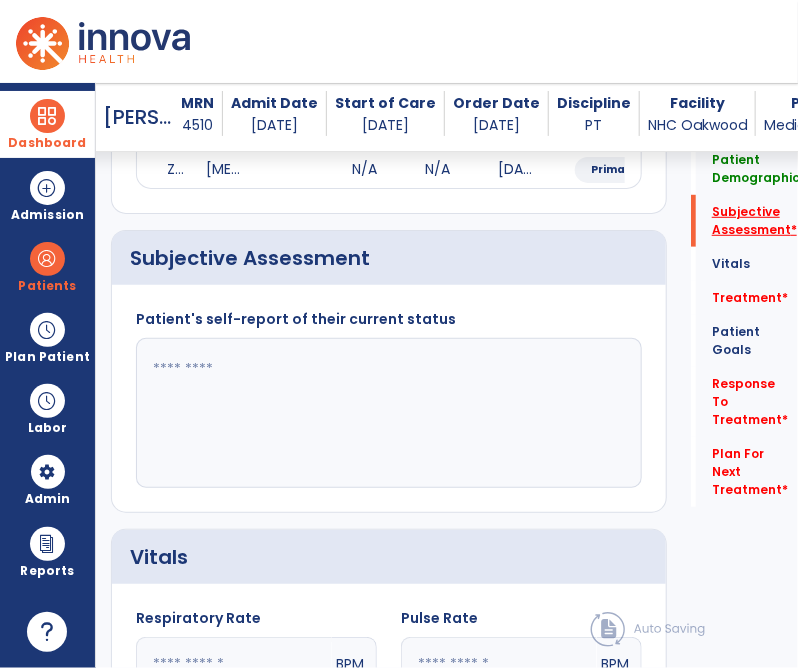 click on "Subjective Assessment   *" 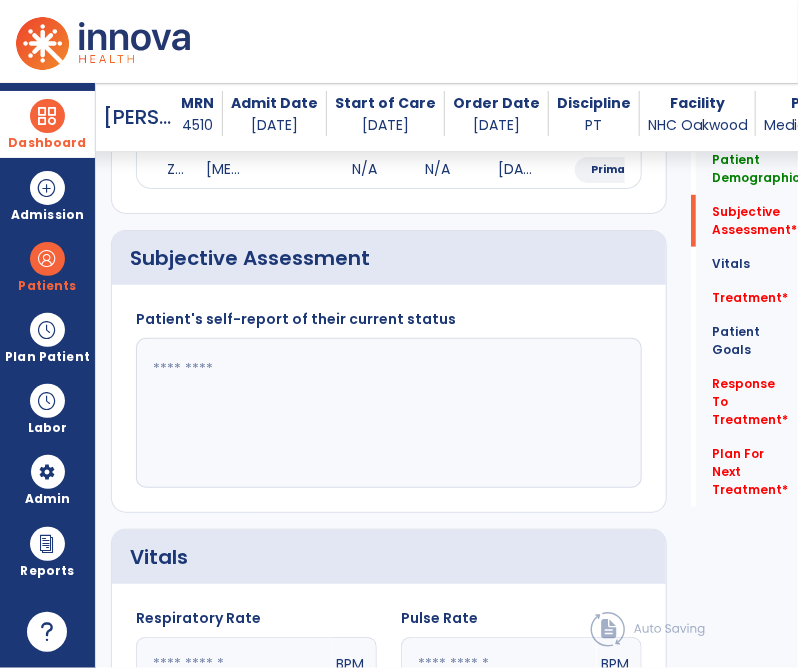scroll, scrollTop: 292, scrollLeft: 0, axis: vertical 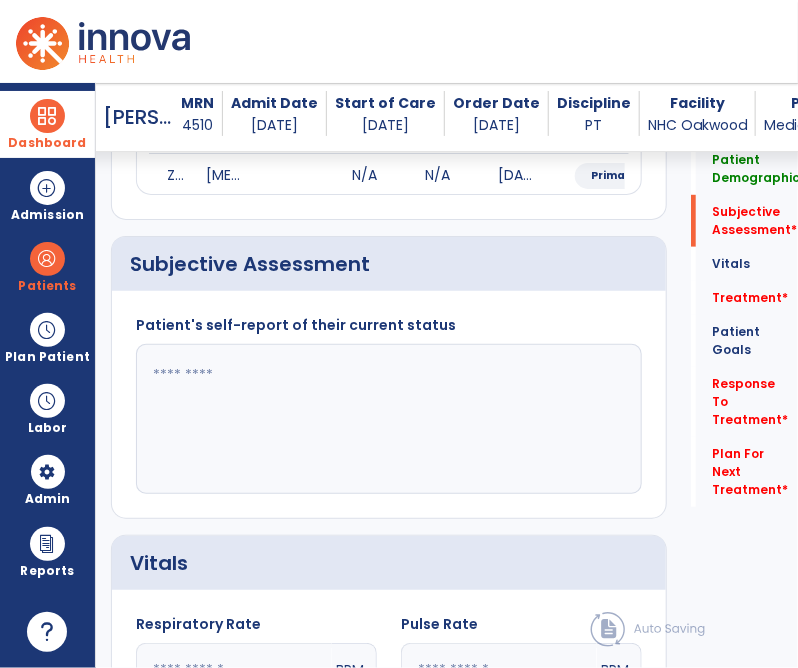 paste on "**********" 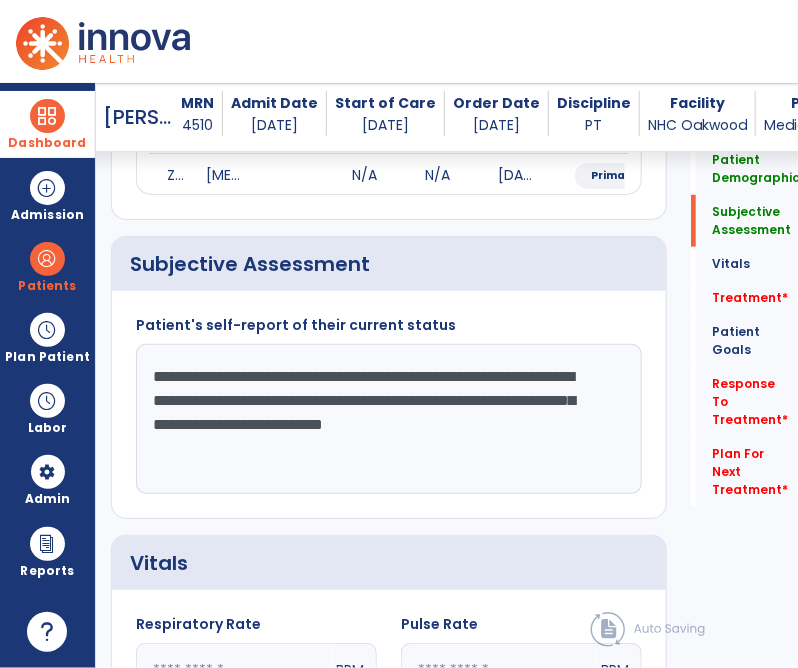 click on "**********" 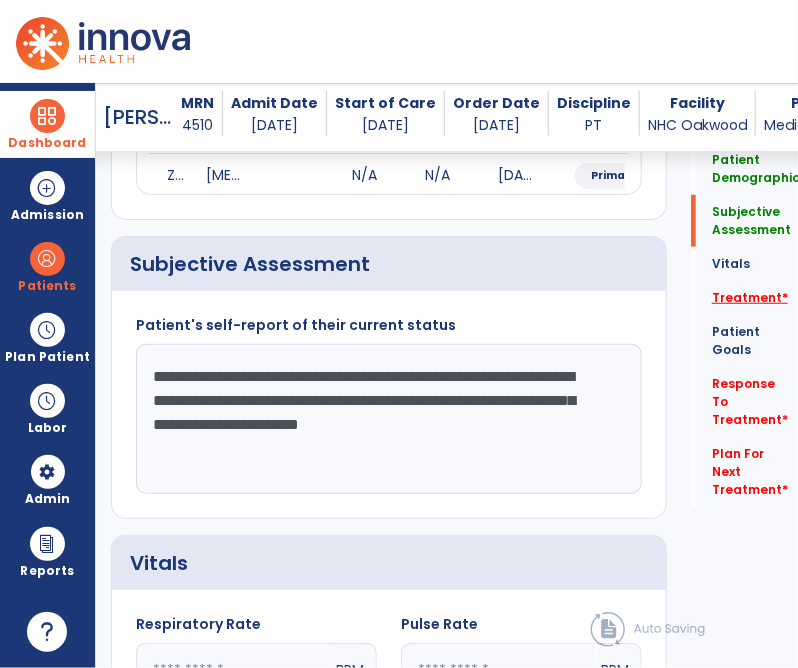 type on "**********" 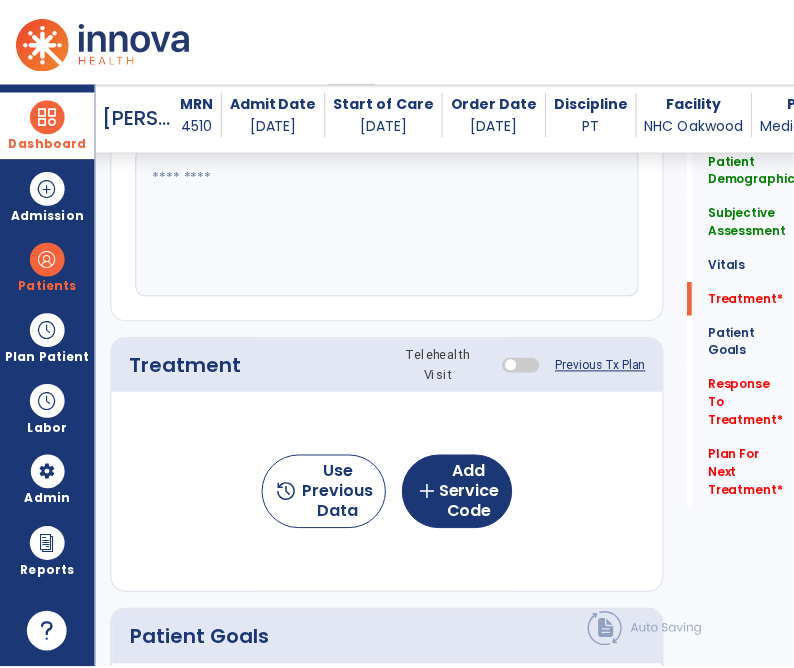 scroll, scrollTop: 1179, scrollLeft: 0, axis: vertical 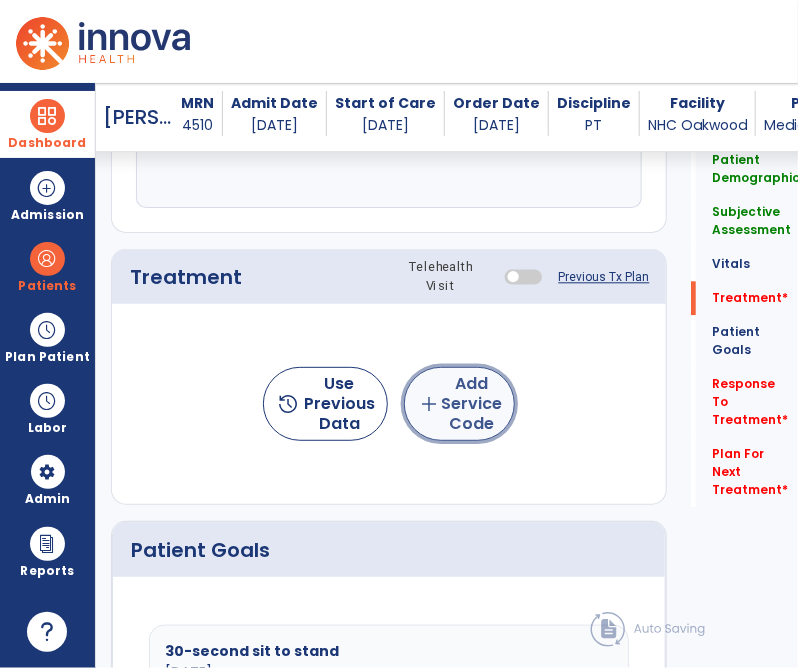 click on "add  Add Service Code" 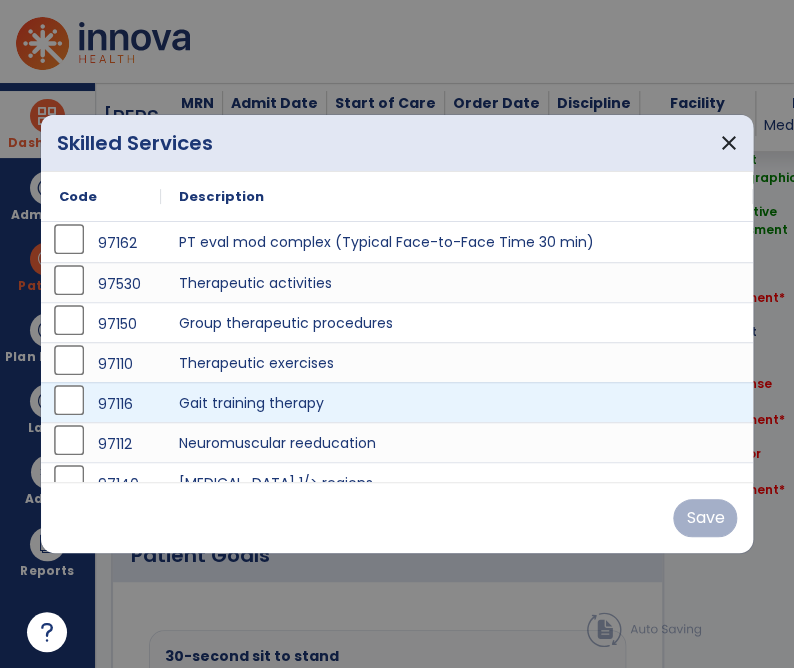 scroll, scrollTop: 1179, scrollLeft: 0, axis: vertical 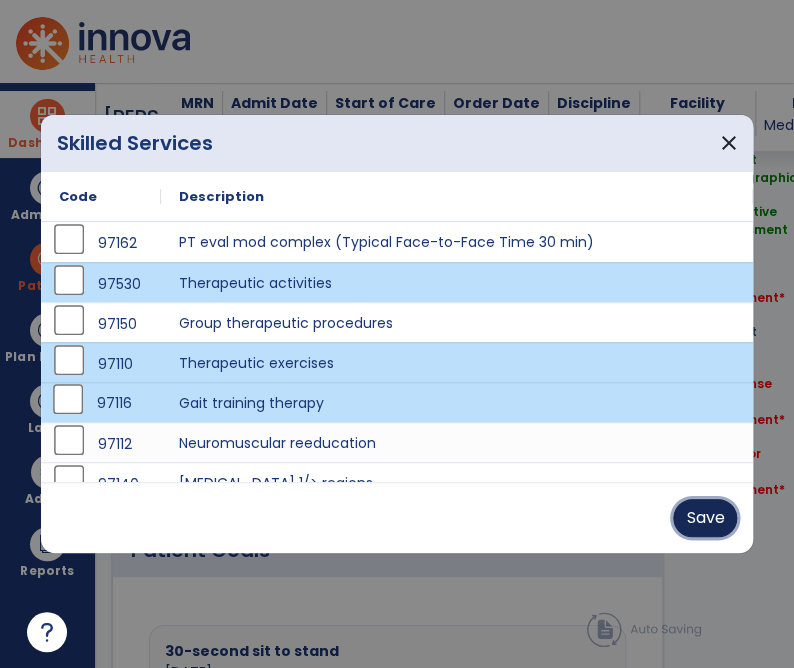 click on "Save" at bounding box center [705, 518] 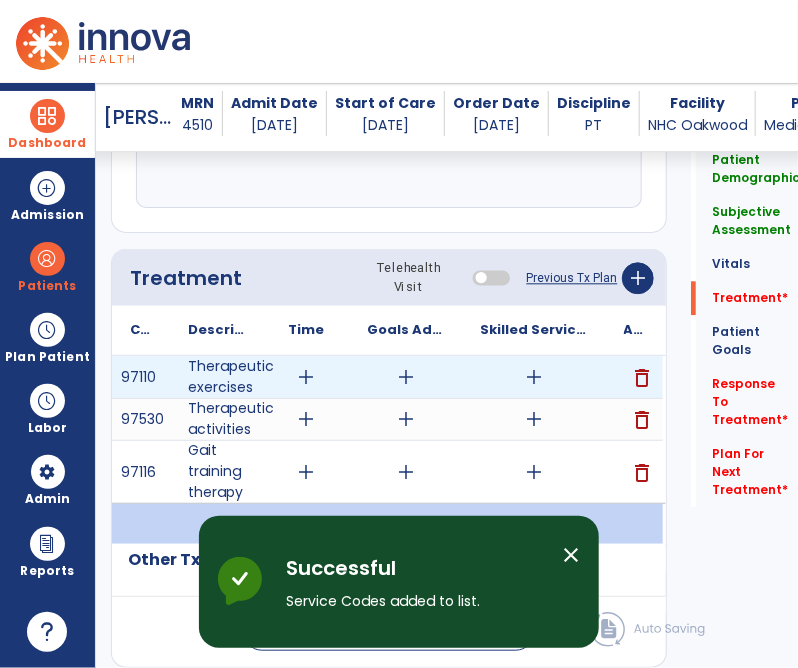 click on "add" at bounding box center [306, 377] 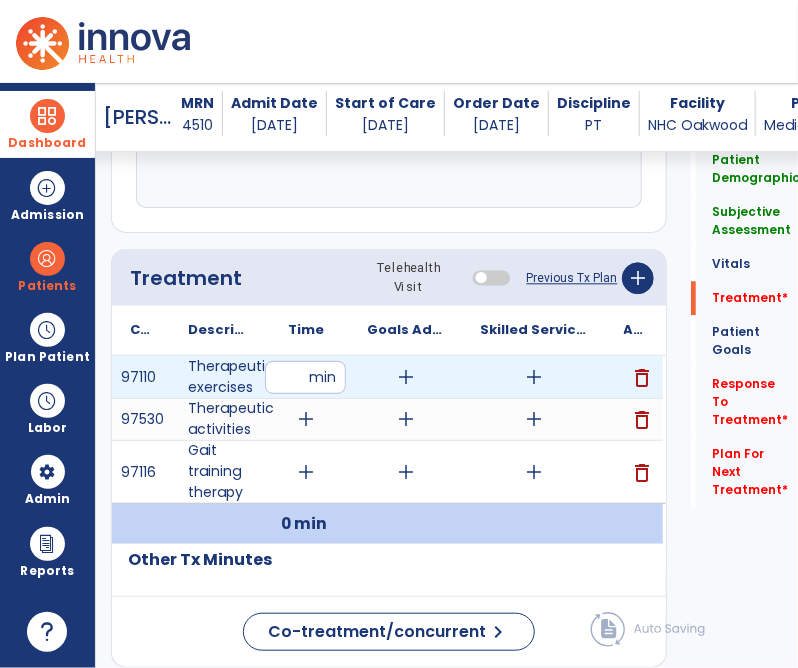 type on "**" 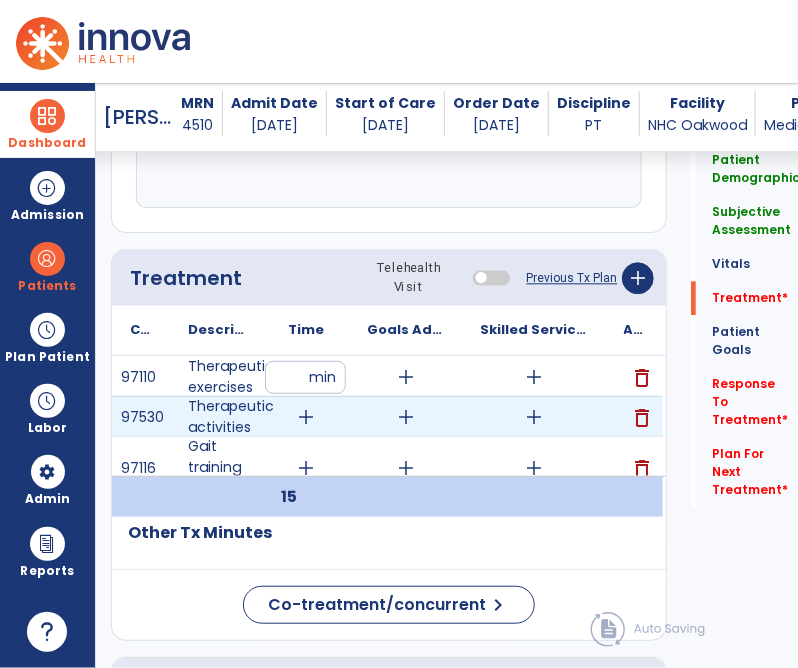 click on "add" at bounding box center [306, 417] 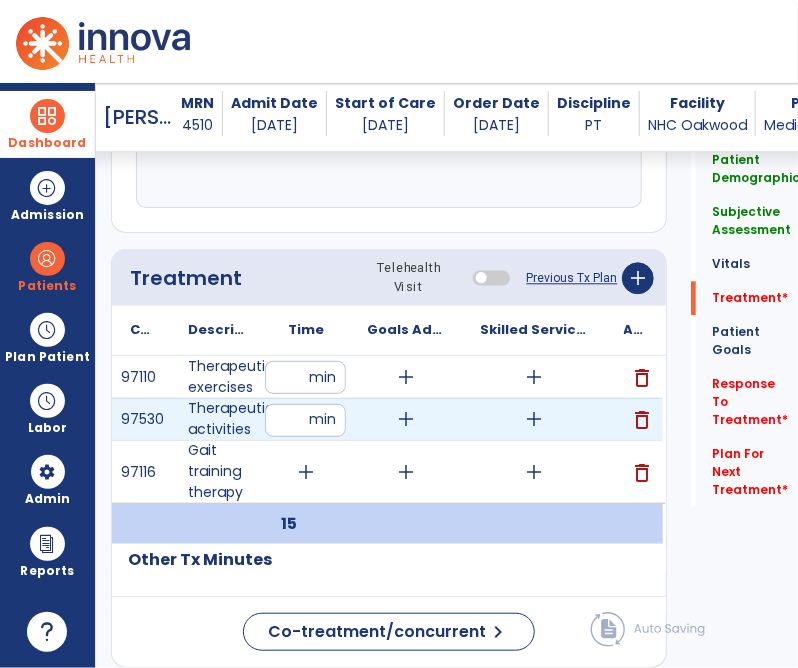 type on "**" 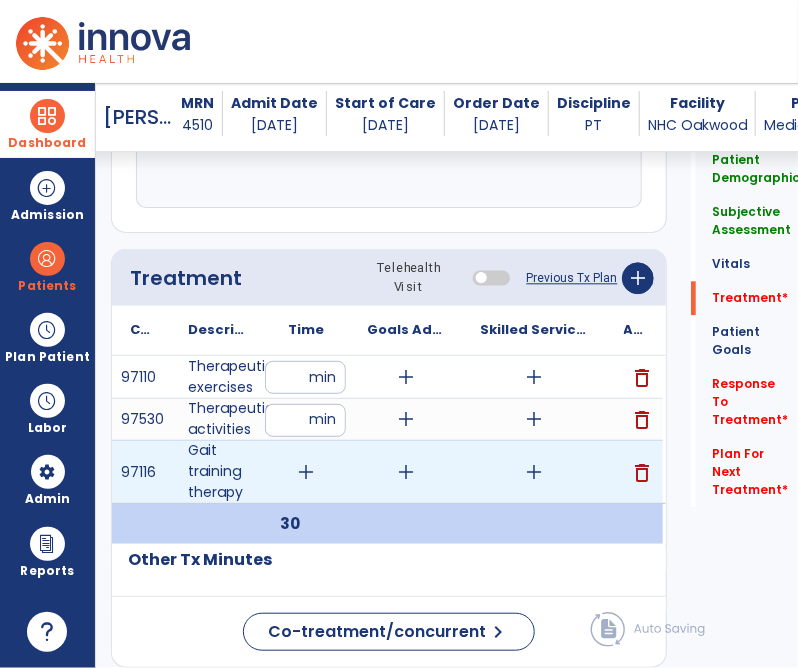 click on "add" at bounding box center [306, 472] 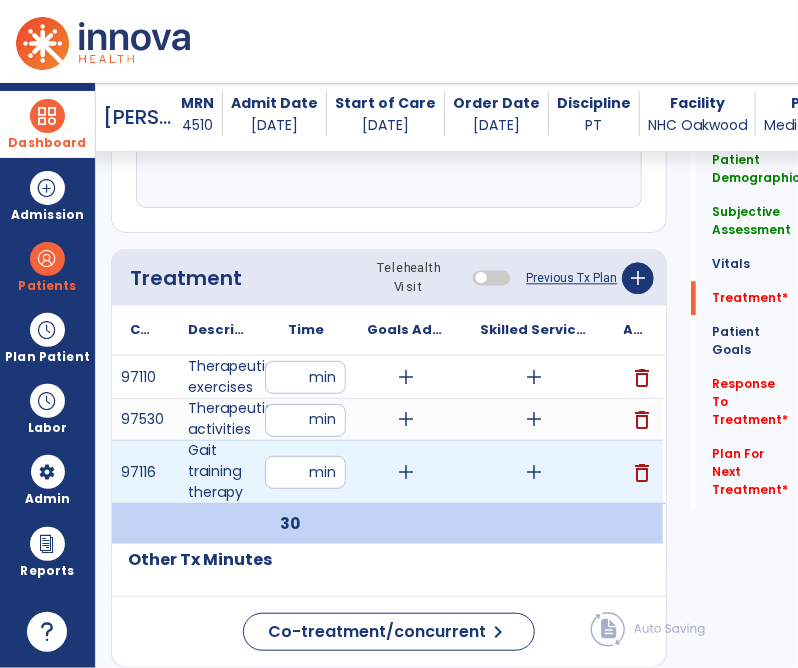 type on "**" 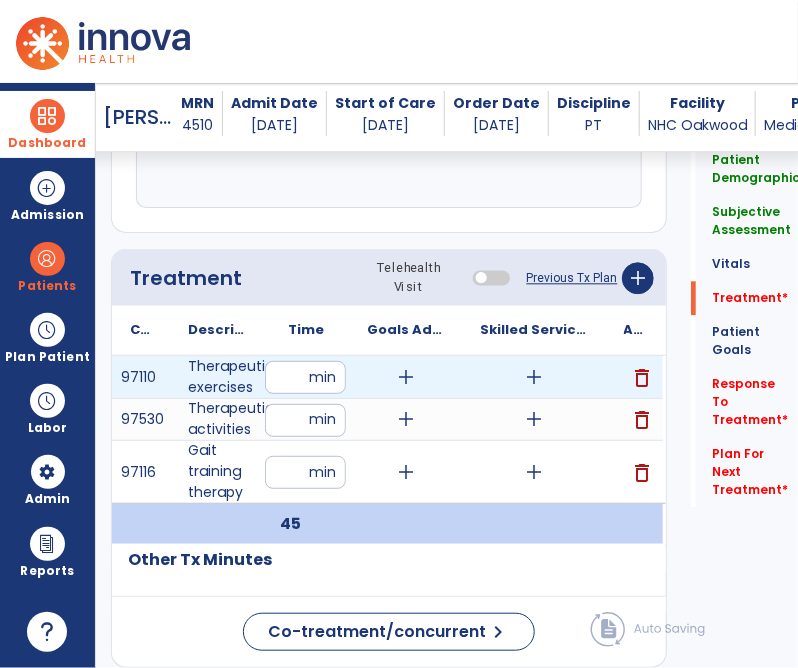 click on "add" at bounding box center [534, 377] 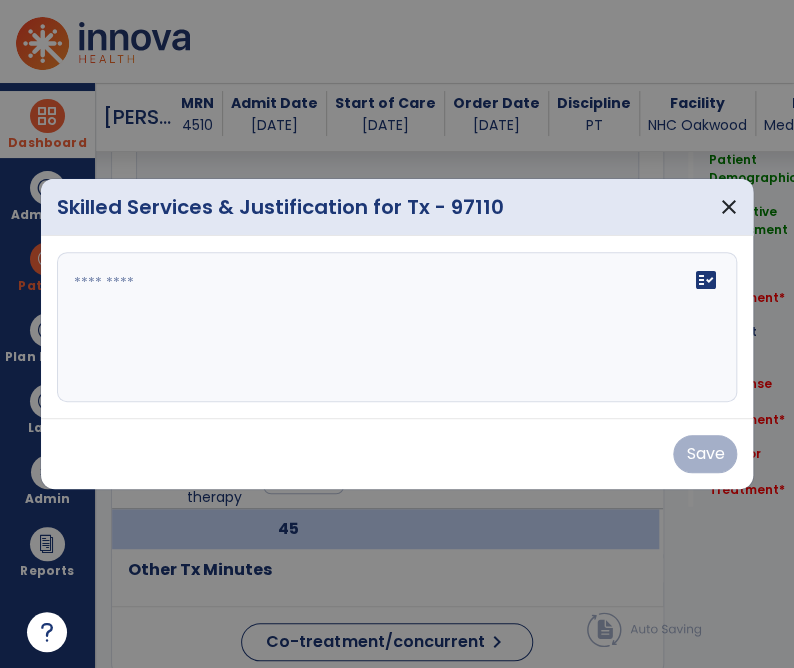 scroll, scrollTop: 1179, scrollLeft: 0, axis: vertical 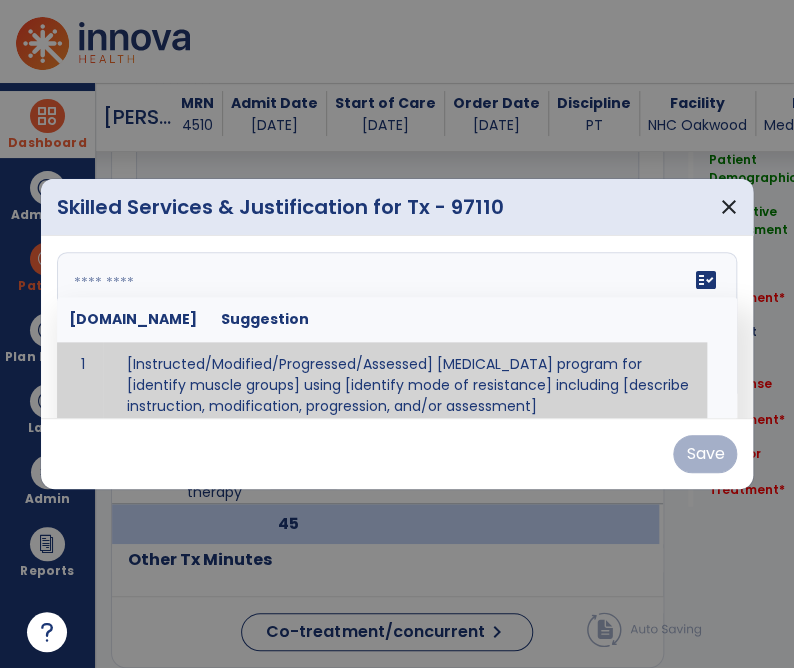 paste on "**********" 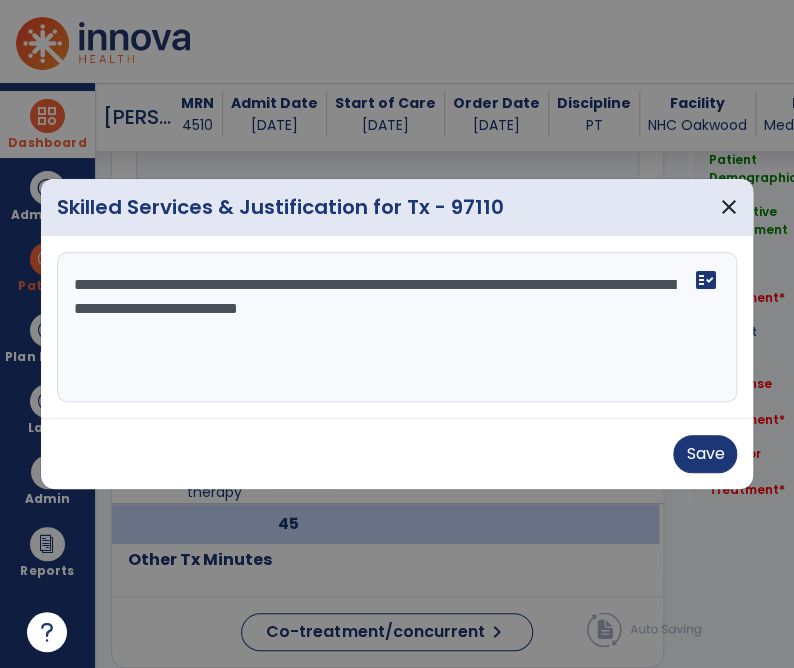 scroll, scrollTop: 0, scrollLeft: 0, axis: both 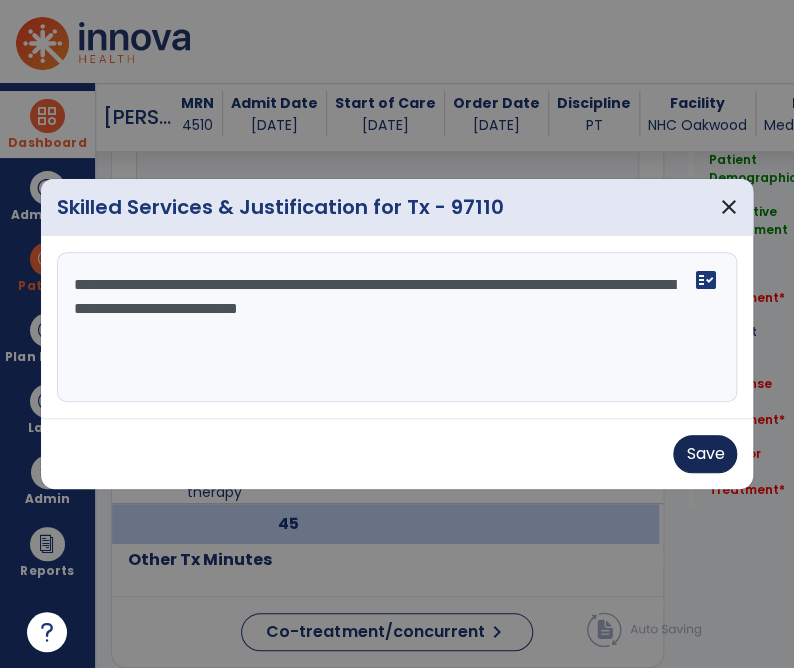 type on "**********" 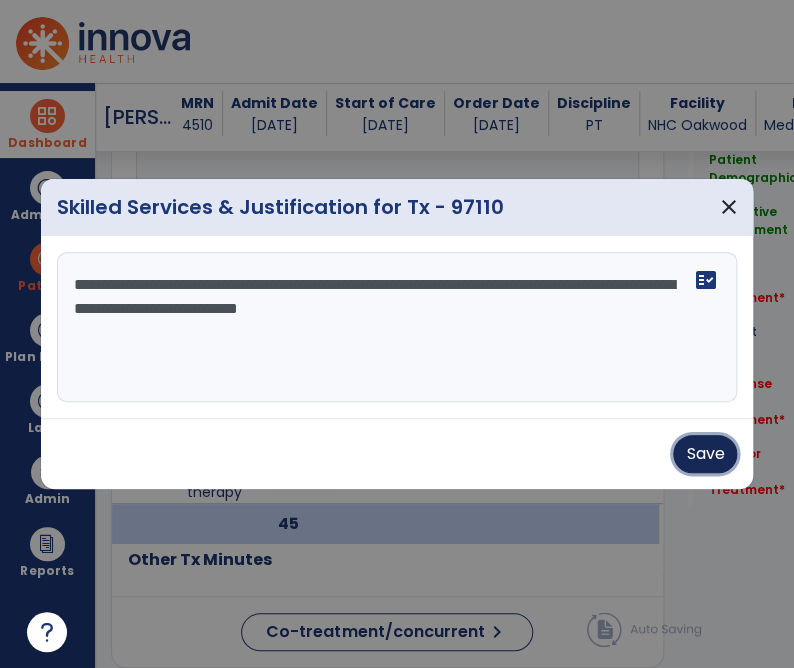click on "Save" at bounding box center (705, 454) 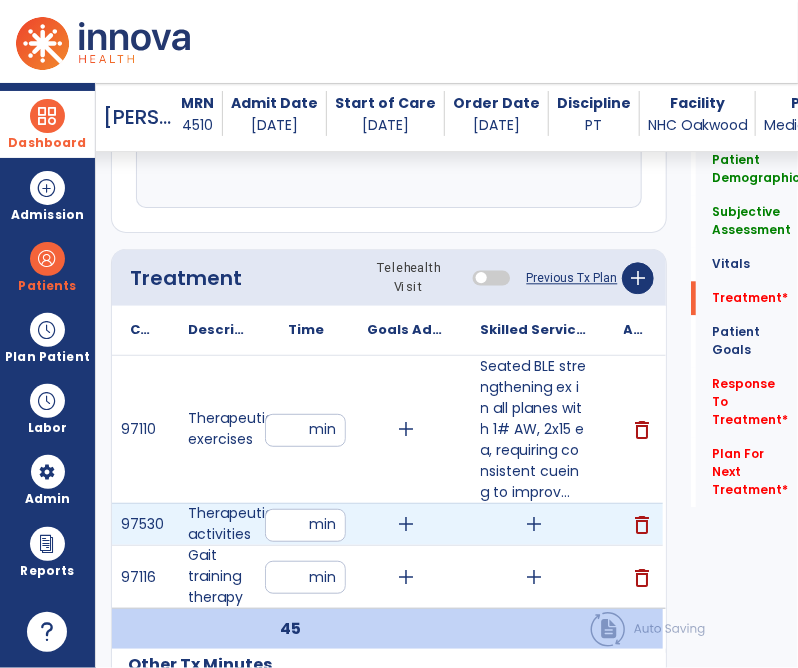 click on "add" at bounding box center [534, 524] 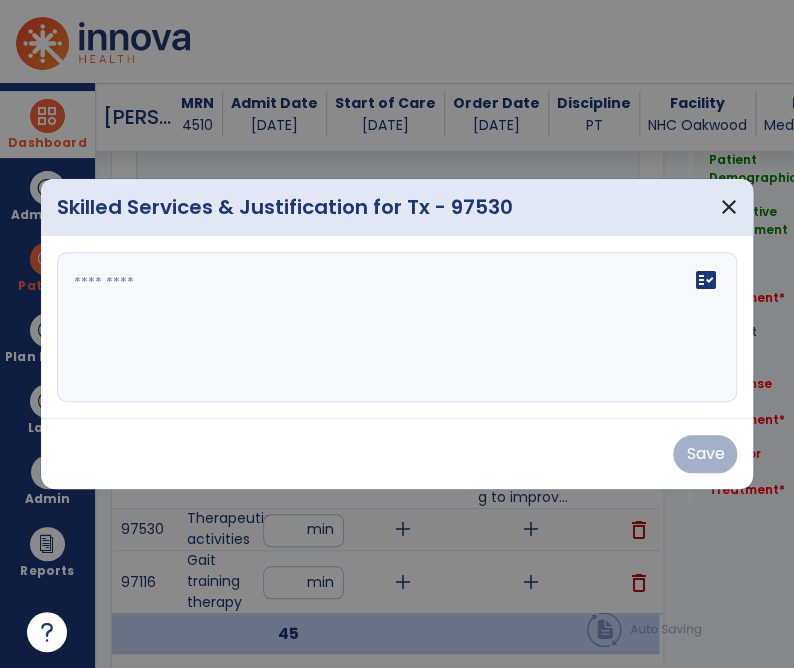 scroll, scrollTop: 1179, scrollLeft: 0, axis: vertical 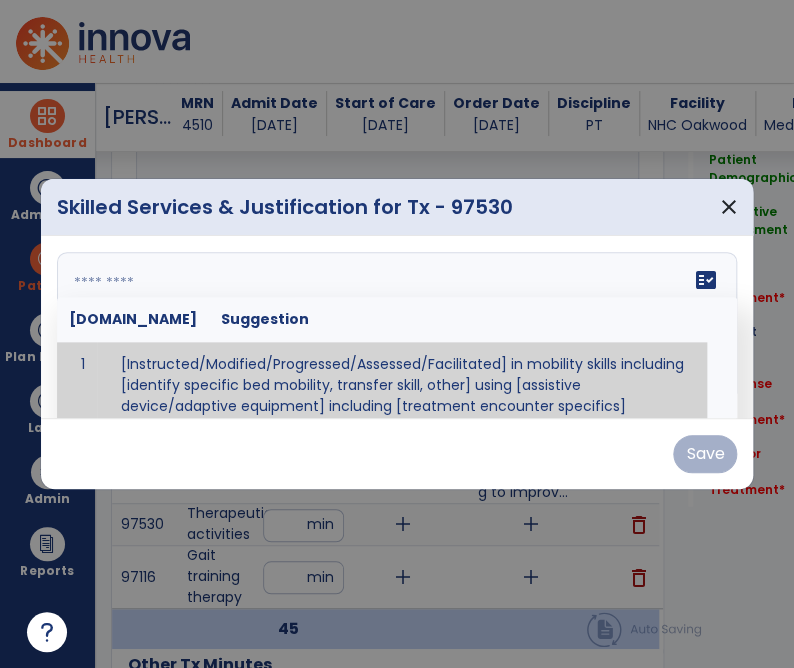 paste on "**********" 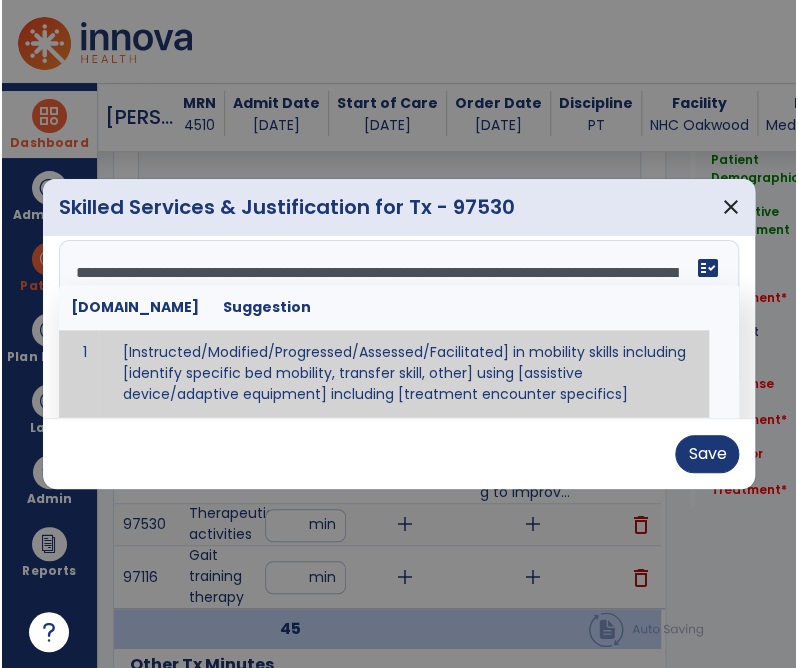 scroll, scrollTop: 0, scrollLeft: 0, axis: both 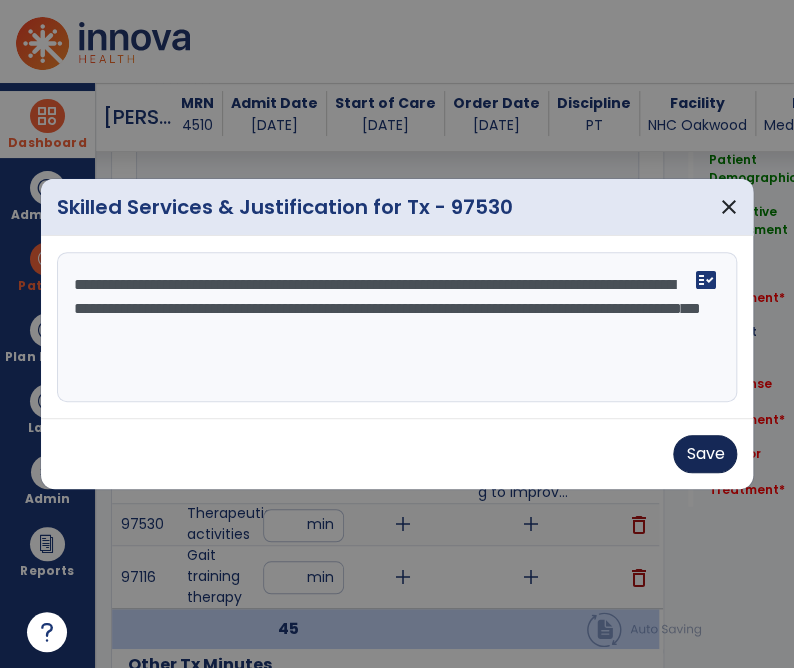 type on "**********" 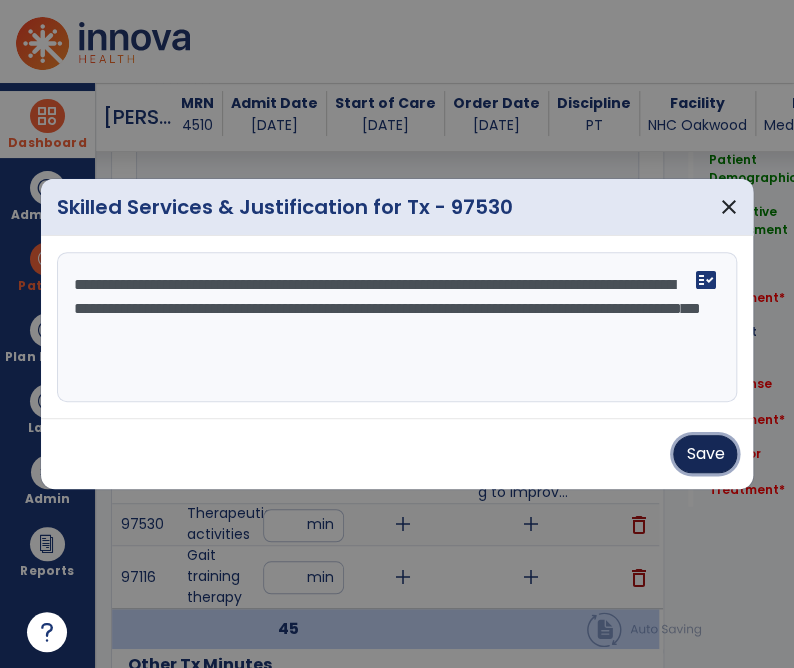 click on "Save" at bounding box center (705, 454) 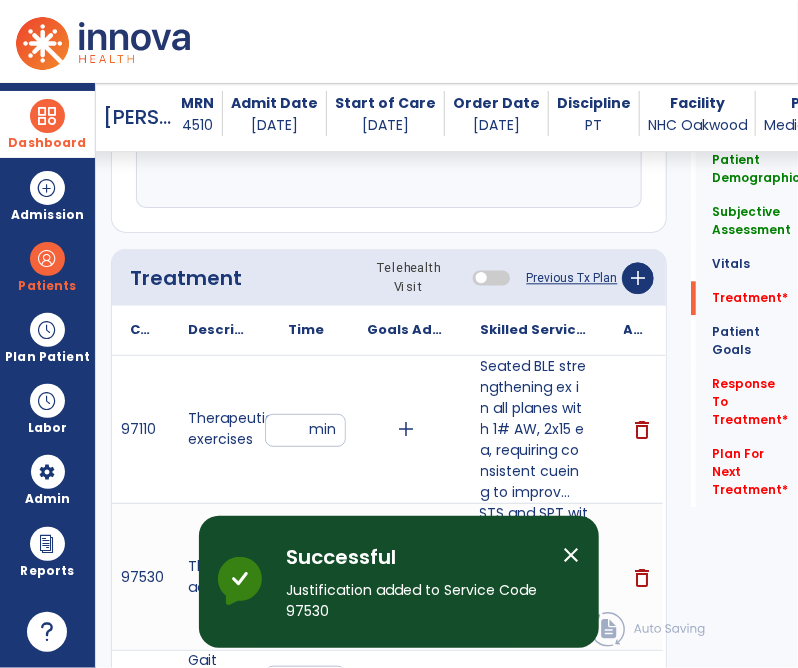 click on "close" at bounding box center [571, 555] 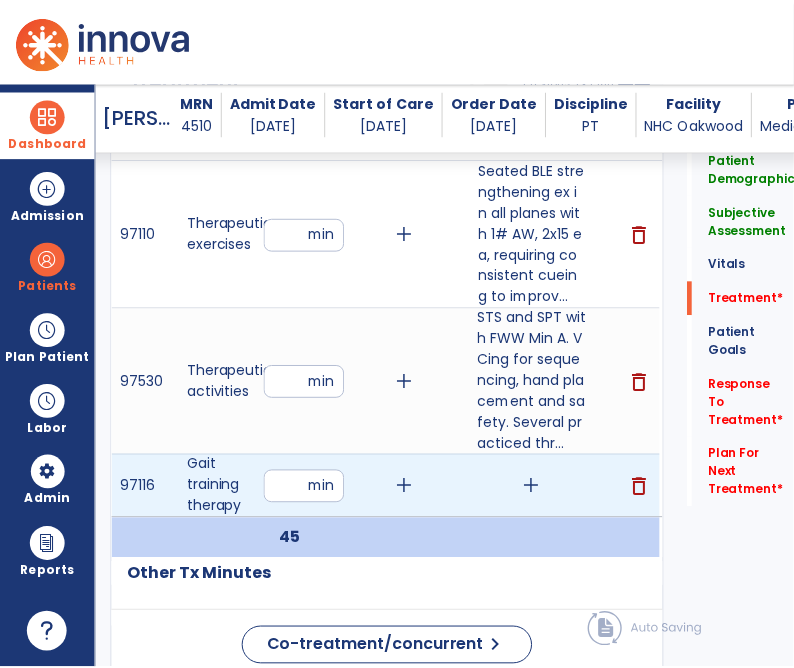 scroll, scrollTop: 1379, scrollLeft: 0, axis: vertical 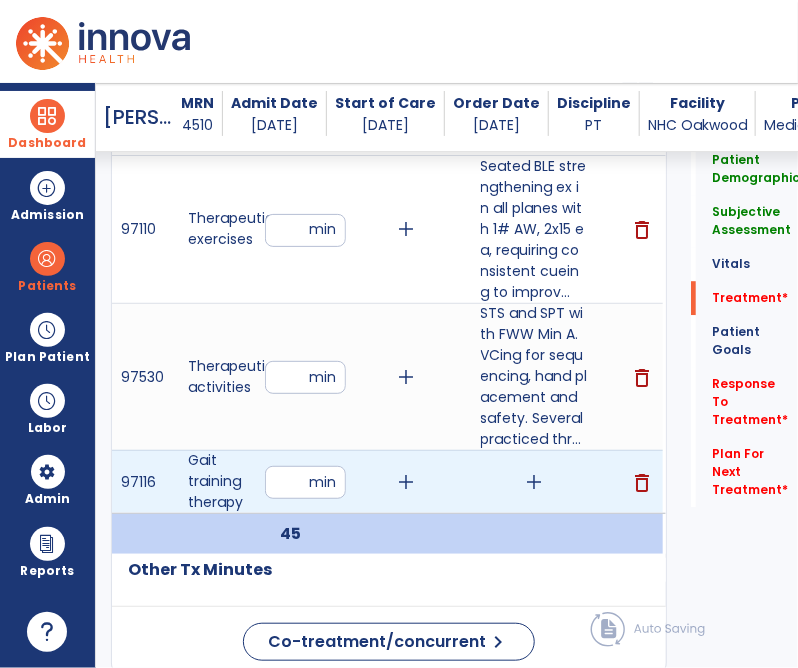 click on "add" at bounding box center (534, 482) 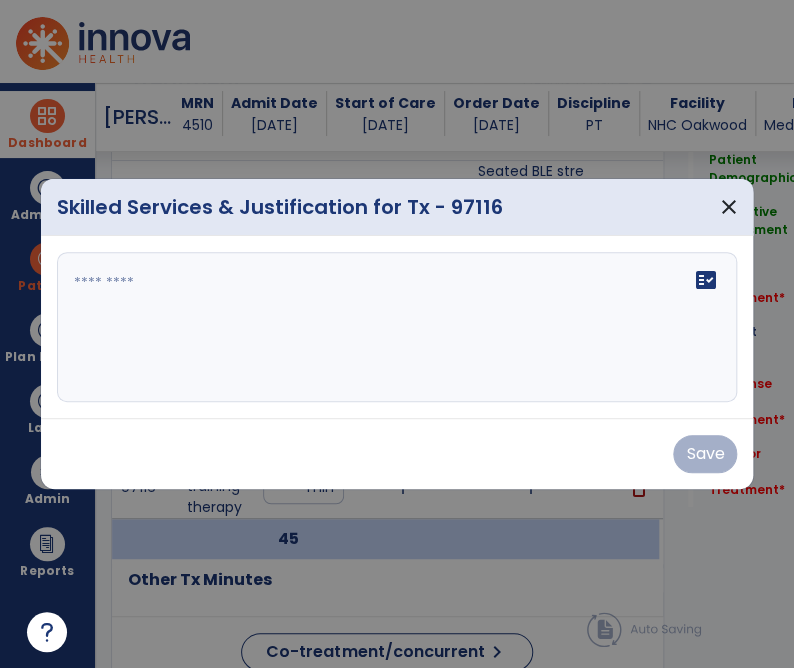 scroll, scrollTop: 1379, scrollLeft: 0, axis: vertical 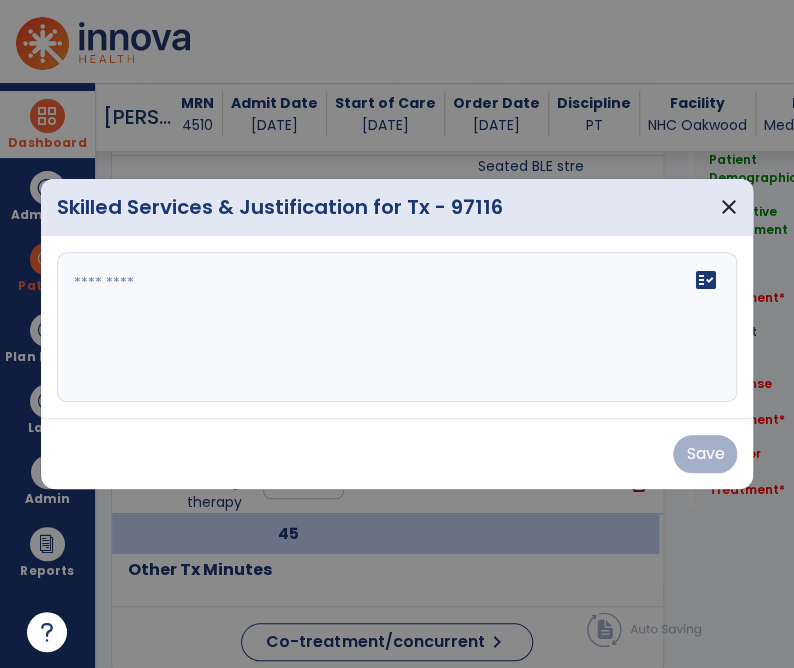 drag, startPoint x: 358, startPoint y: 297, endPoint x: 354, endPoint y: 259, distance: 38.209946 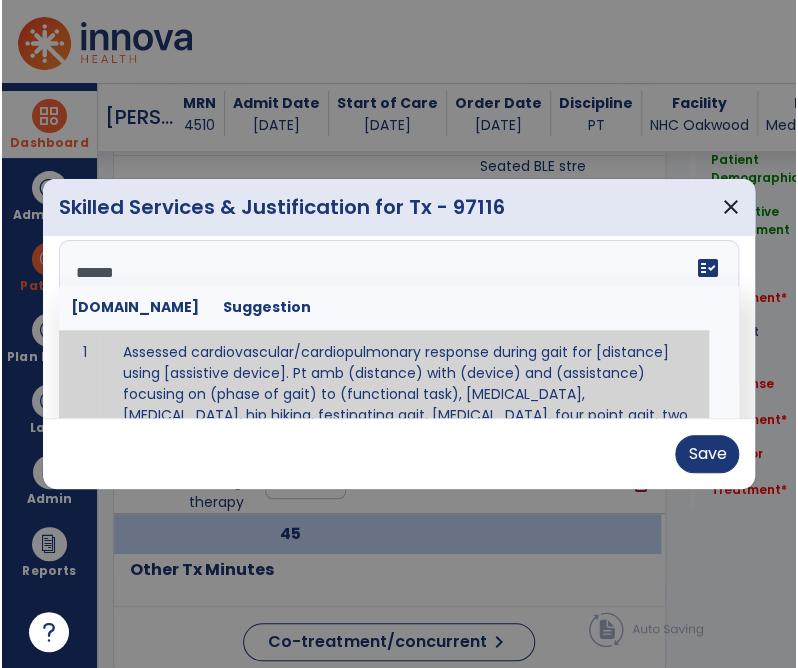 scroll, scrollTop: 0, scrollLeft: 0, axis: both 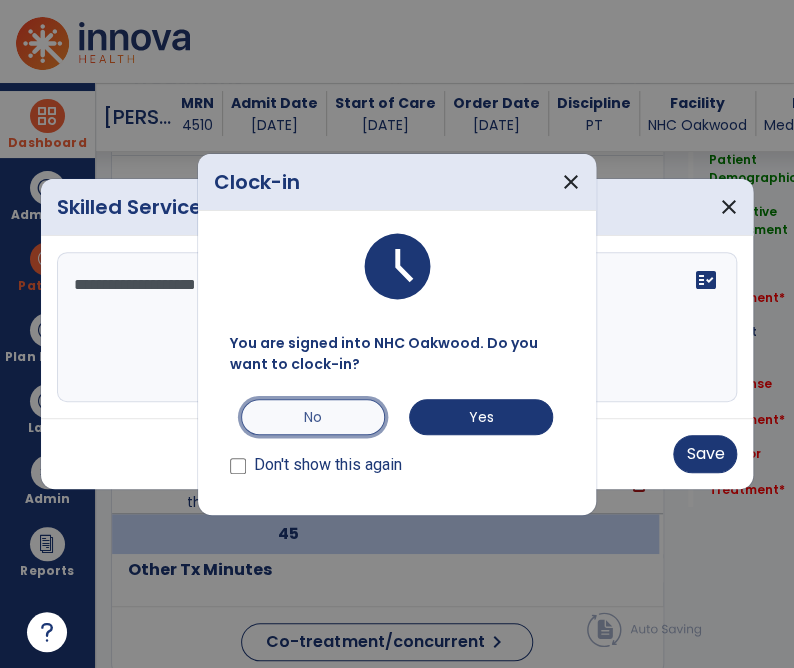 click on "No" at bounding box center (313, 417) 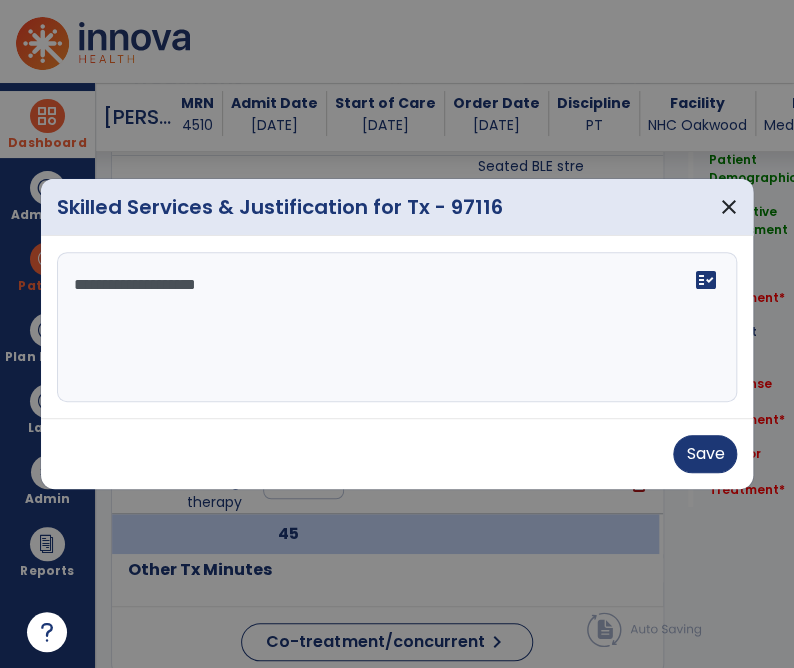 click on "**********" at bounding box center [399, 327] 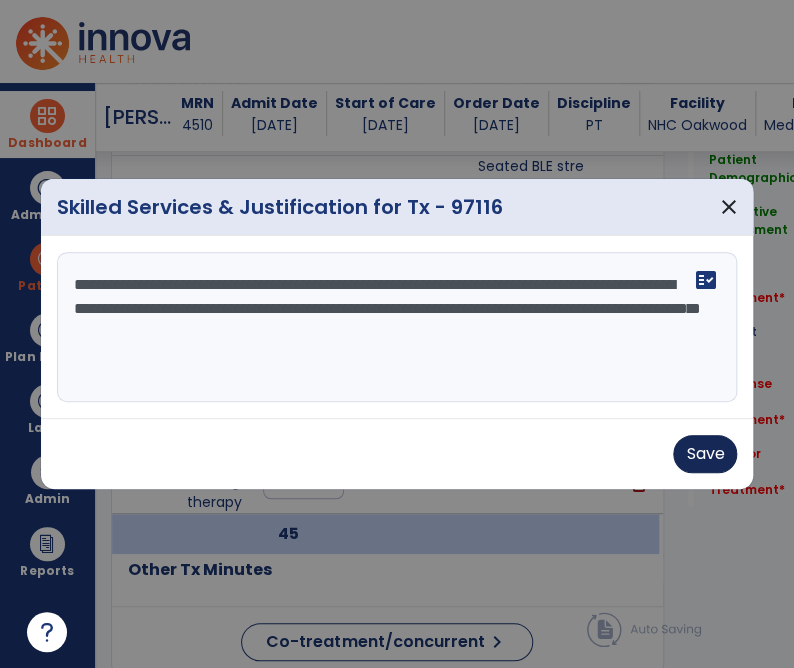 type on "**********" 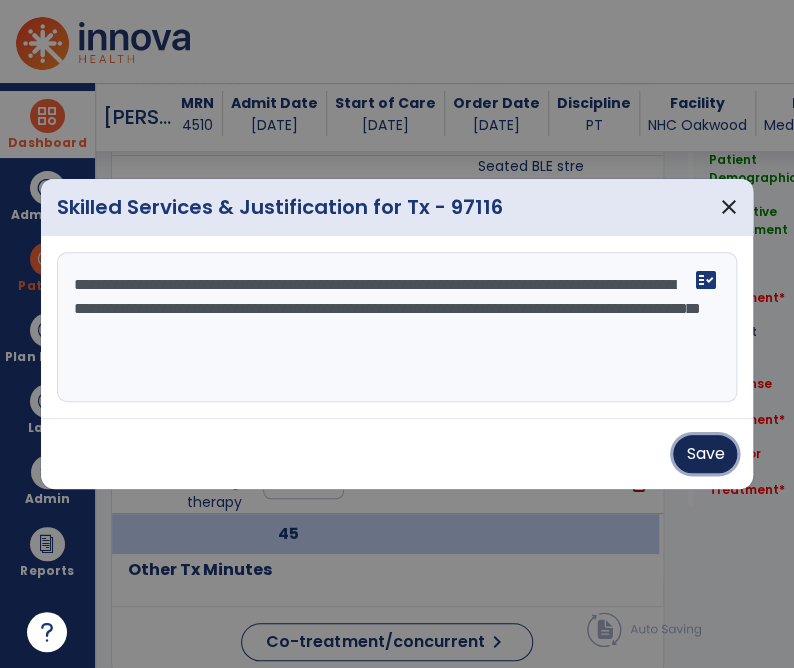 click on "Save" at bounding box center [705, 454] 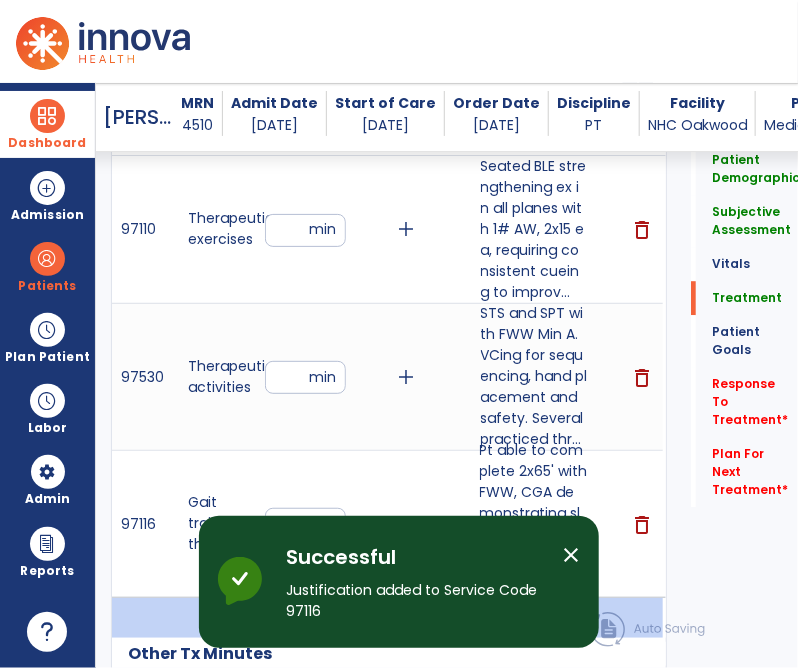 click on "close" at bounding box center [571, 555] 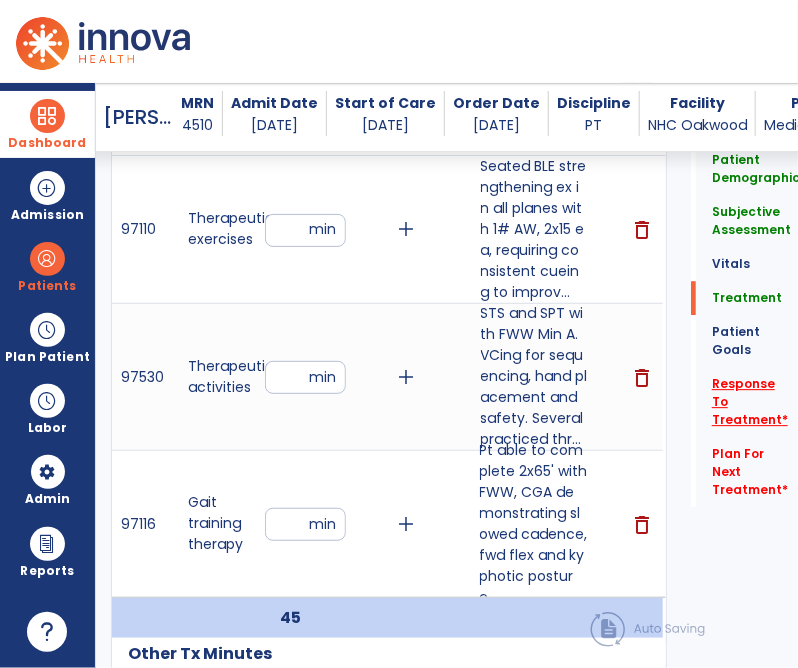click on "Response To Treatment   *" 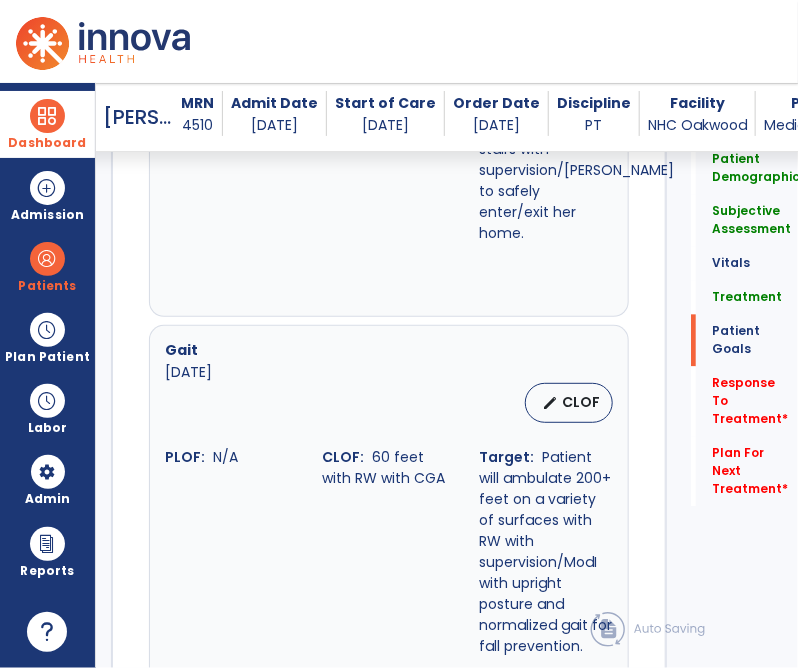 scroll, scrollTop: 3563, scrollLeft: 0, axis: vertical 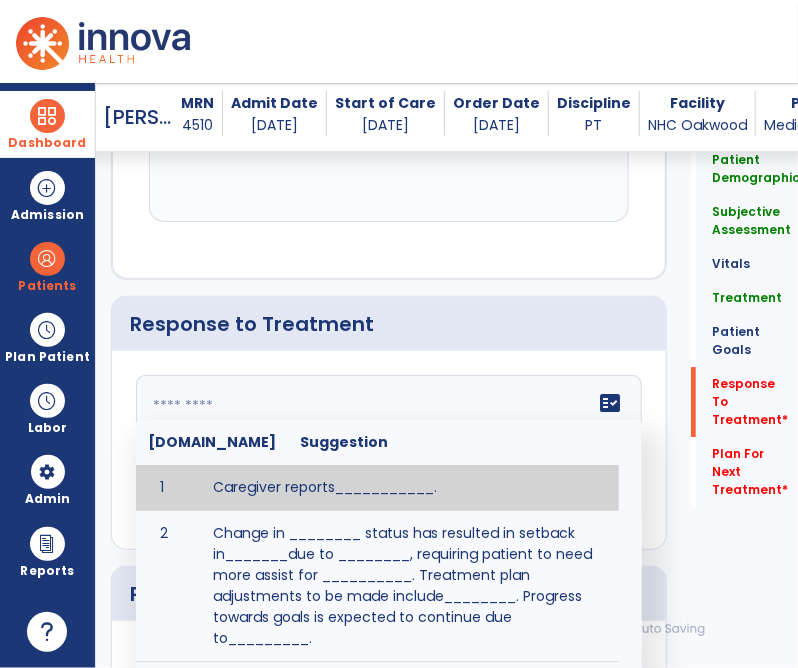 paste on "**********" 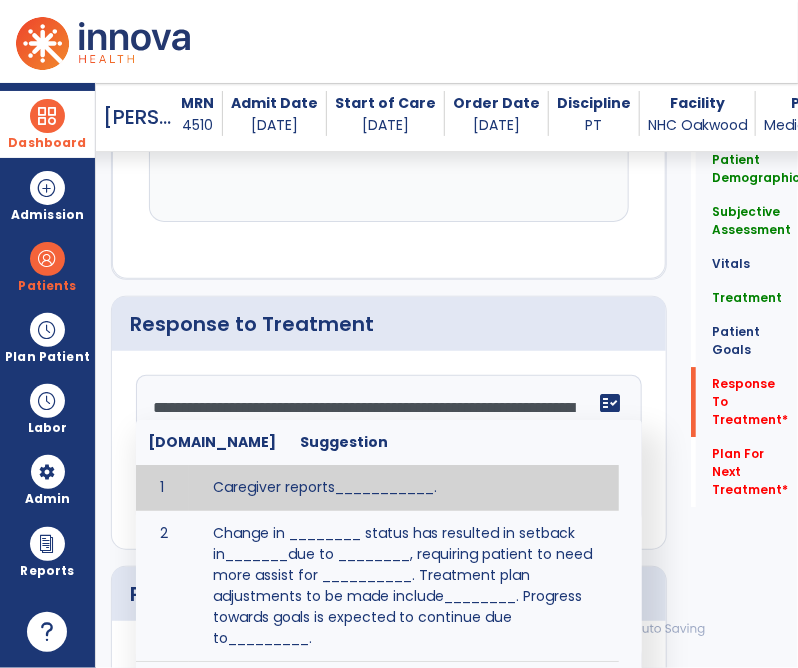 scroll, scrollTop: 63, scrollLeft: 0, axis: vertical 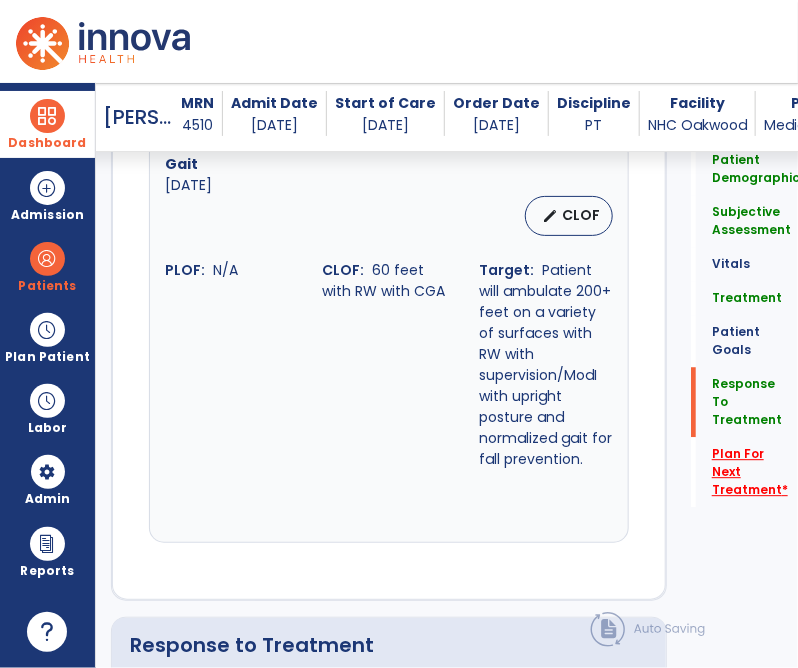 type on "**********" 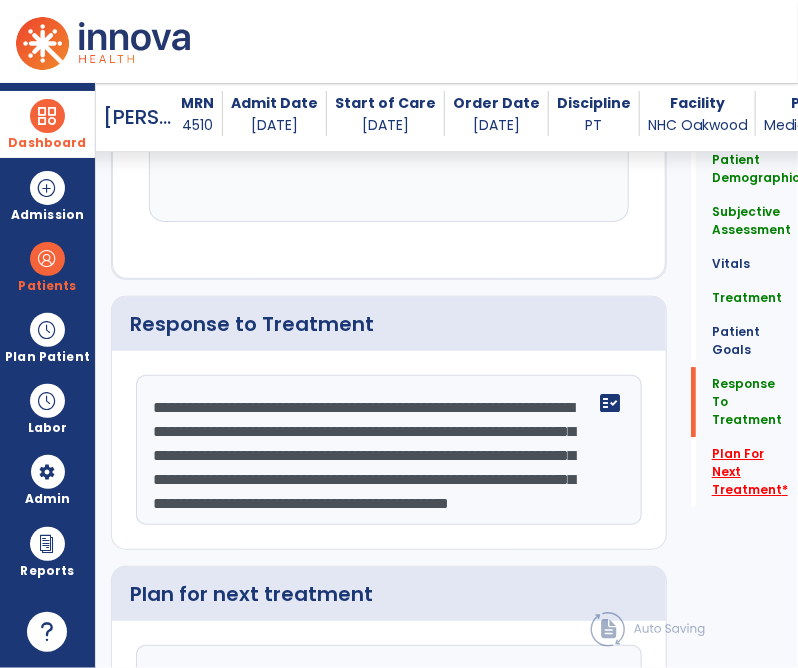 click on "Plan For Next Treatment   *" 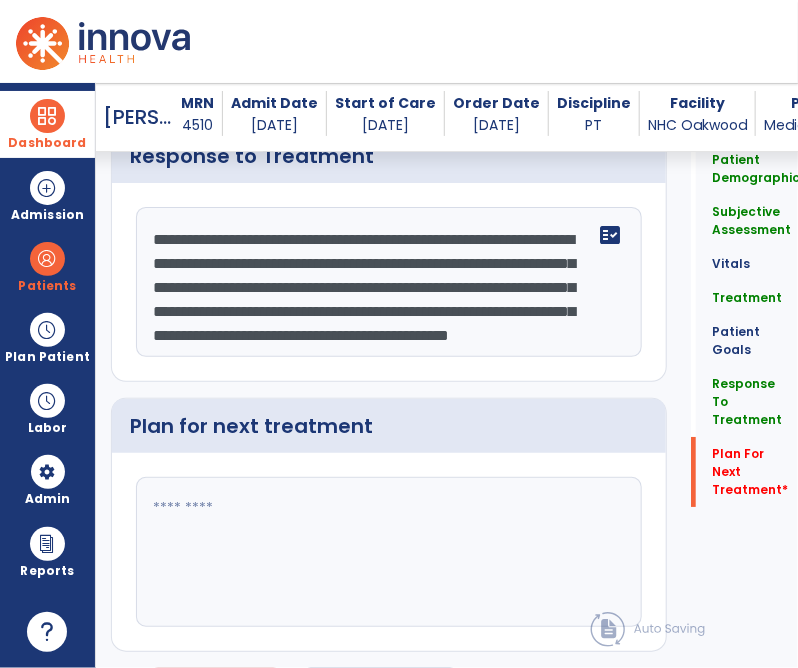 scroll, scrollTop: 3732, scrollLeft: 0, axis: vertical 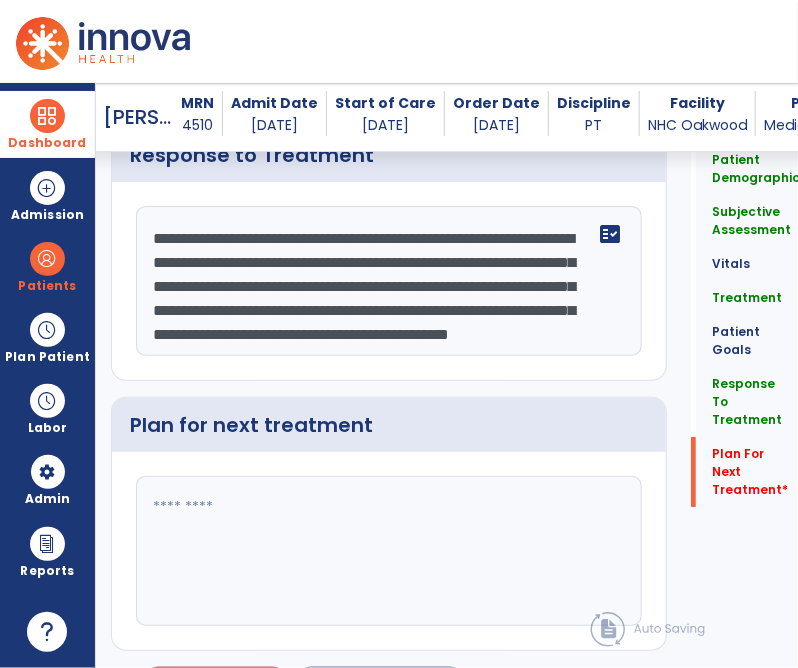 paste on "**********" 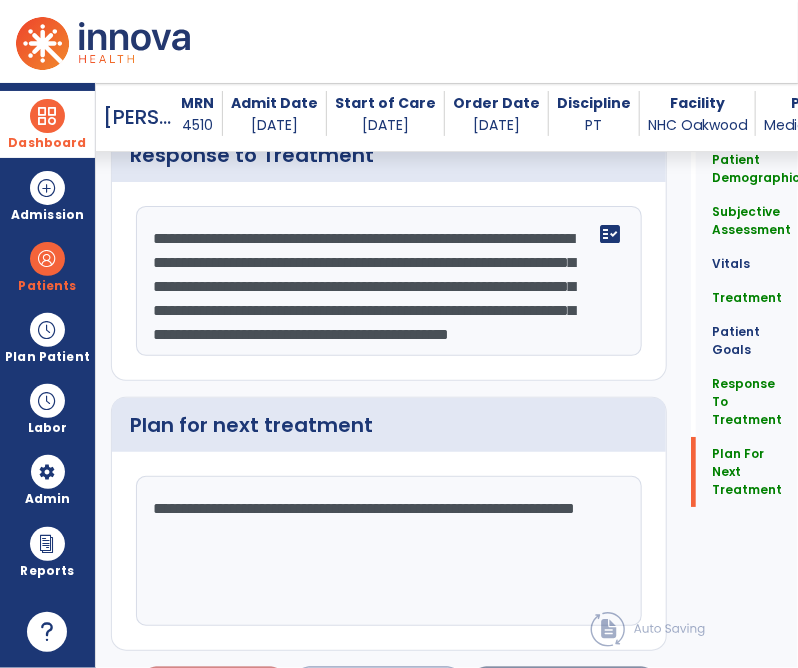 type on "**********" 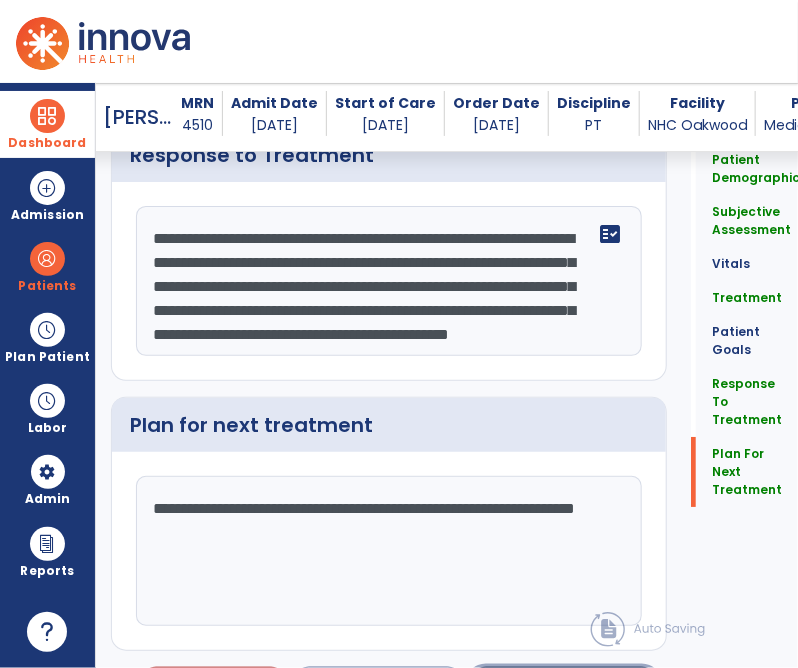 click on "Sign Doc  chevron_right" 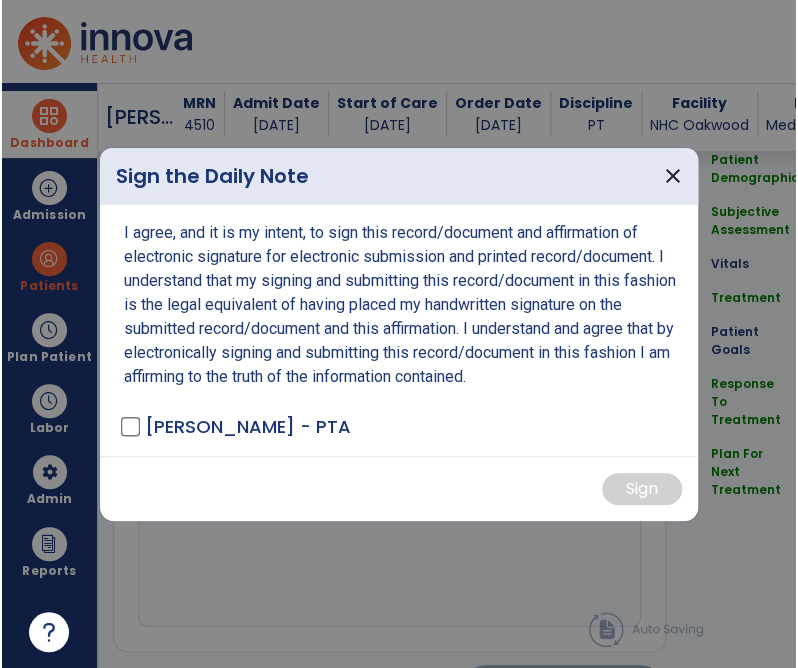 scroll, scrollTop: 3773, scrollLeft: 0, axis: vertical 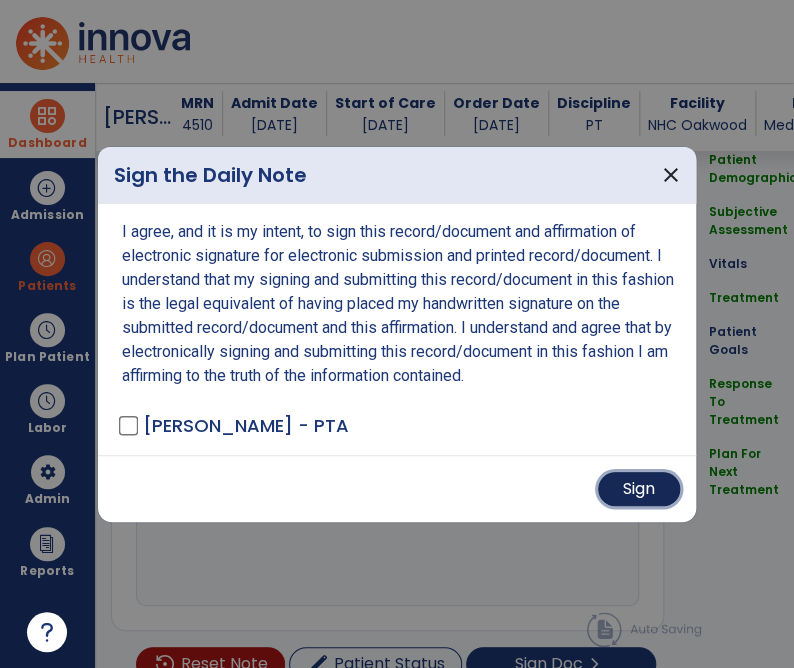 click on "Sign" at bounding box center (639, 489) 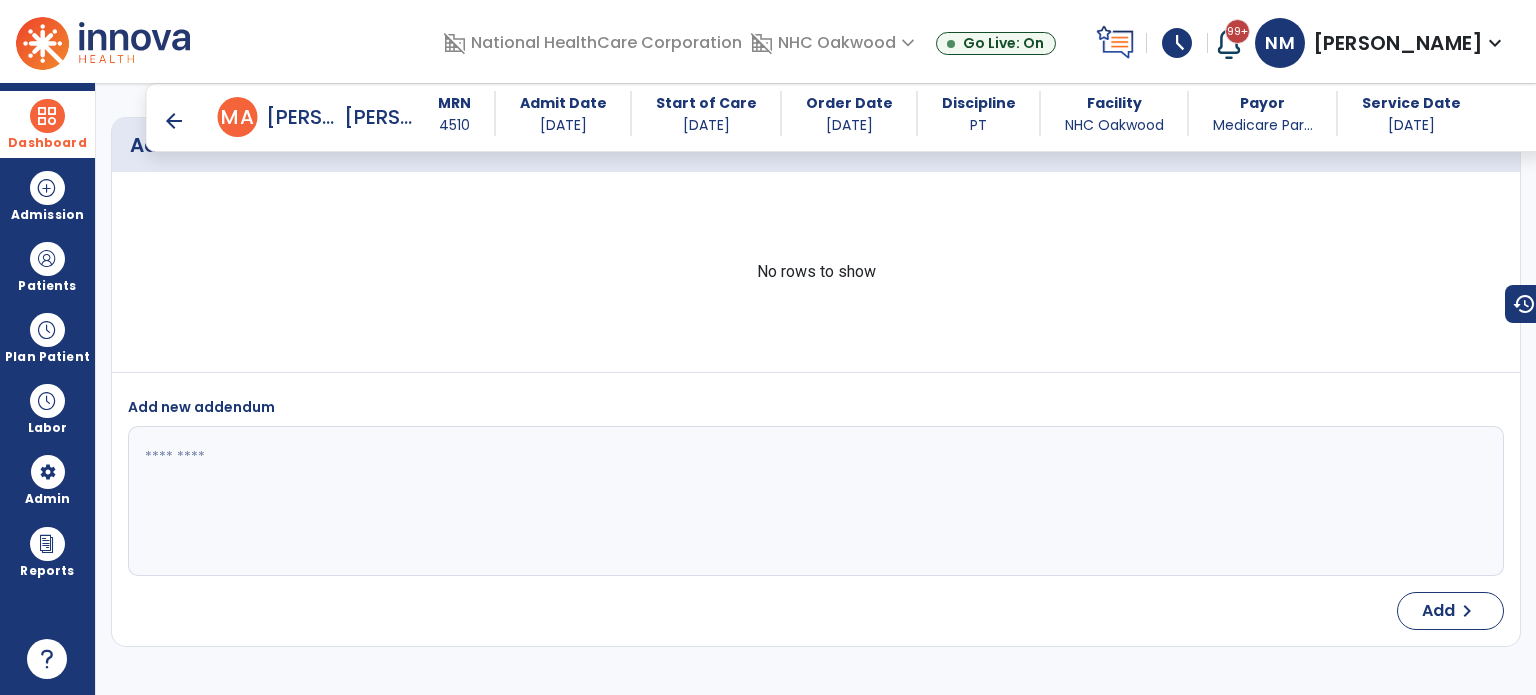 scroll, scrollTop: 3544, scrollLeft: 0, axis: vertical 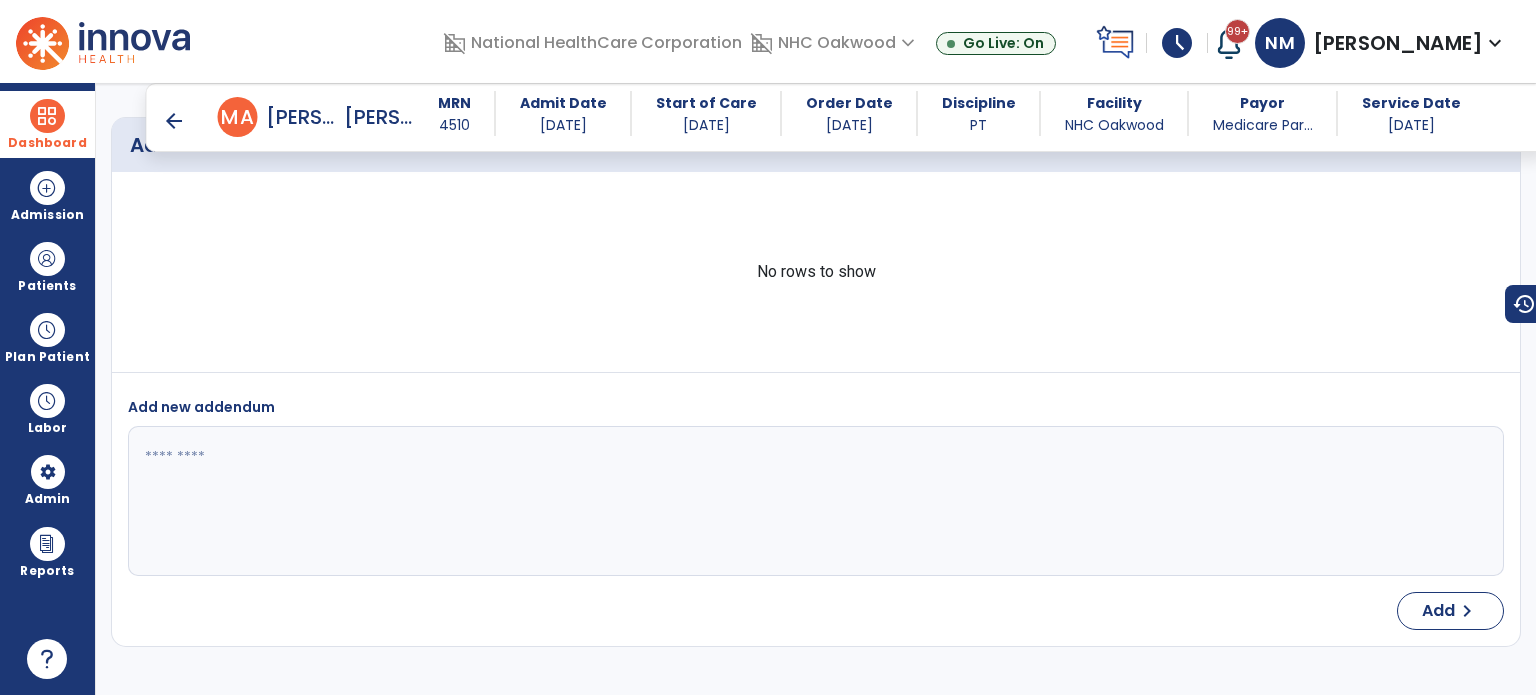 click on "arrow_back" at bounding box center [174, 121] 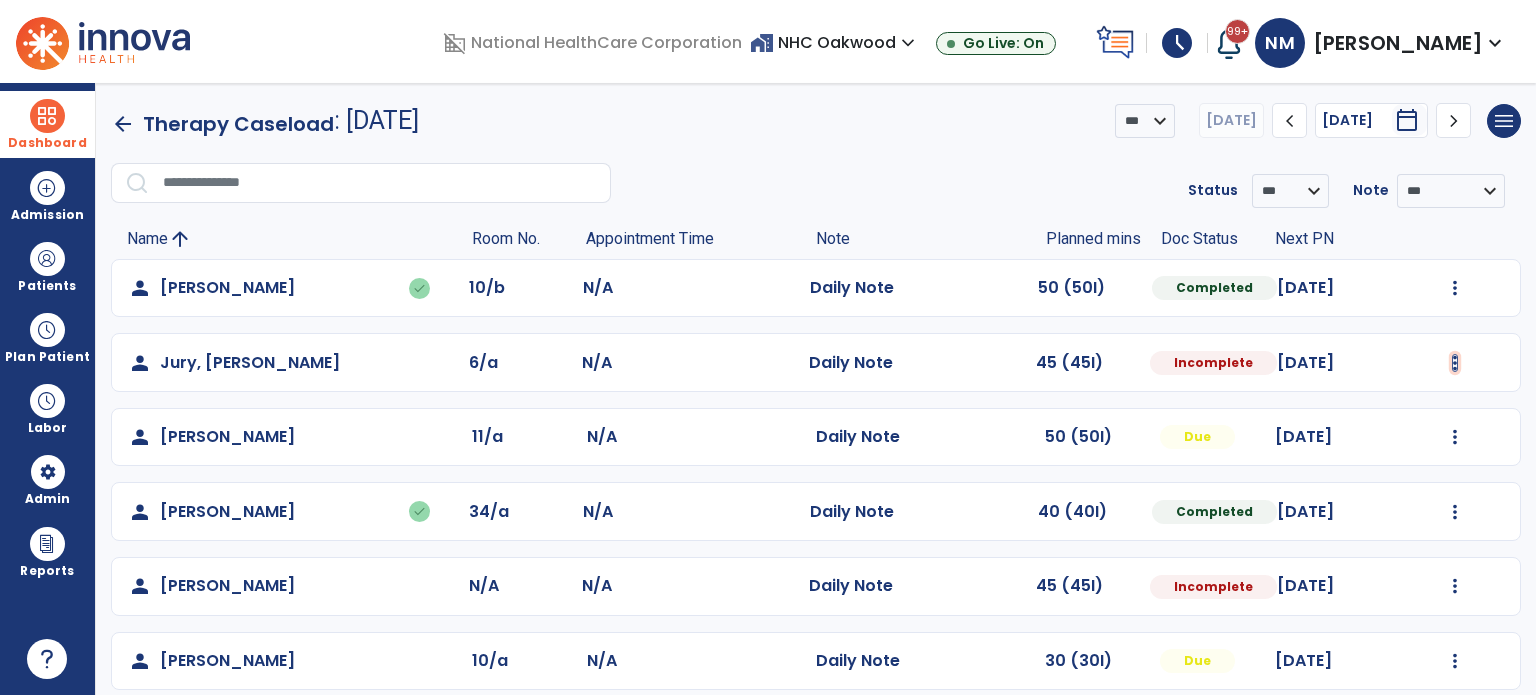 click at bounding box center [1455, 288] 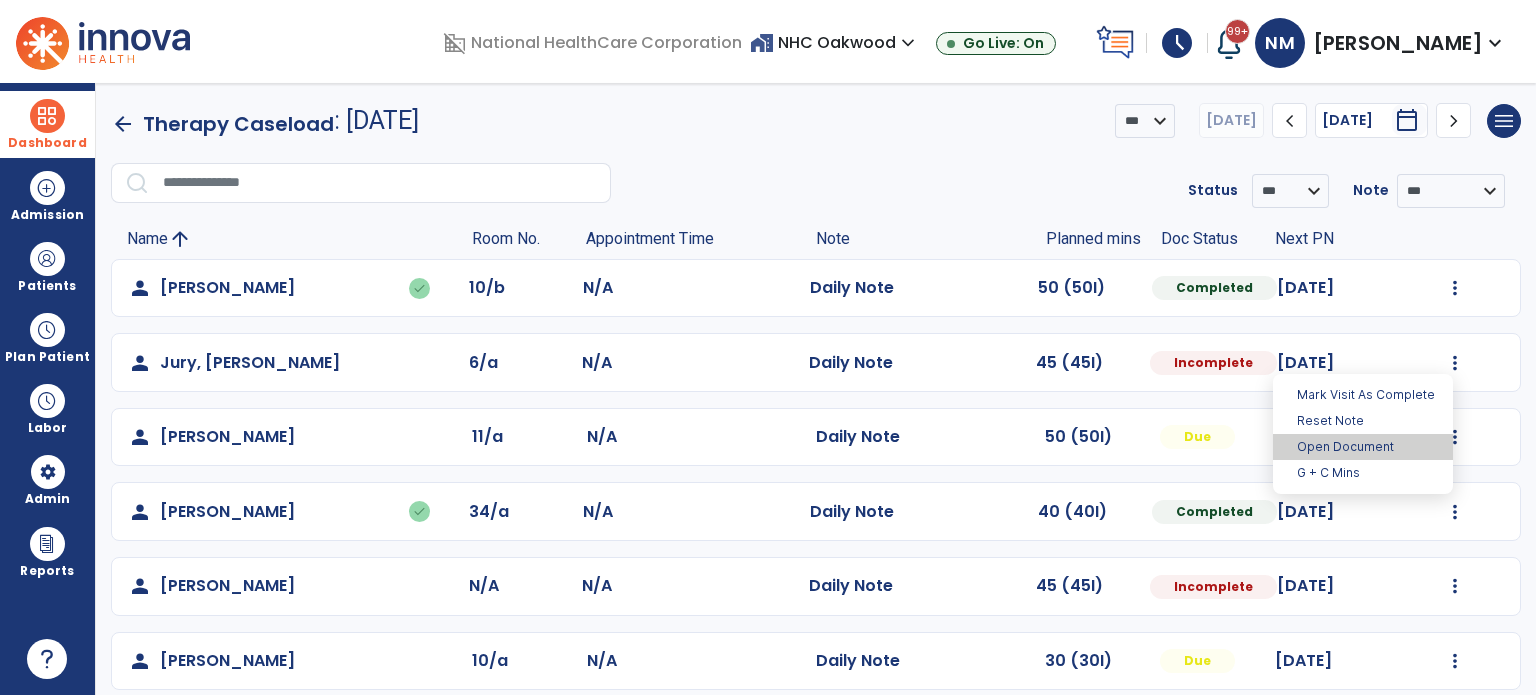 click on "Open Document" at bounding box center [1363, 447] 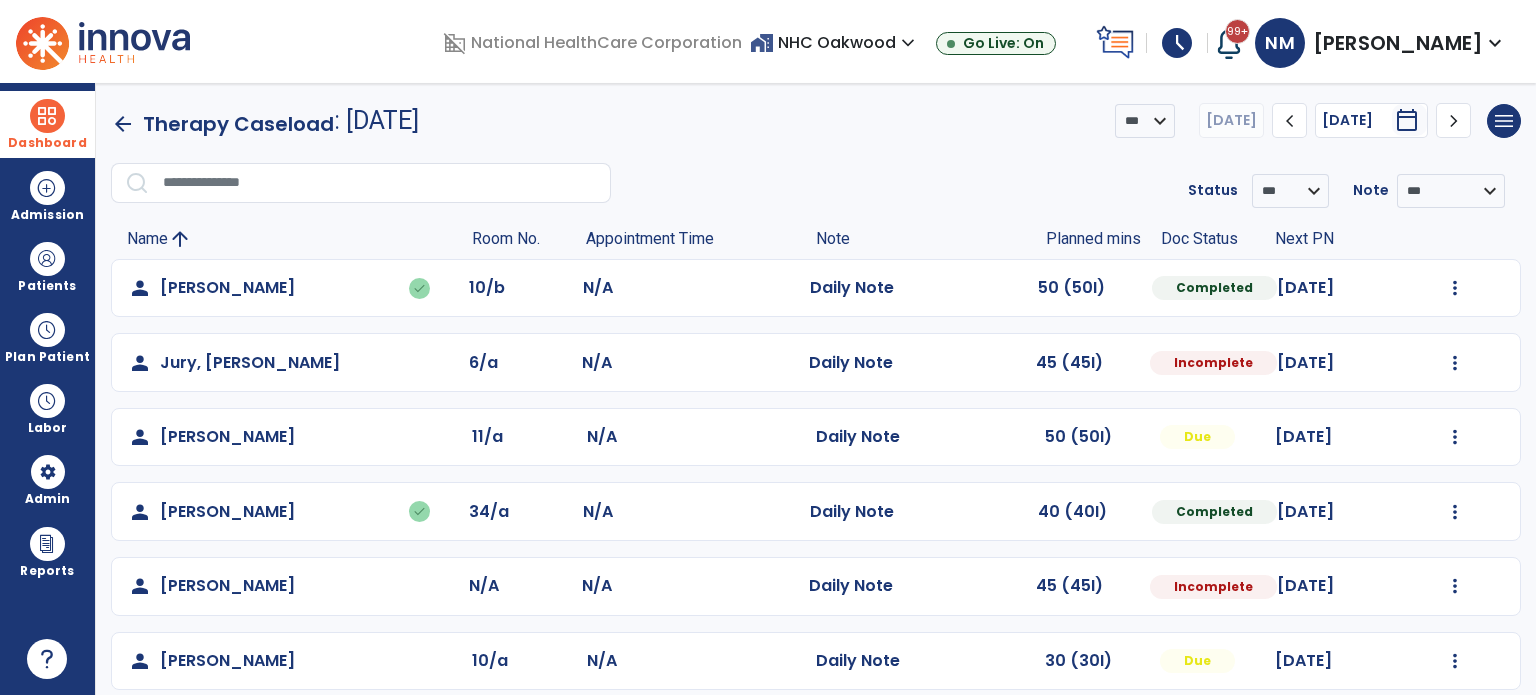 select on "*" 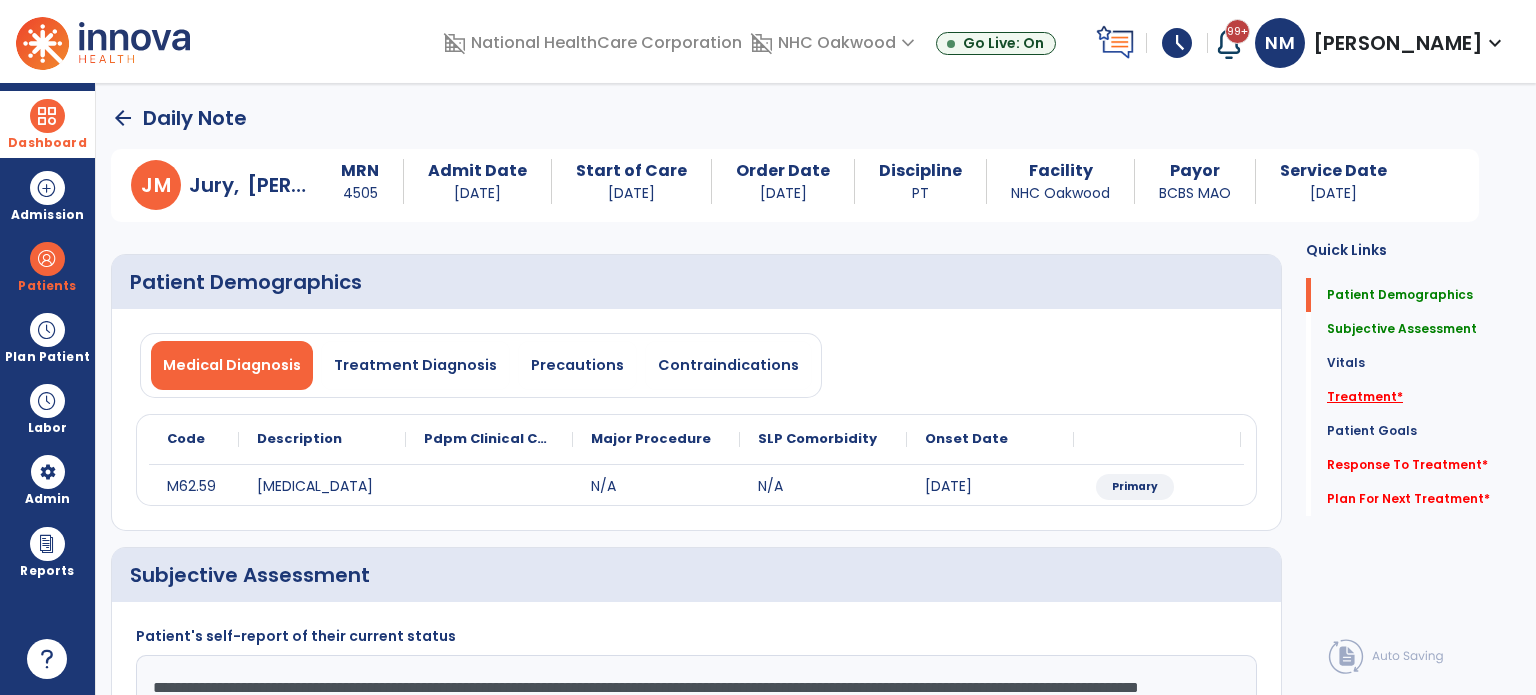 click on "Treatment   *" 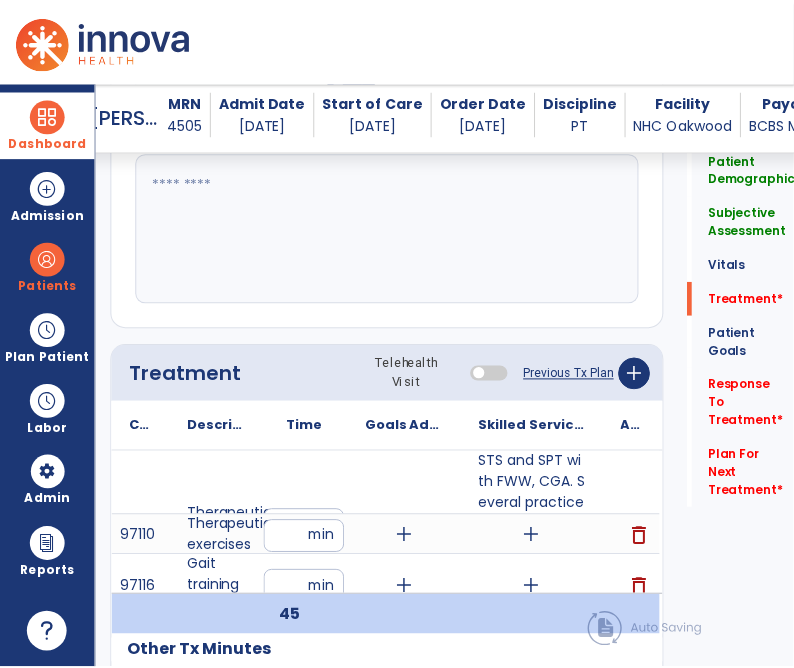 scroll, scrollTop: 1084, scrollLeft: 0, axis: vertical 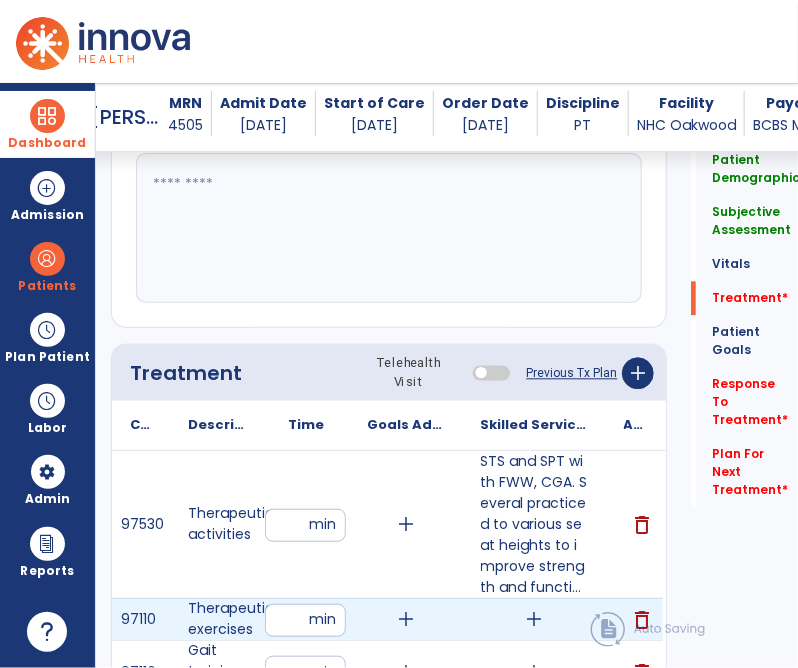 drag, startPoint x: 536, startPoint y: 615, endPoint x: 533, endPoint y: 599, distance: 16.27882 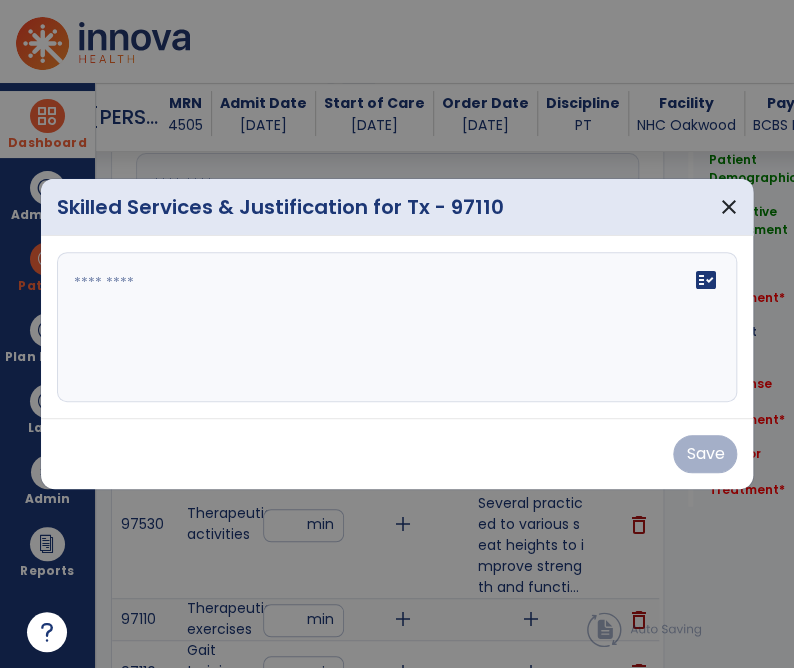scroll, scrollTop: 1084, scrollLeft: 0, axis: vertical 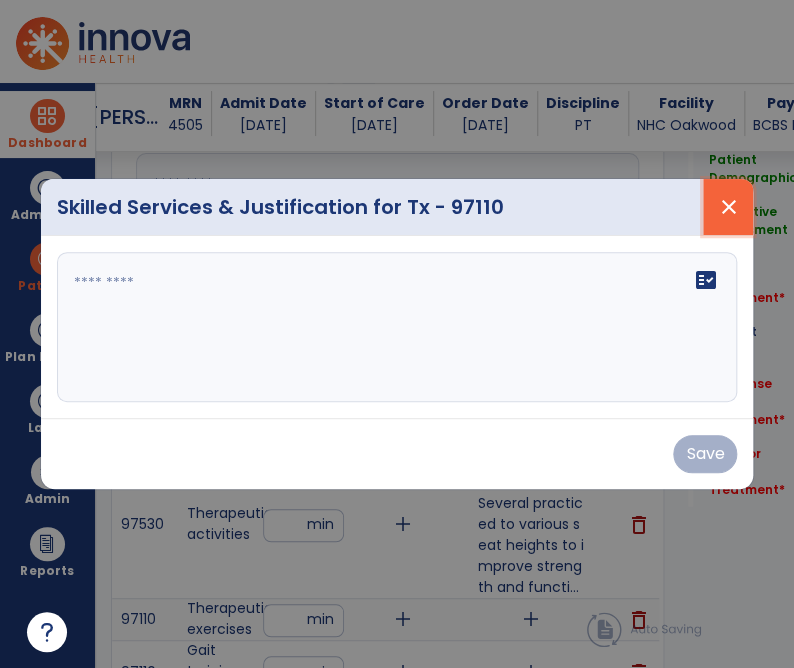 click on "close" at bounding box center (728, 207) 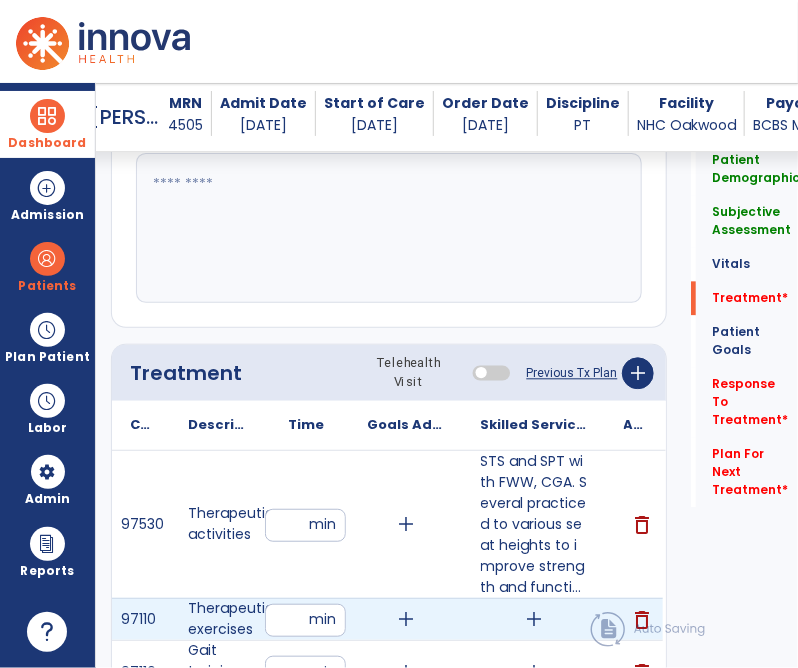 click on "add" at bounding box center (534, 619) 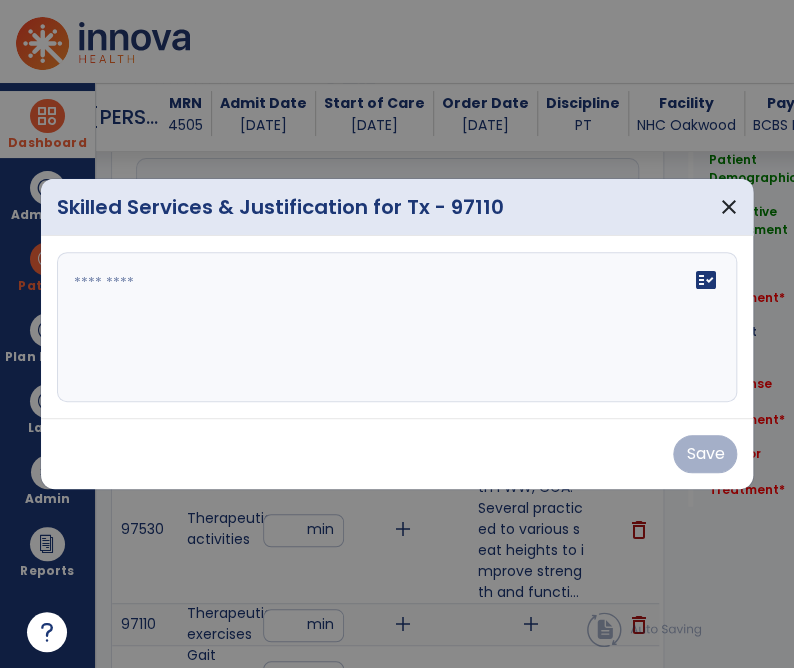 scroll, scrollTop: 1084, scrollLeft: 0, axis: vertical 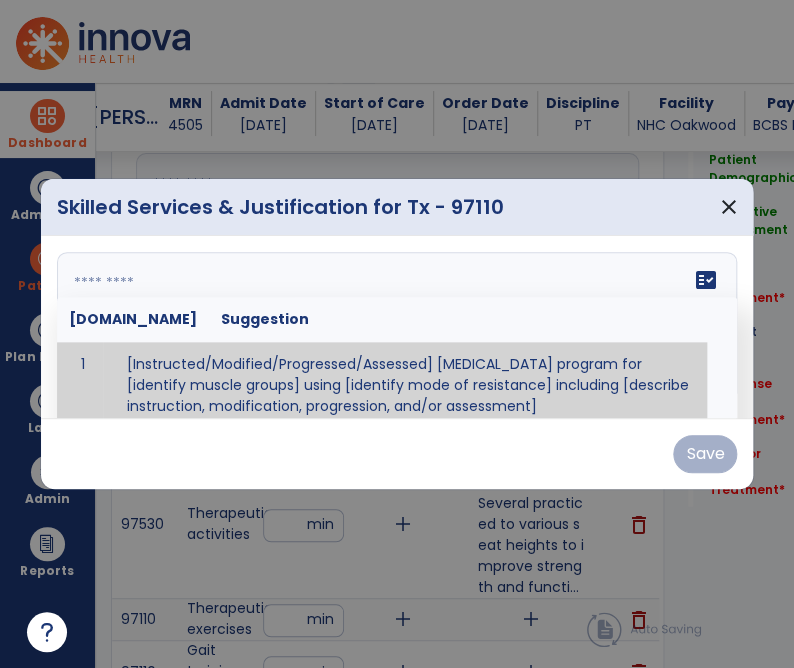 paste on "**********" 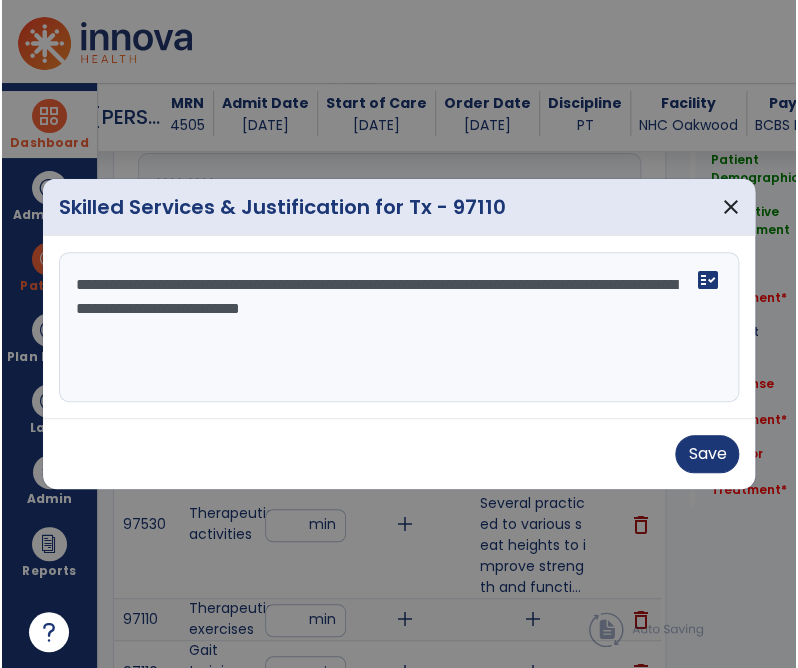 scroll, scrollTop: 0, scrollLeft: 0, axis: both 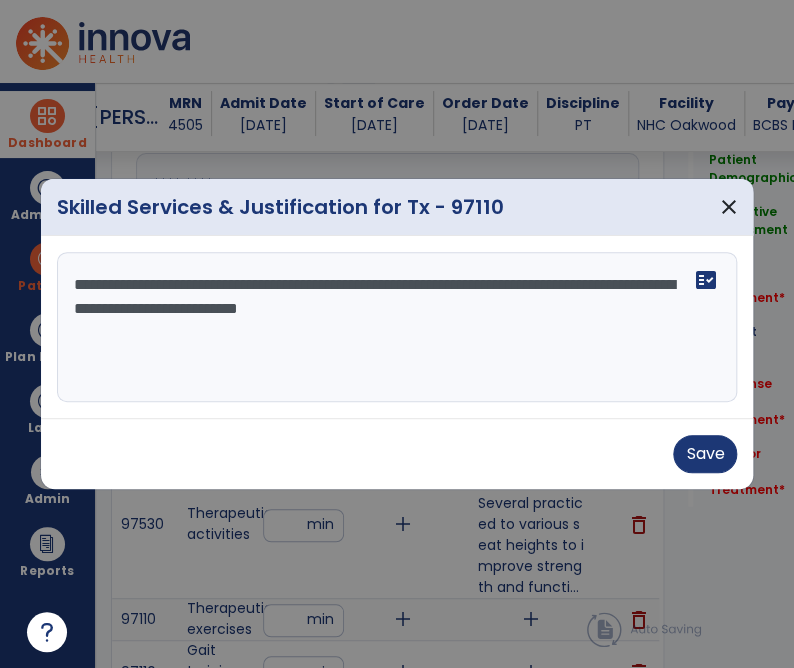 click on "**********" at bounding box center [399, 327] 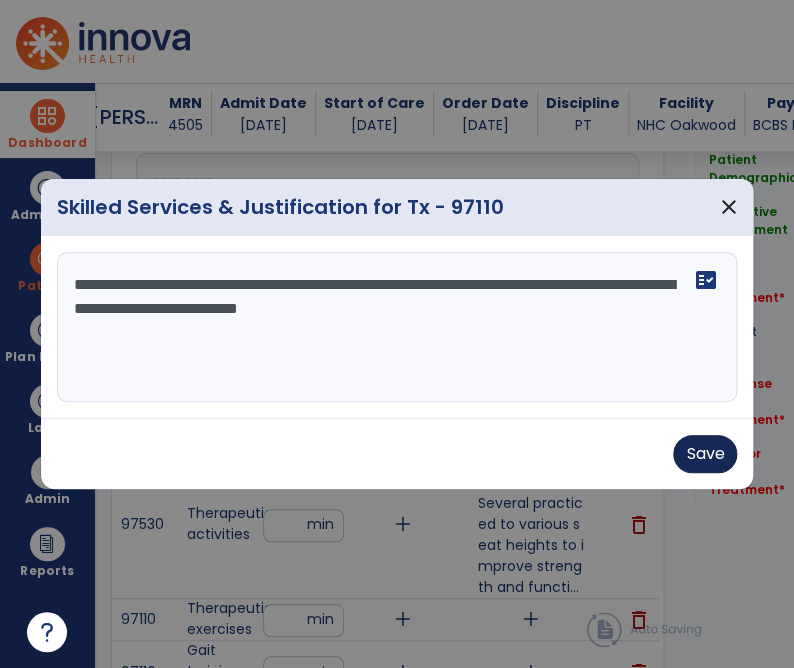 type on "**********" 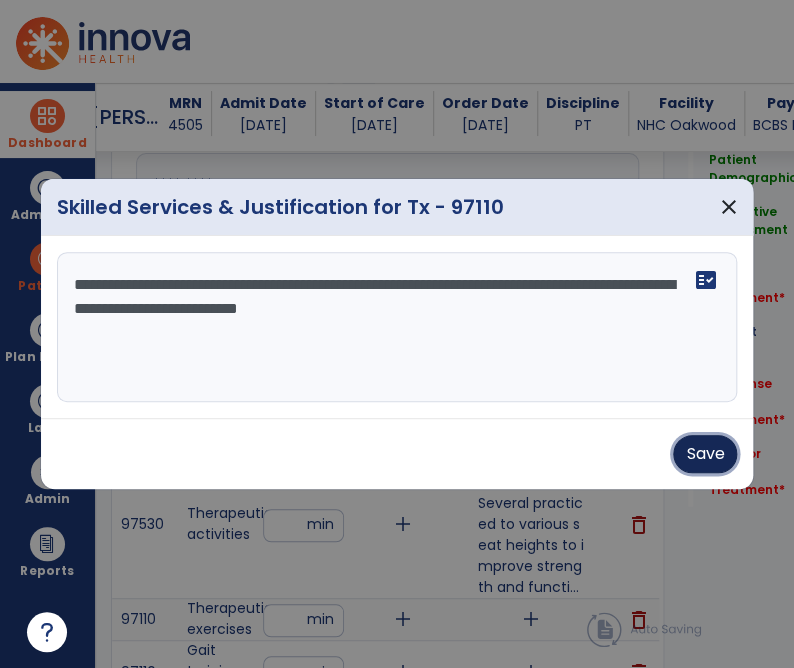 click on "Save" at bounding box center (705, 454) 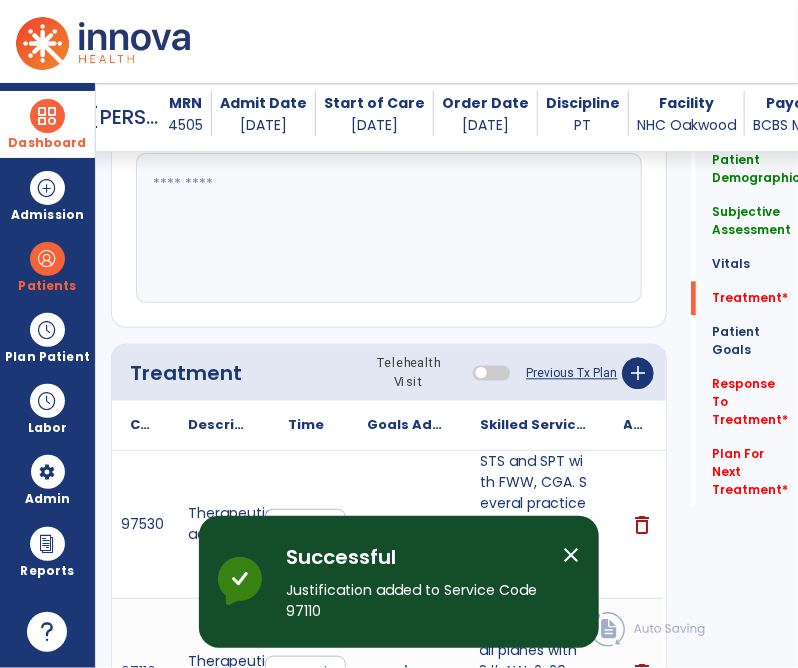 click on "close" at bounding box center [571, 555] 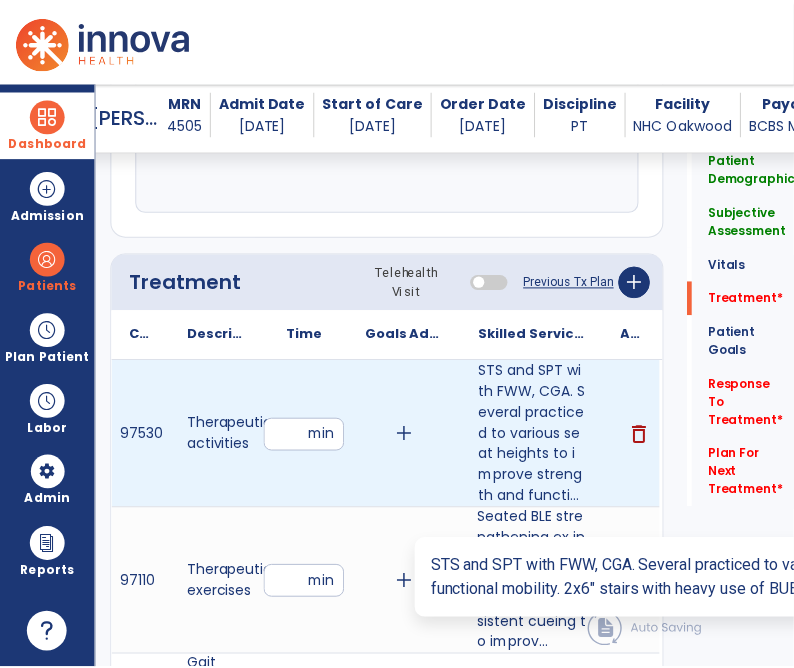 scroll, scrollTop: 1284, scrollLeft: 0, axis: vertical 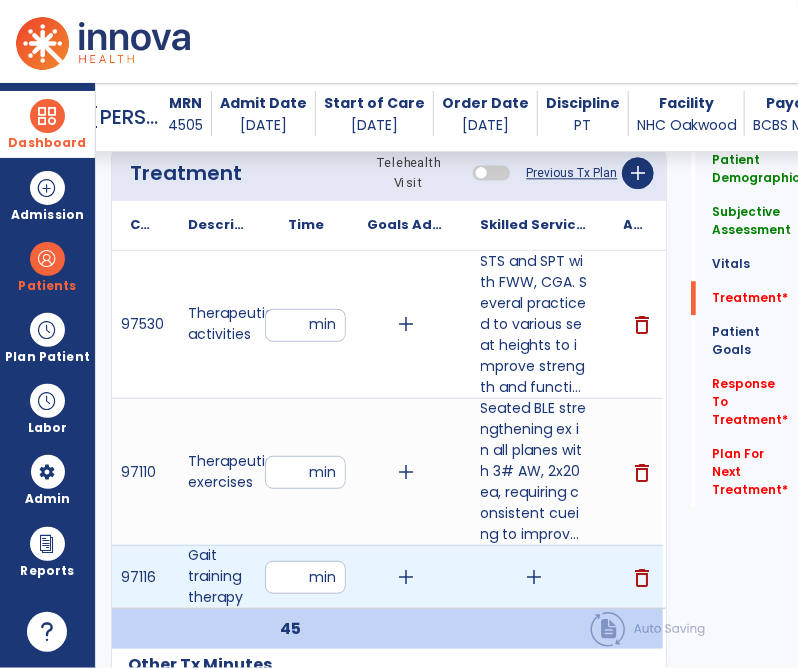 click on "add" at bounding box center [534, 577] 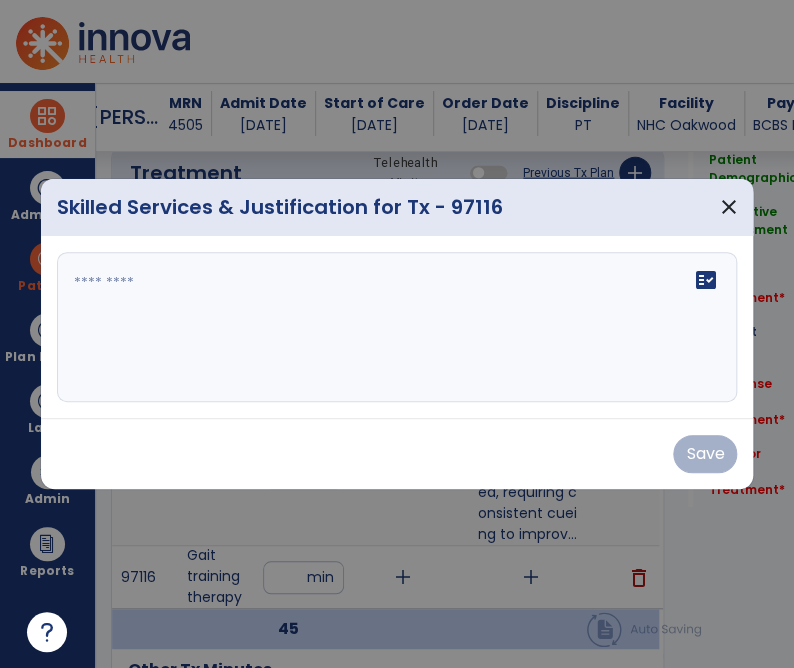 scroll, scrollTop: 1284, scrollLeft: 0, axis: vertical 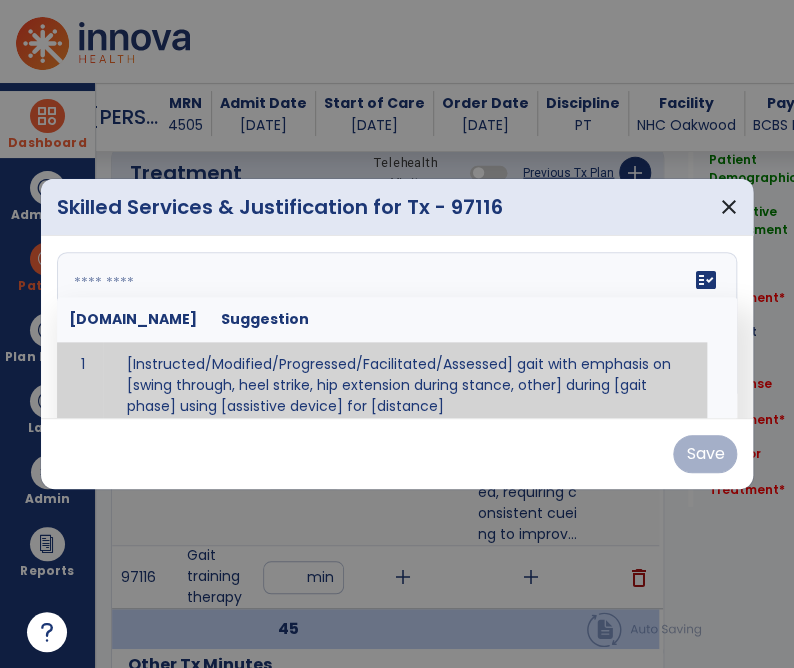 drag, startPoint x: 375, startPoint y: 293, endPoint x: 380, endPoint y: 323, distance: 30.413813 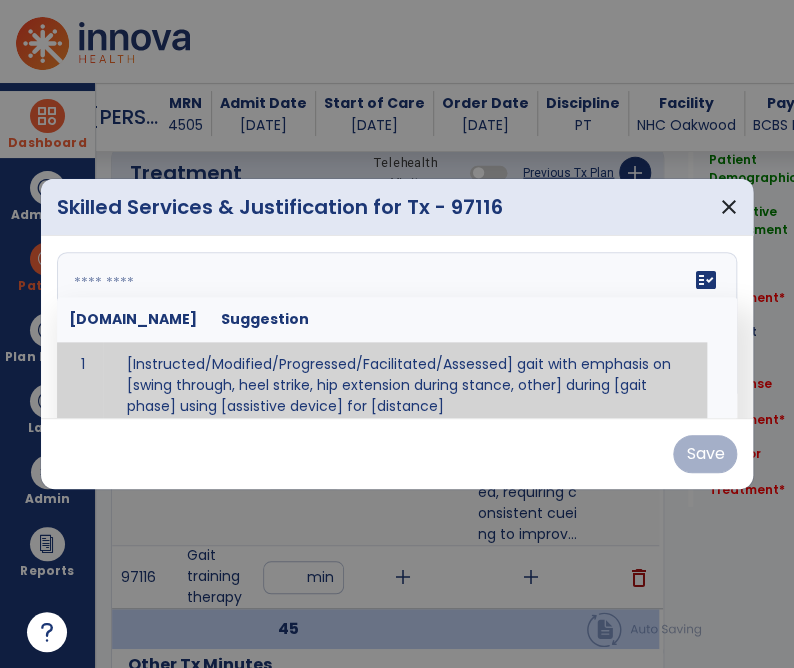 click at bounding box center [397, 327] 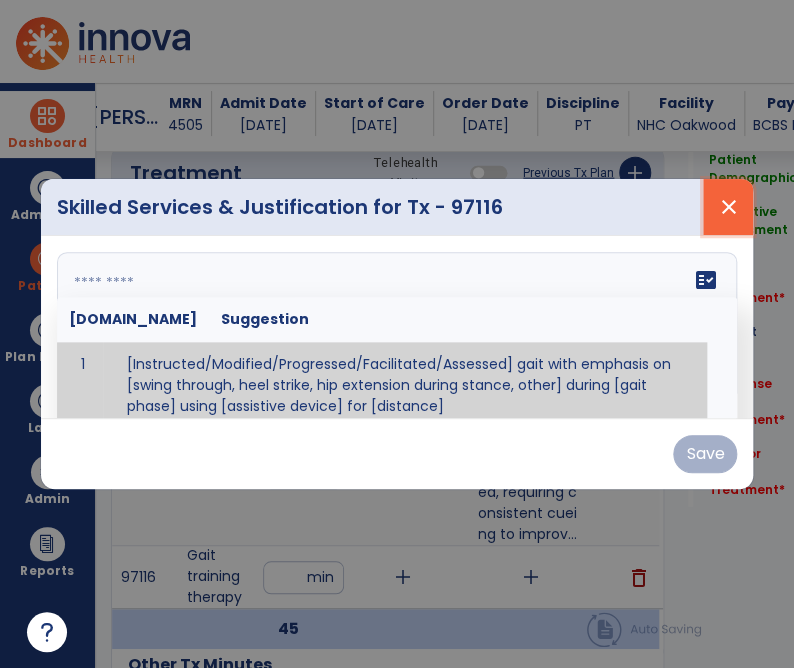 click on "close" at bounding box center [728, 207] 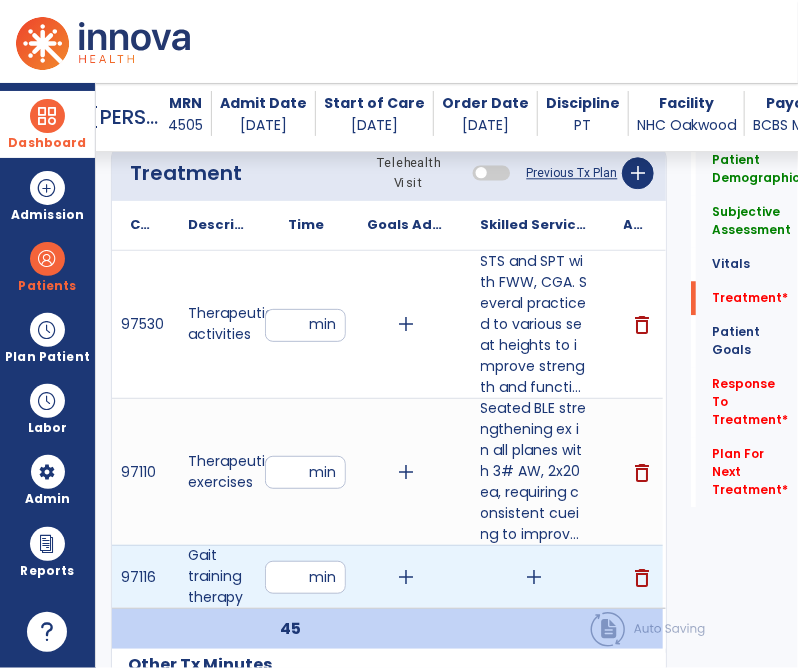 click on "delete" at bounding box center [642, 578] 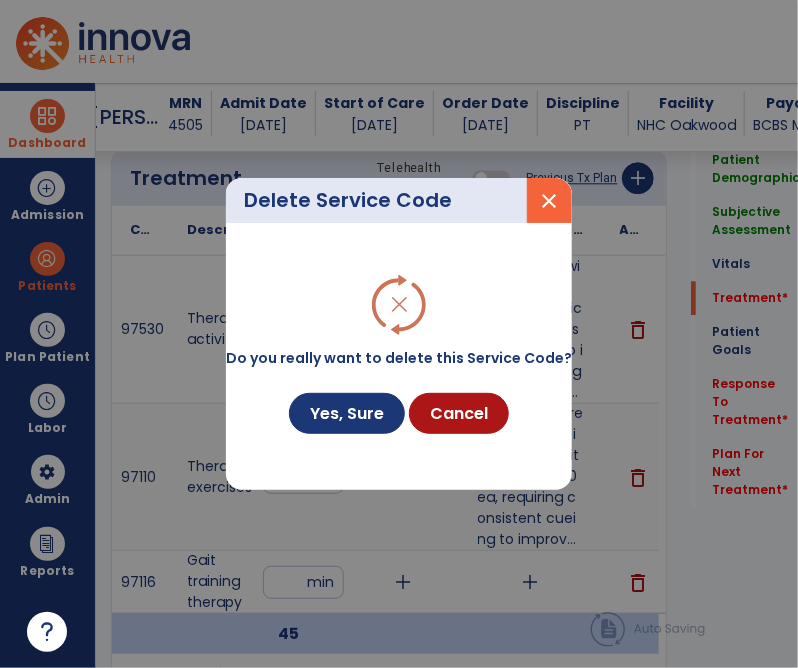 scroll, scrollTop: 1284, scrollLeft: 0, axis: vertical 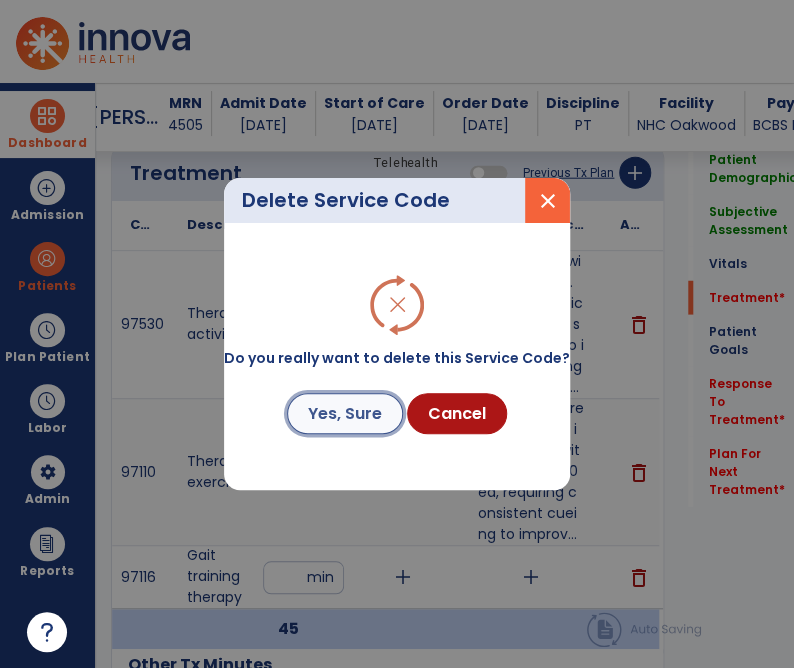 click on "Yes, Sure" at bounding box center (345, 413) 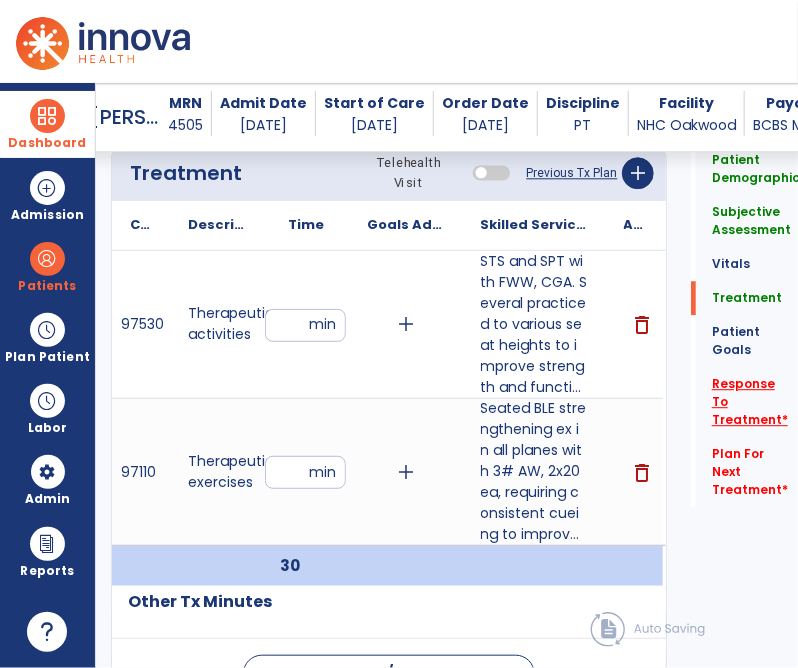 click on "Response To Treatment   *" 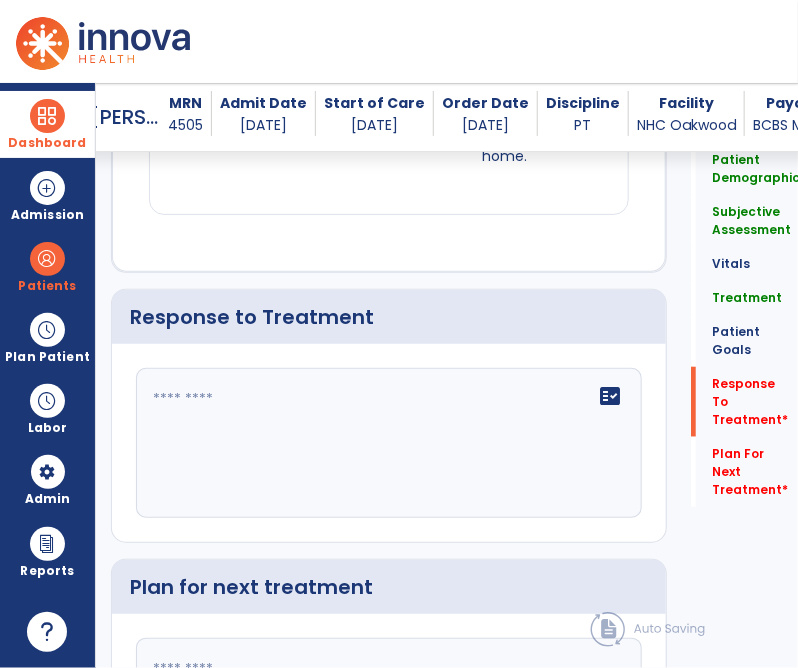 scroll, scrollTop: 4324, scrollLeft: 0, axis: vertical 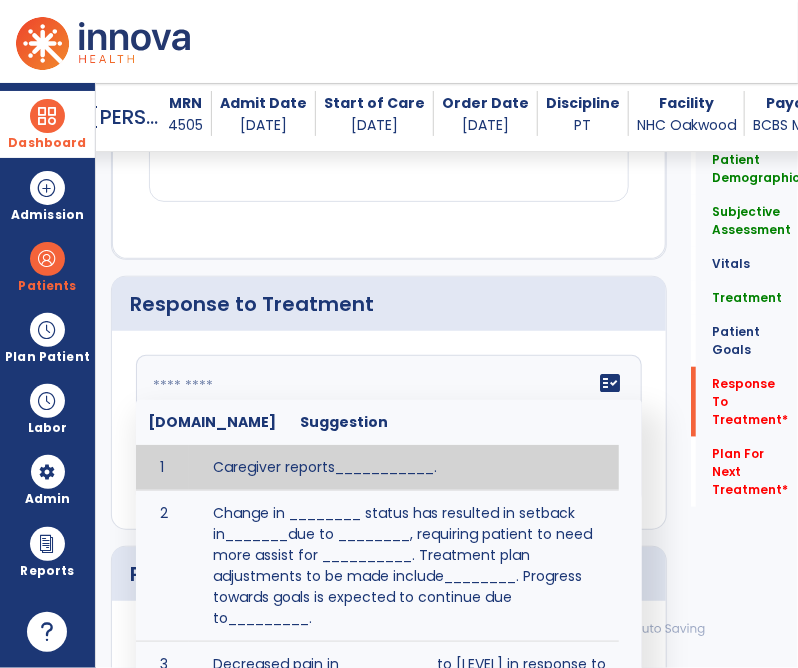 paste on "**********" 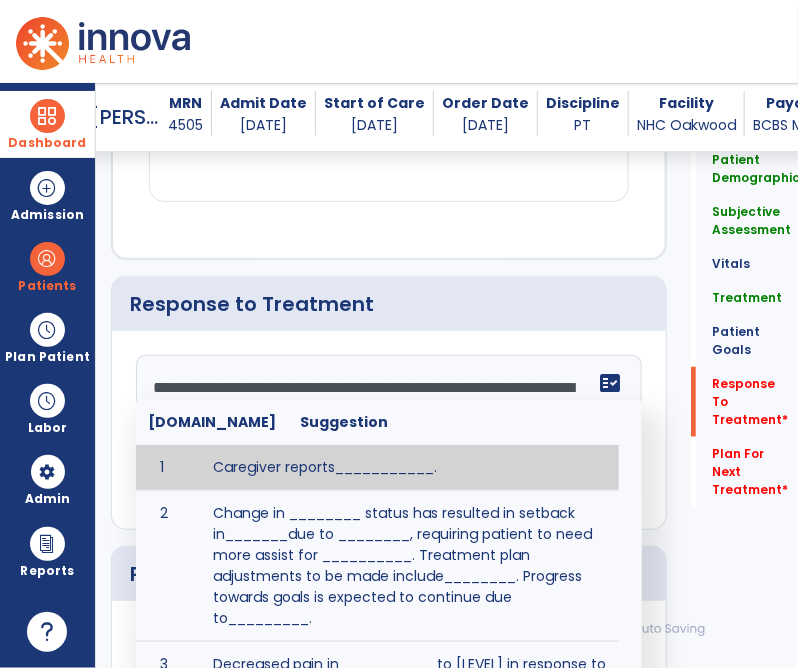 scroll, scrollTop: 64, scrollLeft: 0, axis: vertical 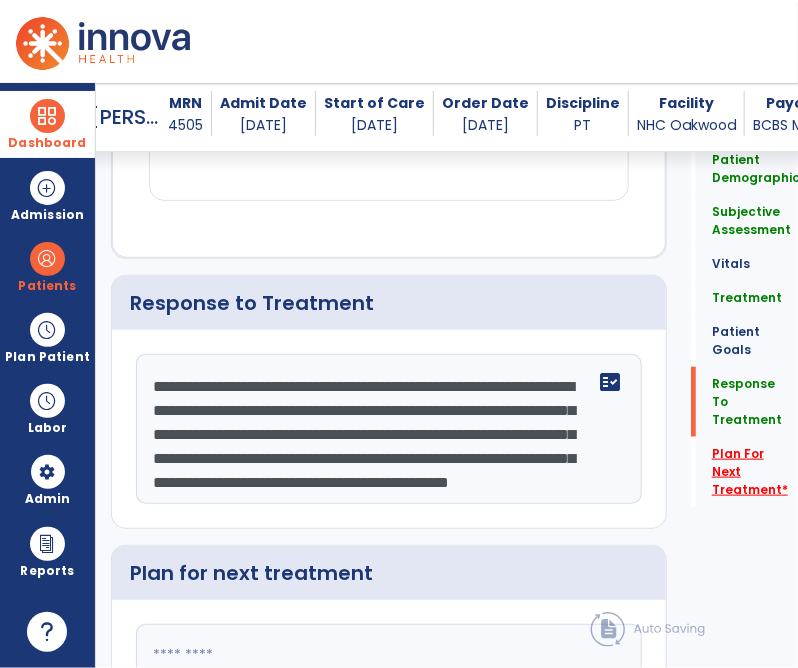 type on "**********" 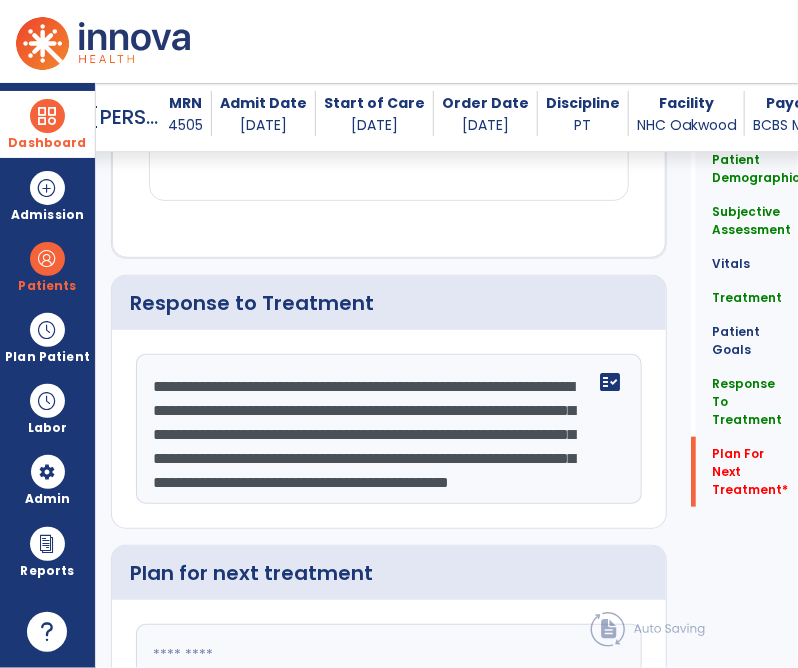 scroll, scrollTop: 4493, scrollLeft: 0, axis: vertical 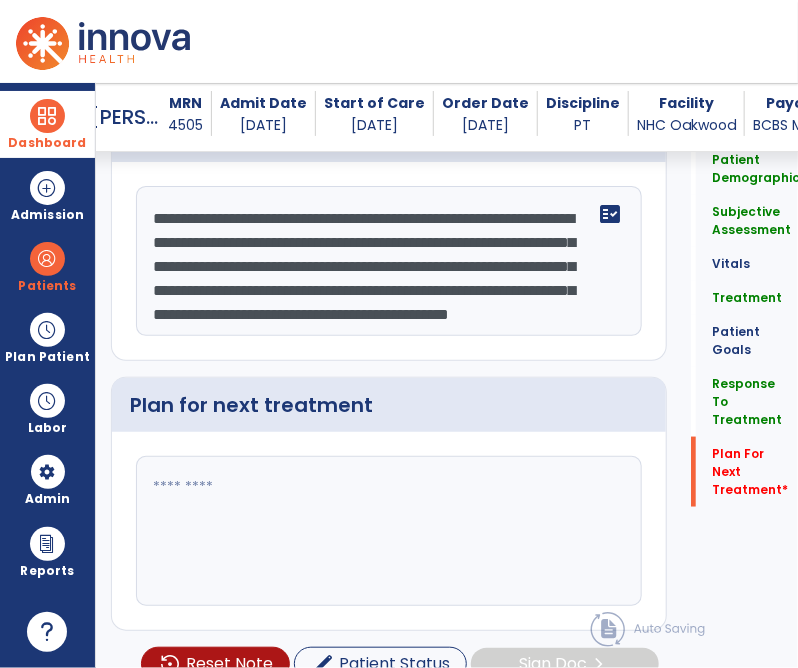 paste on "**********" 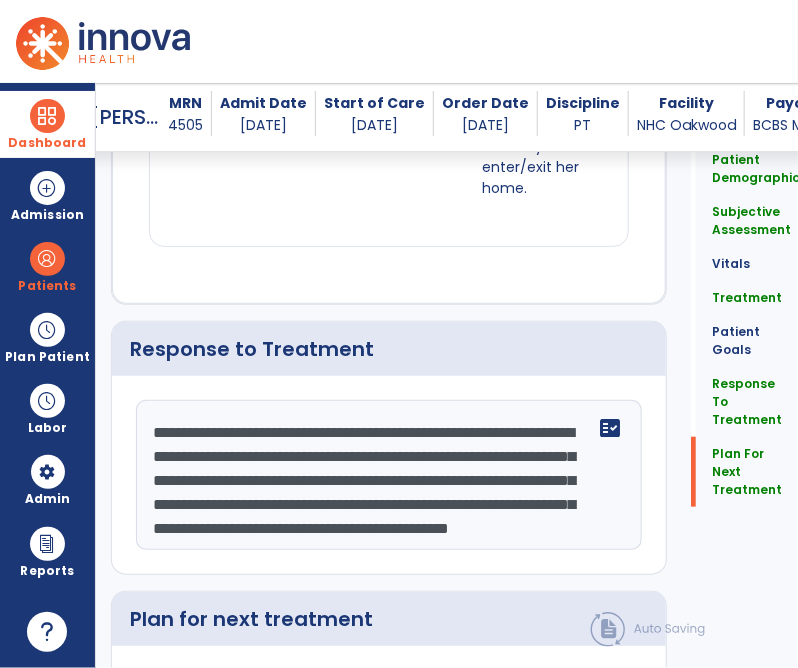 scroll, scrollTop: 4493, scrollLeft: 0, axis: vertical 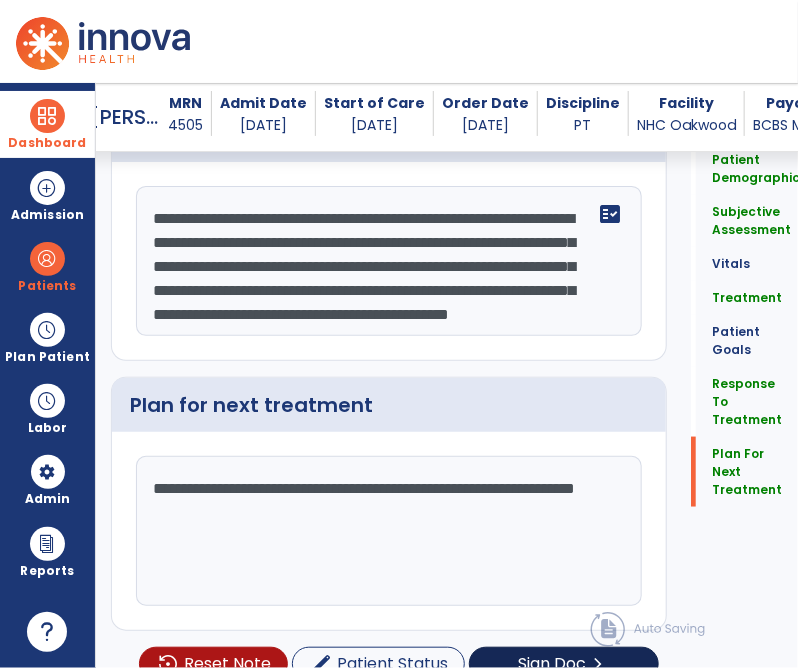 type on "**********" 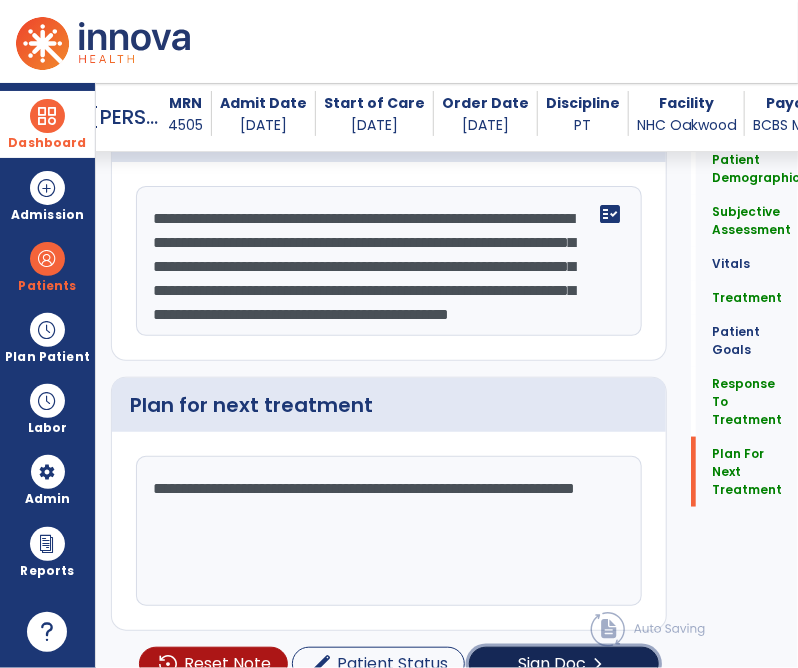 click on "Sign Doc" 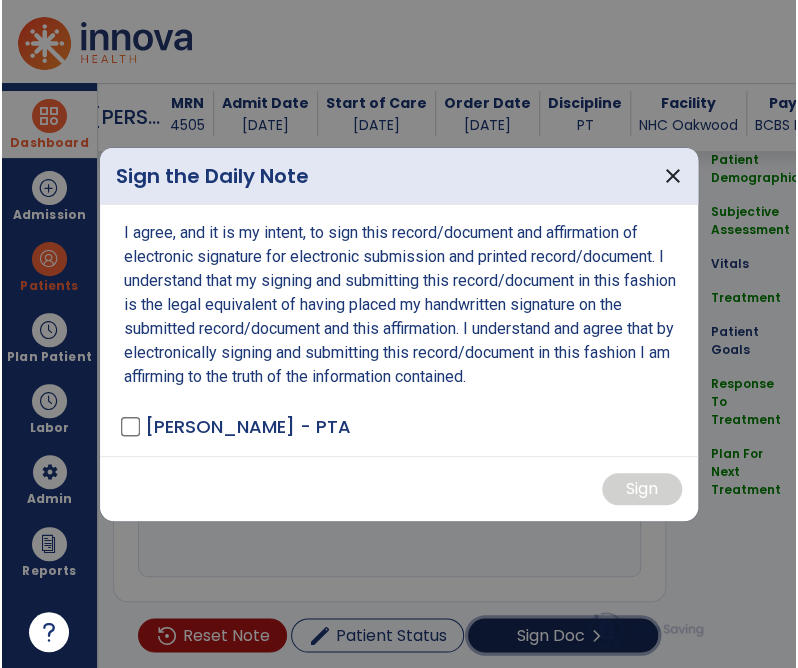 scroll, scrollTop: 4535, scrollLeft: 0, axis: vertical 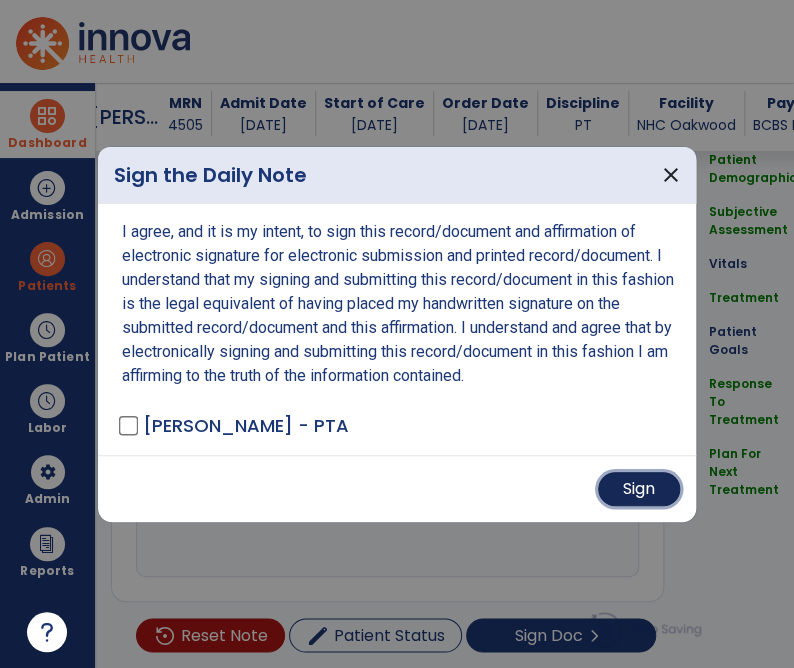 click on "Sign" at bounding box center [639, 489] 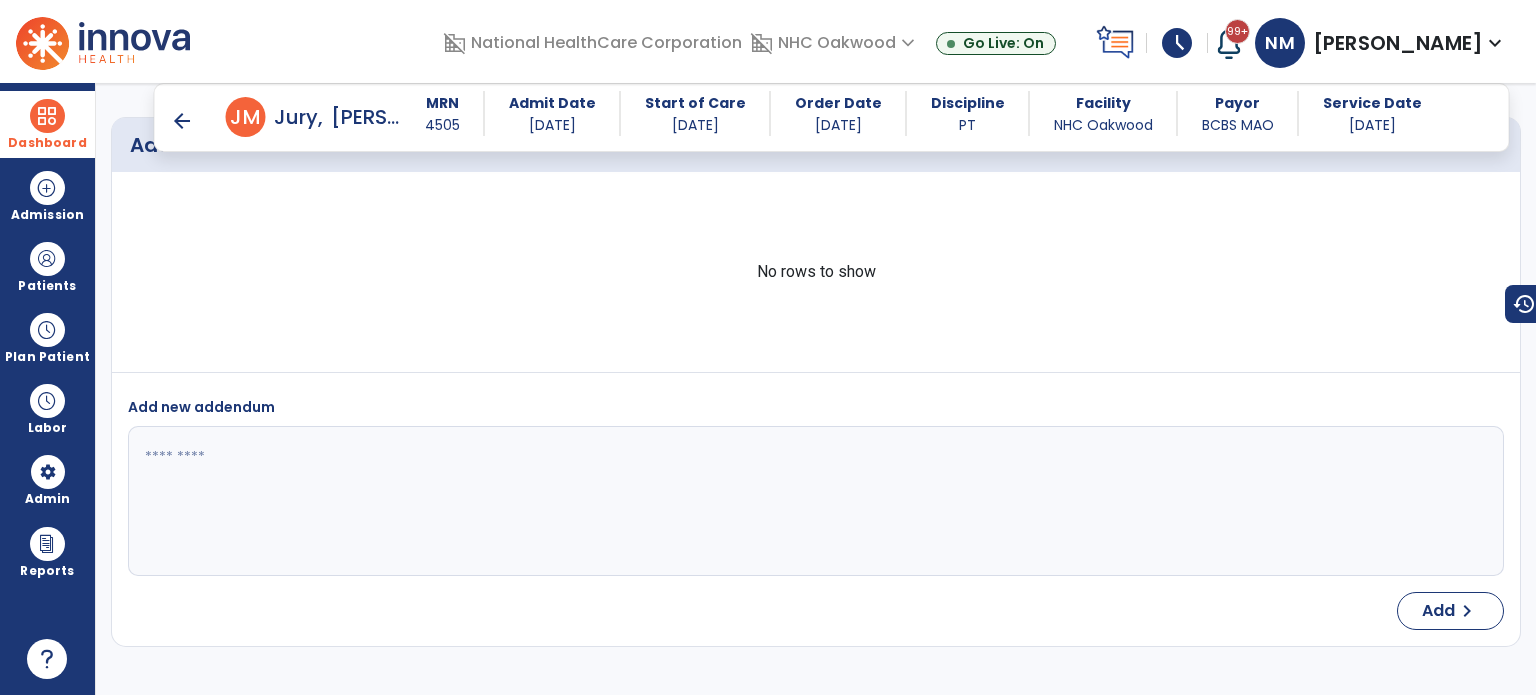 scroll, scrollTop: 4313, scrollLeft: 0, axis: vertical 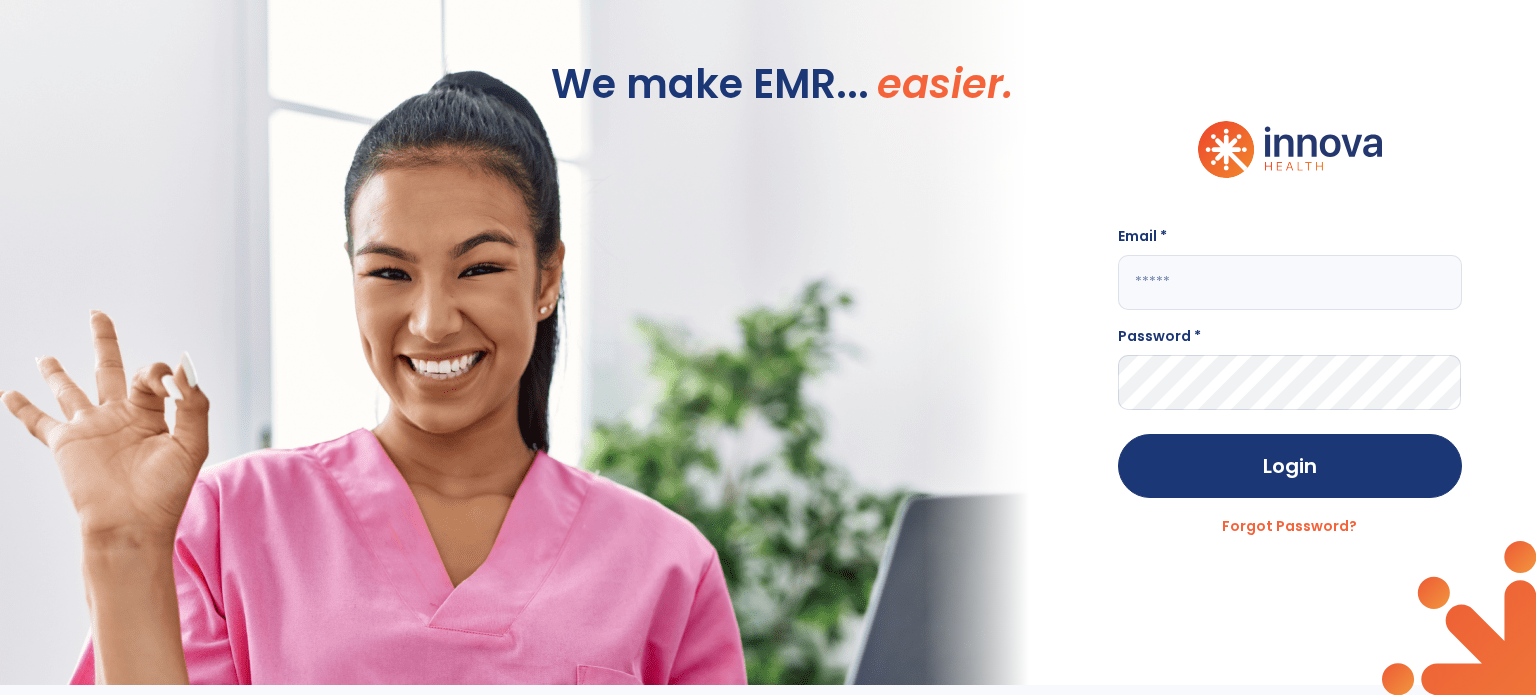 type on "**********" 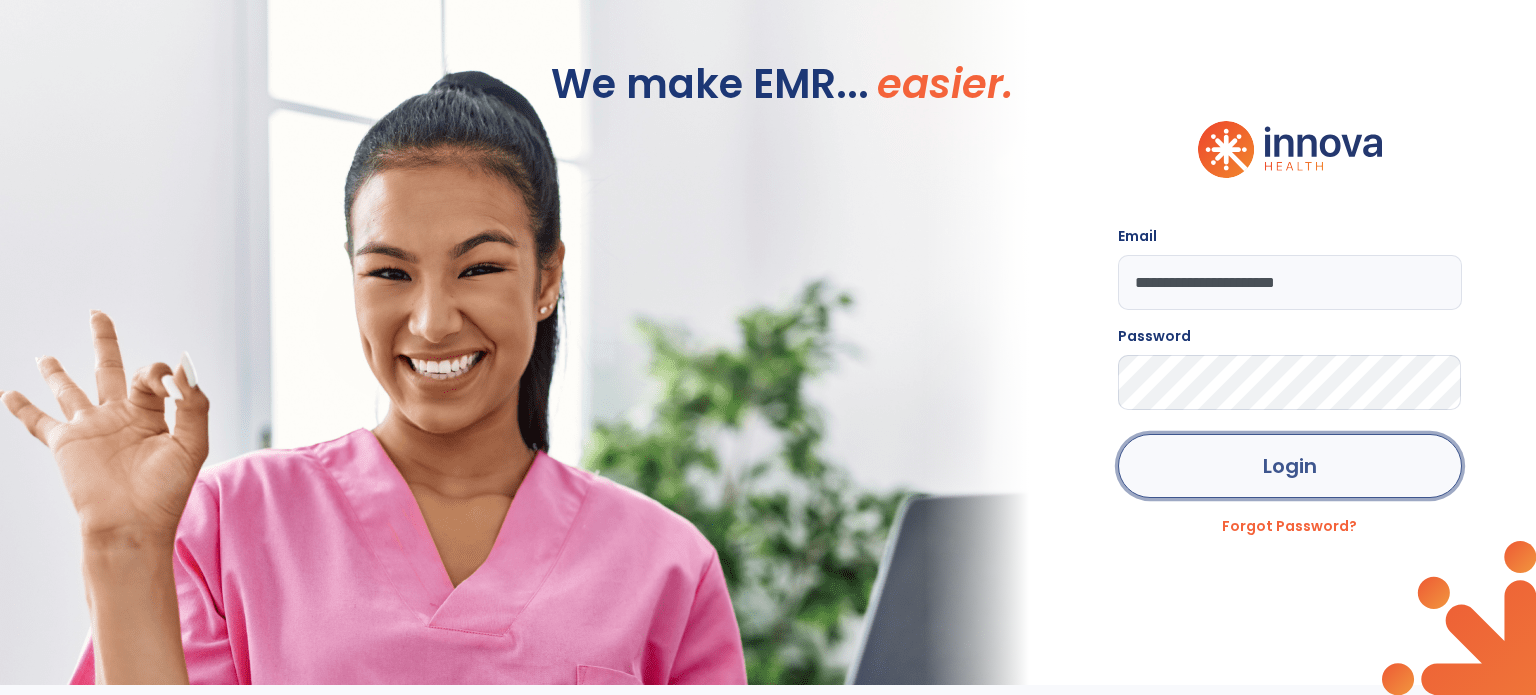 click on "Login" 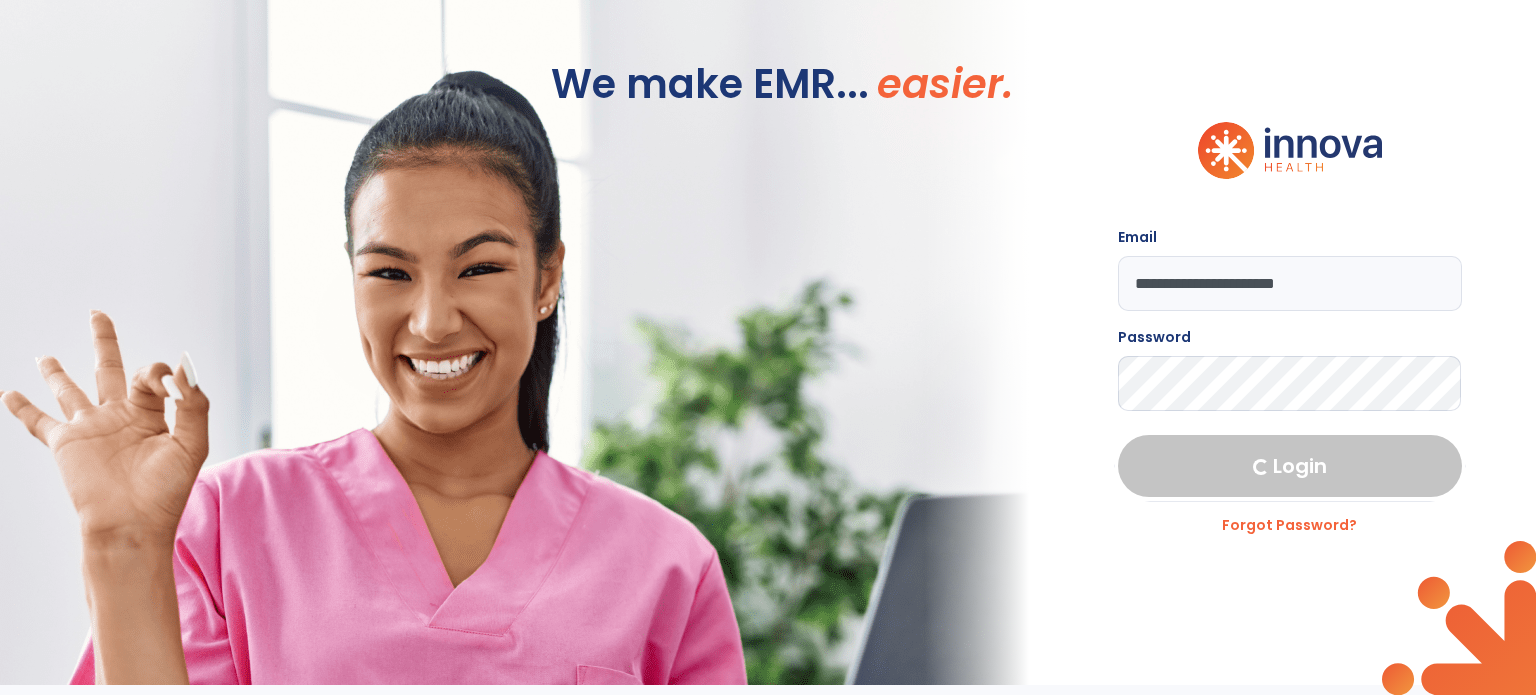 select on "***" 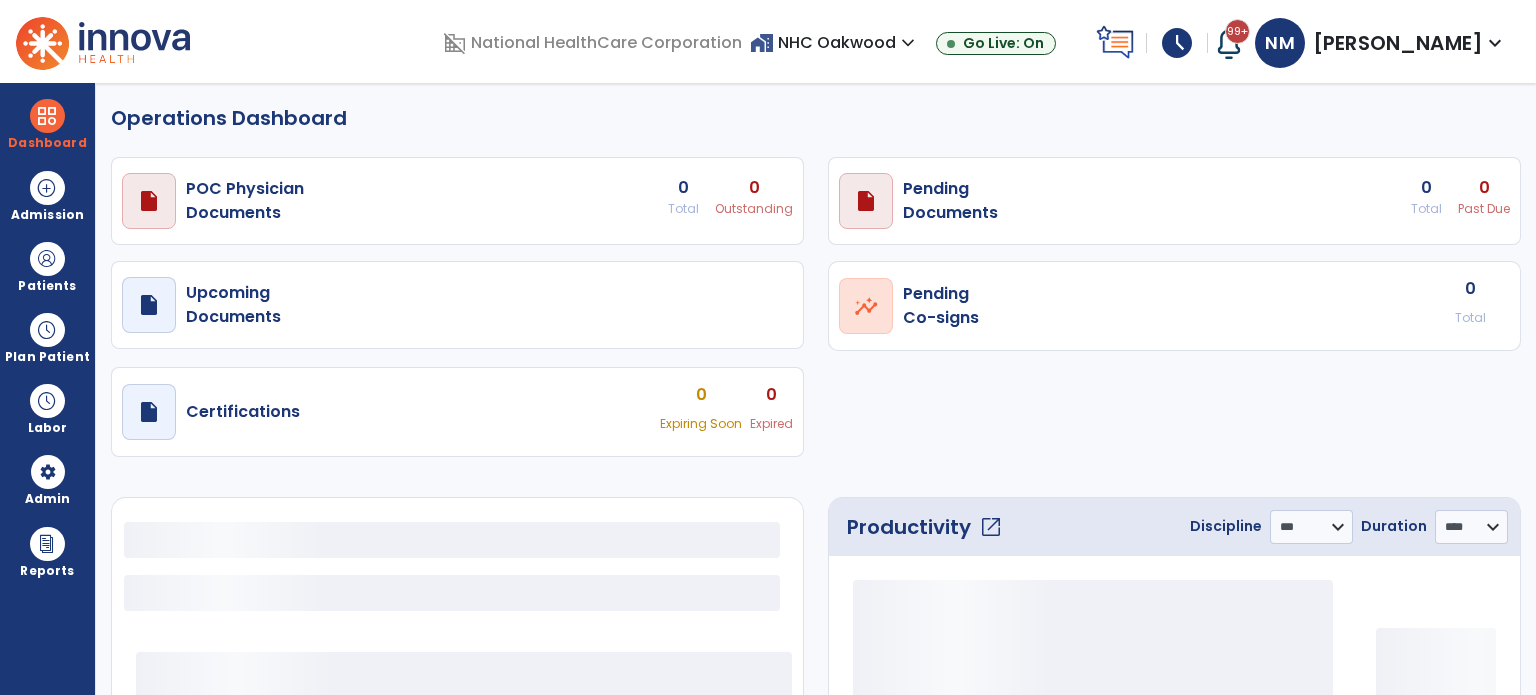 select on "***" 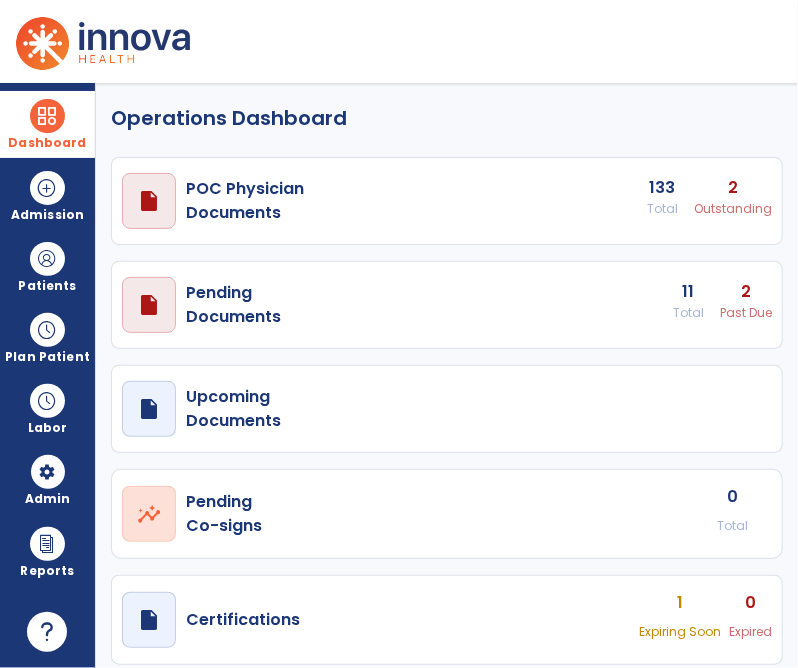 click on "Dashboard" at bounding box center (47, 124) 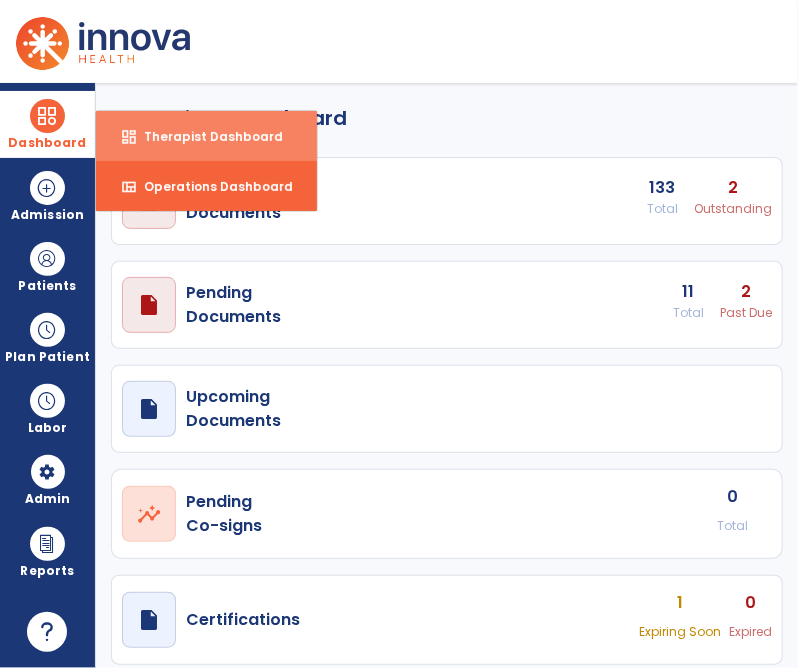 click on "dashboard  Therapist Dashboard" at bounding box center [206, 136] 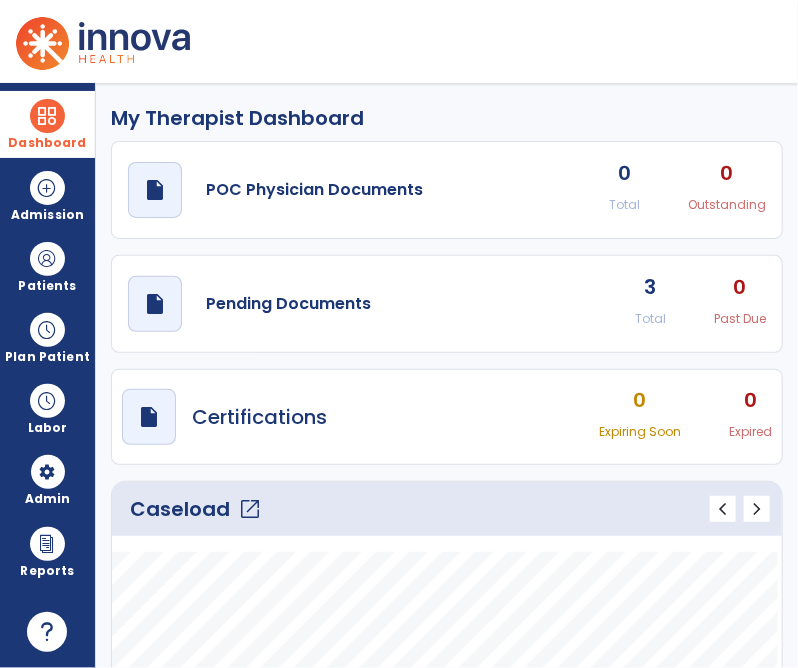 click on "open_in_new" 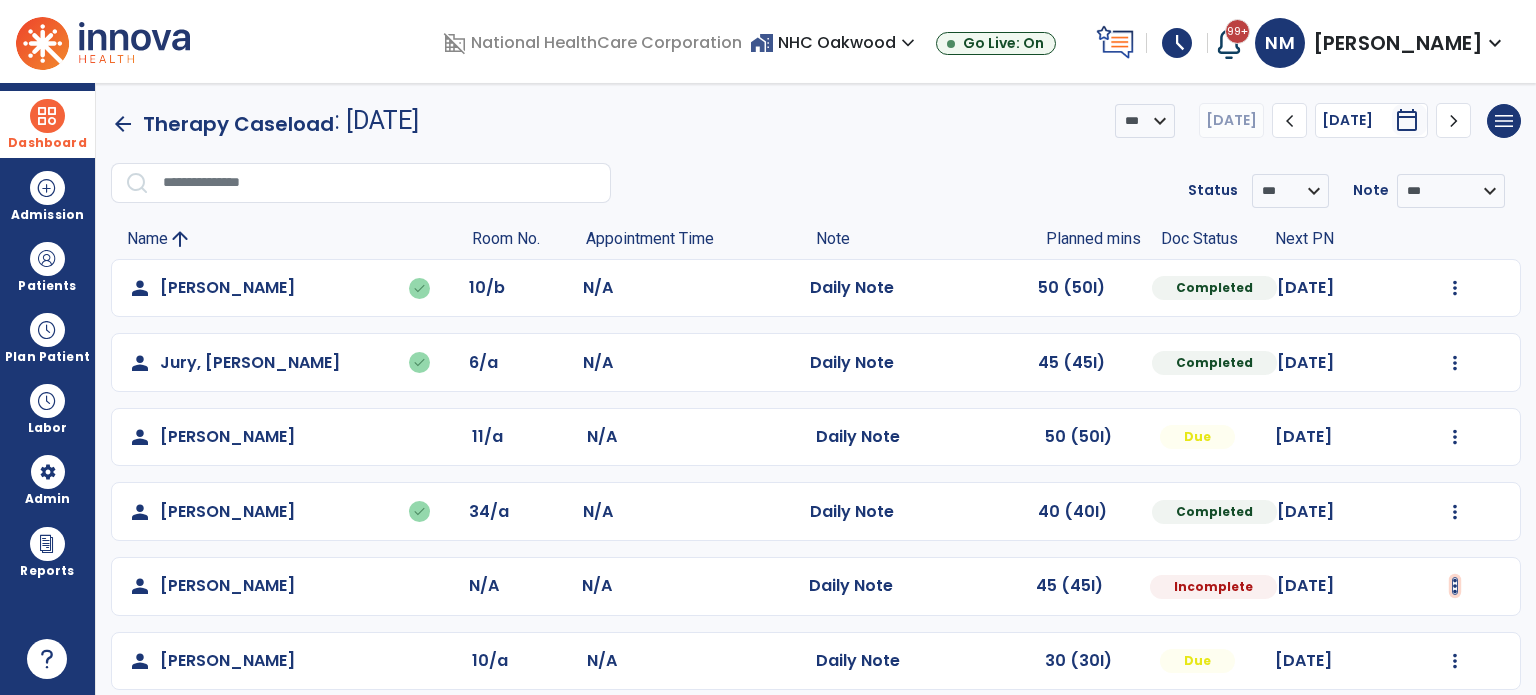 click at bounding box center (1455, 288) 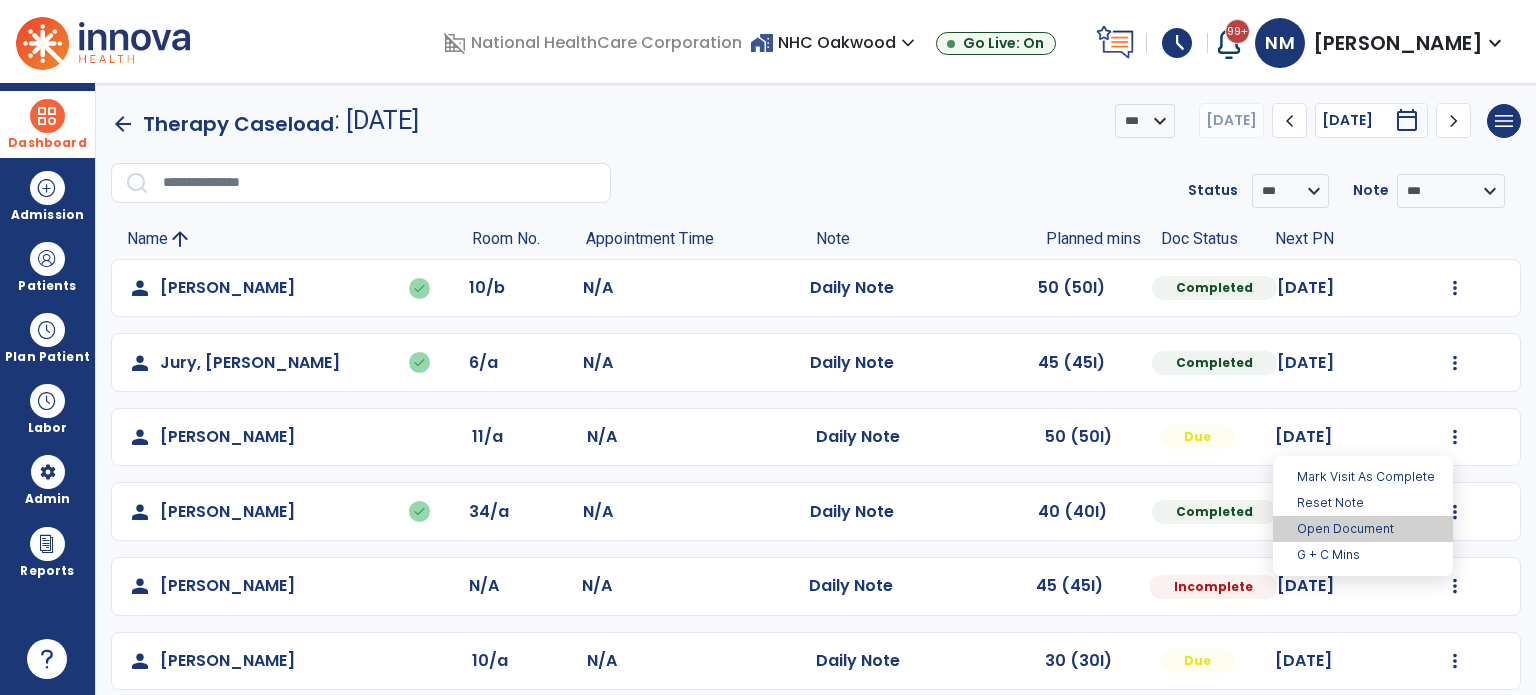 click on "Open Document" at bounding box center [1363, 529] 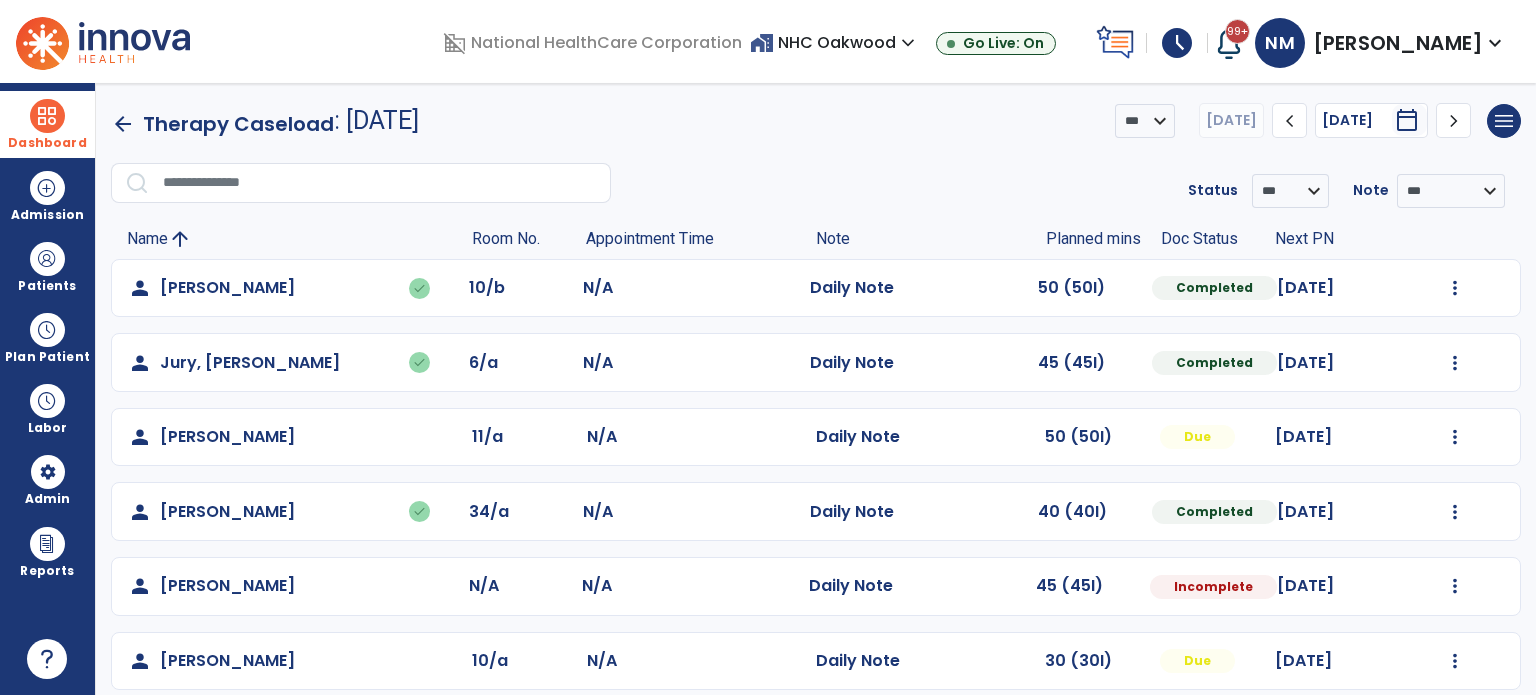 select on "*" 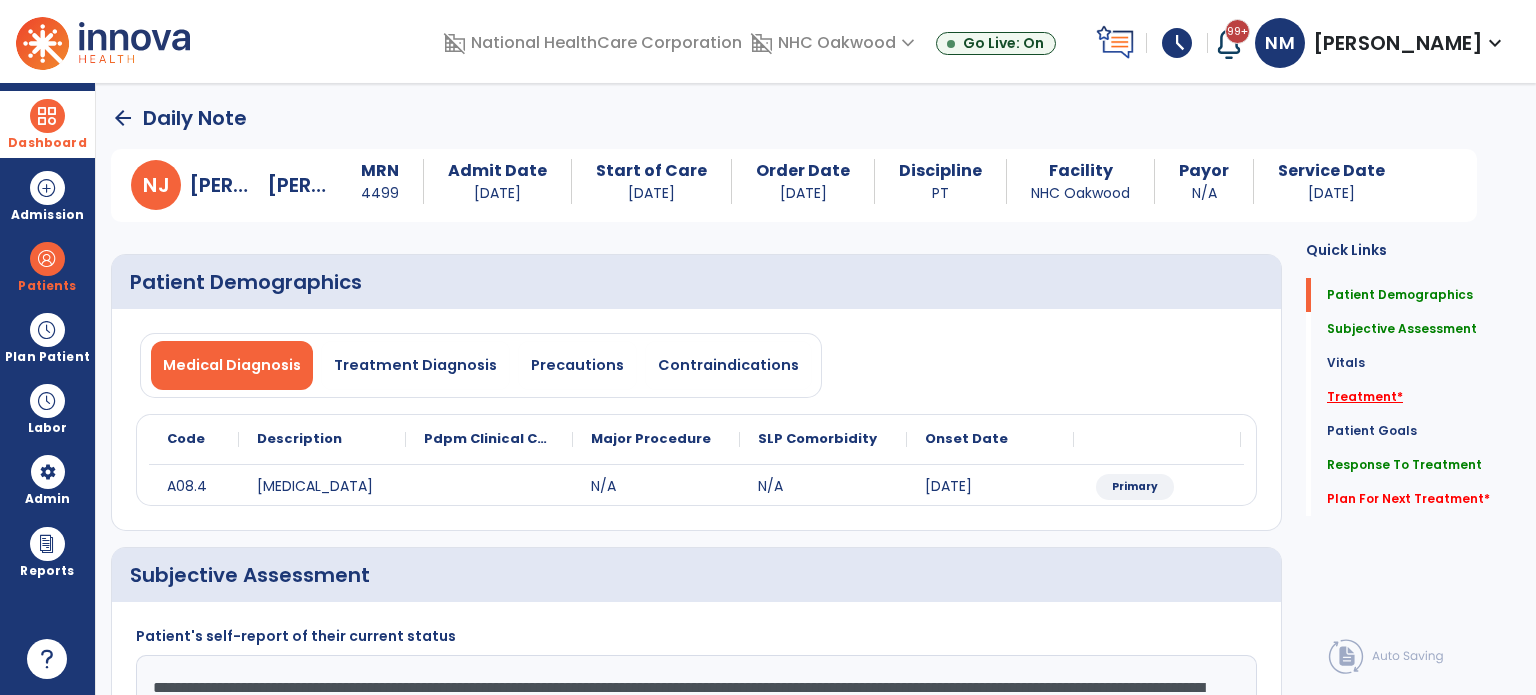 click on "Treatment   *" 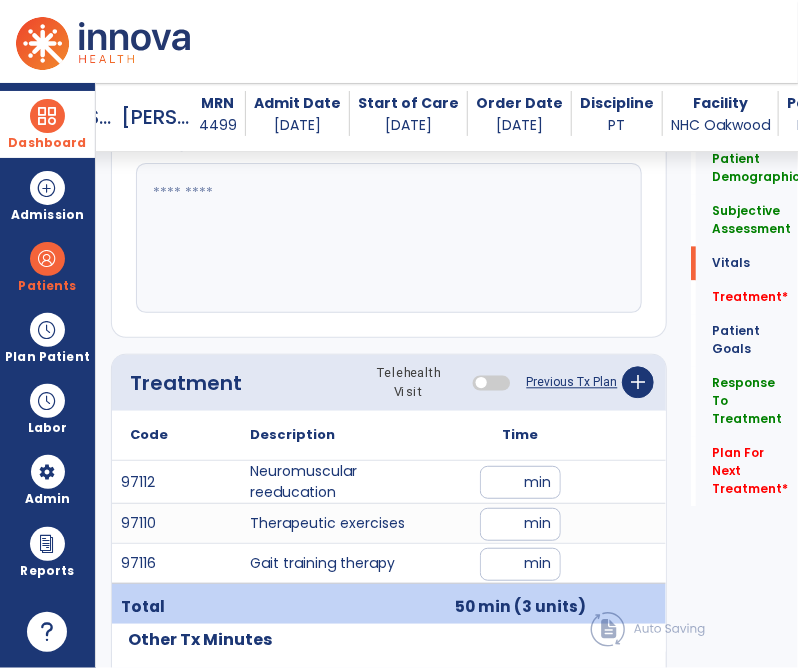 scroll, scrollTop: 1074, scrollLeft: 0, axis: vertical 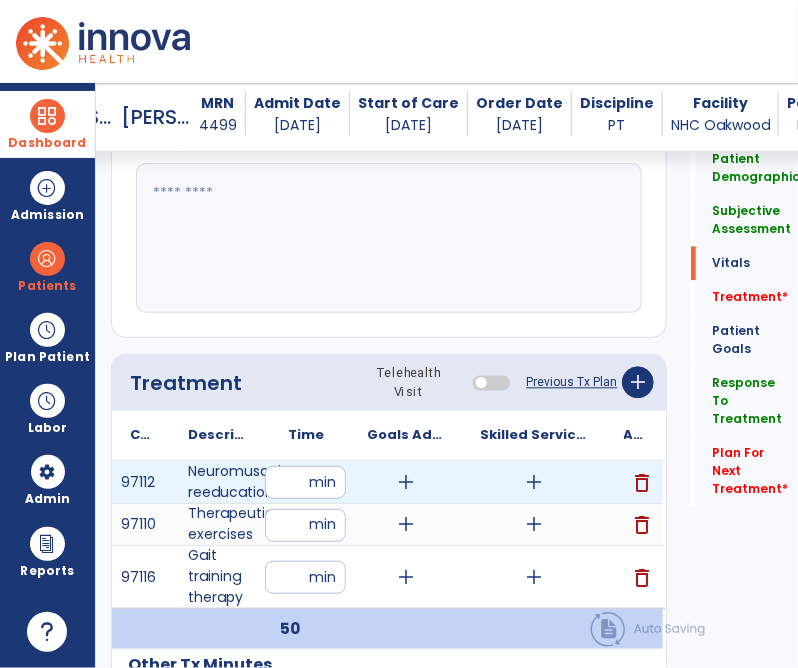 click on "add" at bounding box center [534, 482] 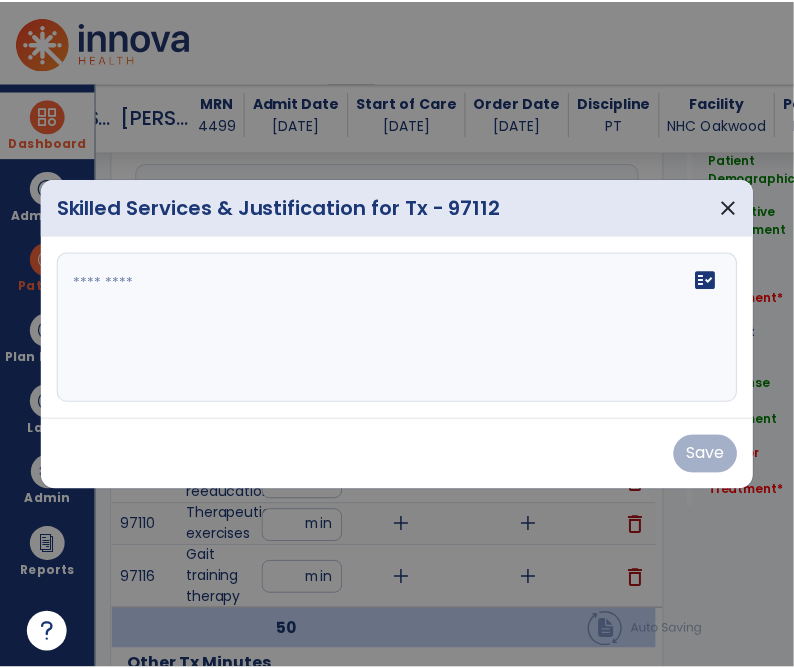 scroll, scrollTop: 1074, scrollLeft: 0, axis: vertical 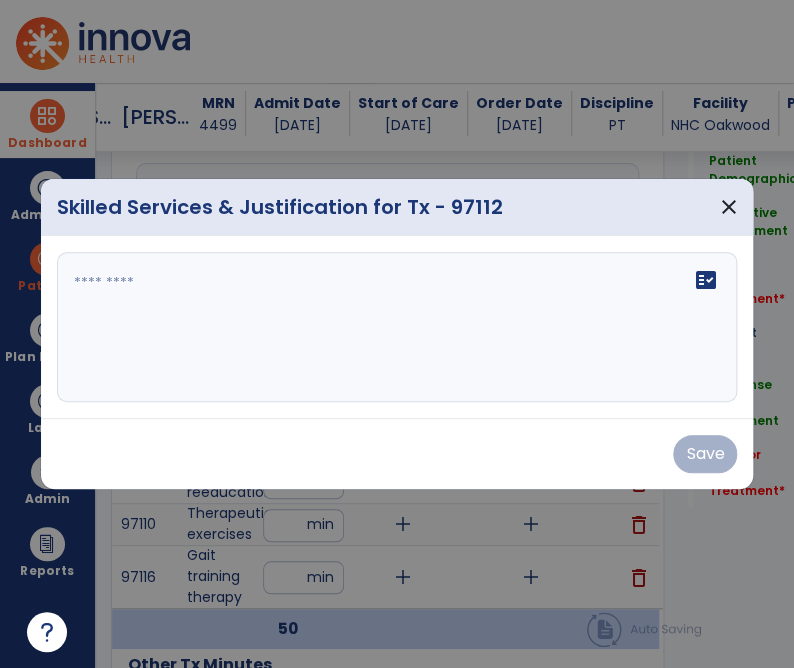 click at bounding box center [399, 327] 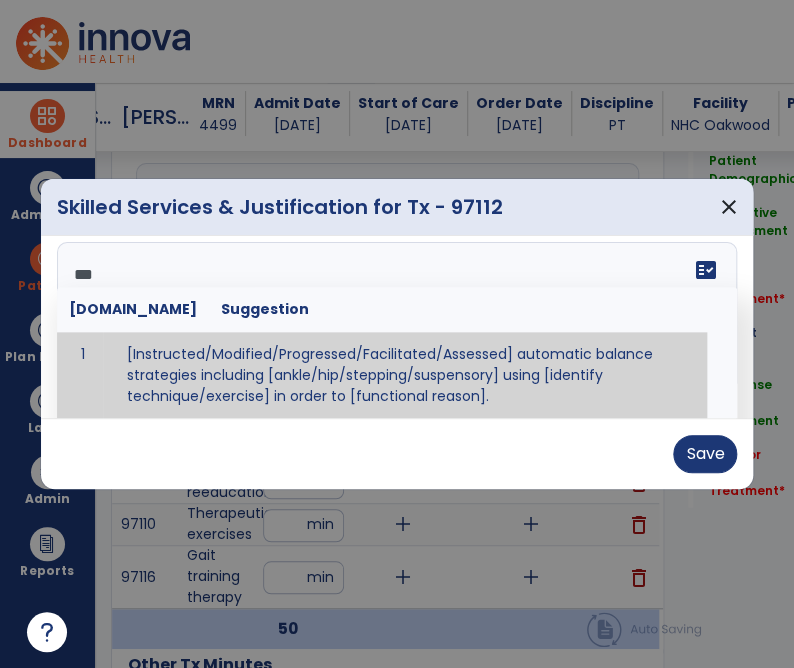 scroll, scrollTop: 0, scrollLeft: 0, axis: both 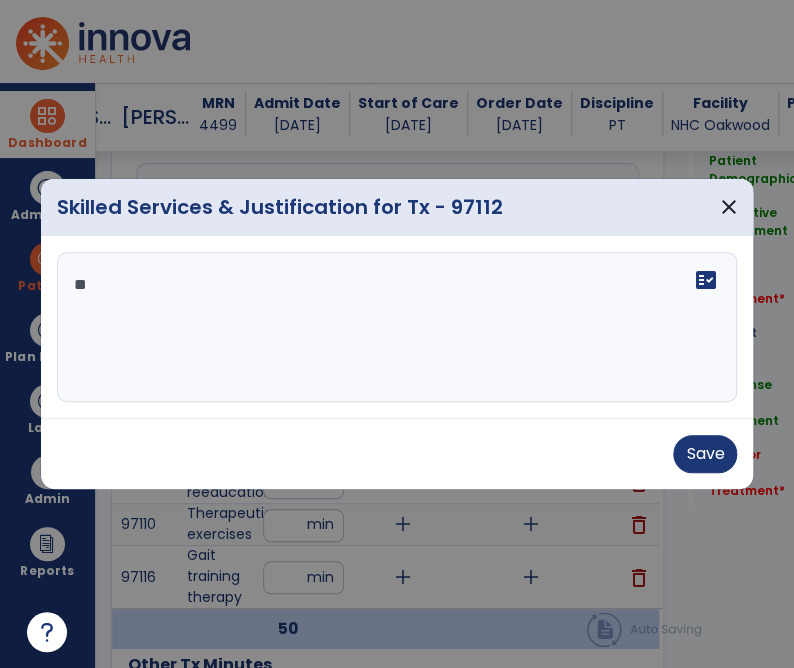 type on "*" 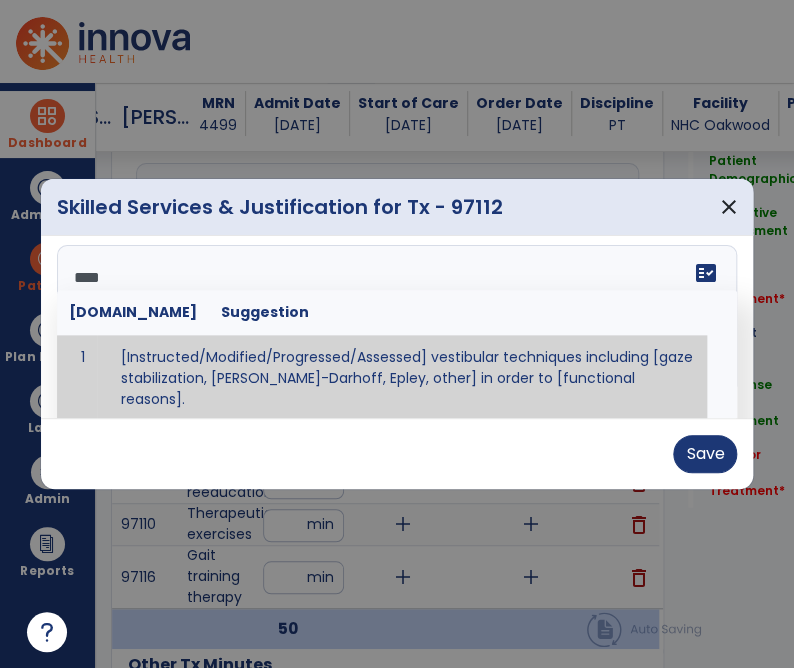 scroll, scrollTop: 0, scrollLeft: 0, axis: both 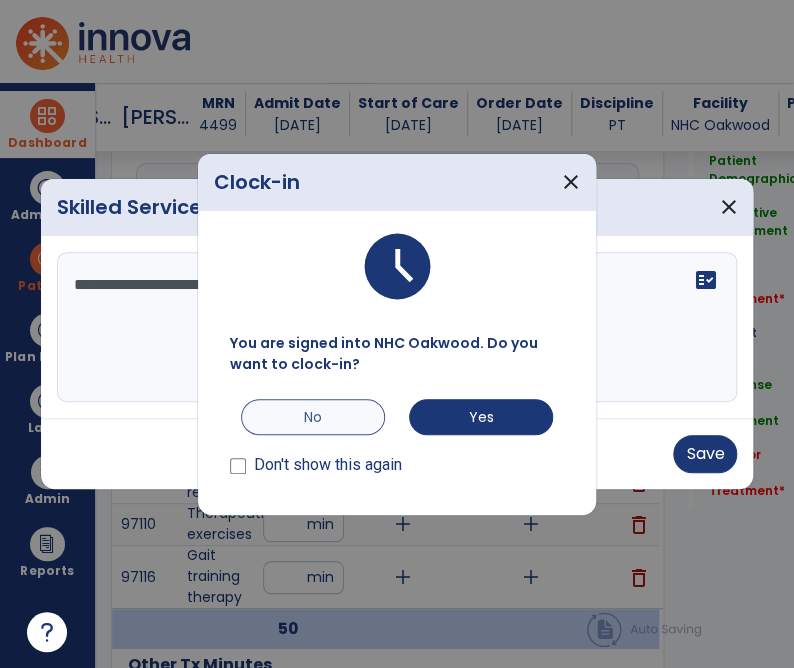 click on "No" at bounding box center (313, 417) 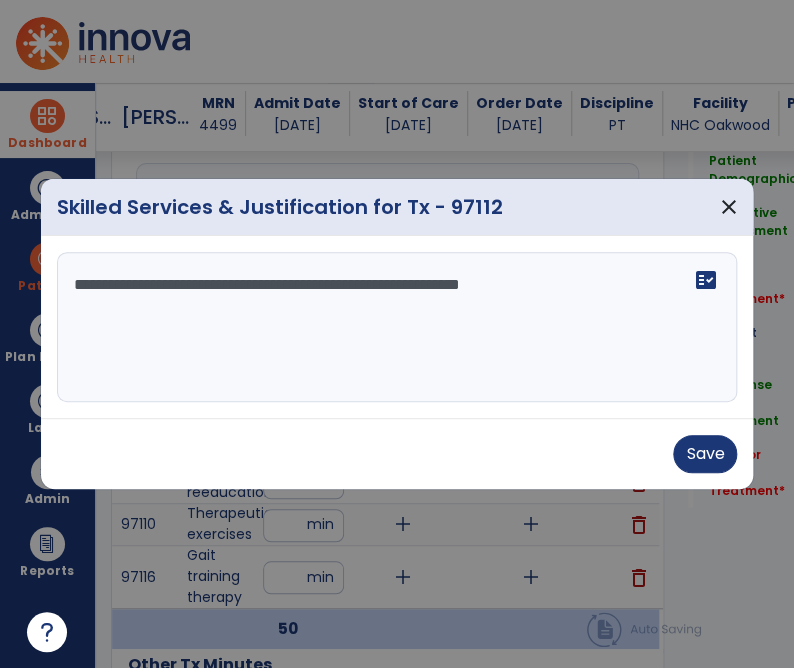click on "**********" at bounding box center [399, 327] 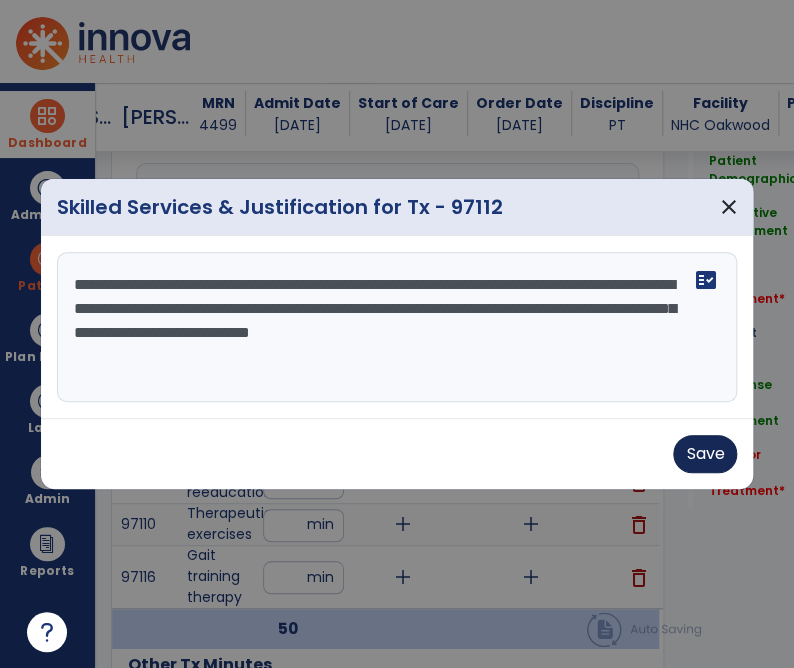 type on "**********" 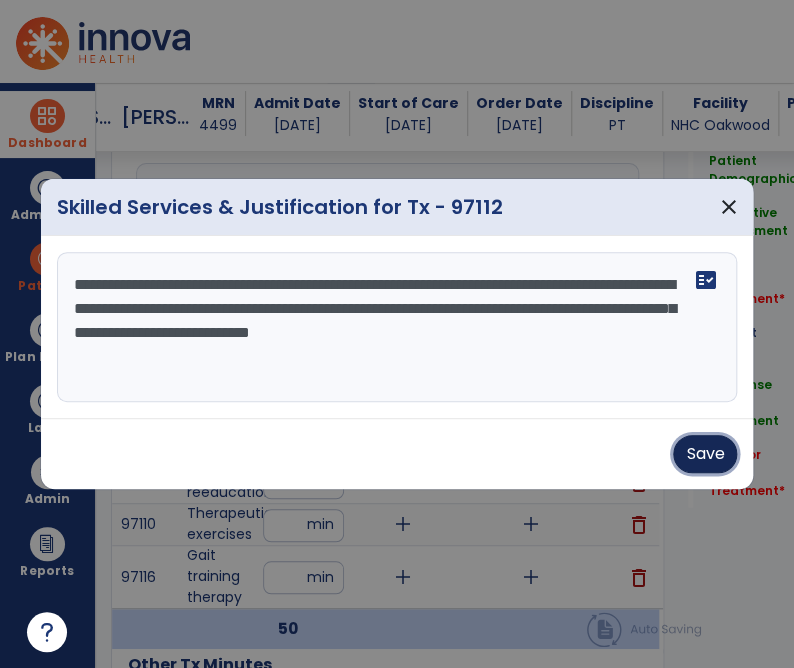 click on "Save" at bounding box center [705, 454] 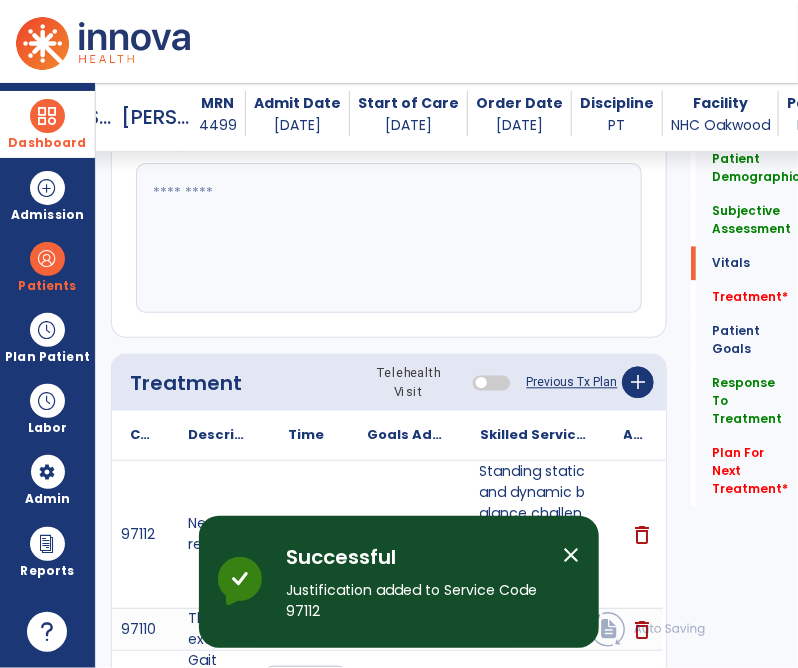 click on "close" at bounding box center (571, 555) 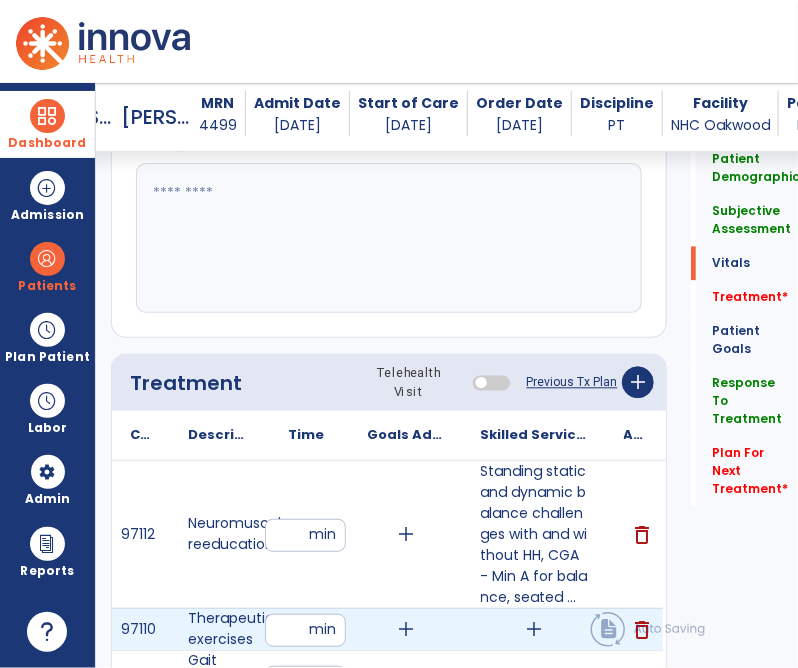 click on "add" at bounding box center [534, 629] 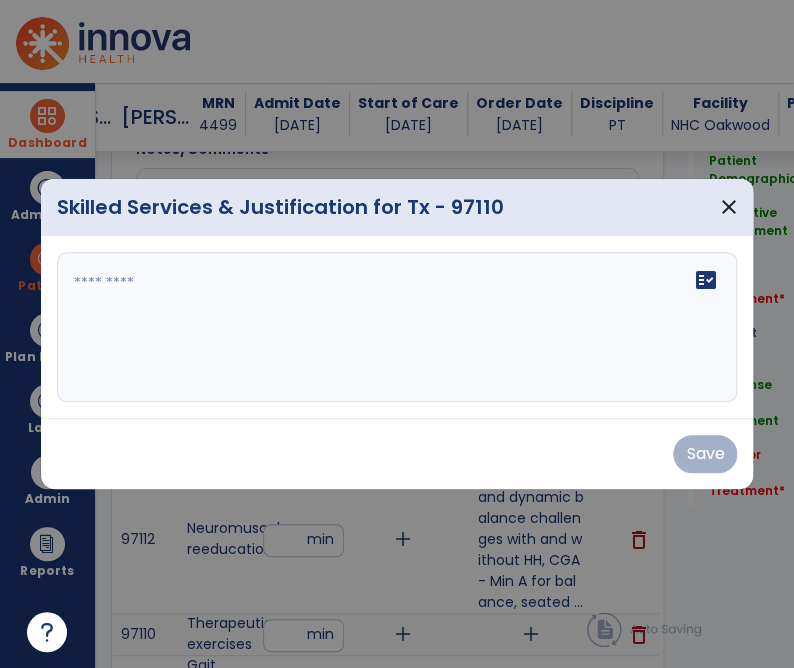 scroll, scrollTop: 1074, scrollLeft: 0, axis: vertical 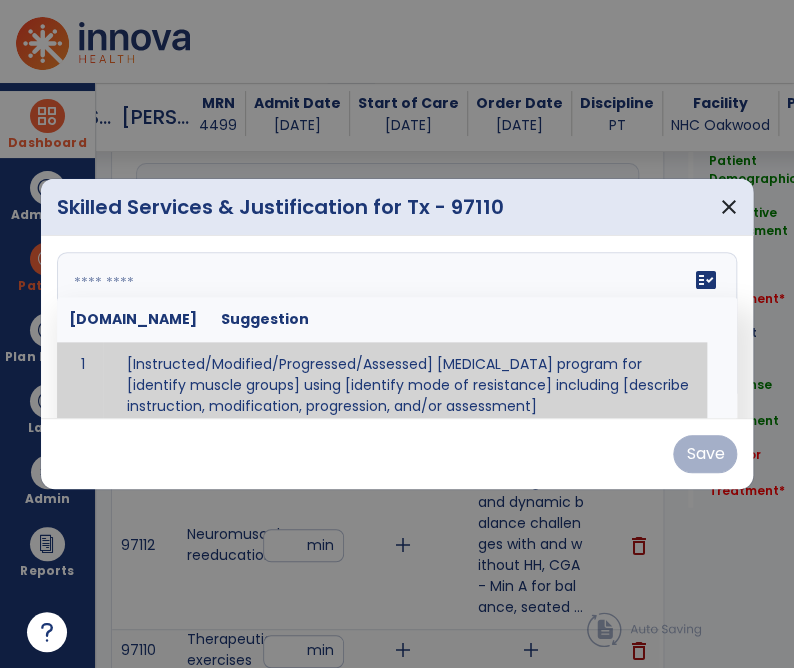paste on "**********" 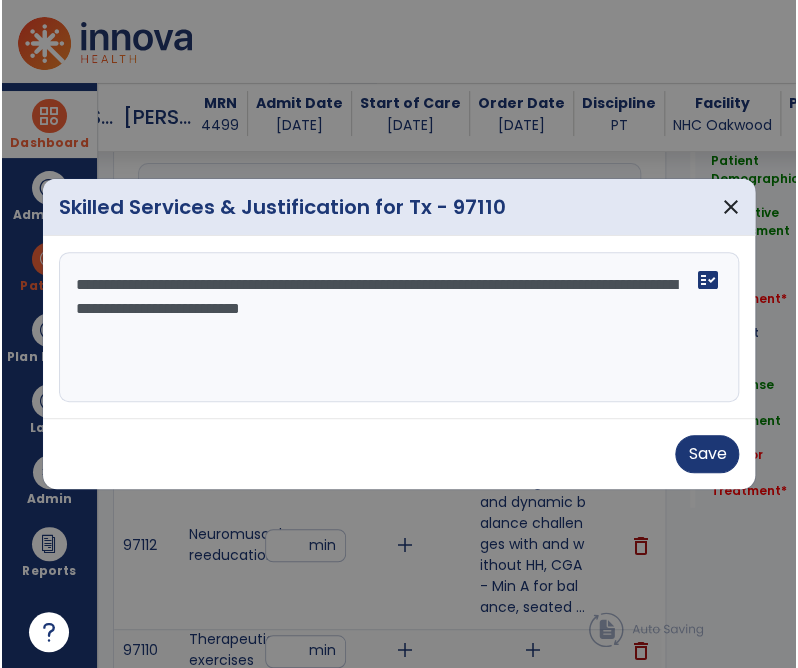 scroll, scrollTop: 0, scrollLeft: 0, axis: both 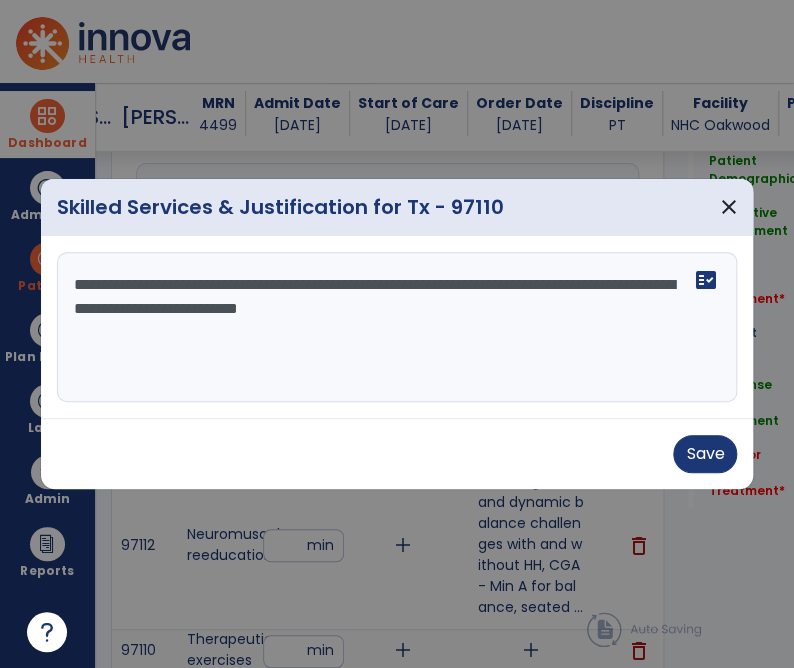 click on "**********" at bounding box center (399, 327) 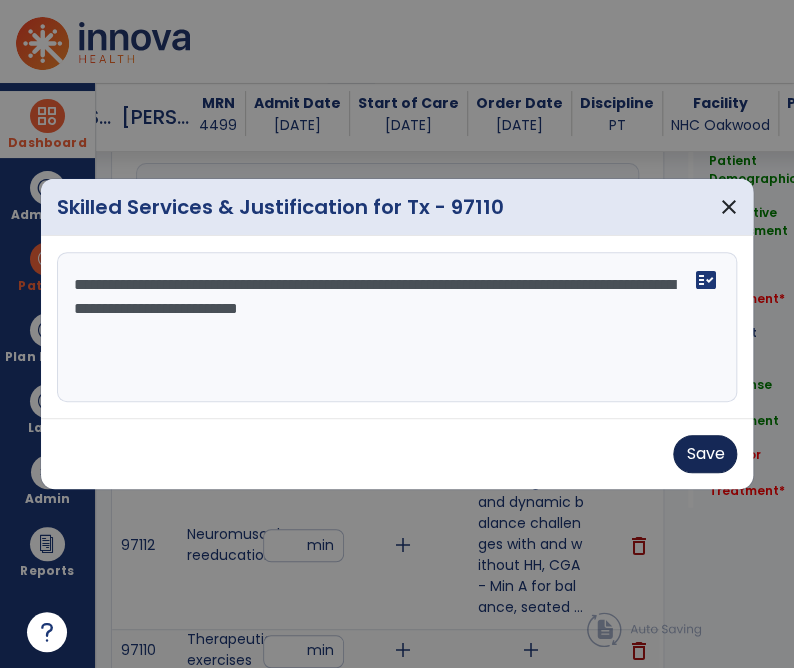 type on "**********" 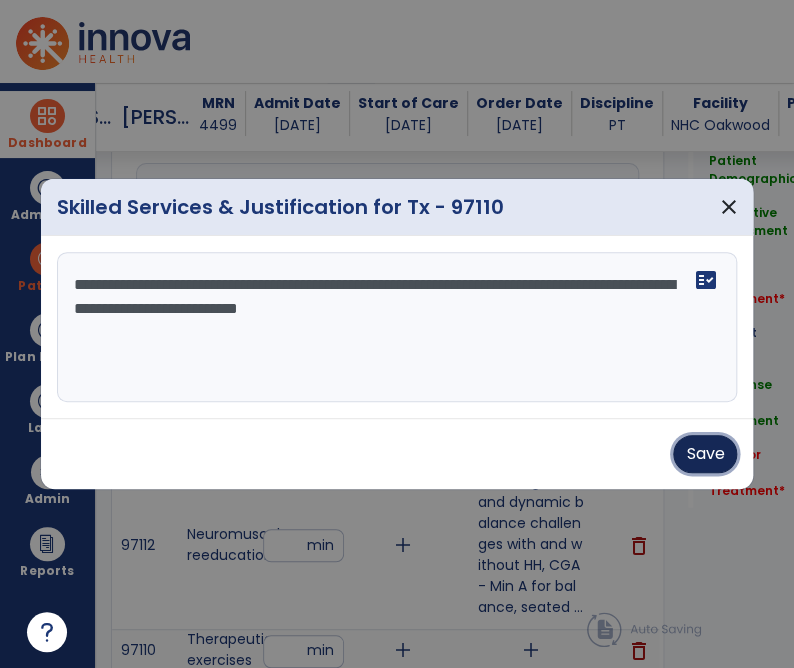 click on "Save" at bounding box center (705, 454) 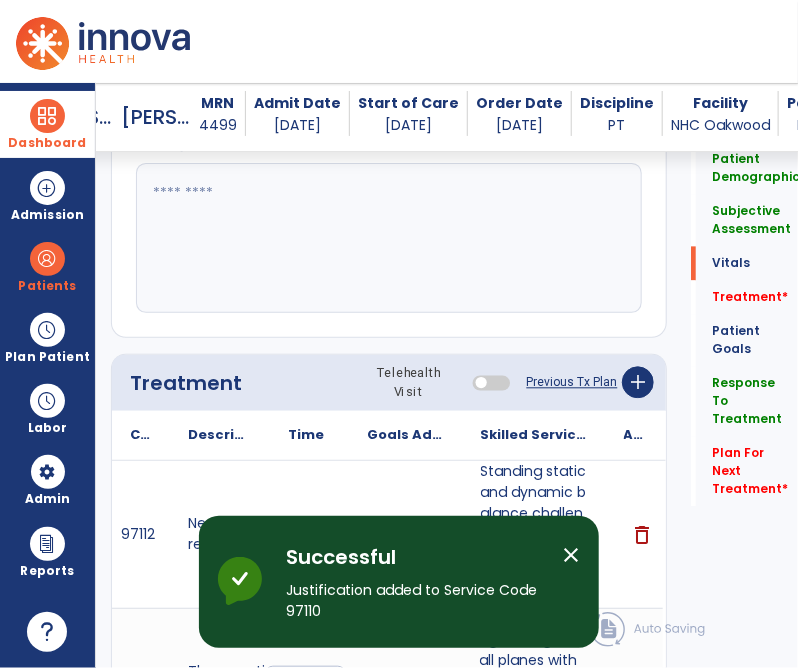 click on "close" at bounding box center (571, 555) 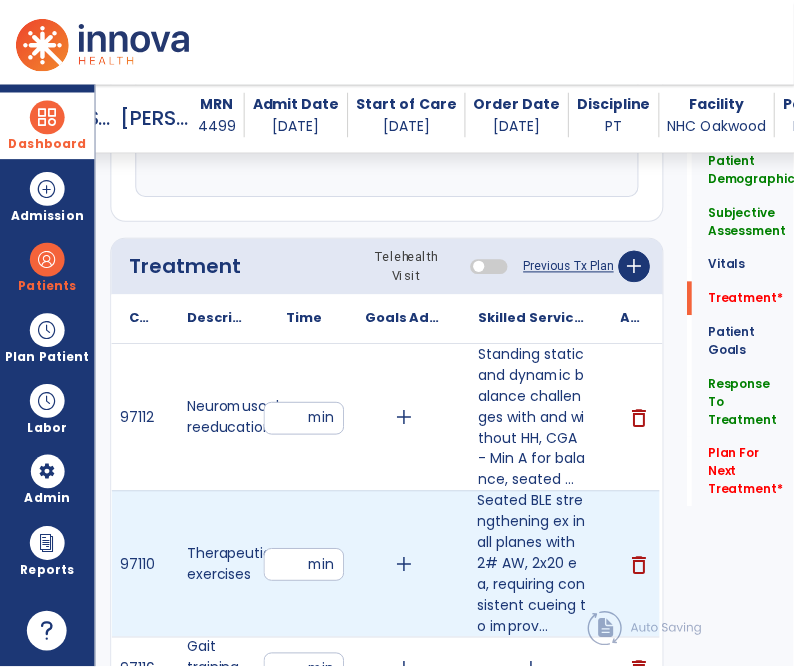 scroll, scrollTop: 1274, scrollLeft: 0, axis: vertical 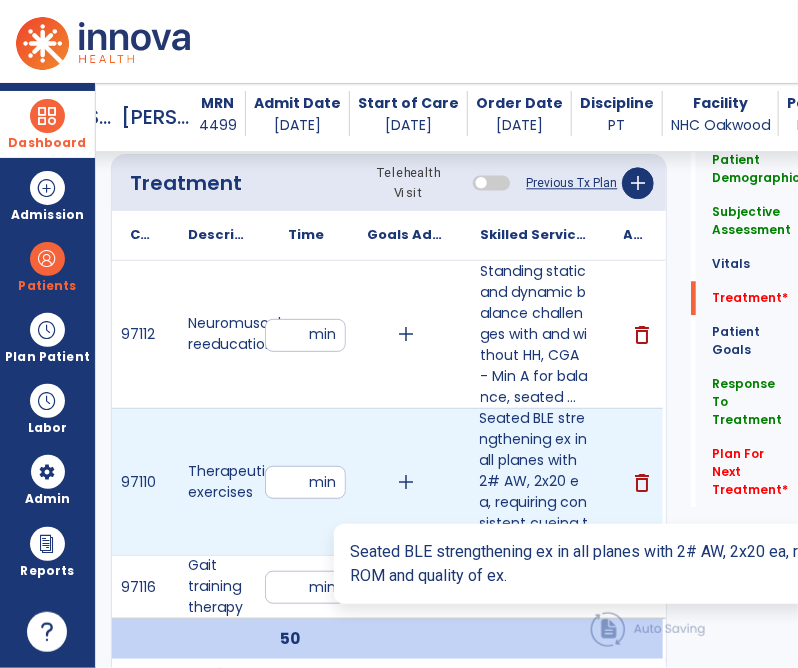 click on "Seated BLE strengthening ex in all planes with 2# AW, 2x20 ea, requiring consistent cueing to improv..." at bounding box center [534, 481] 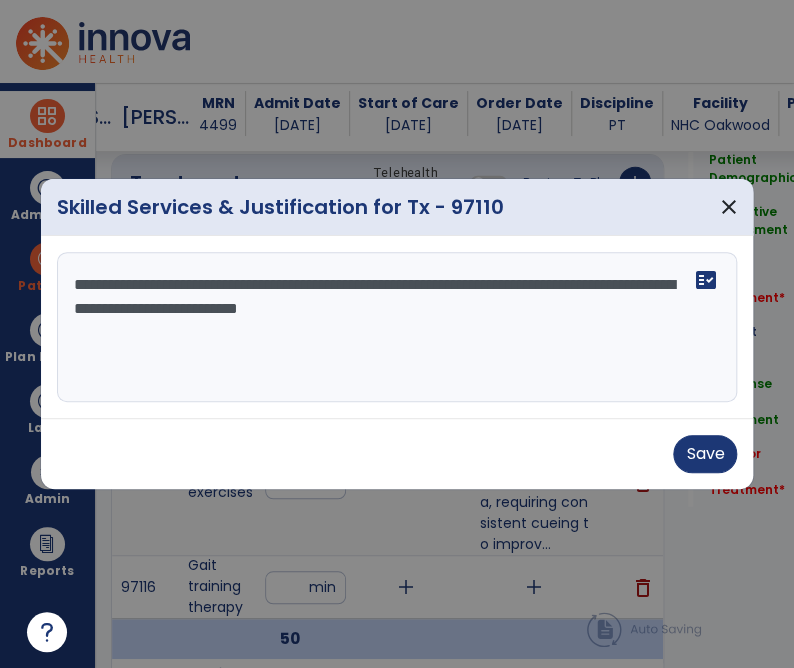 scroll, scrollTop: 1274, scrollLeft: 0, axis: vertical 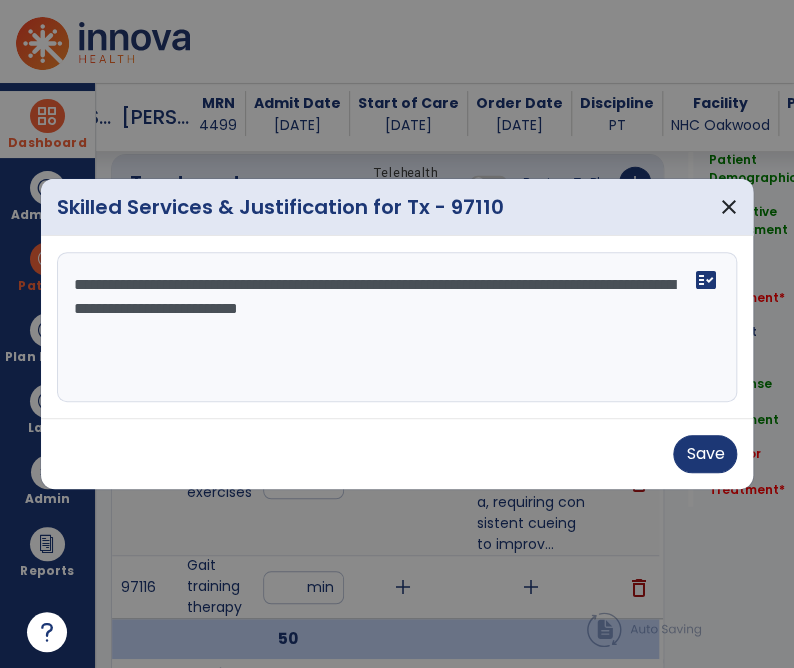 click on "Save" at bounding box center (397, 454) 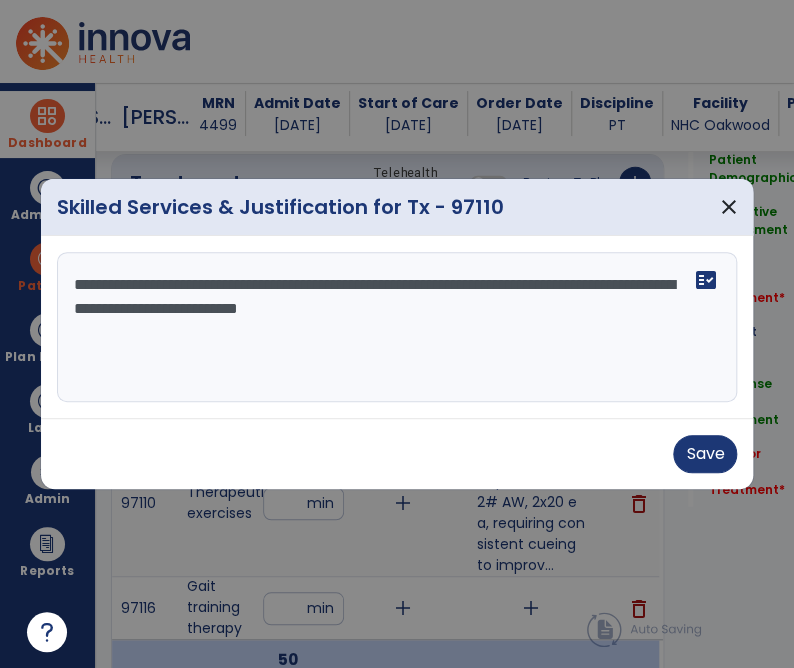 drag, startPoint x: 502, startPoint y: 319, endPoint x: -8, endPoint y: 263, distance: 513.0653 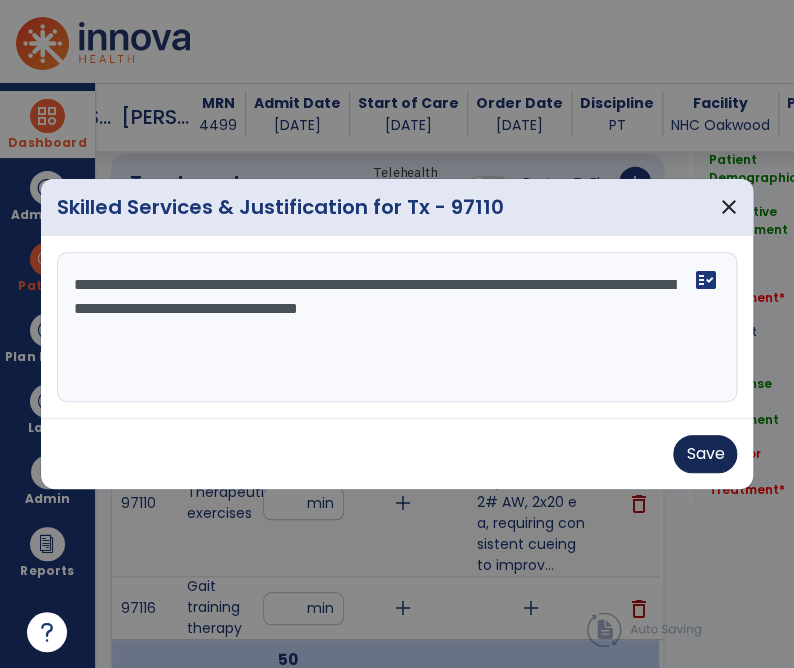 type on "**********" 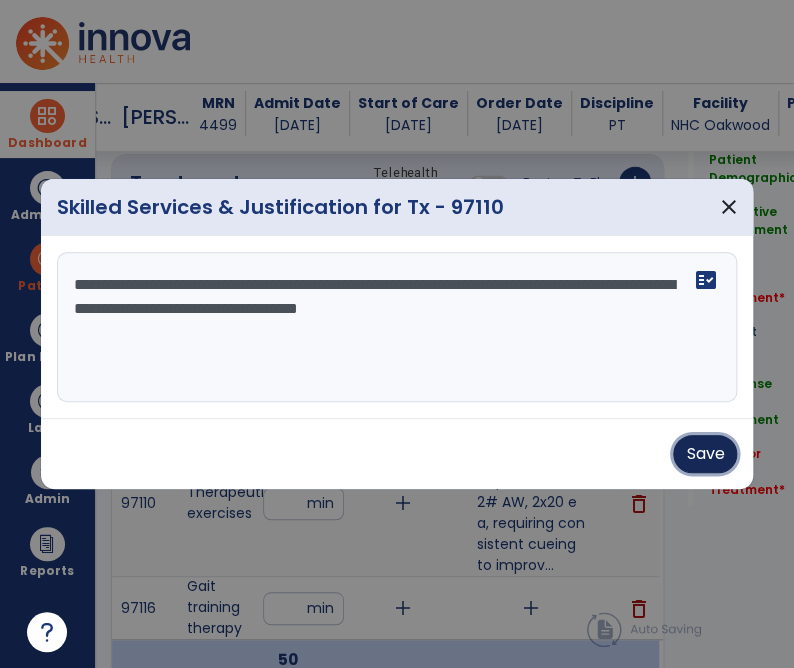 click on "Save" at bounding box center [705, 454] 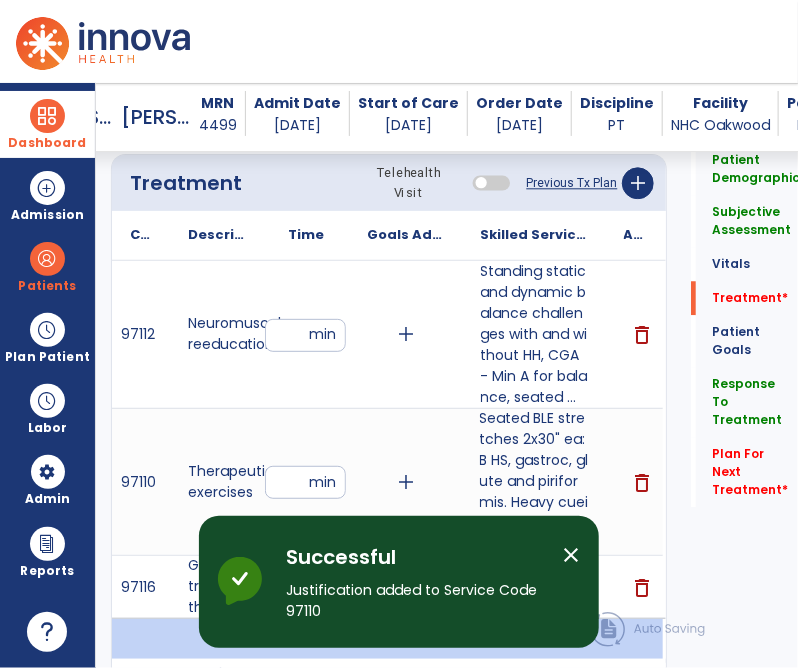 click on "close" at bounding box center [571, 555] 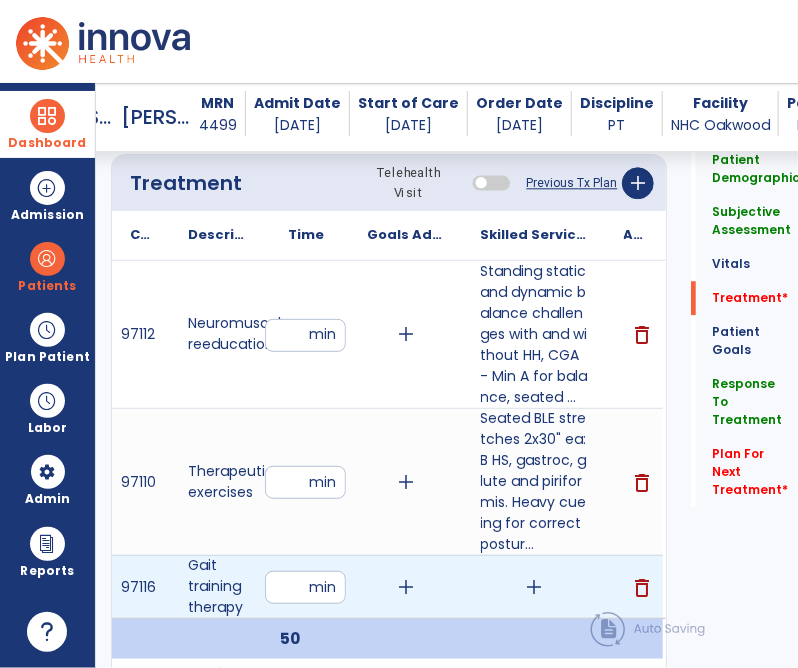 click on "add" at bounding box center (534, 587) 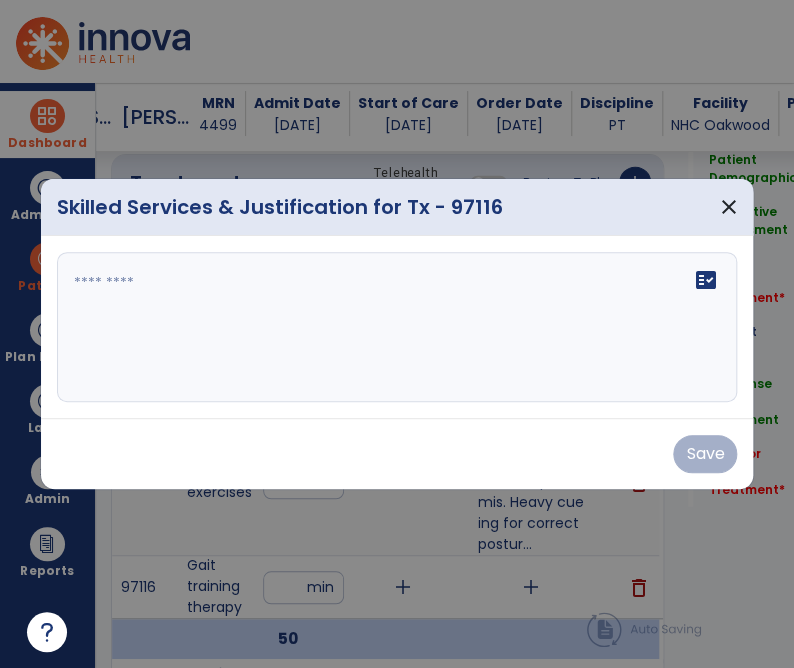 scroll, scrollTop: 1274, scrollLeft: 0, axis: vertical 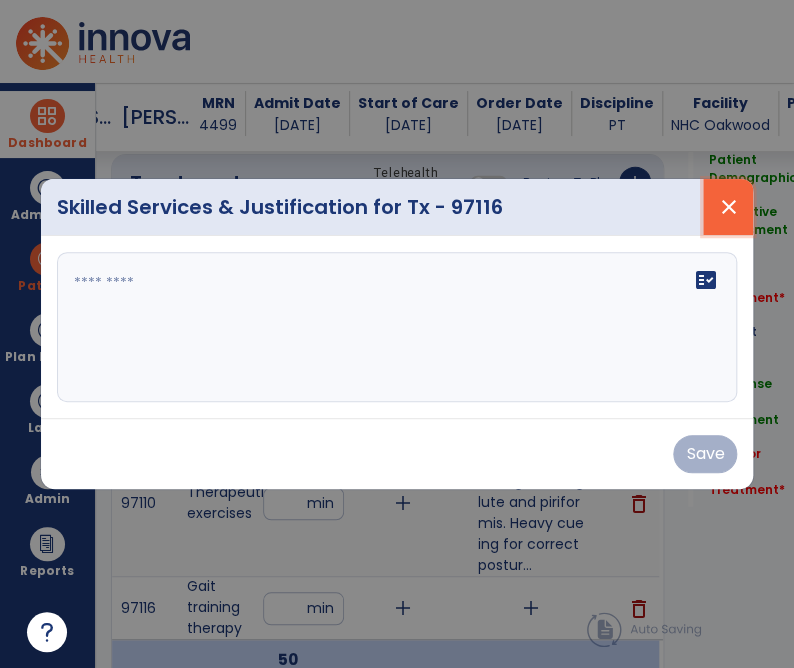 click on "close" at bounding box center [728, 207] 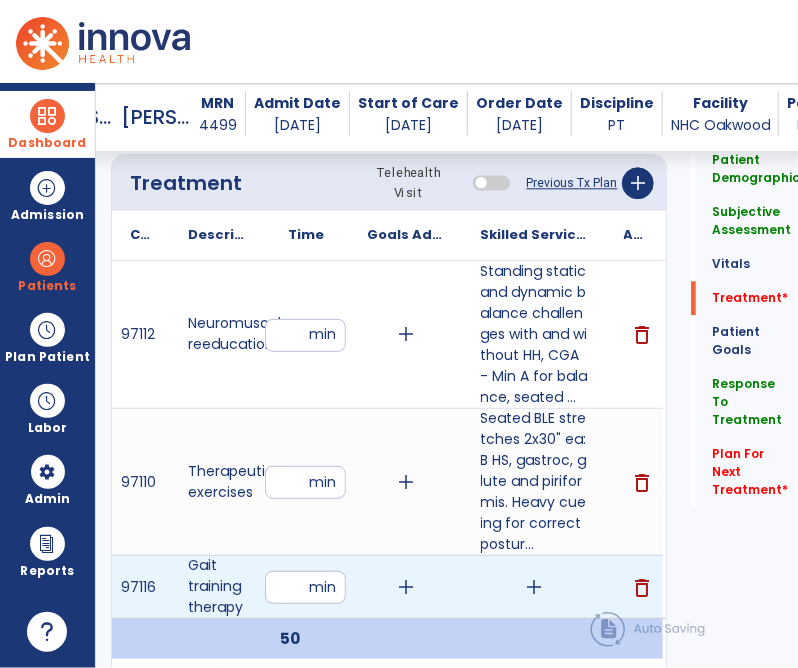 click on "delete" at bounding box center [642, 588] 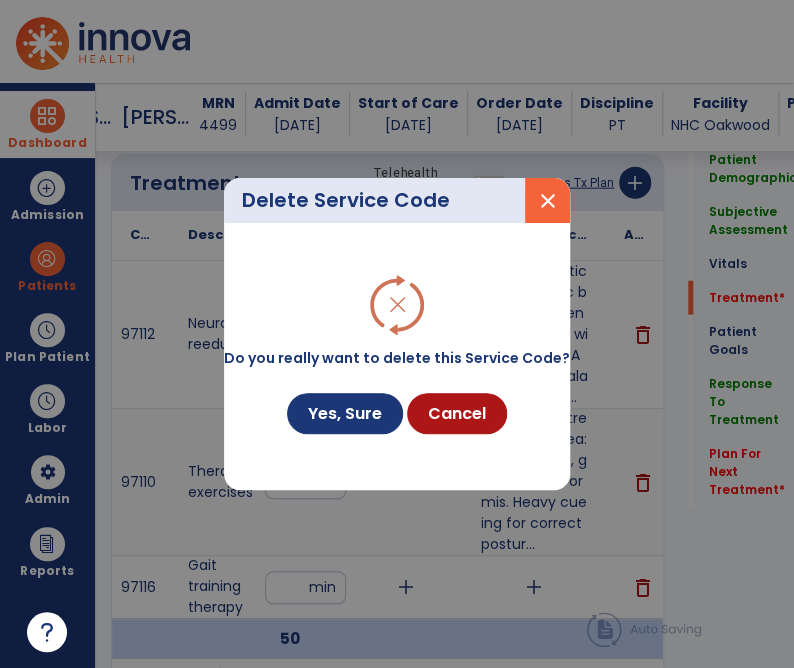 scroll, scrollTop: 1274, scrollLeft: 0, axis: vertical 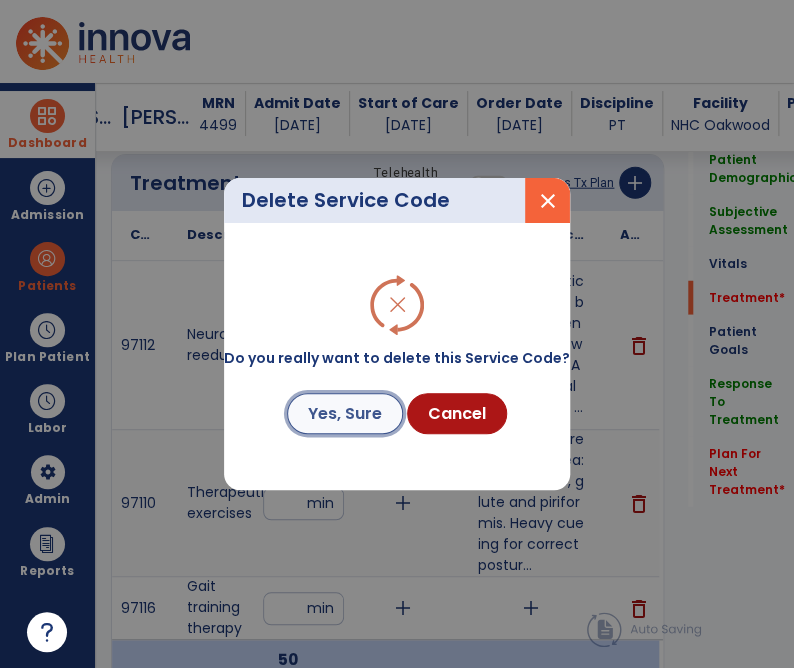 click on "Yes, Sure" at bounding box center [345, 413] 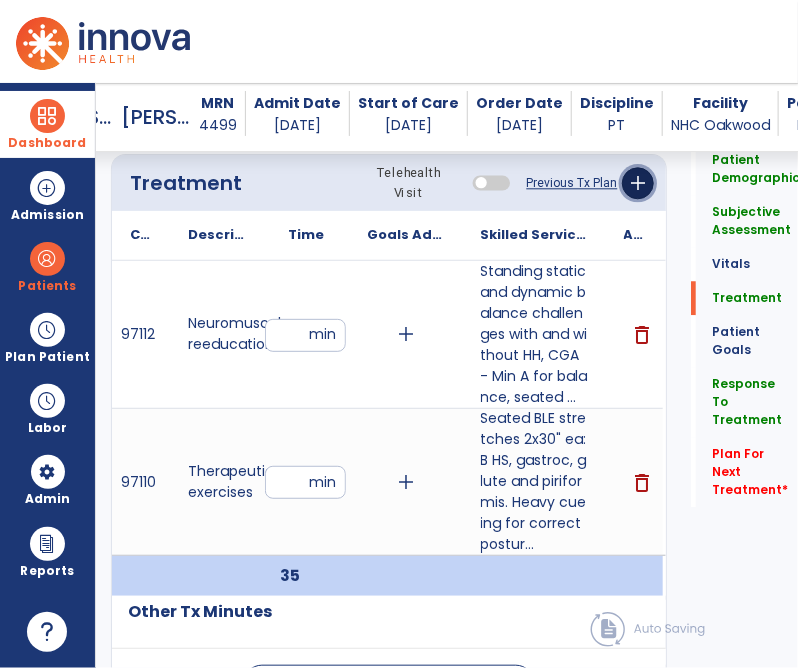click on "add" 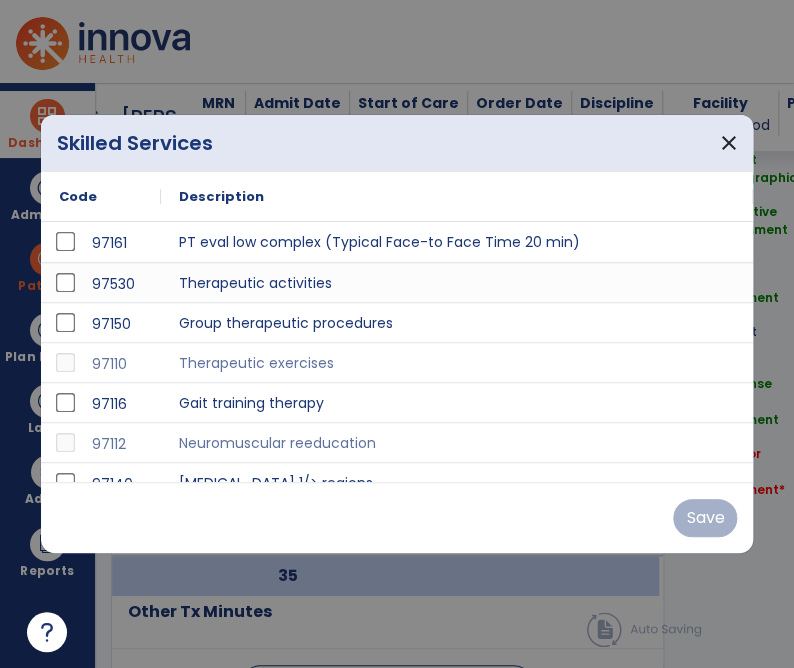 scroll, scrollTop: 1274, scrollLeft: 0, axis: vertical 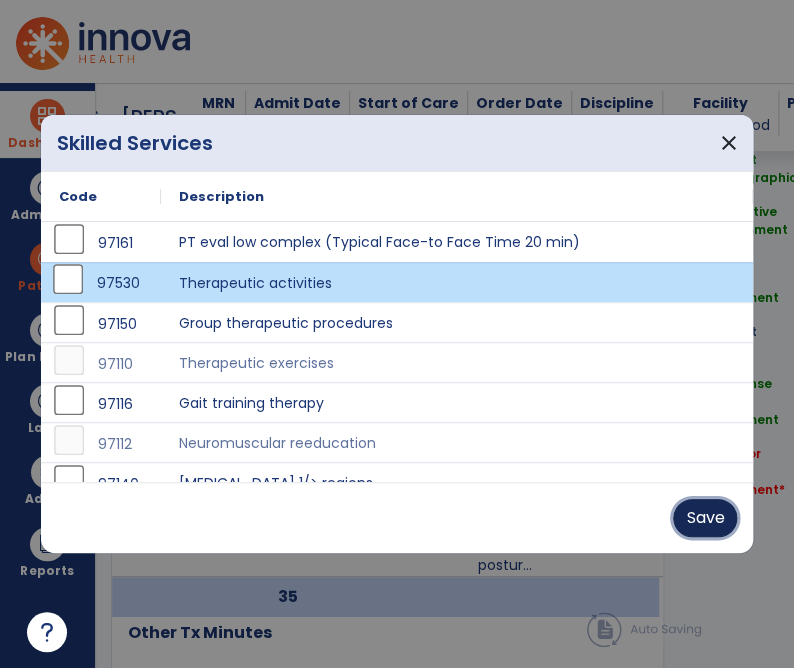 click on "Save" at bounding box center [705, 518] 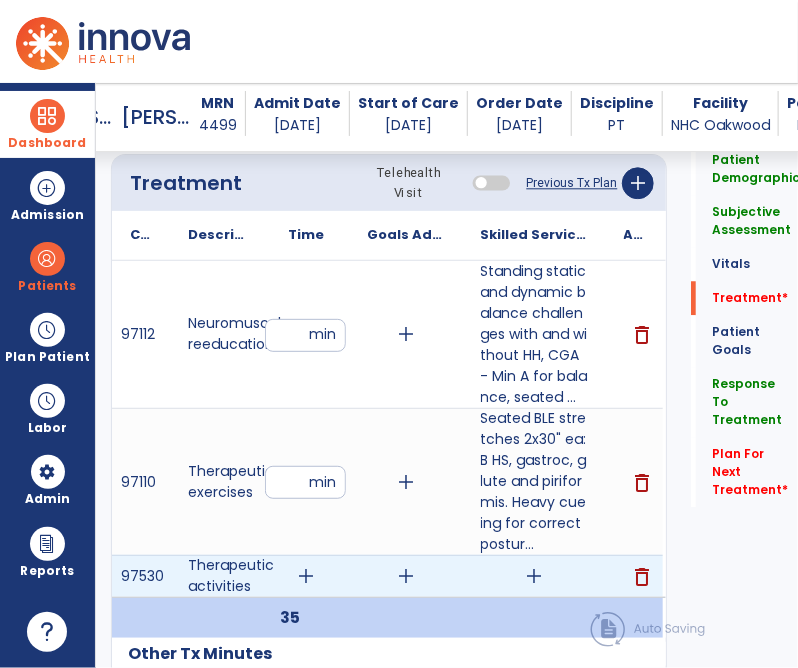click on "add" at bounding box center (534, 576) 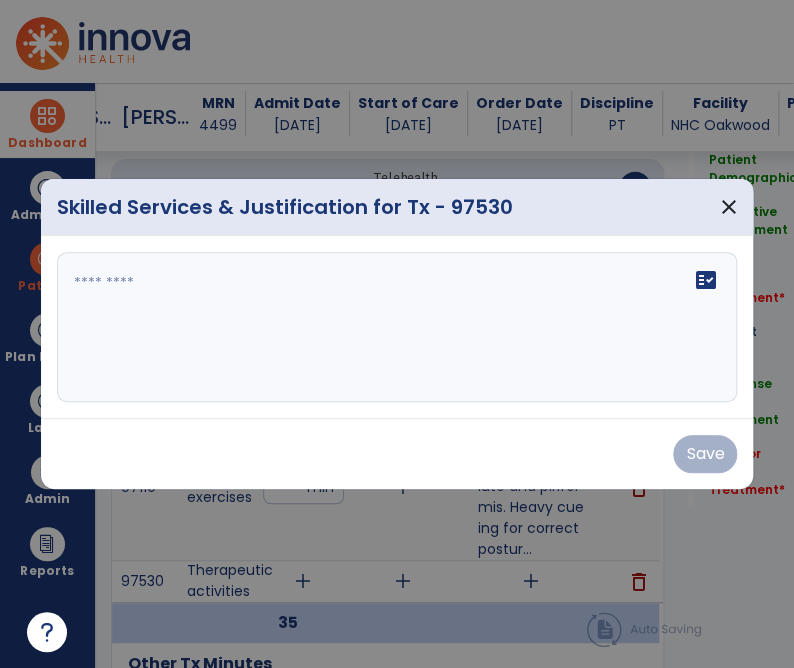scroll, scrollTop: 1274, scrollLeft: 0, axis: vertical 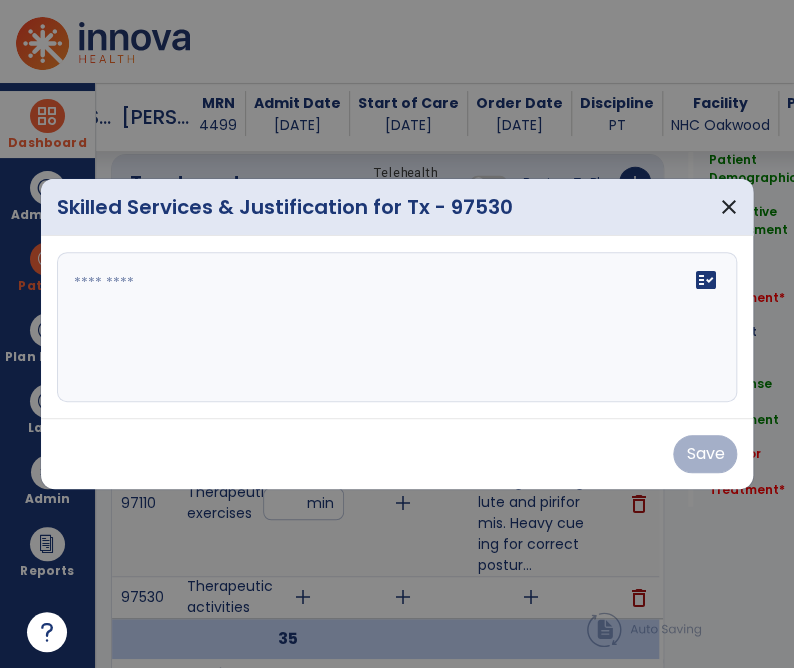 click at bounding box center [399, 327] 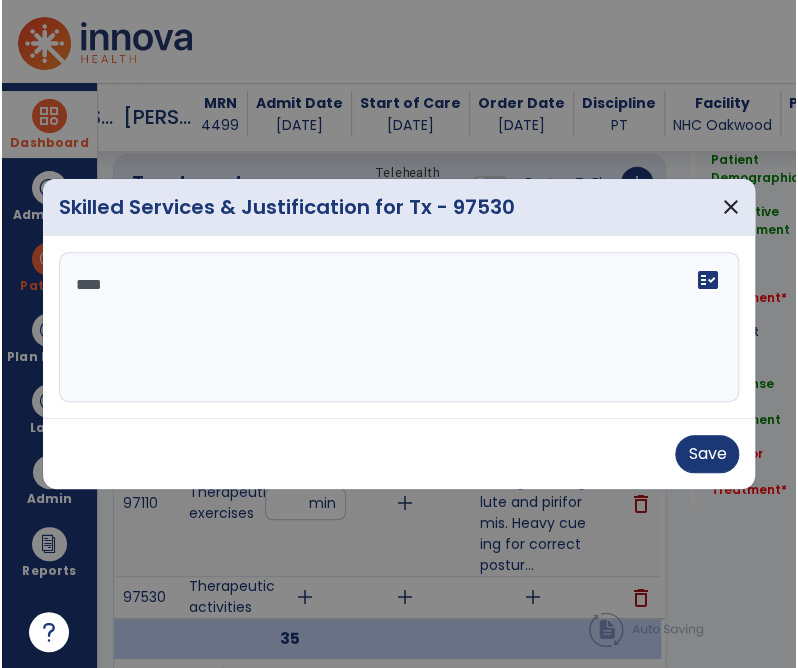 scroll, scrollTop: 0, scrollLeft: 0, axis: both 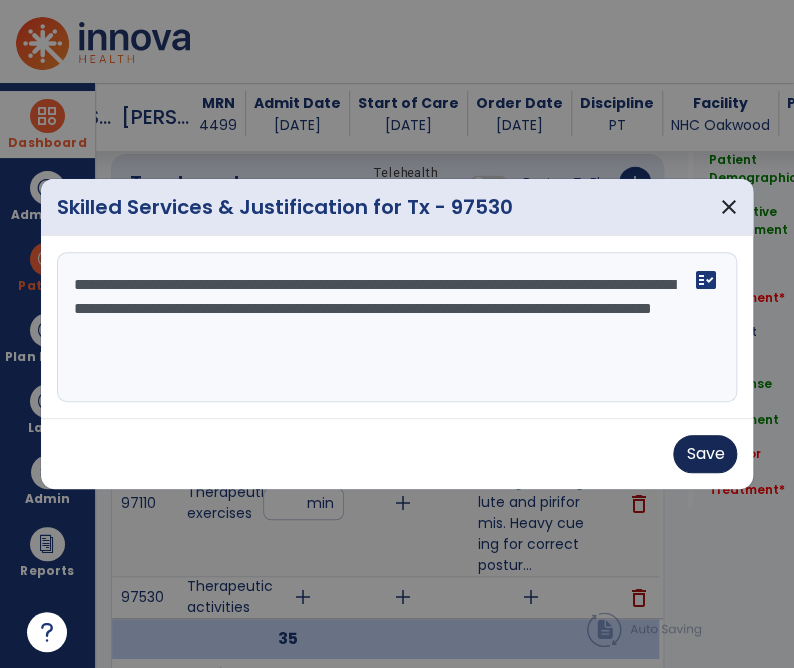 type on "**********" 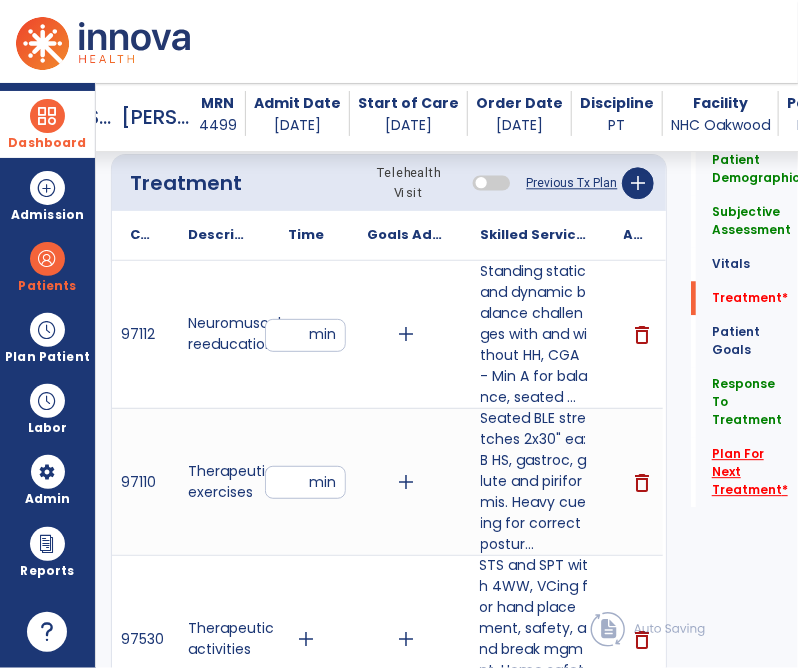 click on "Plan For Next Treatment   *" 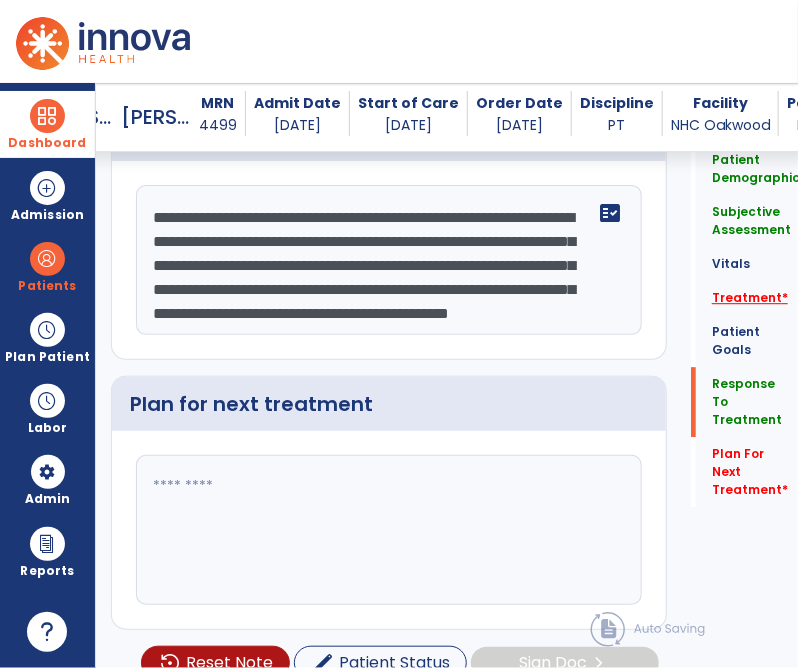 click on "Treatment   *" 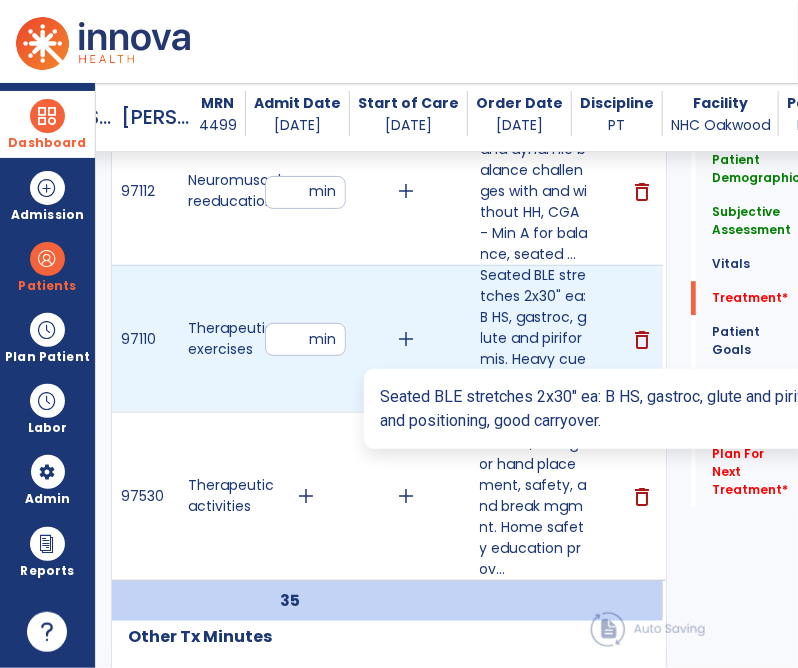 scroll, scrollTop: 1617, scrollLeft: 0, axis: vertical 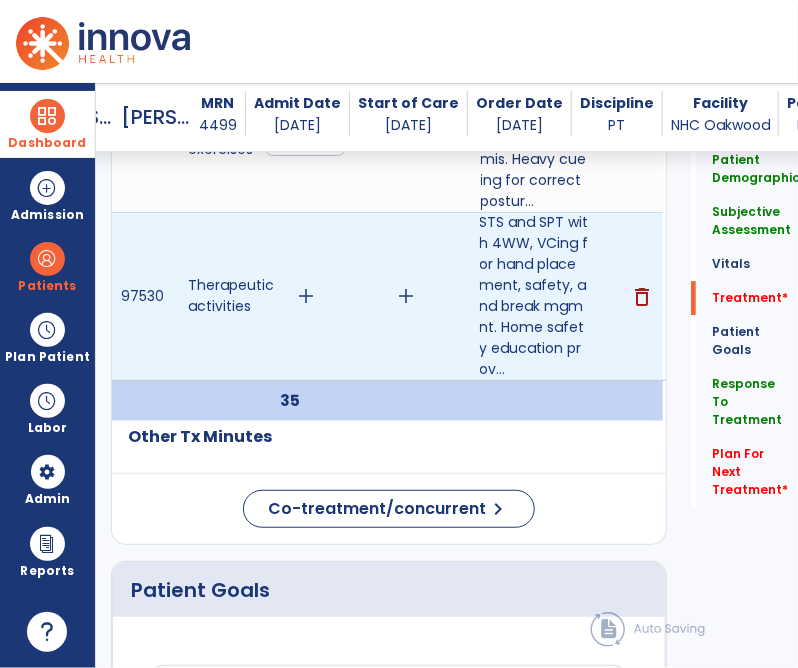 click on "add" at bounding box center (306, 296) 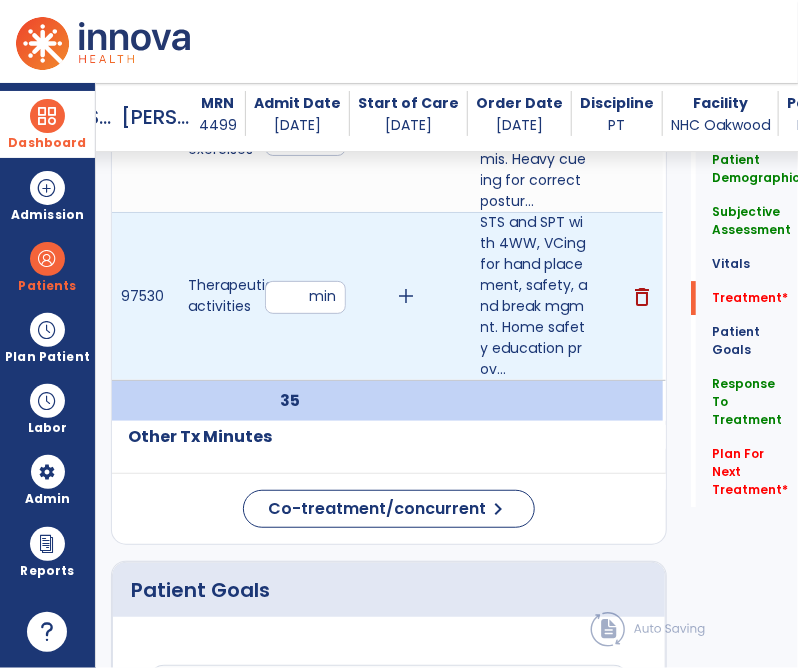 type on "**" 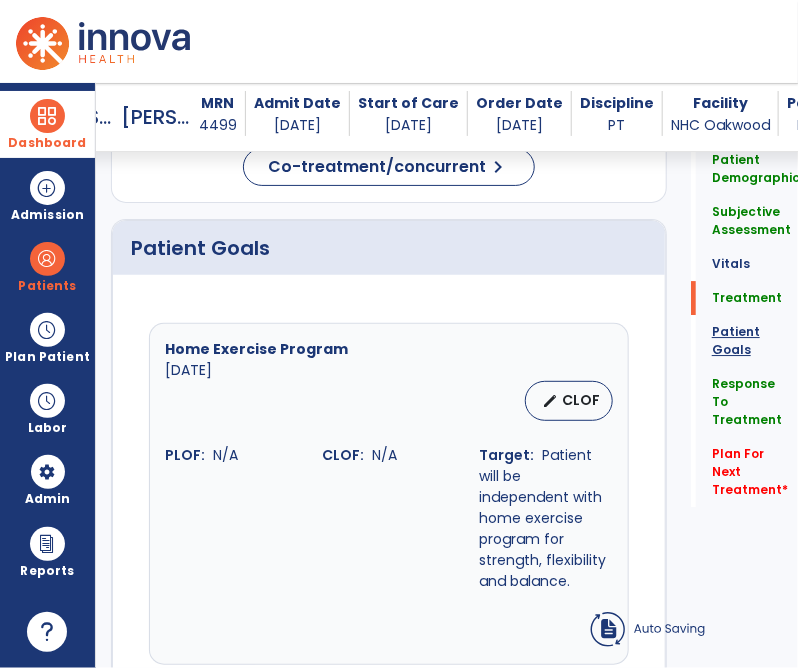 scroll, scrollTop: 1299, scrollLeft: 0, axis: vertical 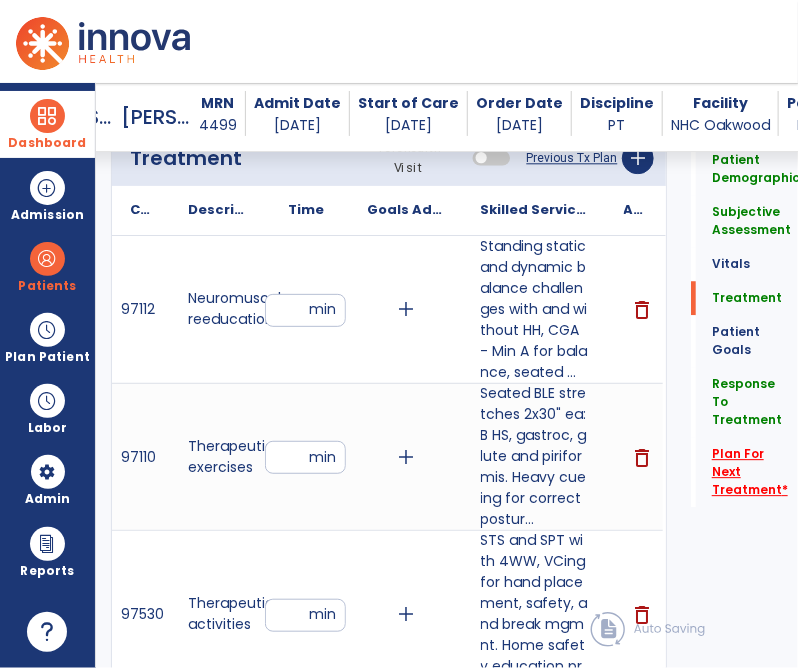 click on "Plan For Next Treatment   *" 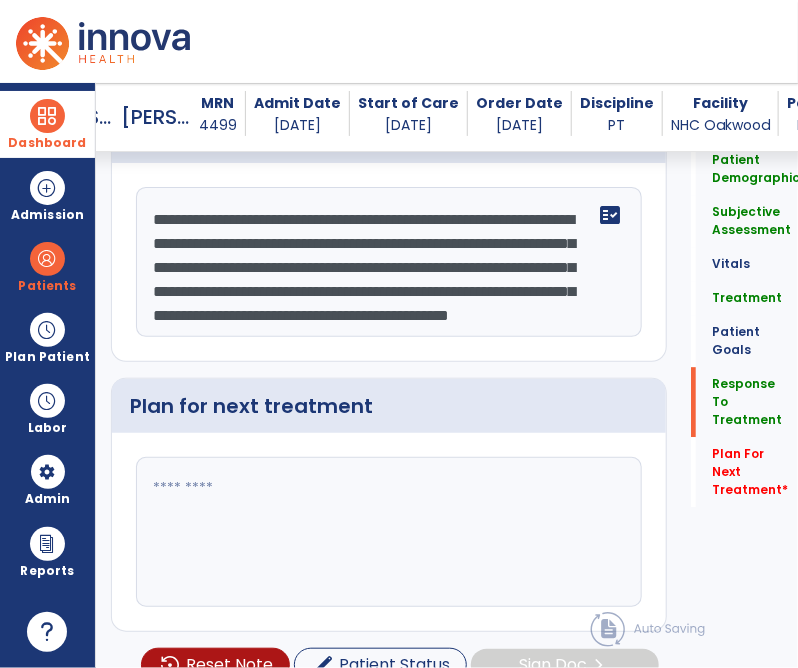 scroll, scrollTop: 3382, scrollLeft: 0, axis: vertical 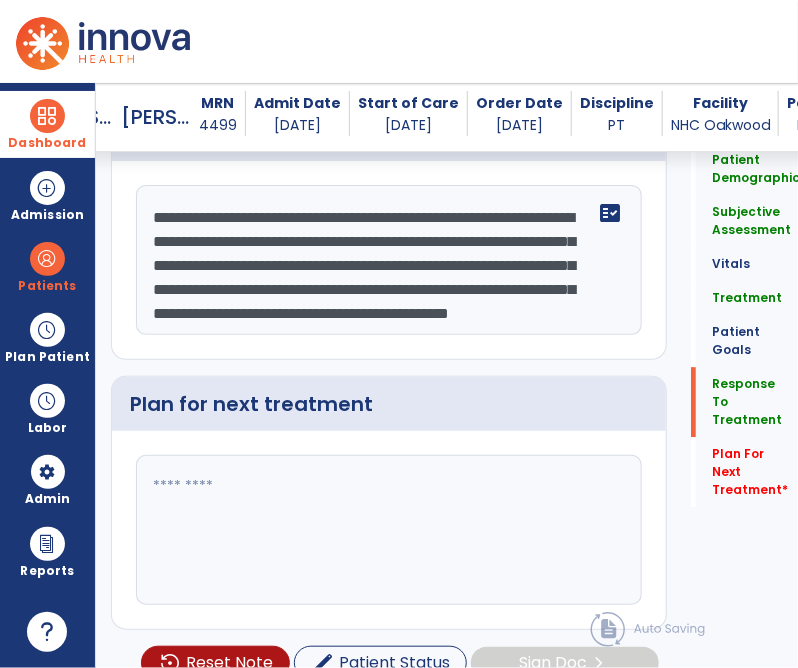 click 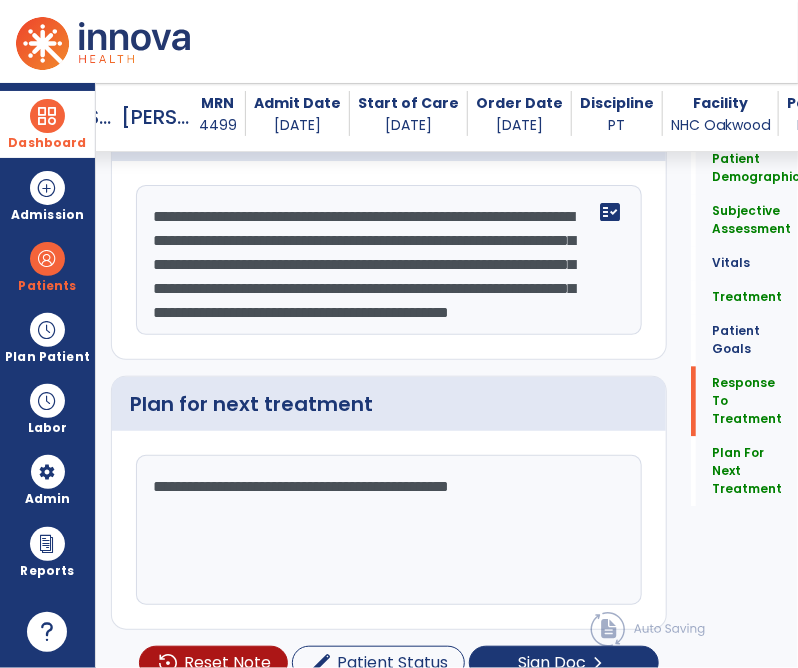 scroll, scrollTop: 3382, scrollLeft: 0, axis: vertical 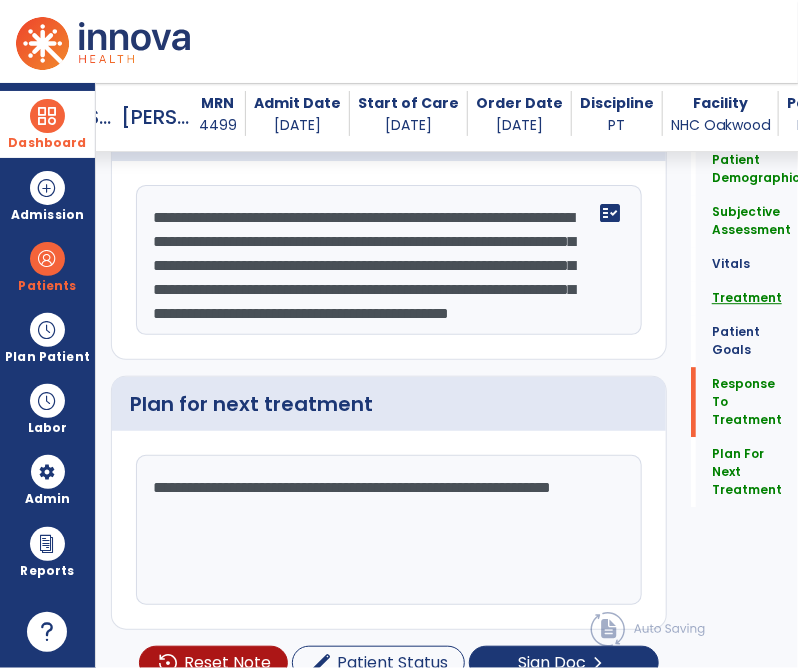 type on "**********" 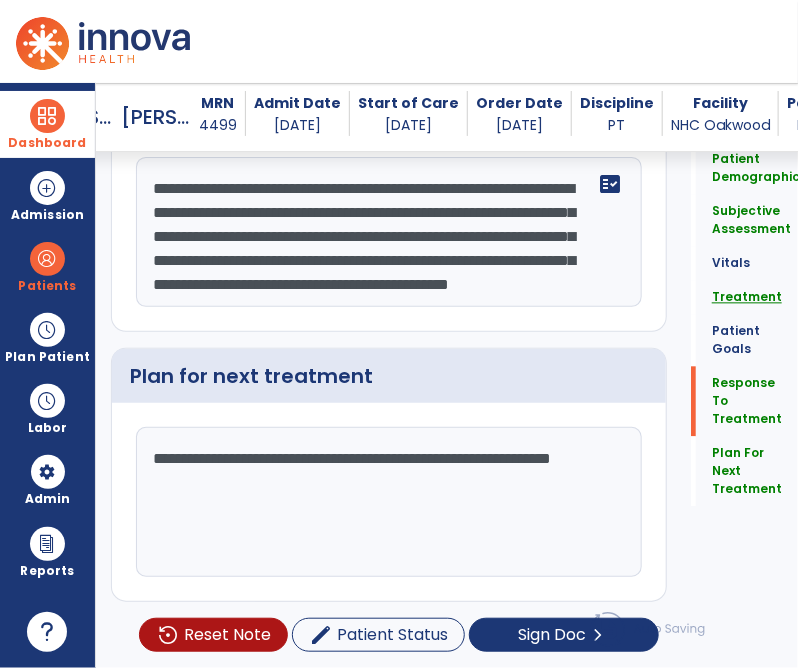 click on "Treatment" 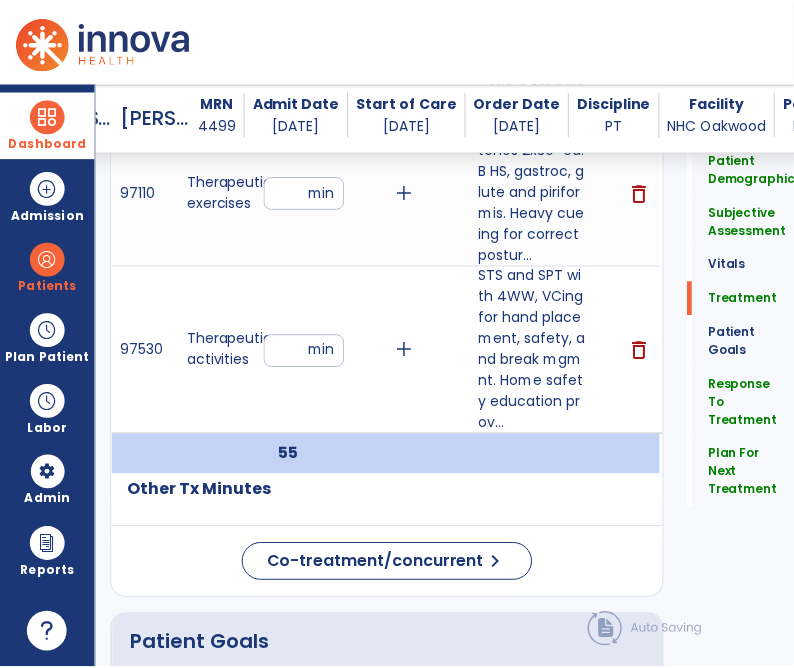 scroll, scrollTop: 1417, scrollLeft: 0, axis: vertical 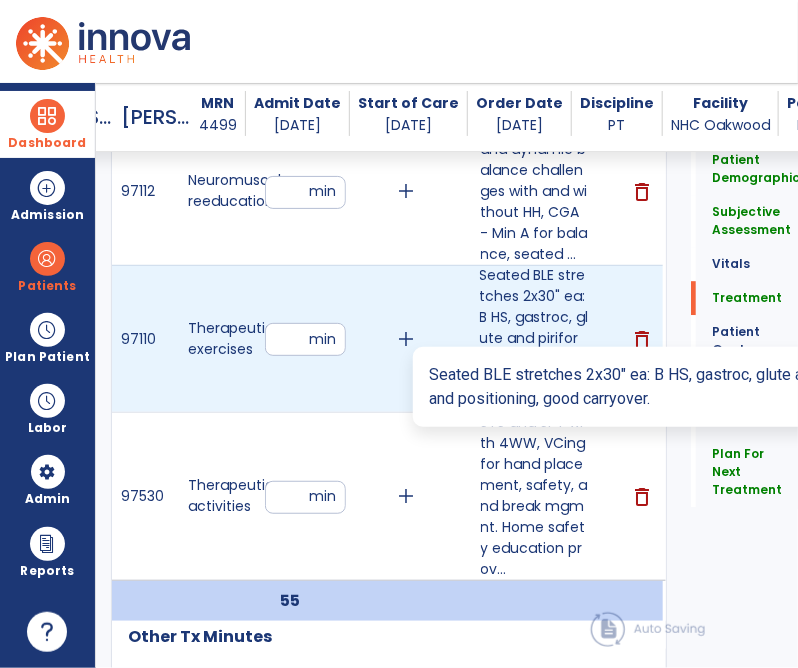 click on "Seated BLE stretches 2x30" ea: B HS, gastroc, glute and piriformis.  Heavy cueing for correct postur..." at bounding box center [534, 338] 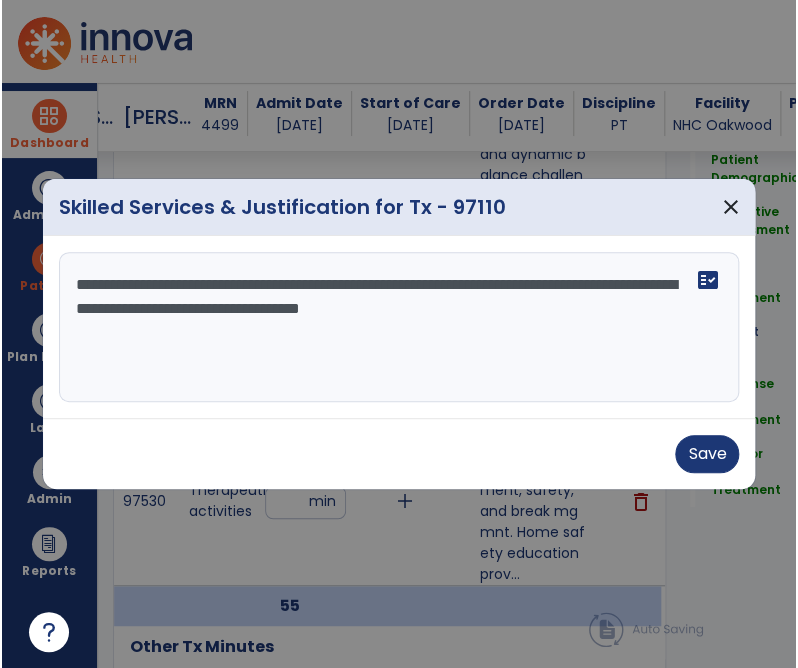 scroll, scrollTop: 1417, scrollLeft: 0, axis: vertical 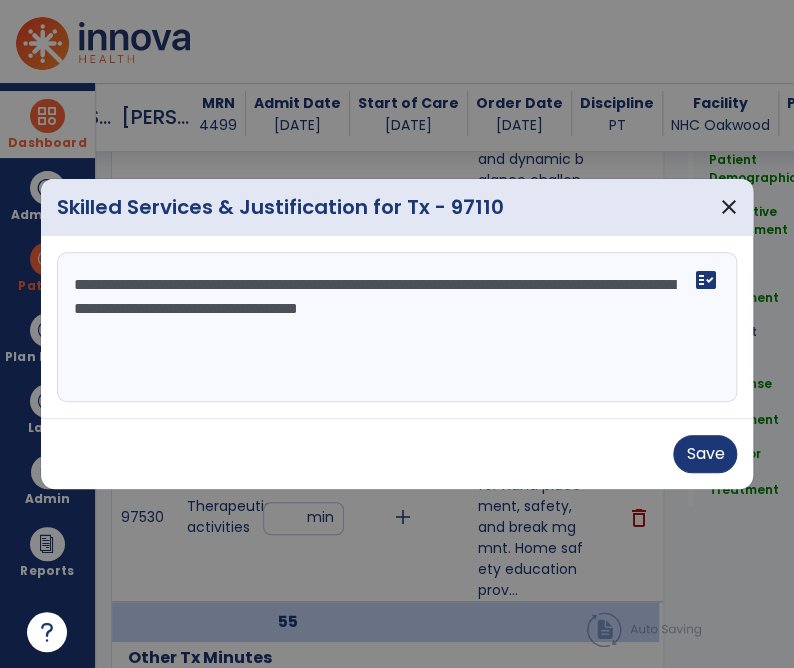 click on "**********" at bounding box center (399, 327) 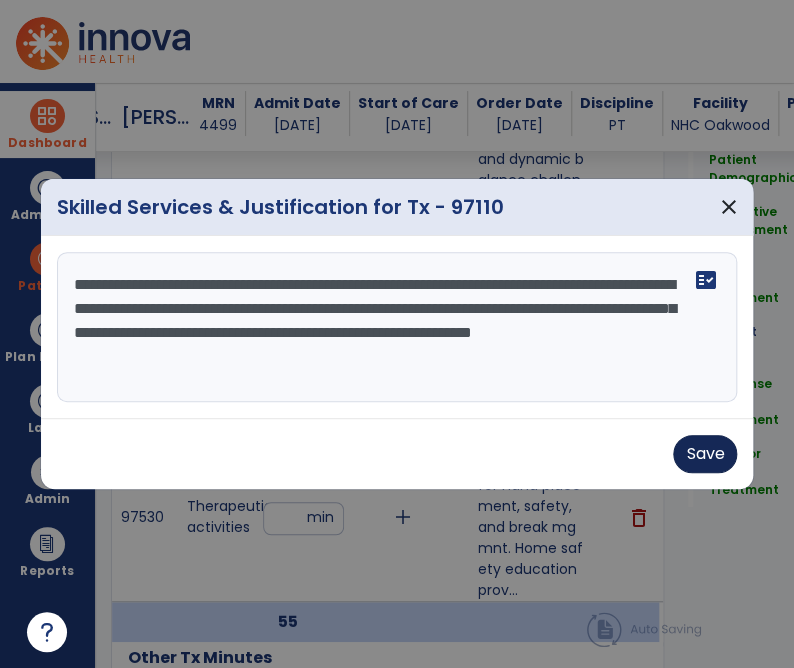type on "**********" 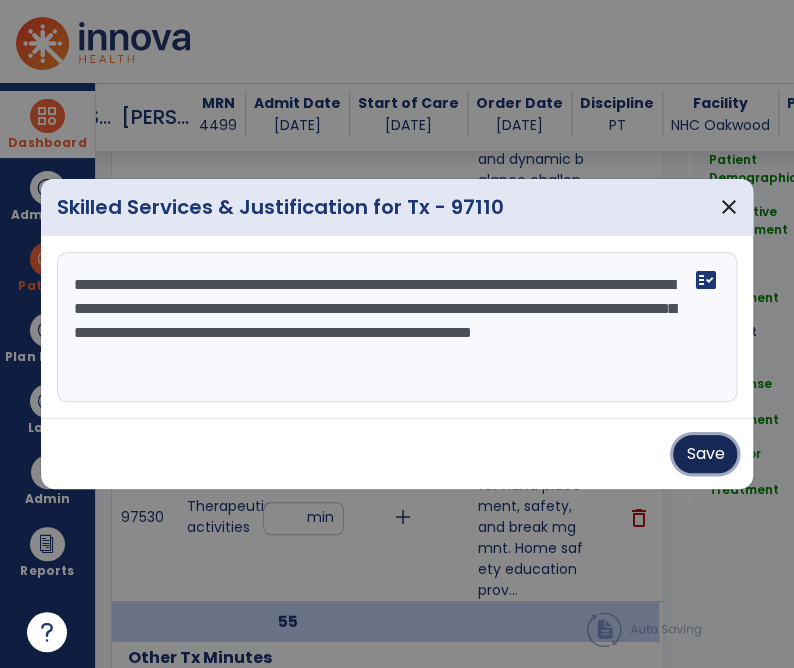 click on "Save" at bounding box center [705, 454] 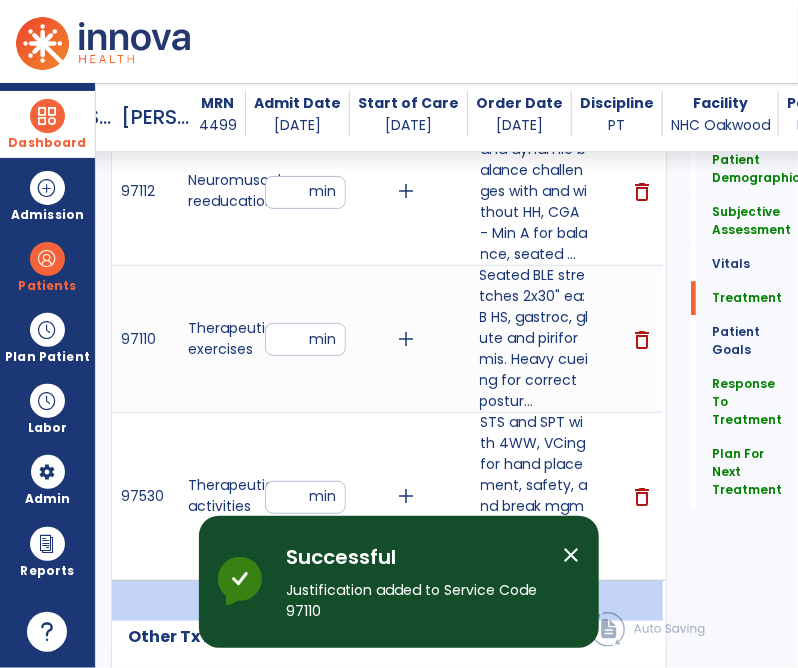 click on "close" at bounding box center (571, 555) 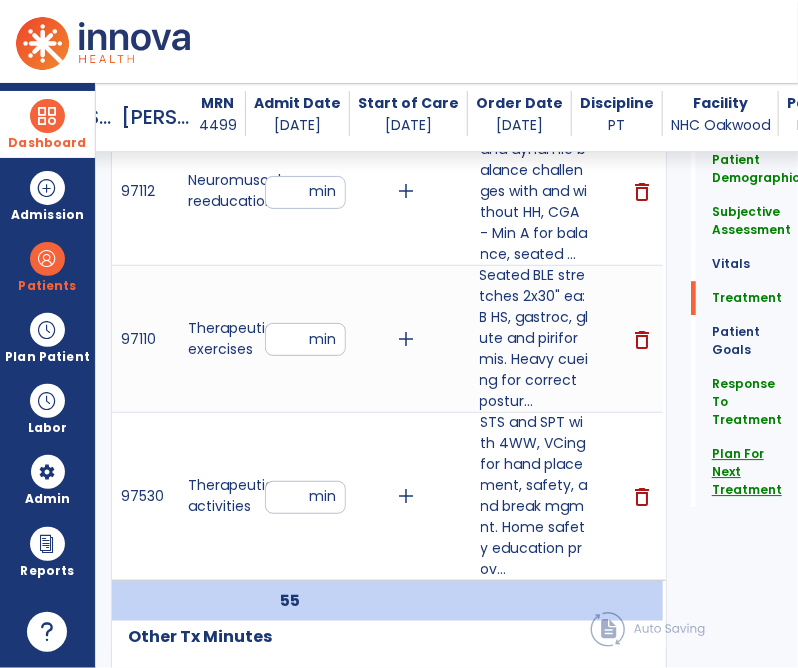click on "Plan For Next Treatment" 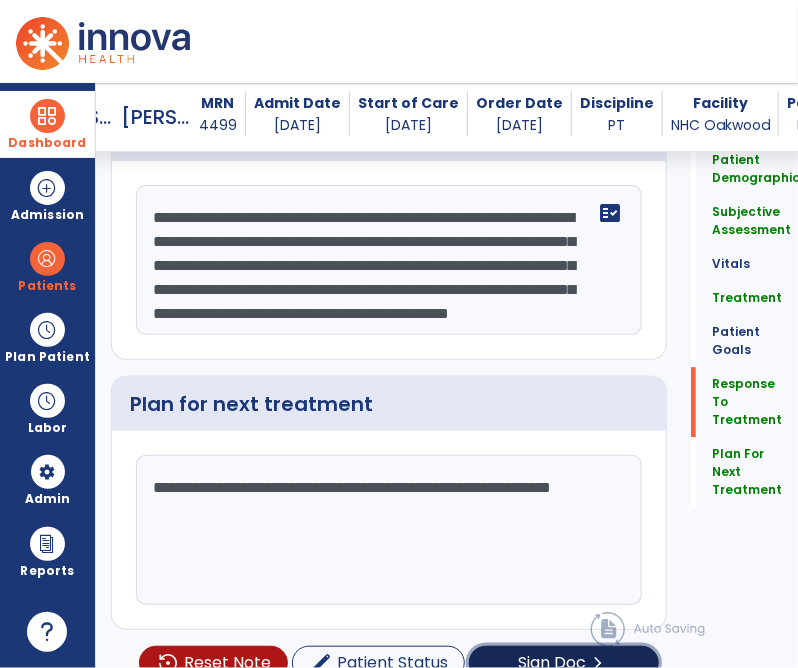 click on "Sign Doc" 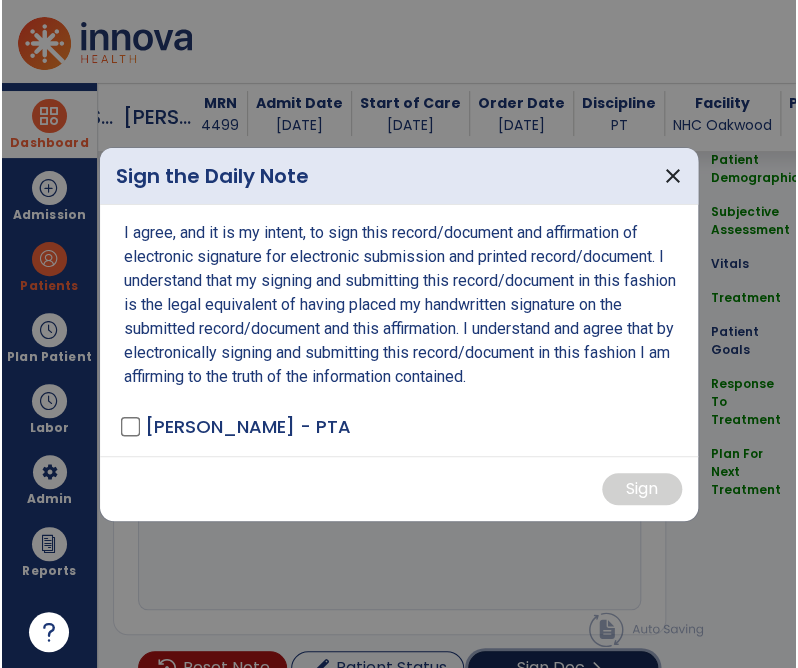 scroll, scrollTop: 3403, scrollLeft: 0, axis: vertical 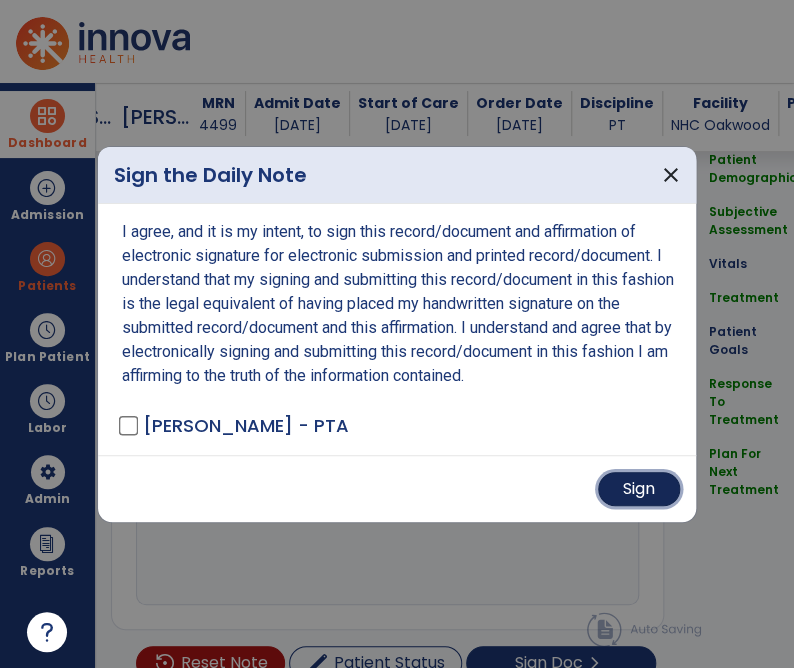 click on "Sign" at bounding box center [639, 489] 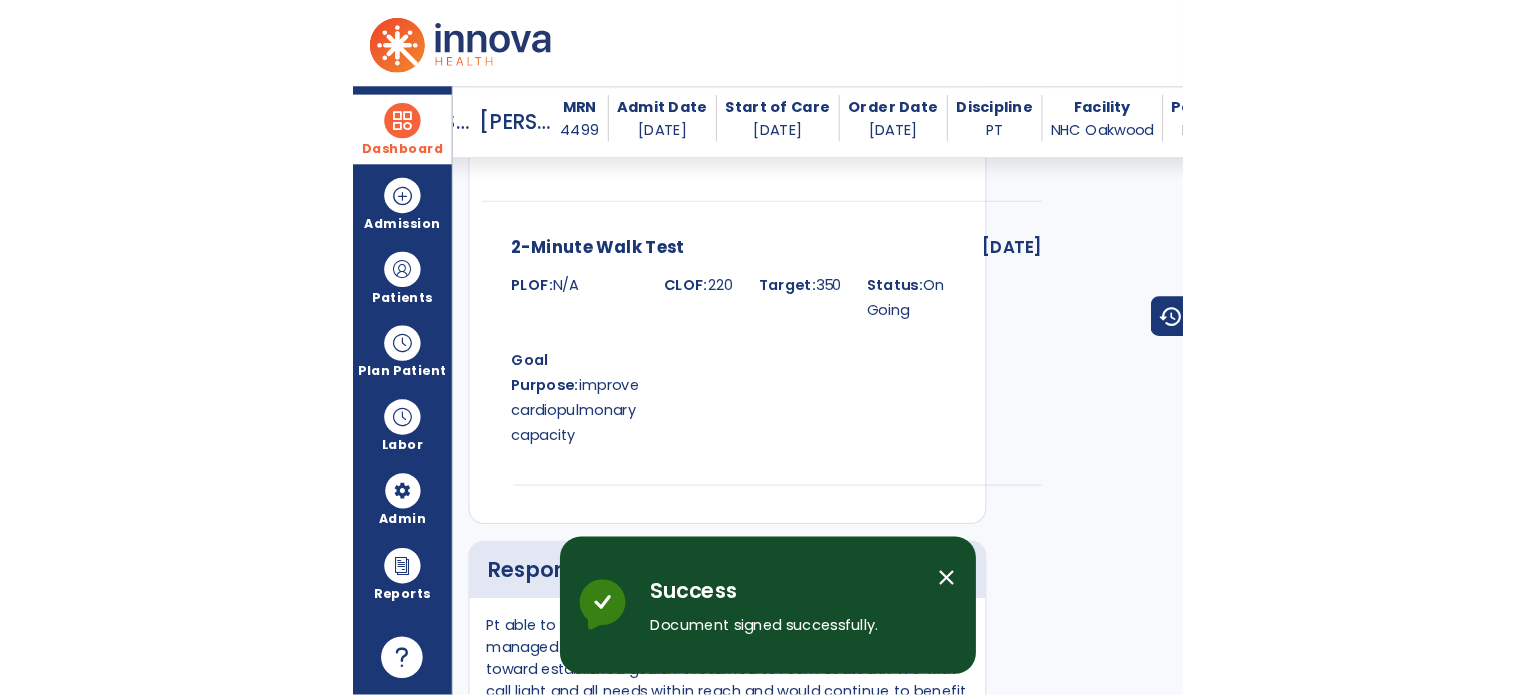 scroll, scrollTop: 5680, scrollLeft: 0, axis: vertical 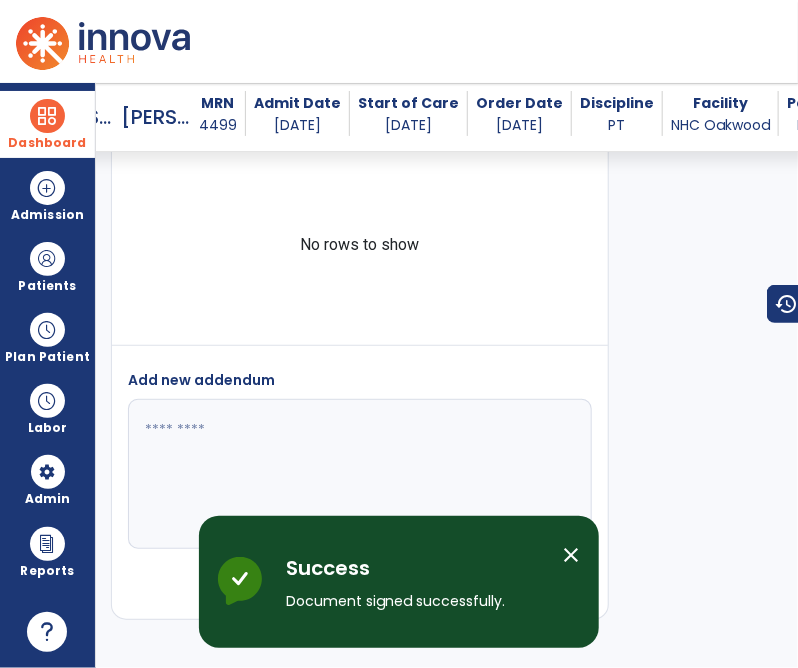 click on "close" at bounding box center (571, 555) 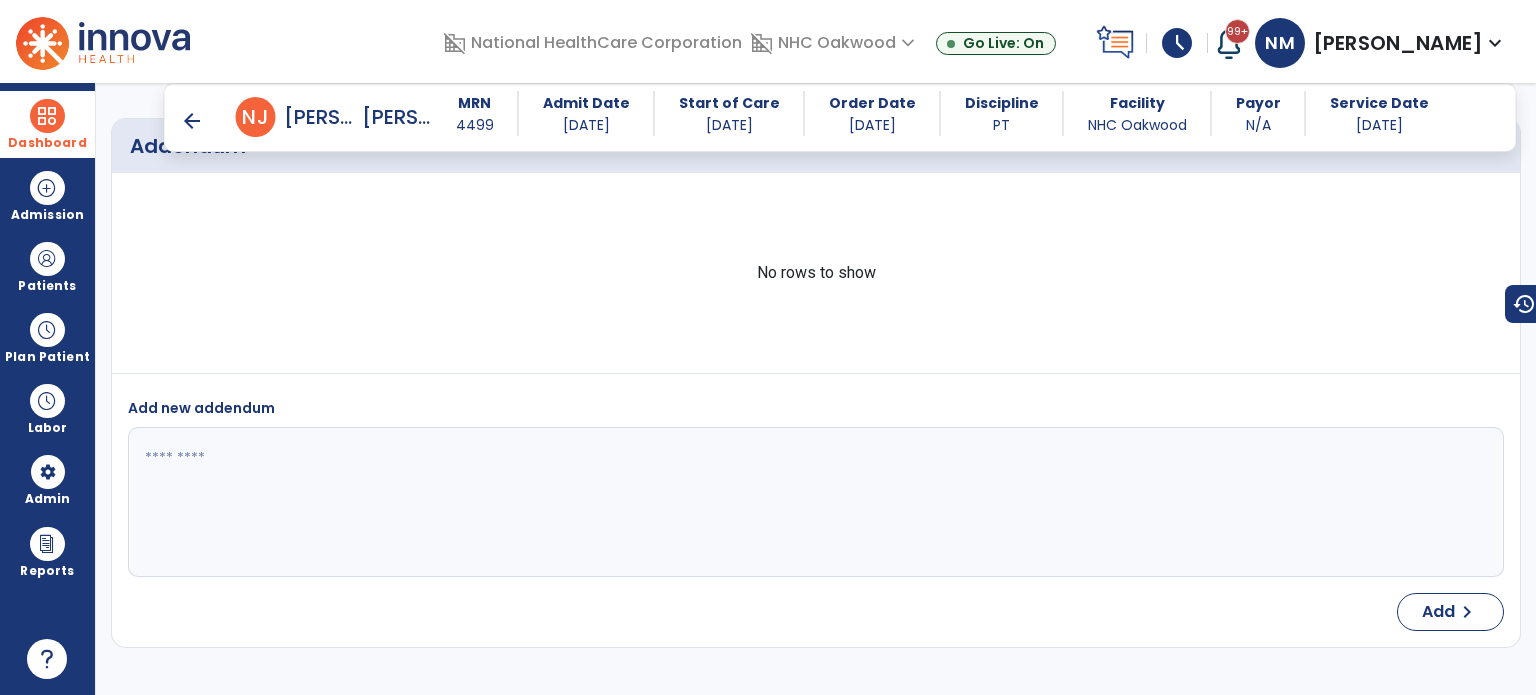 scroll, scrollTop: 3443, scrollLeft: 0, axis: vertical 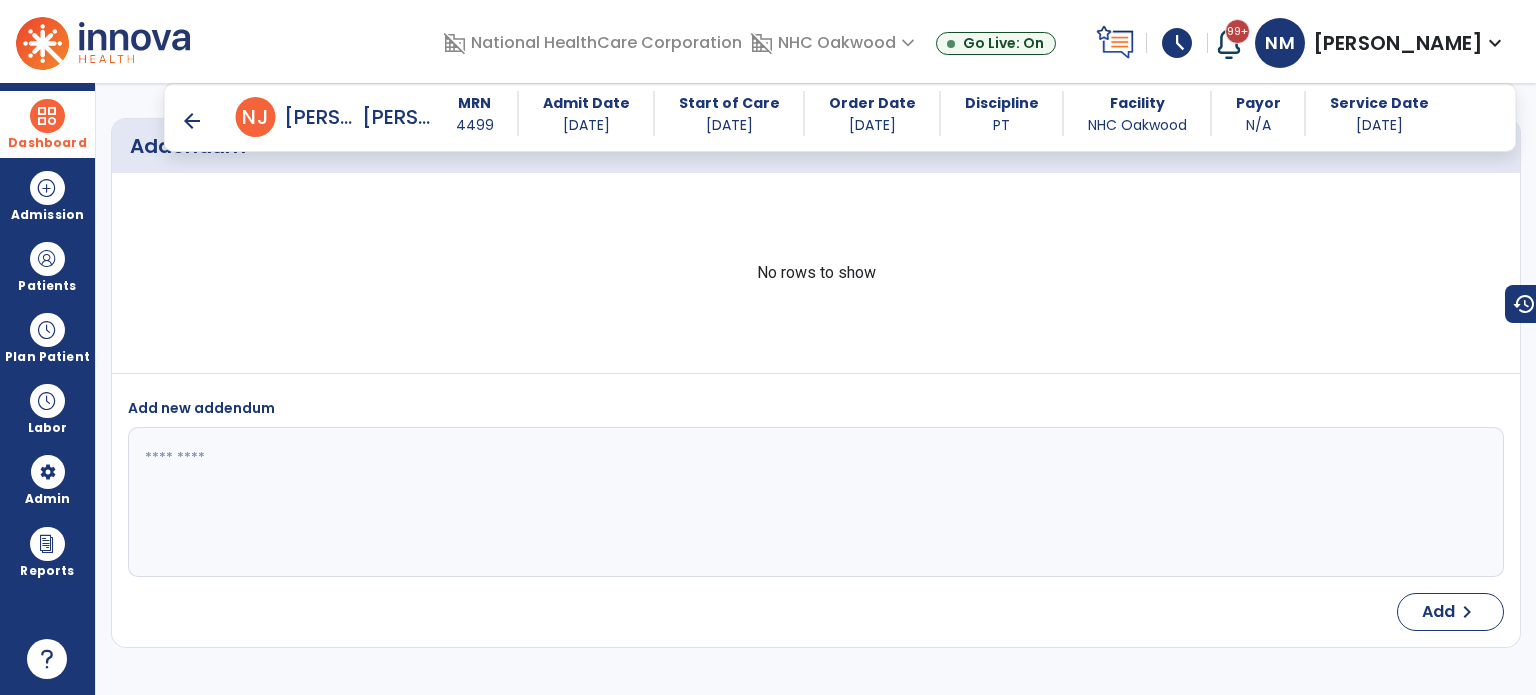 click on "arrow_back" at bounding box center [192, 121] 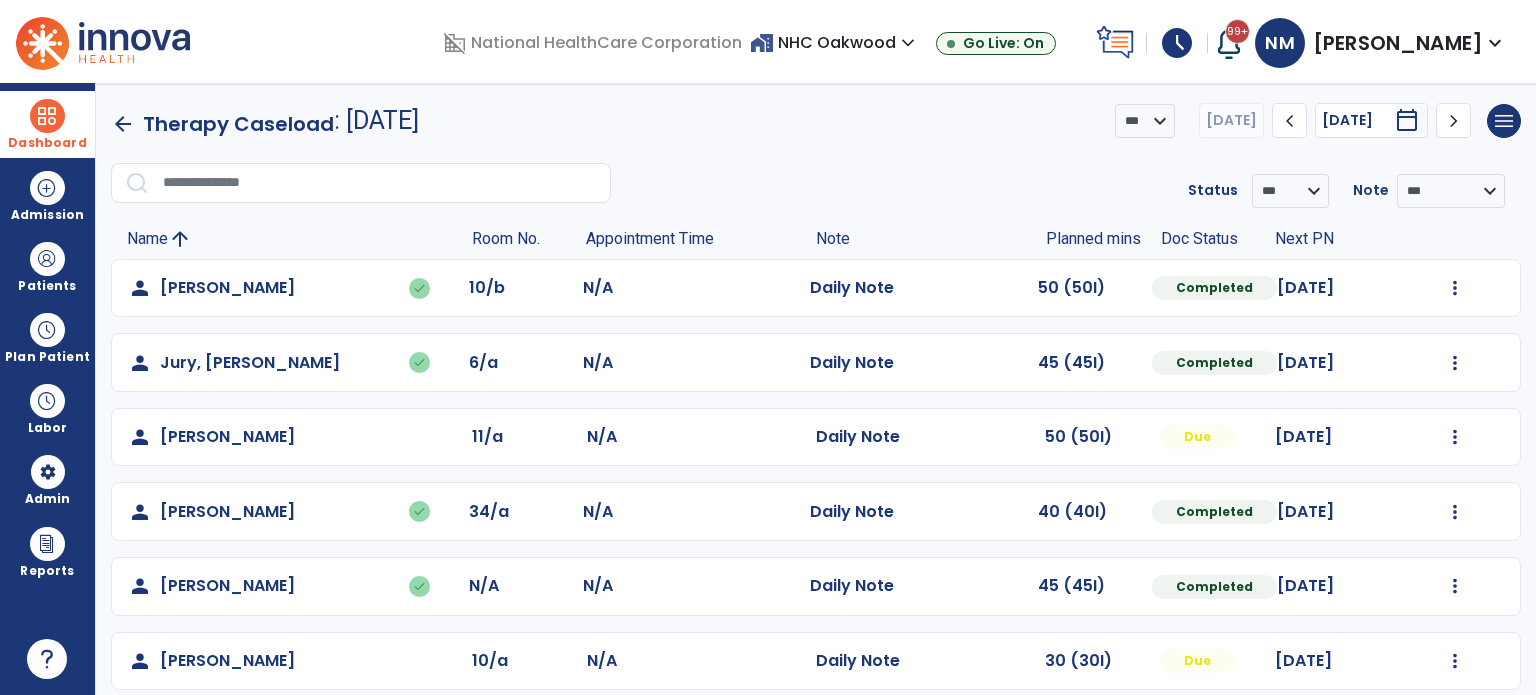 click on "Dashboard" at bounding box center (47, 124) 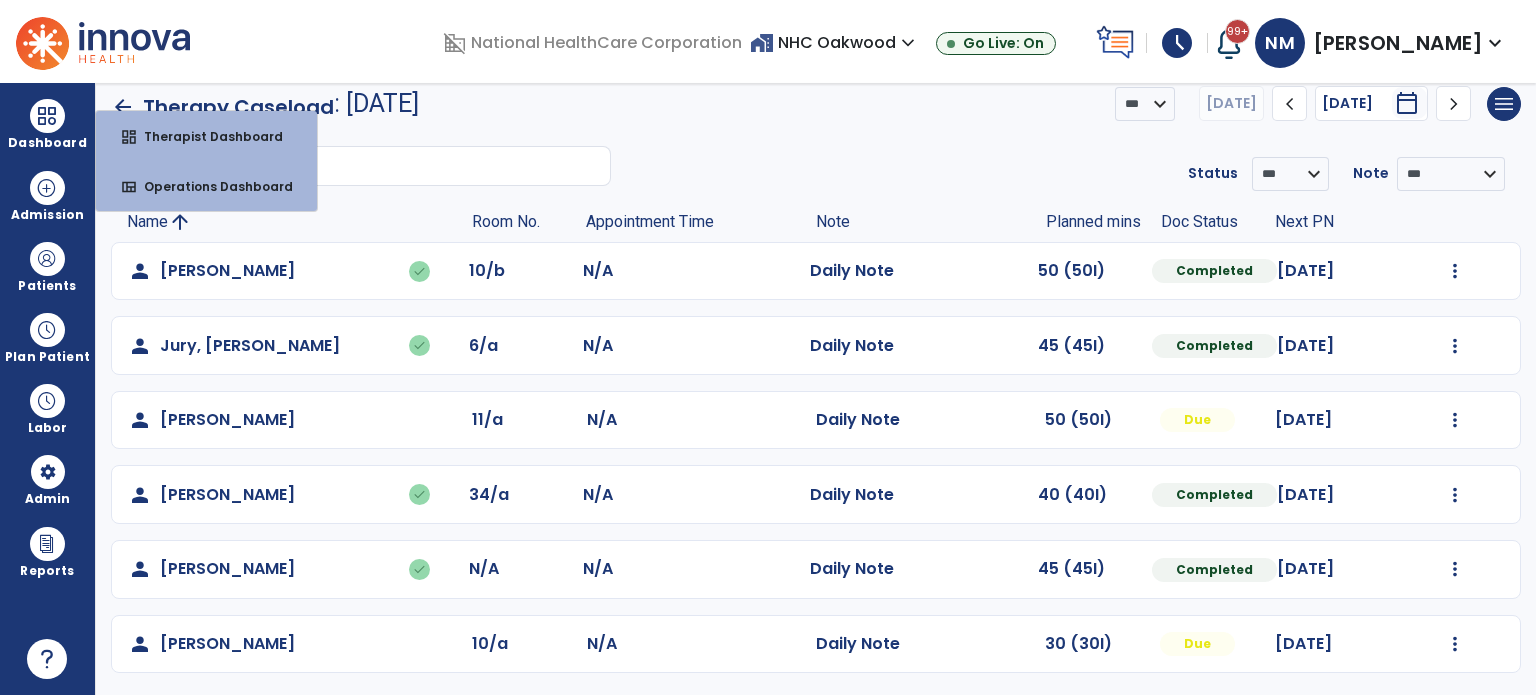 scroll, scrollTop: 20, scrollLeft: 0, axis: vertical 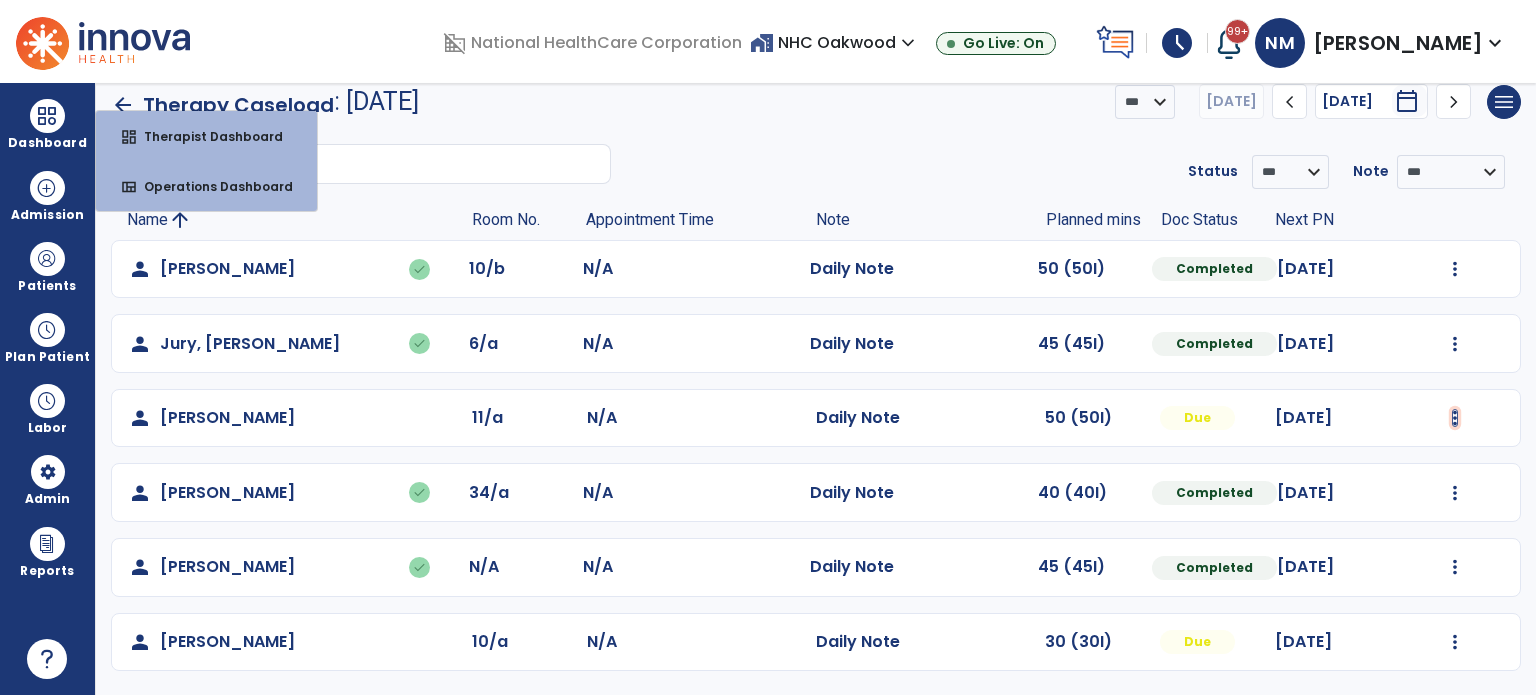 click at bounding box center (1455, 269) 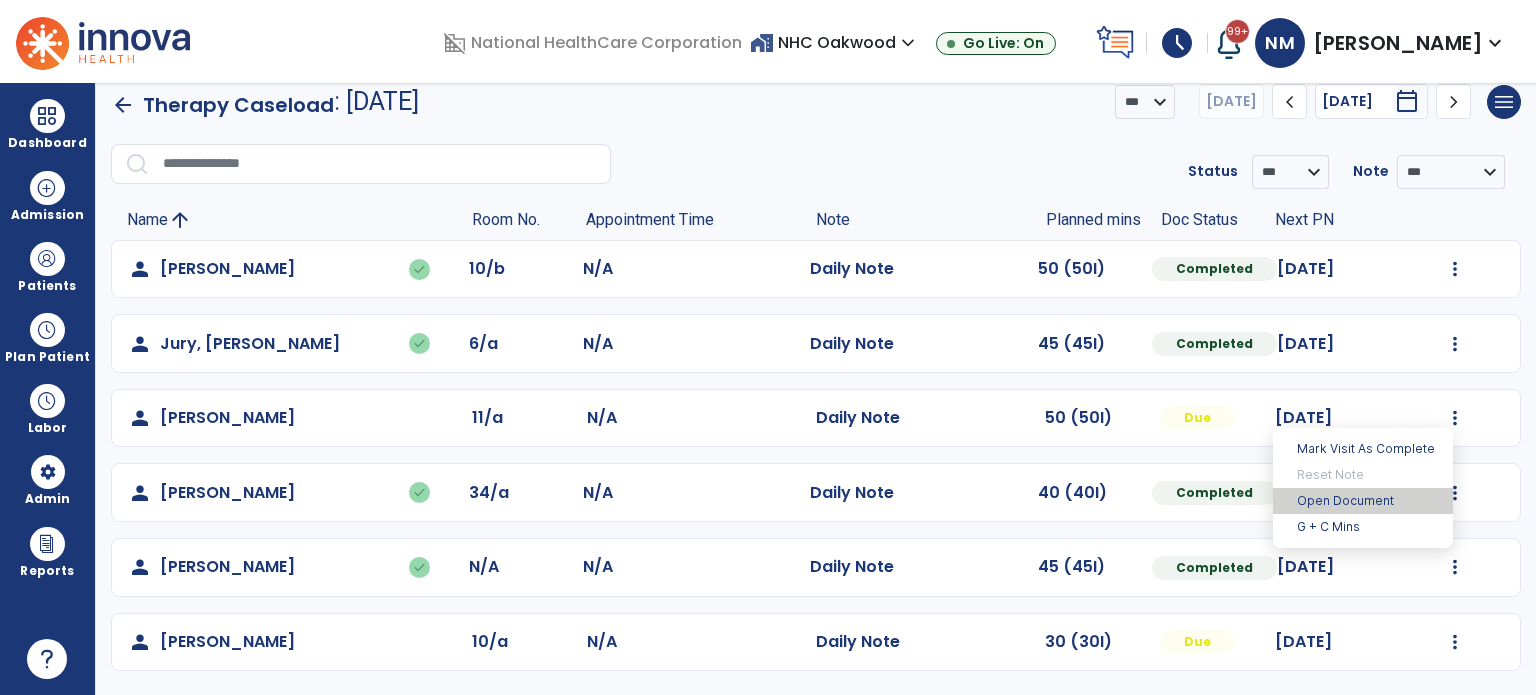 click on "Open Document" at bounding box center (1363, 501) 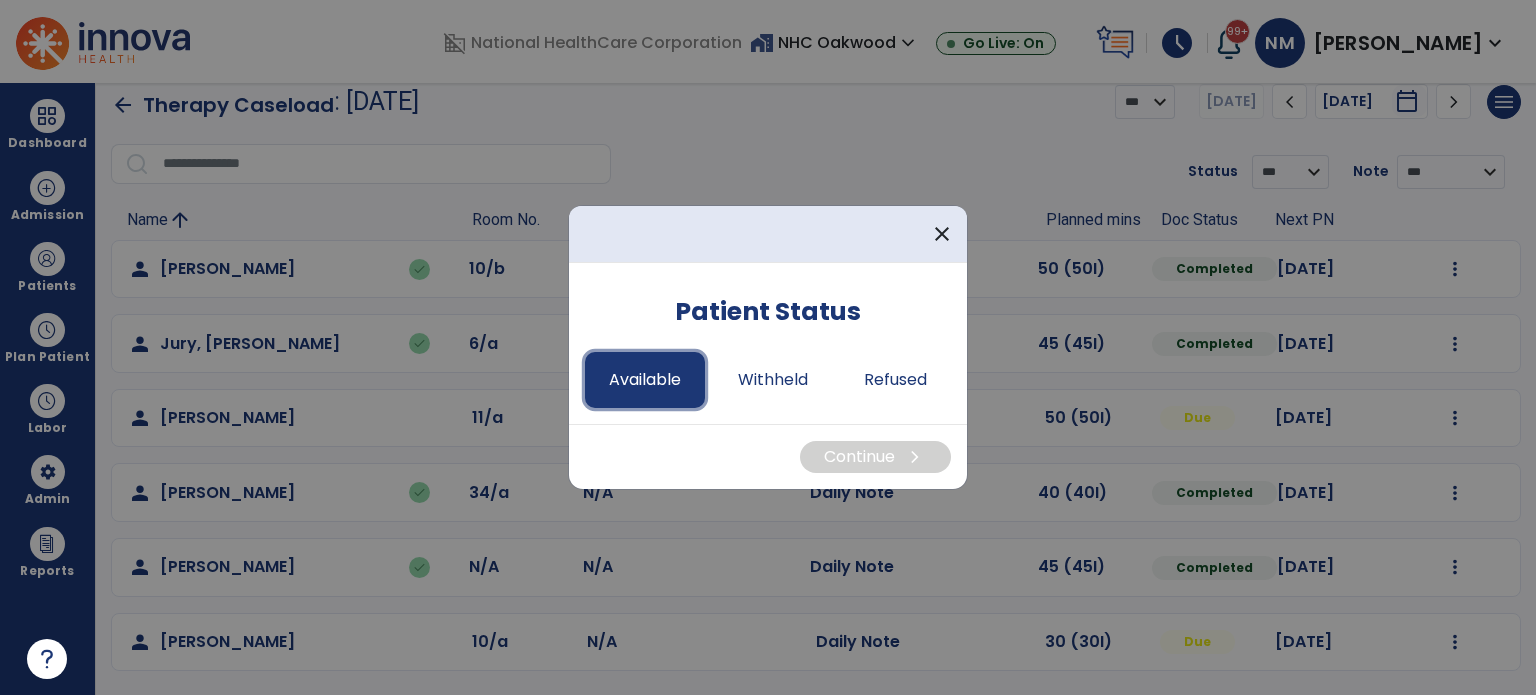 click on "Available" at bounding box center [645, 380] 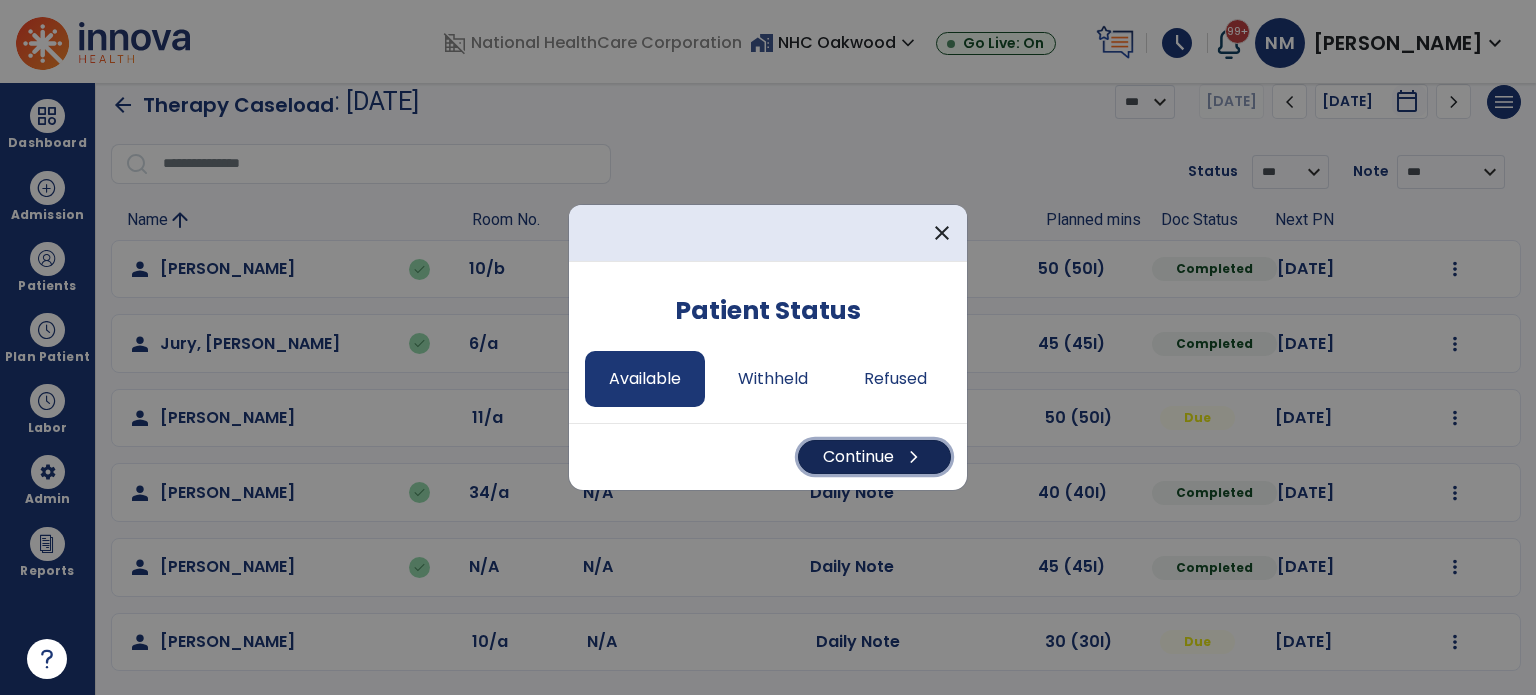 click on "Continue   chevron_right" at bounding box center (874, 457) 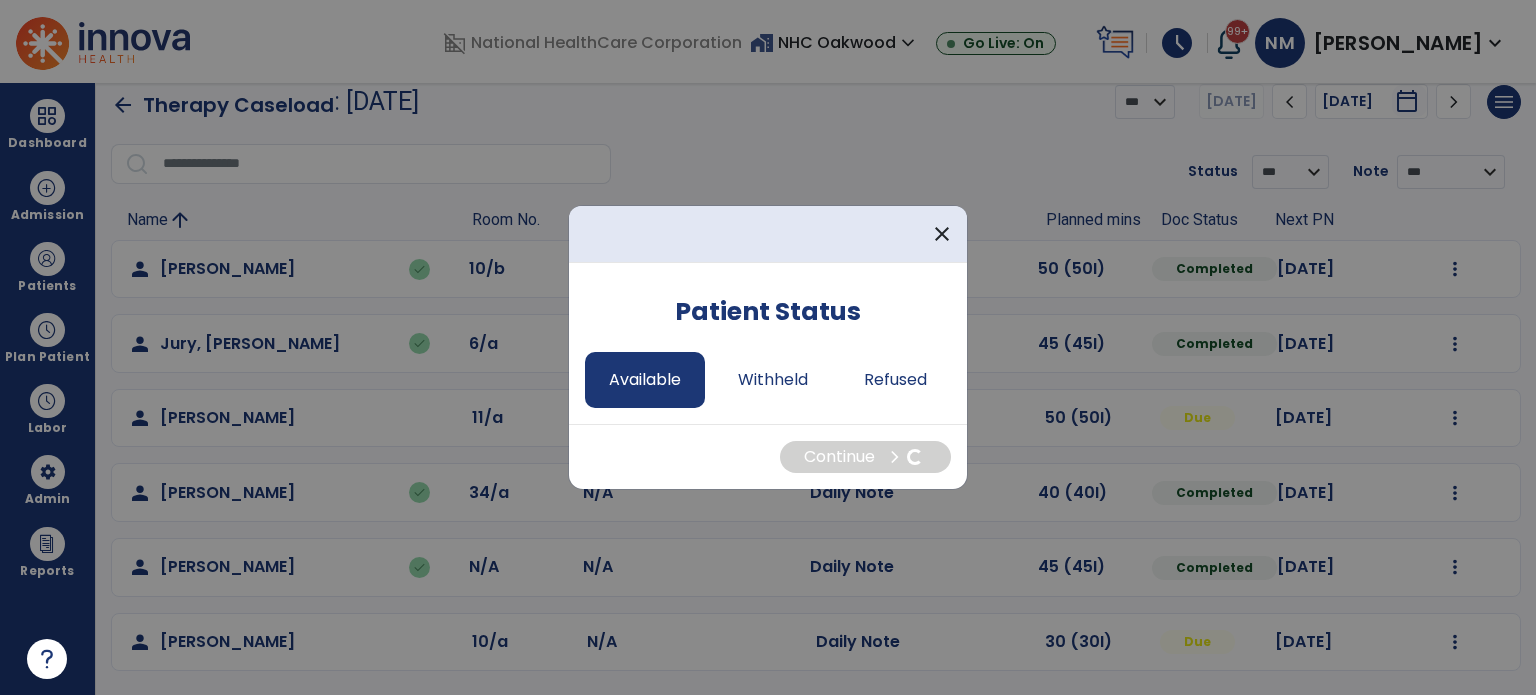select on "*" 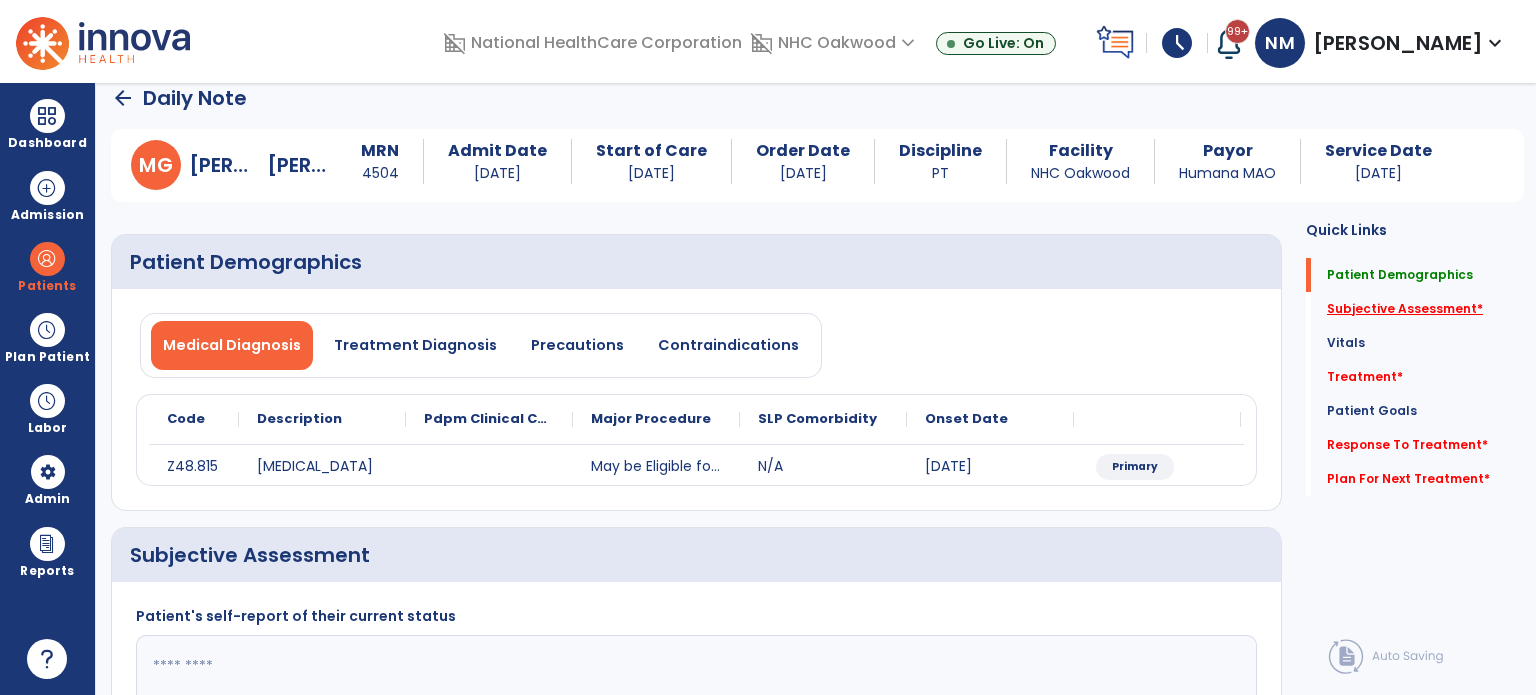 click on "Subjective Assessment   *" 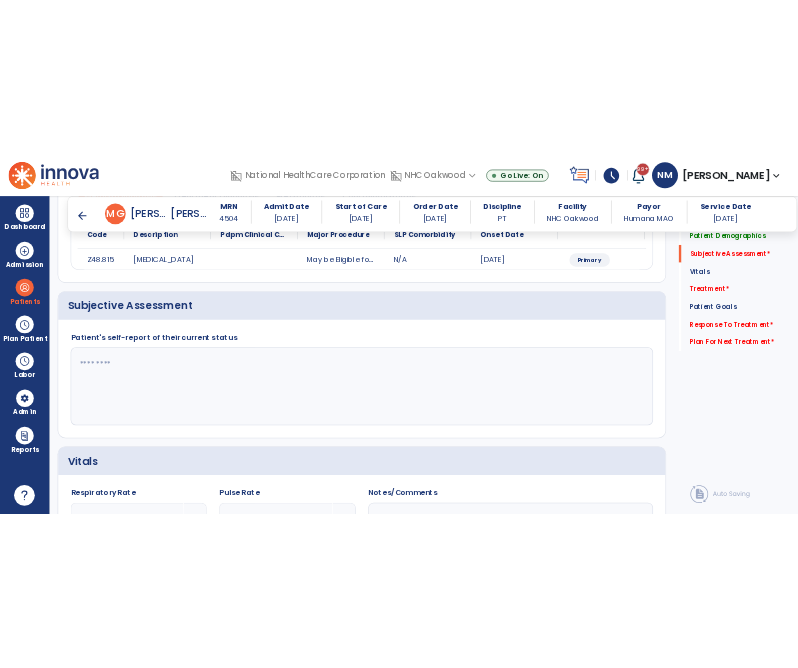 scroll, scrollTop: 298, scrollLeft: 0, axis: vertical 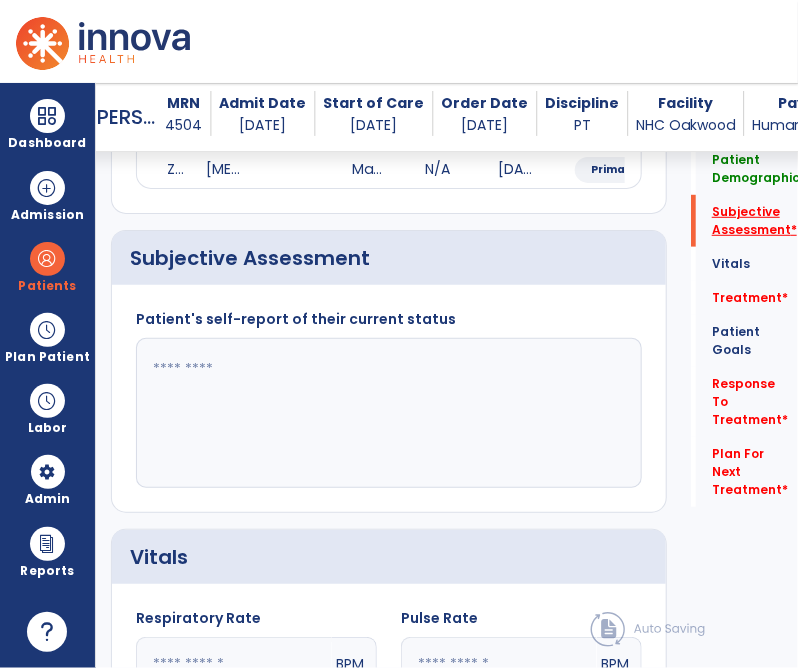 click on "Subjective Assessment   *" 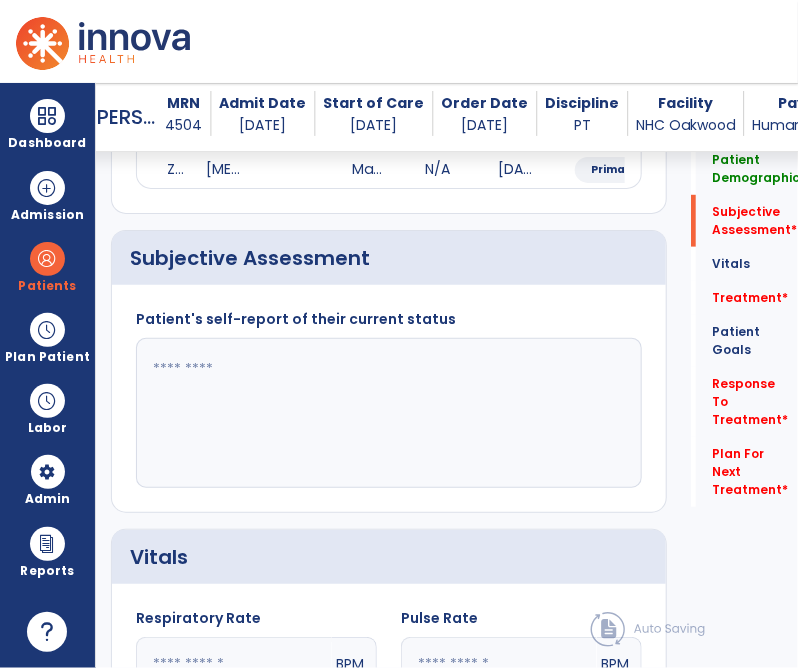 scroll, scrollTop: 292, scrollLeft: 0, axis: vertical 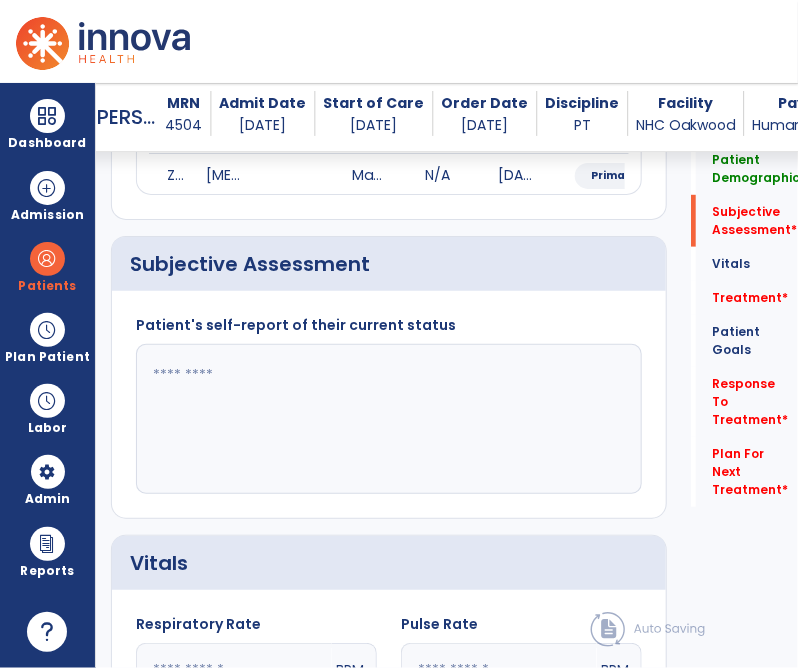 paste on "**********" 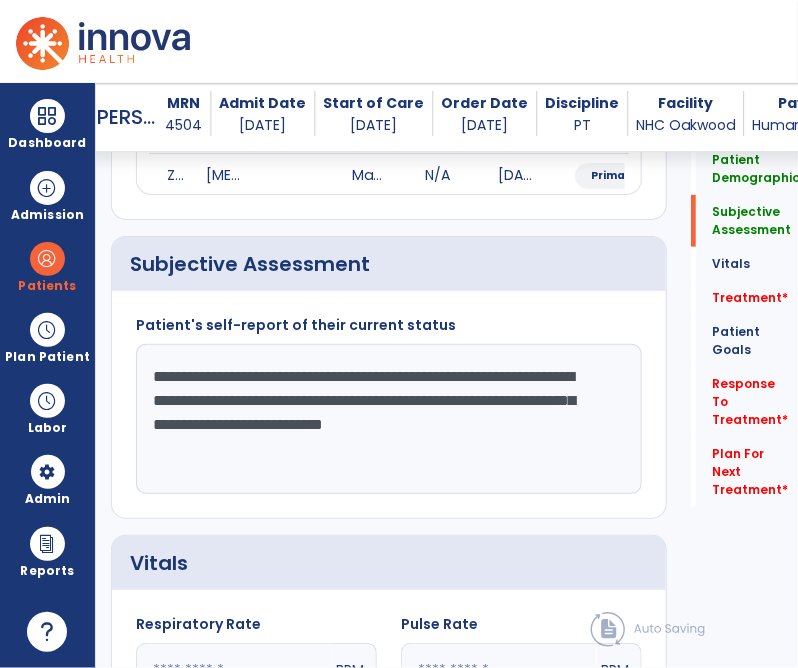 drag, startPoint x: 359, startPoint y: 372, endPoint x: 260, endPoint y: 374, distance: 99.0202 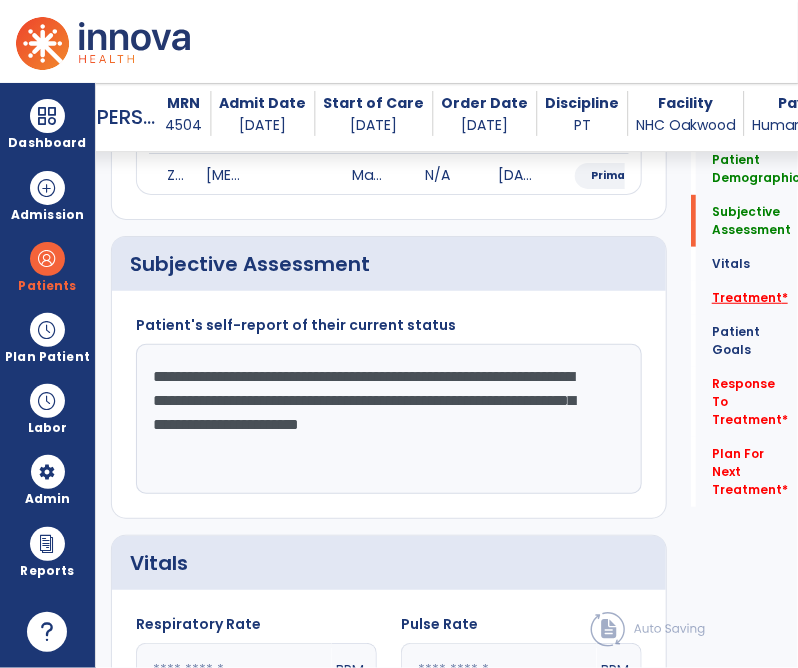 type on "**********" 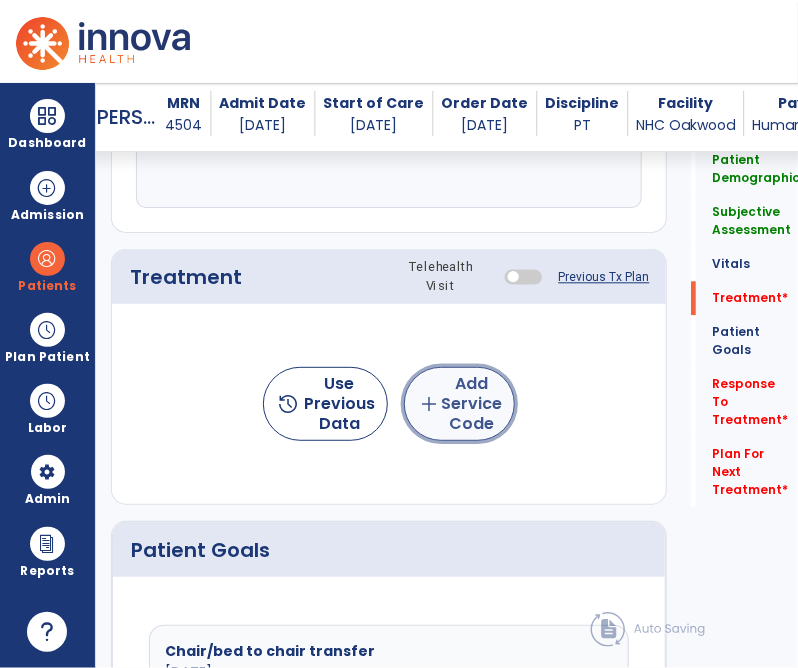 click on "add  Add Service Code" 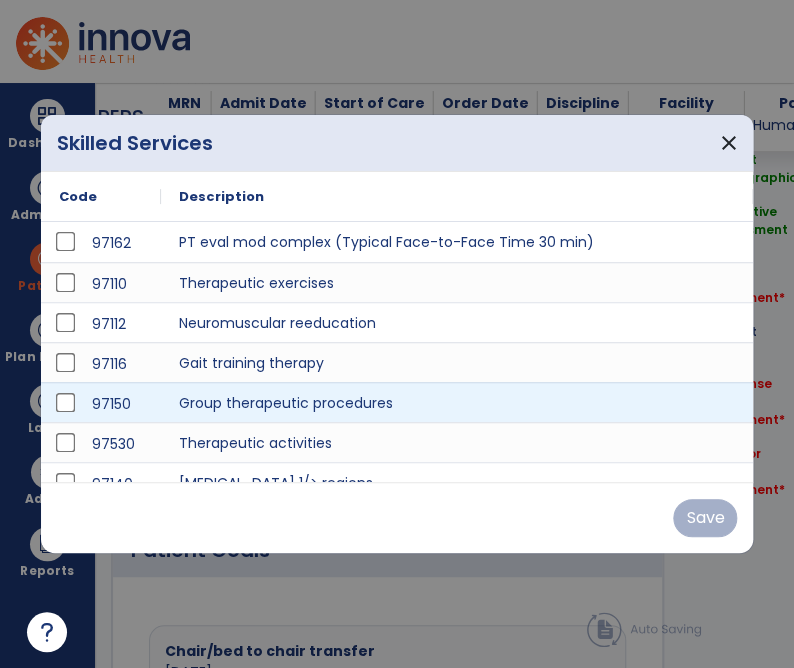 scroll, scrollTop: 1179, scrollLeft: 0, axis: vertical 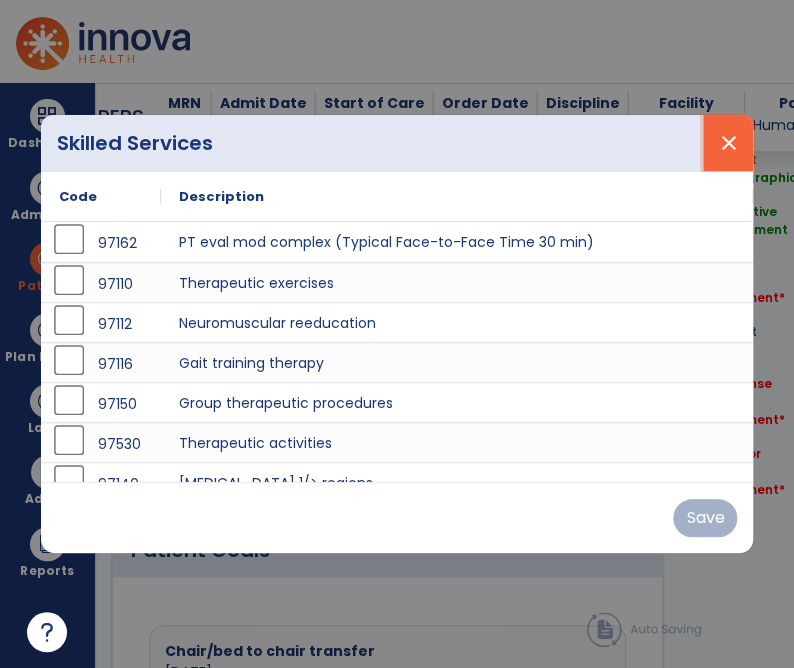 click on "close" at bounding box center [728, 143] 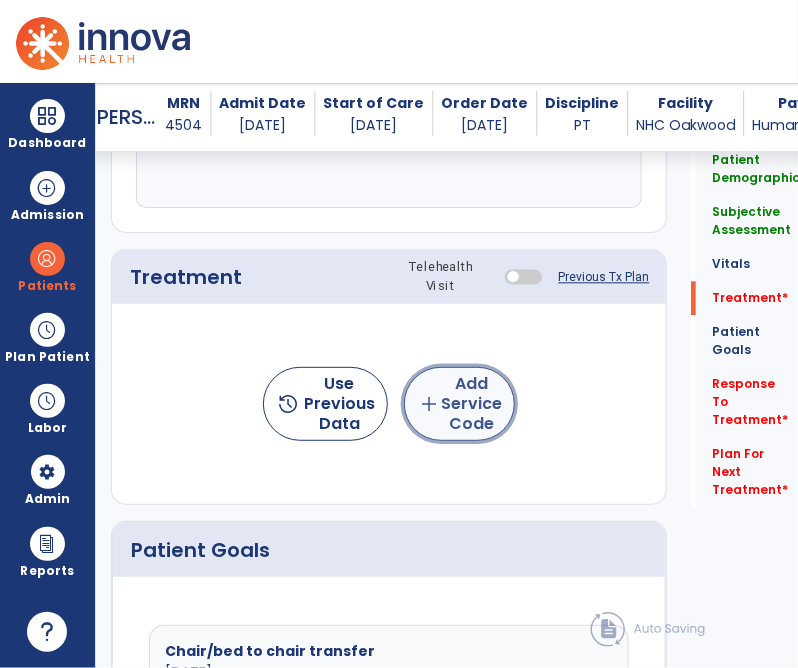 click on "add  Add Service Code" 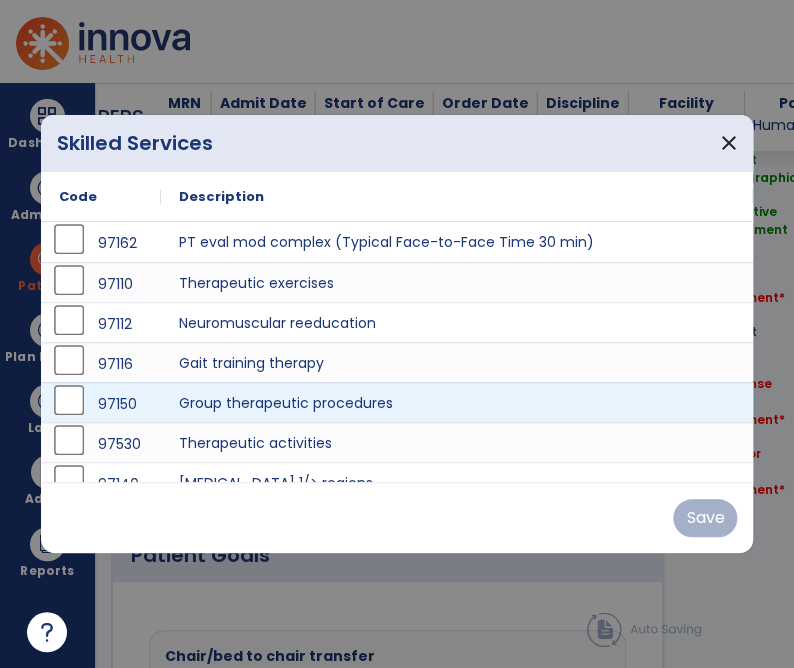 scroll, scrollTop: 1179, scrollLeft: 0, axis: vertical 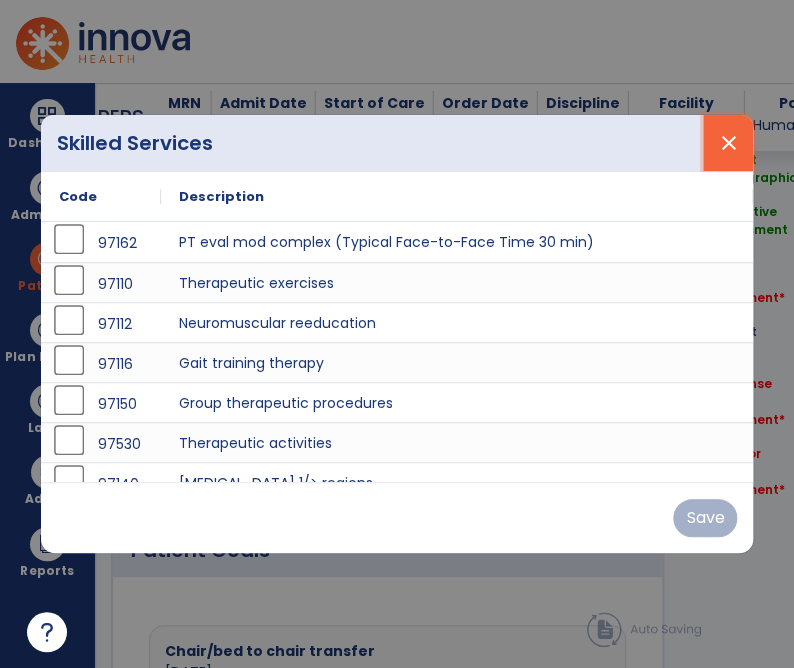 click on "close" at bounding box center [728, 143] 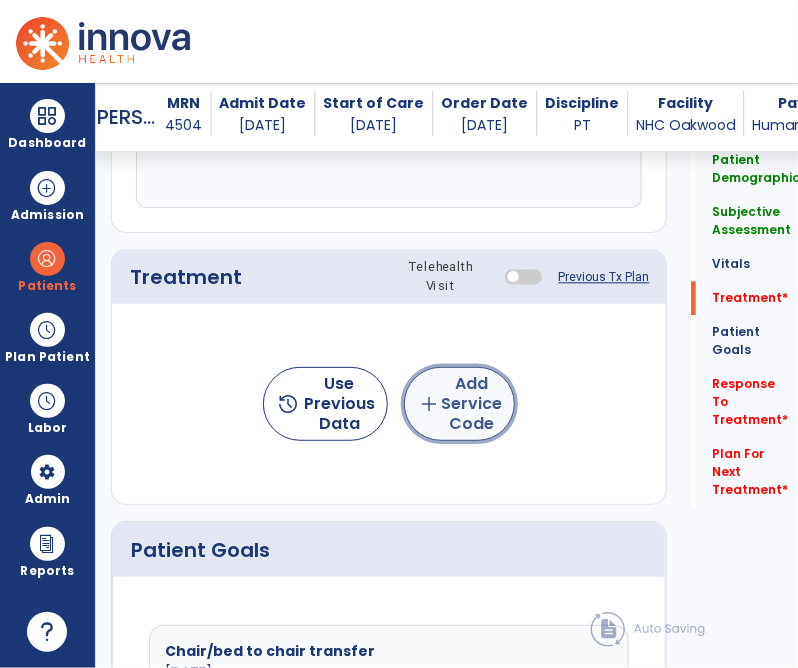 click on "add  Add Service Code" 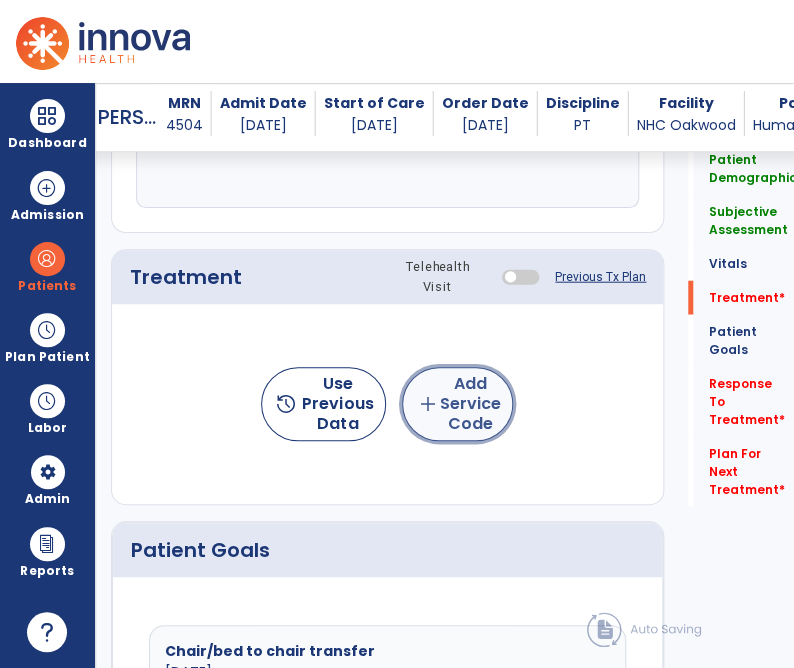 scroll, scrollTop: 1179, scrollLeft: 0, axis: vertical 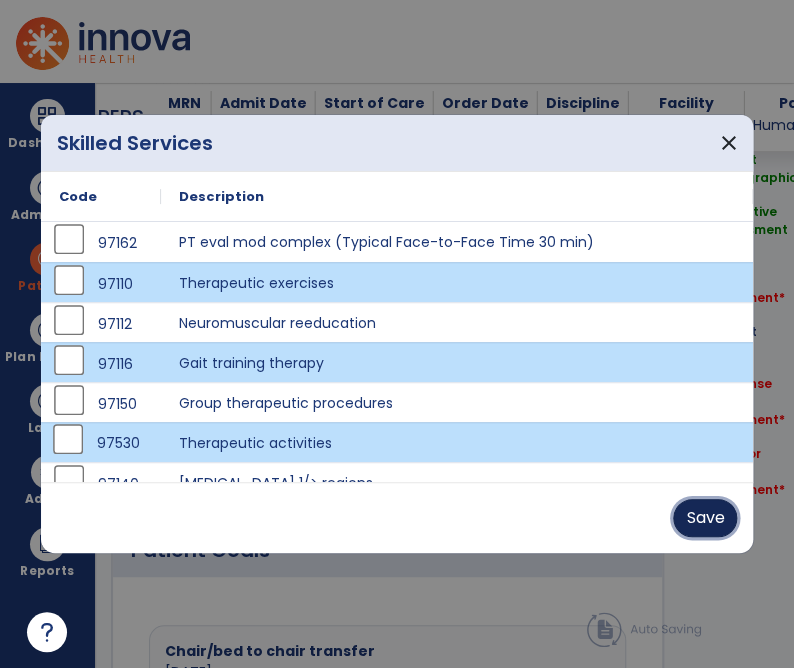 click on "Save" at bounding box center (705, 518) 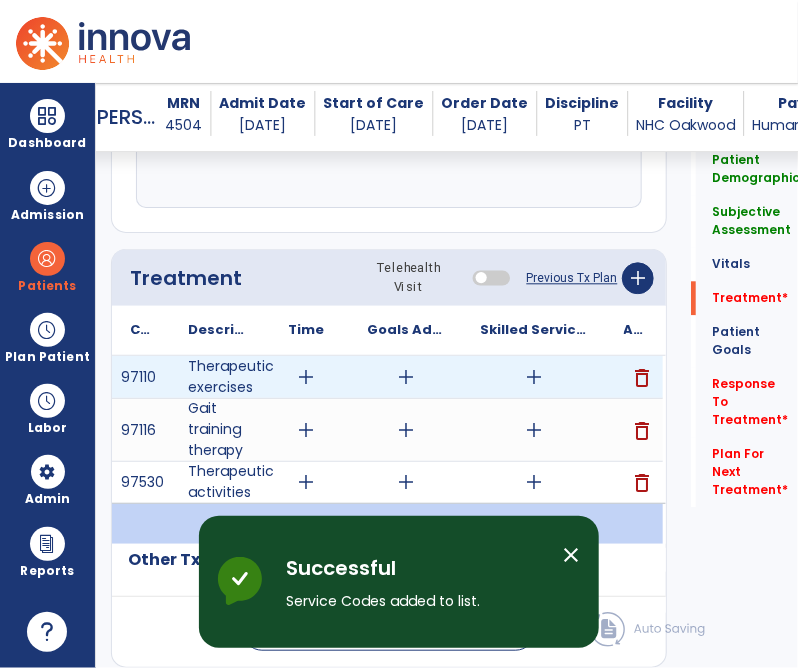click on "add" at bounding box center (306, 377) 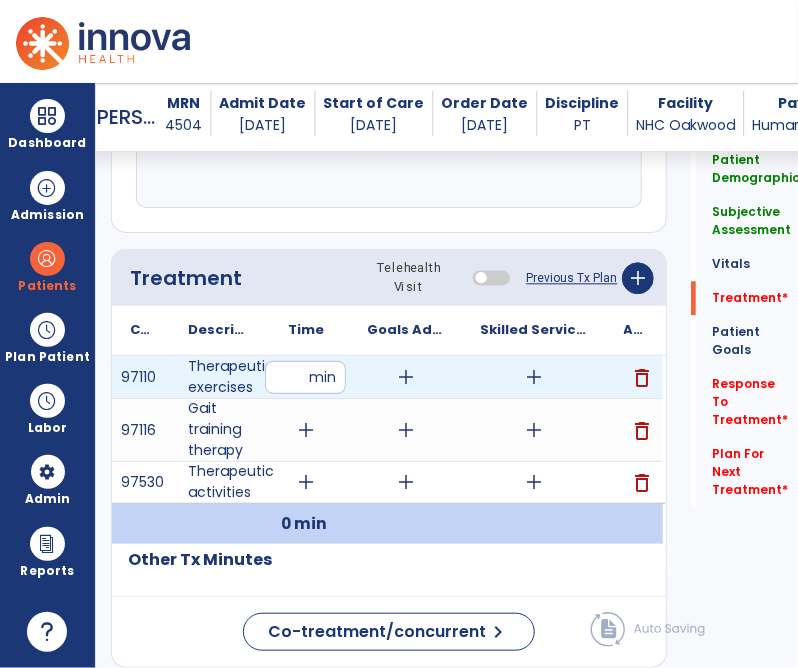 type on "**" 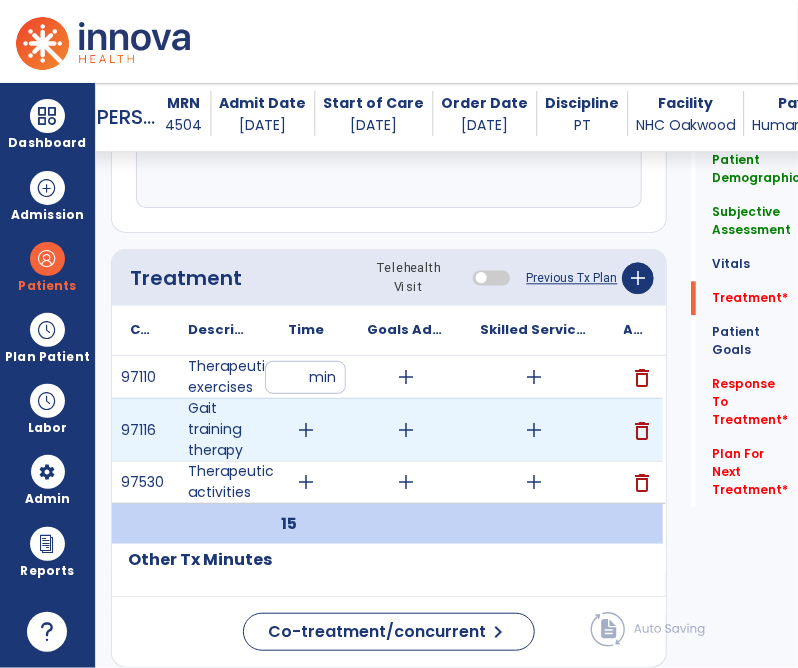 click on "add" at bounding box center (306, 430) 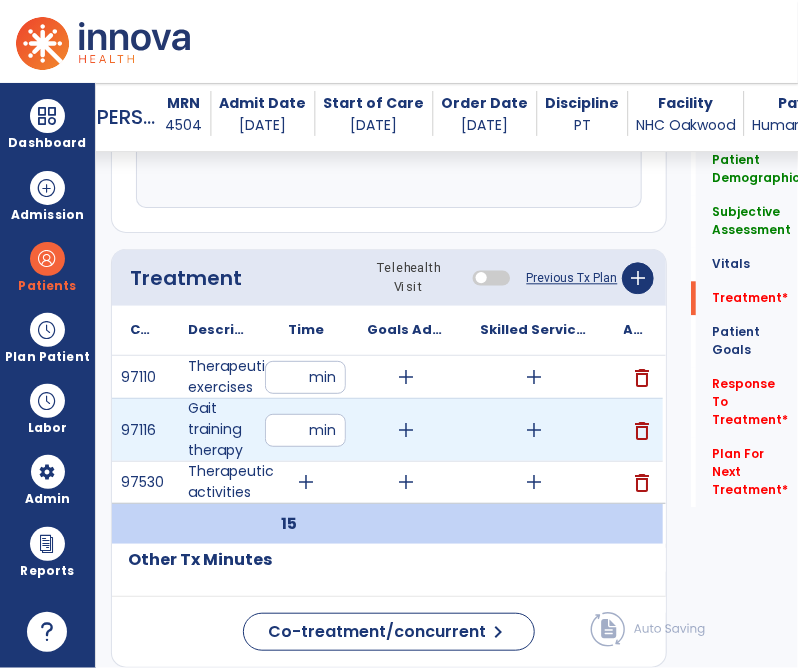 type on "**" 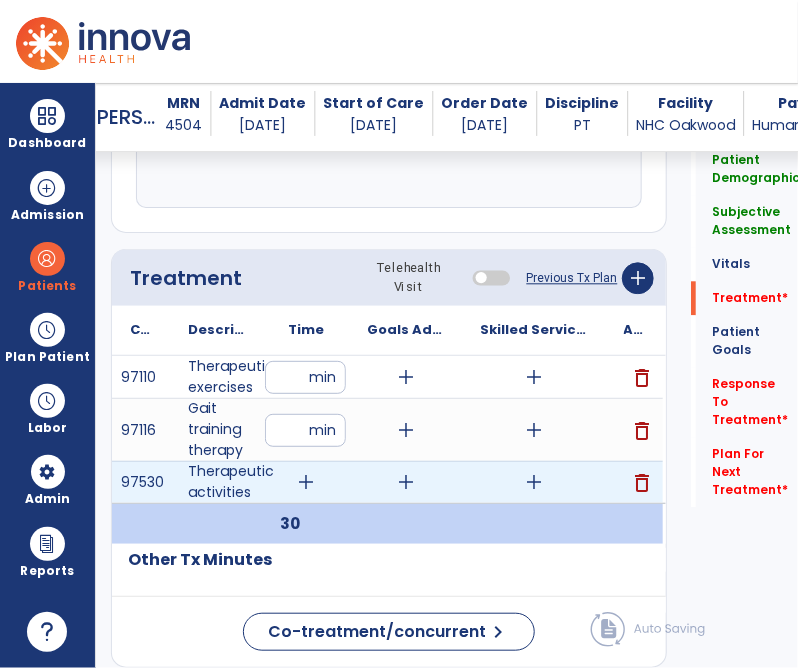 click on "add" at bounding box center (306, 482) 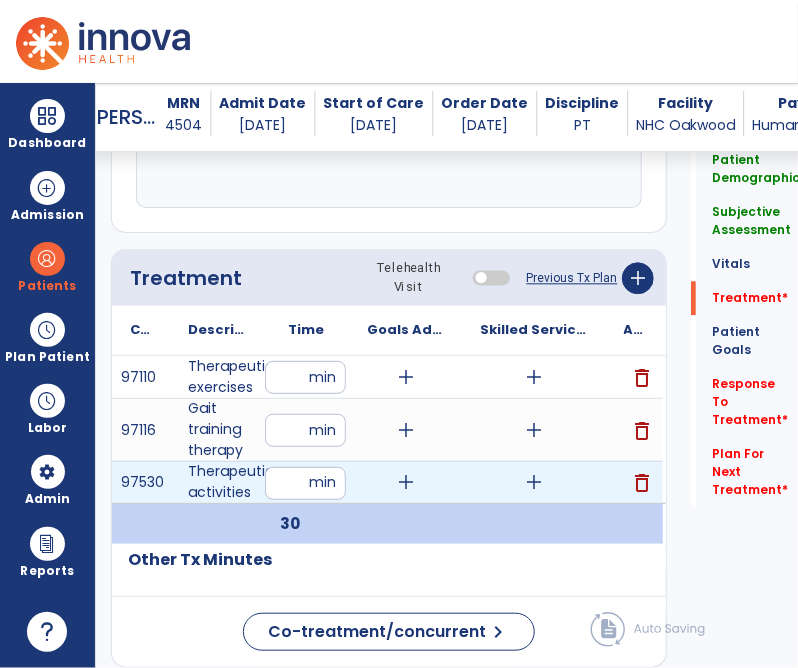 type on "**" 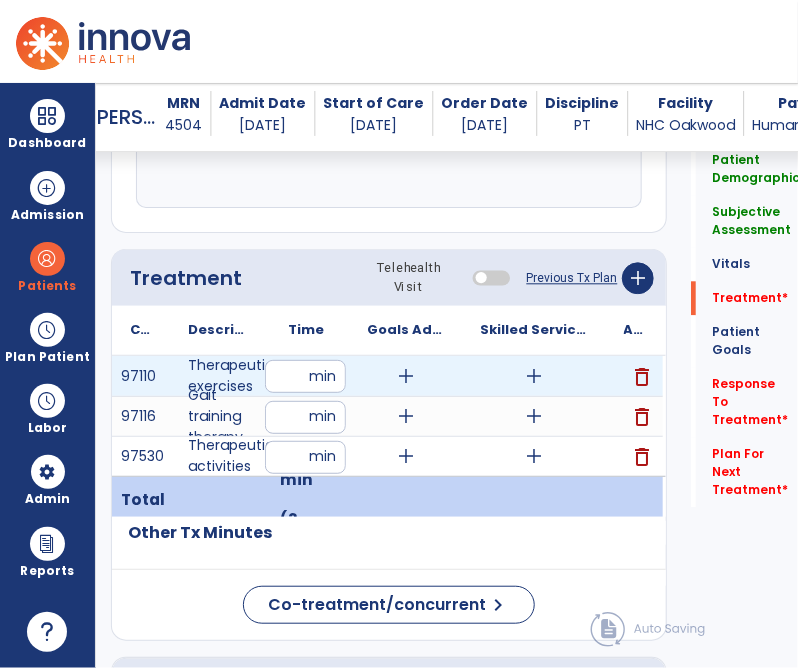 click on "add" at bounding box center (534, 376) 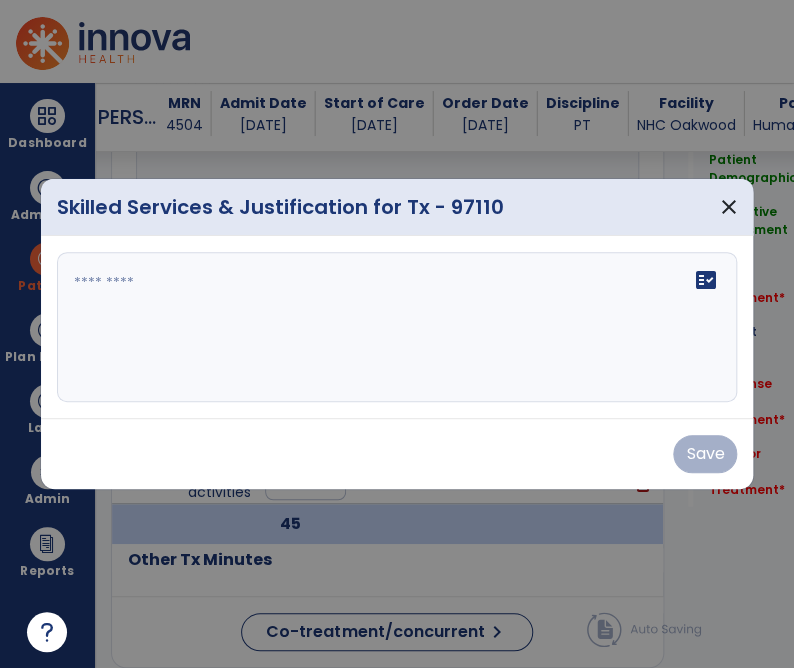 scroll, scrollTop: 1179, scrollLeft: 0, axis: vertical 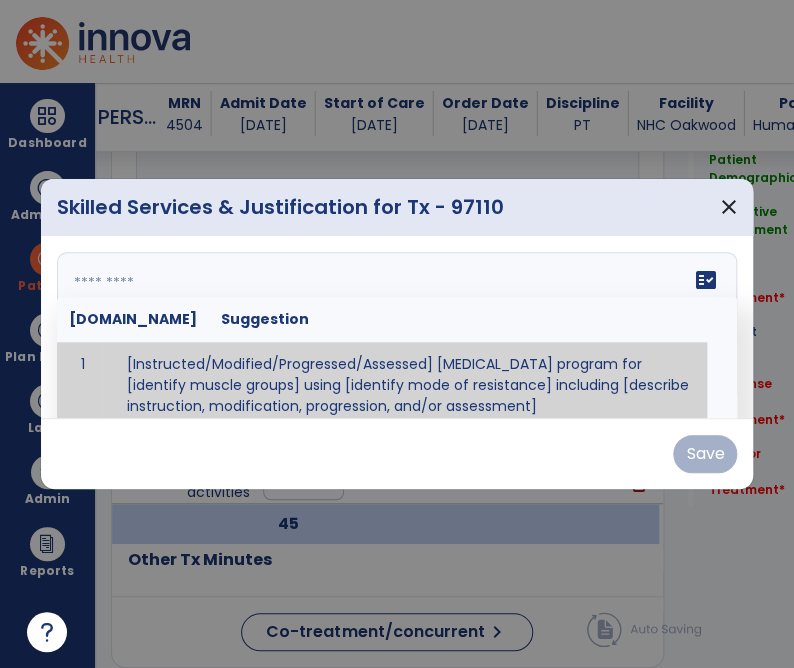 paste on "**********" 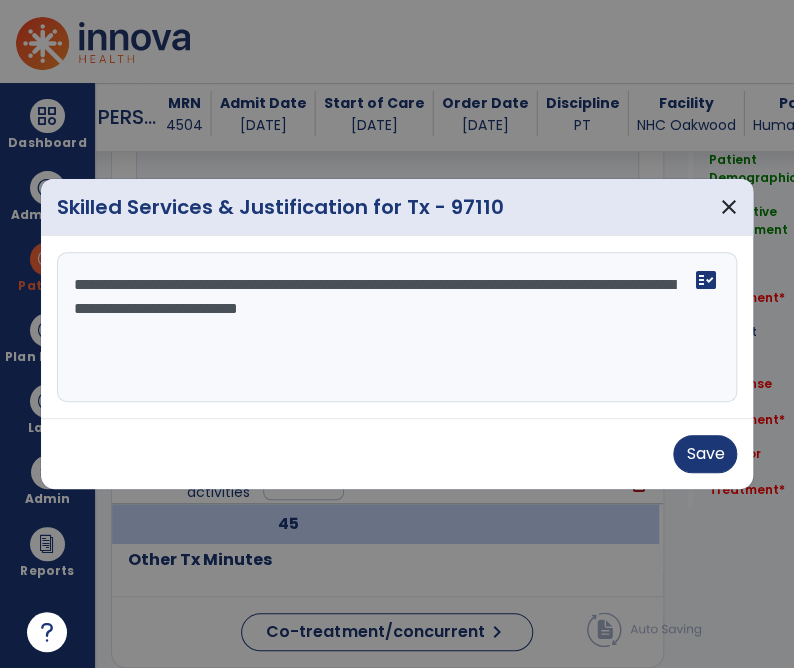scroll, scrollTop: 0, scrollLeft: 0, axis: both 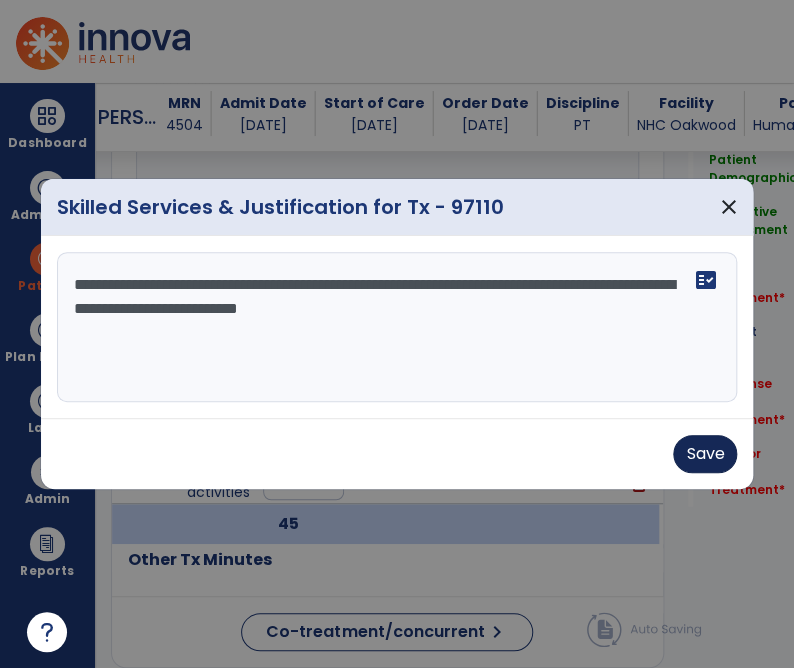 type on "**********" 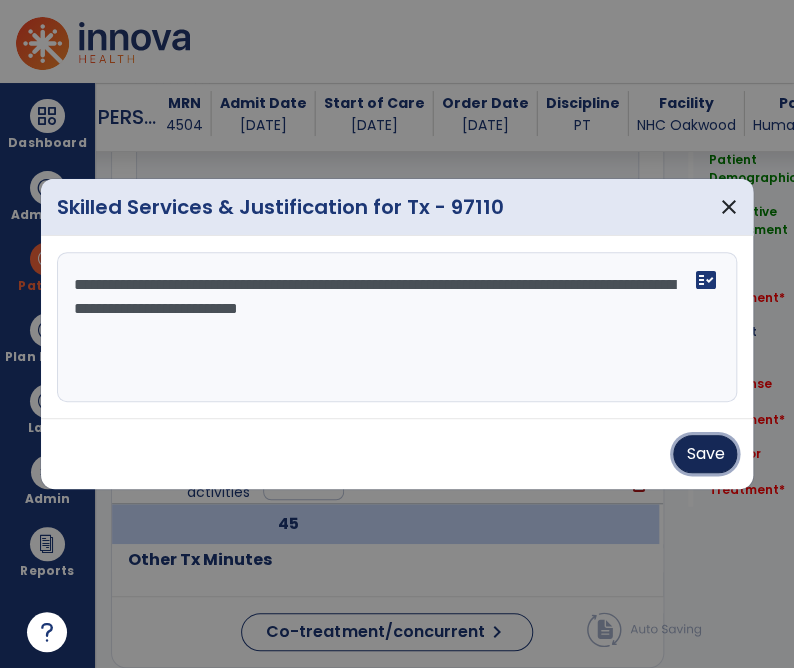 click on "Save" at bounding box center [705, 454] 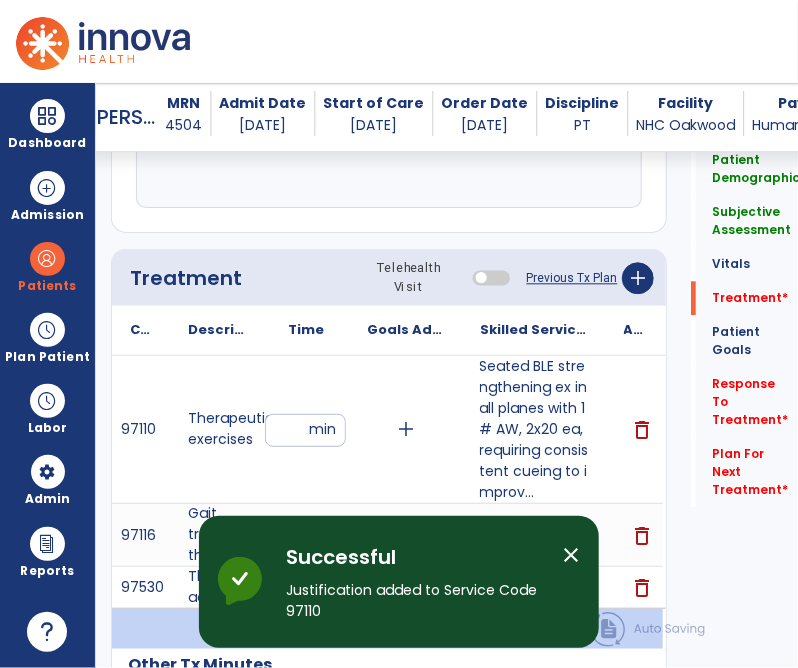 click on "close" at bounding box center [571, 555] 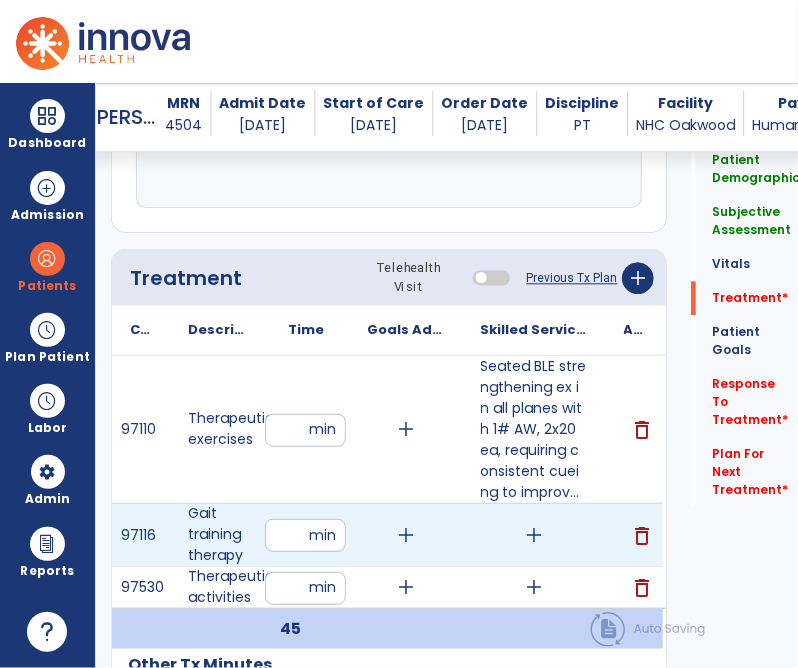 click on "add" at bounding box center (534, 535) 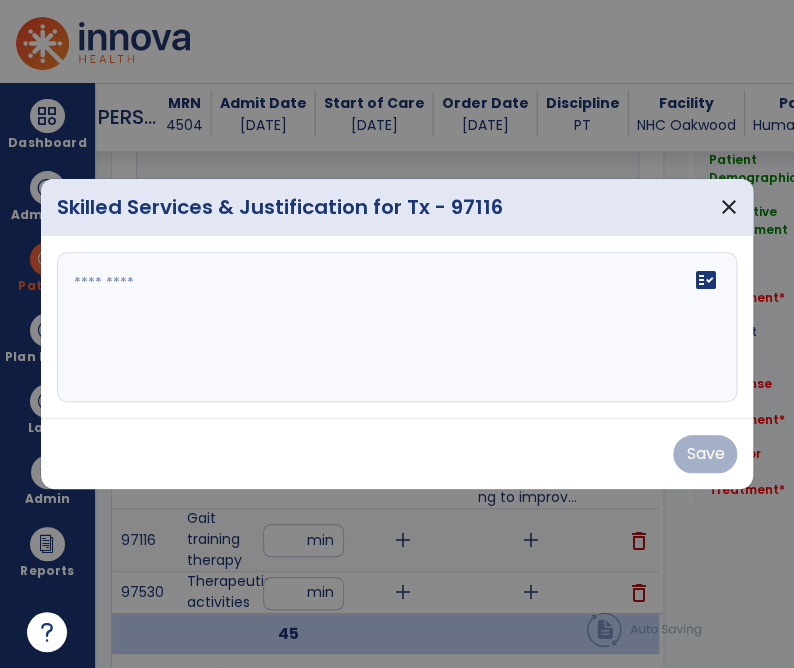 scroll, scrollTop: 1179, scrollLeft: 0, axis: vertical 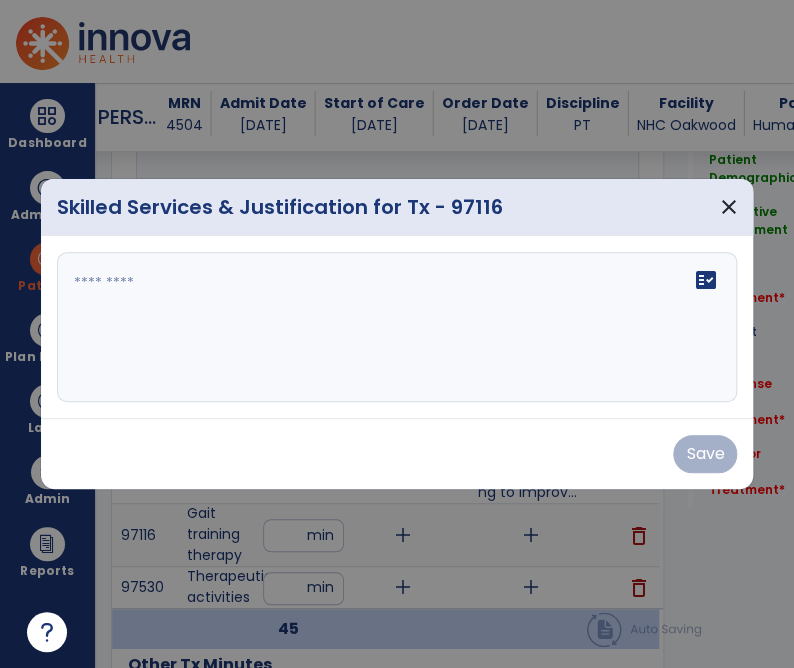 click at bounding box center (399, 327) 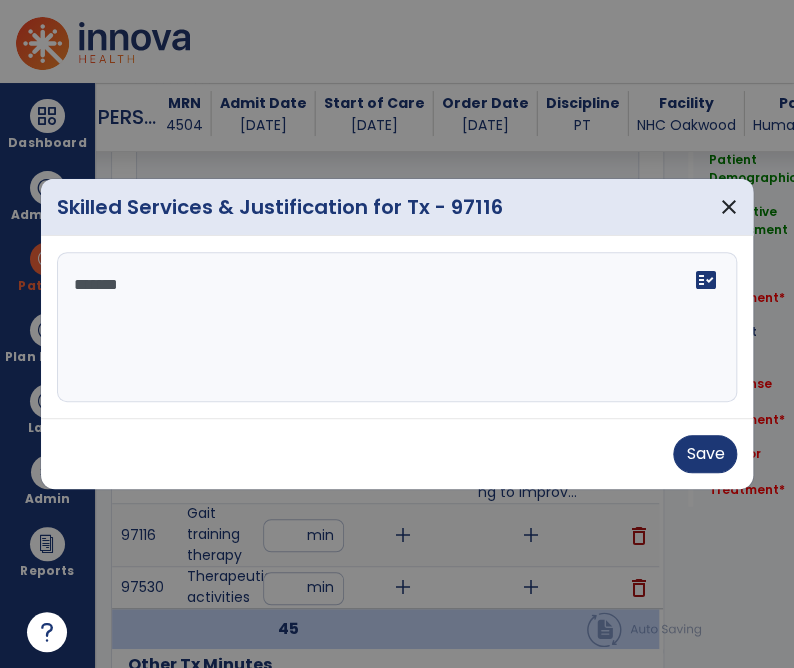 scroll, scrollTop: 0, scrollLeft: 0, axis: both 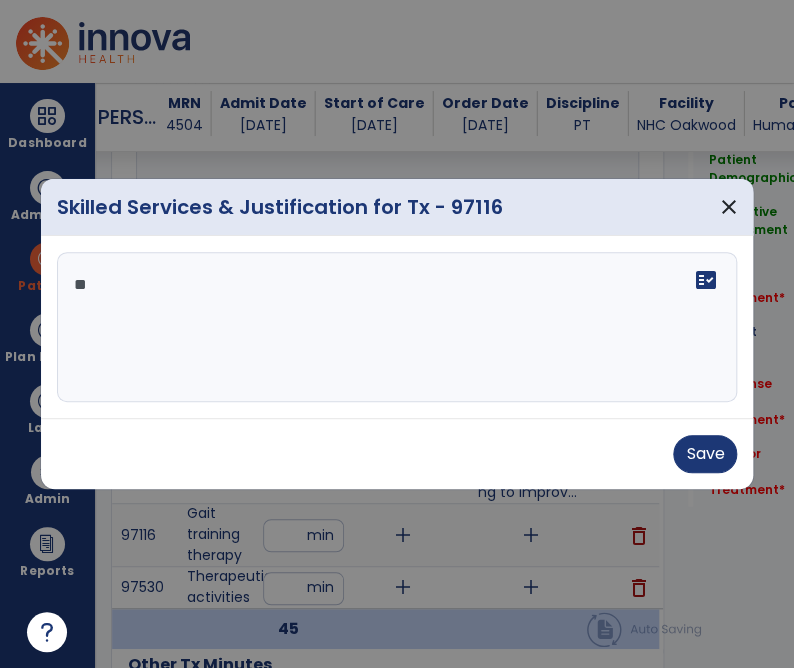 type on "*" 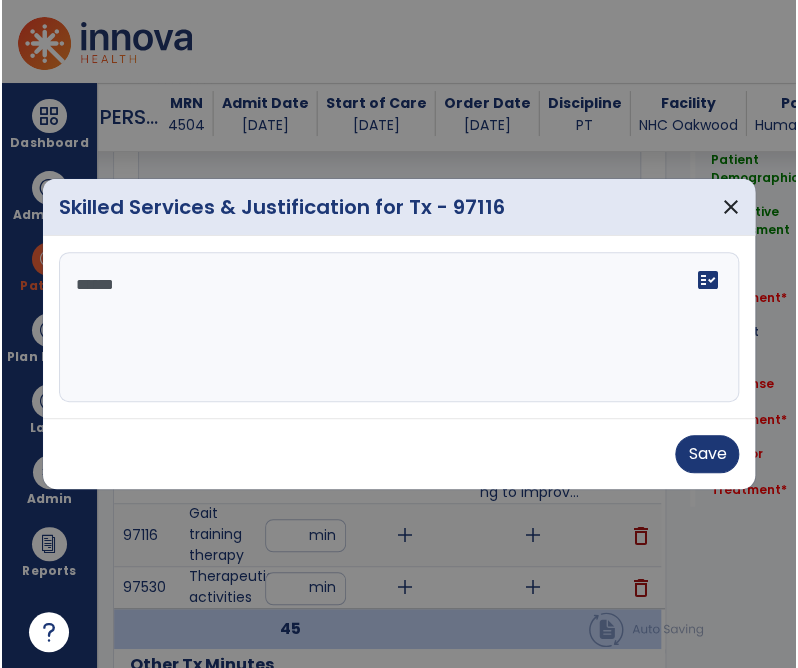 scroll, scrollTop: 0, scrollLeft: 0, axis: both 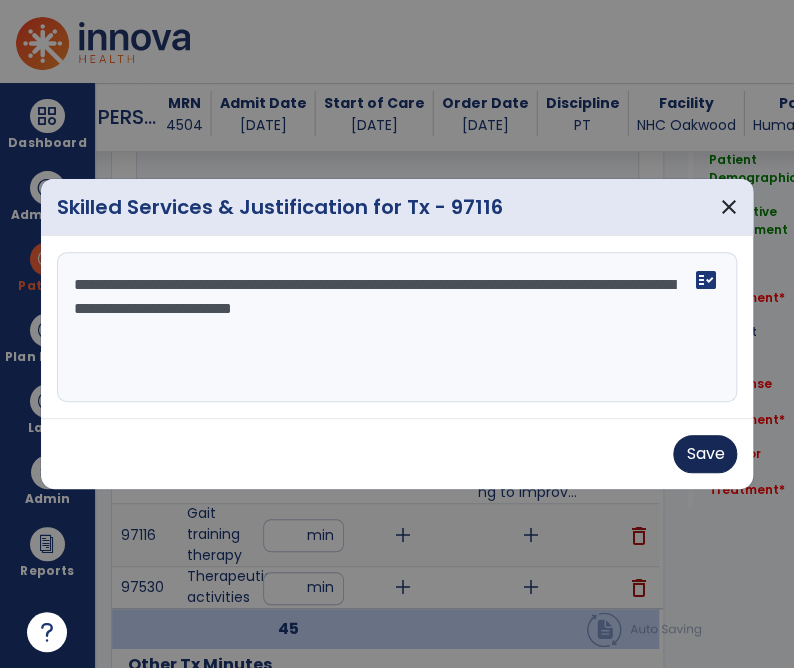 type on "**********" 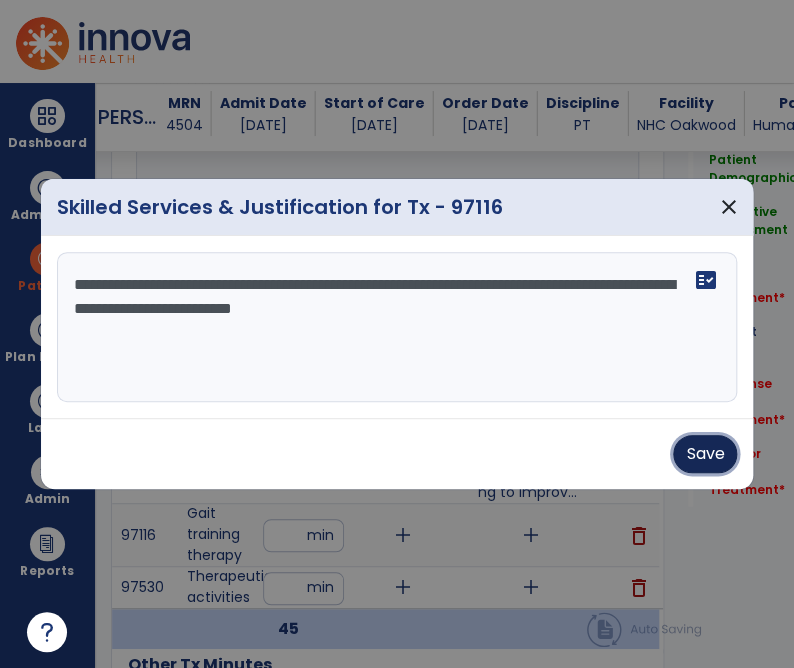 click on "Save" at bounding box center [705, 454] 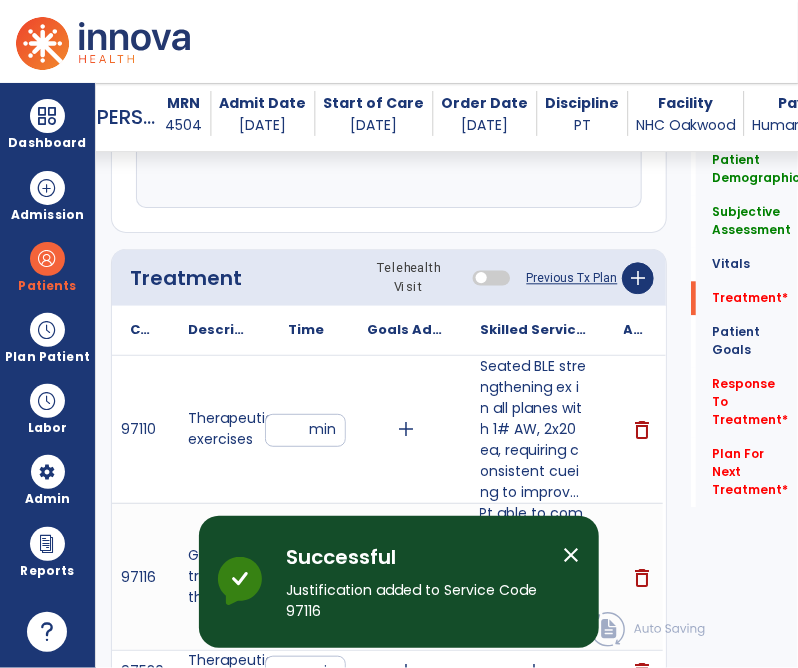 click on "close" at bounding box center [571, 555] 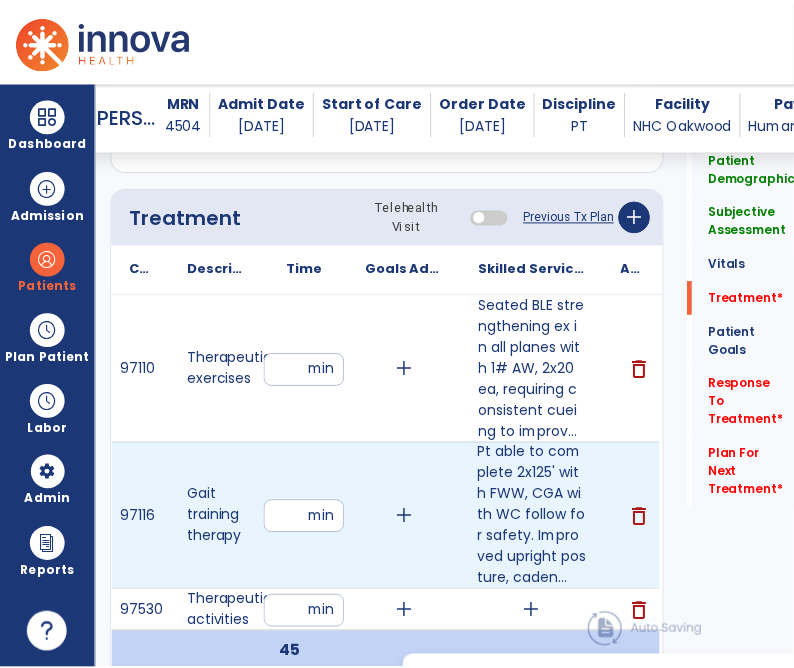 scroll, scrollTop: 1379, scrollLeft: 0, axis: vertical 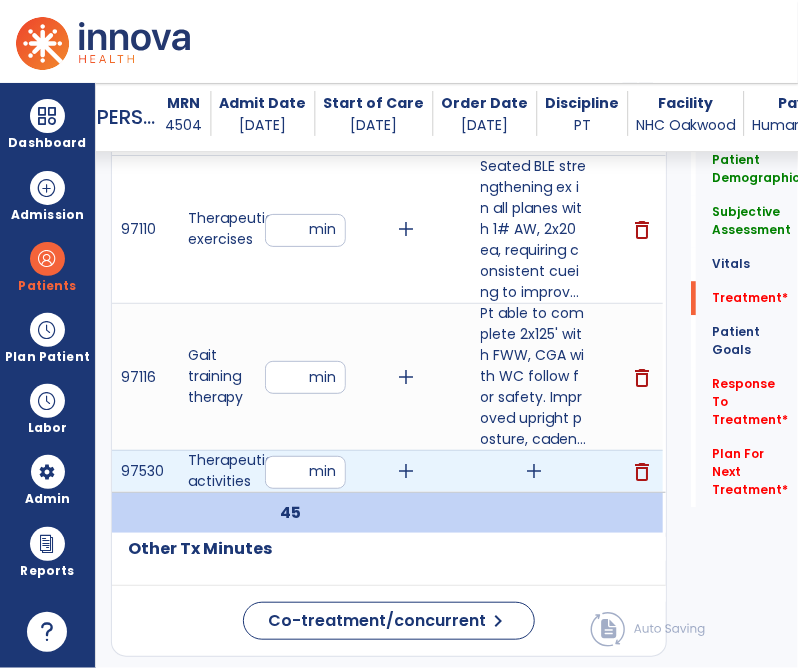 click on "add" at bounding box center [534, 471] 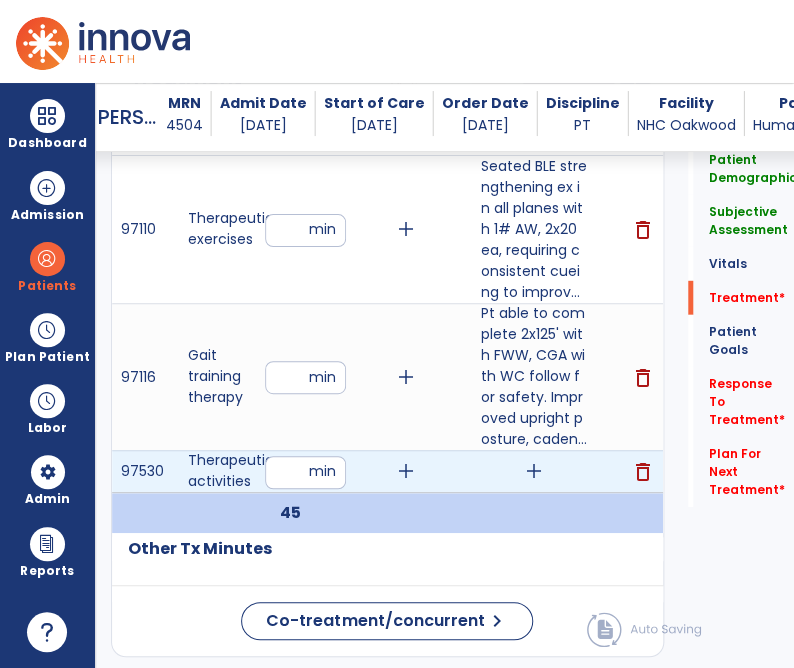 scroll, scrollTop: 1379, scrollLeft: 0, axis: vertical 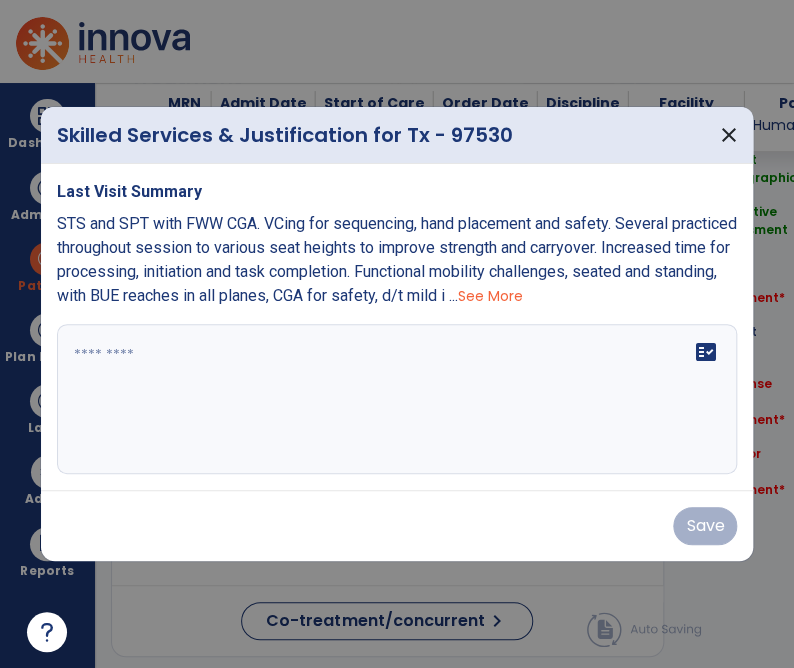 click on "See More" at bounding box center (490, 296) 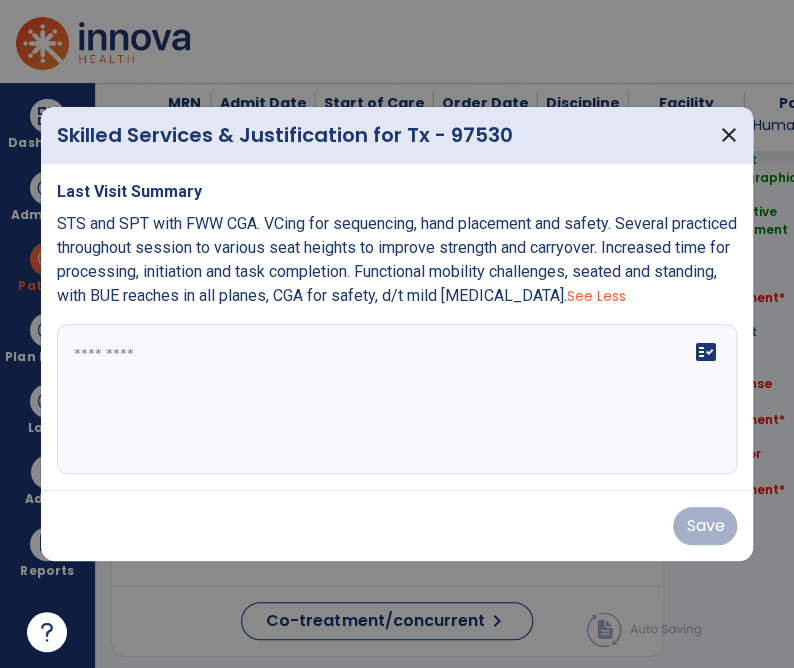 click on "Last Visit Summary STS and SPT with FWW CGA.  VCing for sequencing, hand placement and safety.  Several practiced throughout session to various seat heights to  improve strength and carryover.  Increased time for processing, initiation and task completion.  Functional mobility challenges, seated and standing, with BUE reaches in all planes, CGA for safety, d/t mild [MEDICAL_DATA].
See Less   fact_check" at bounding box center [397, 327] 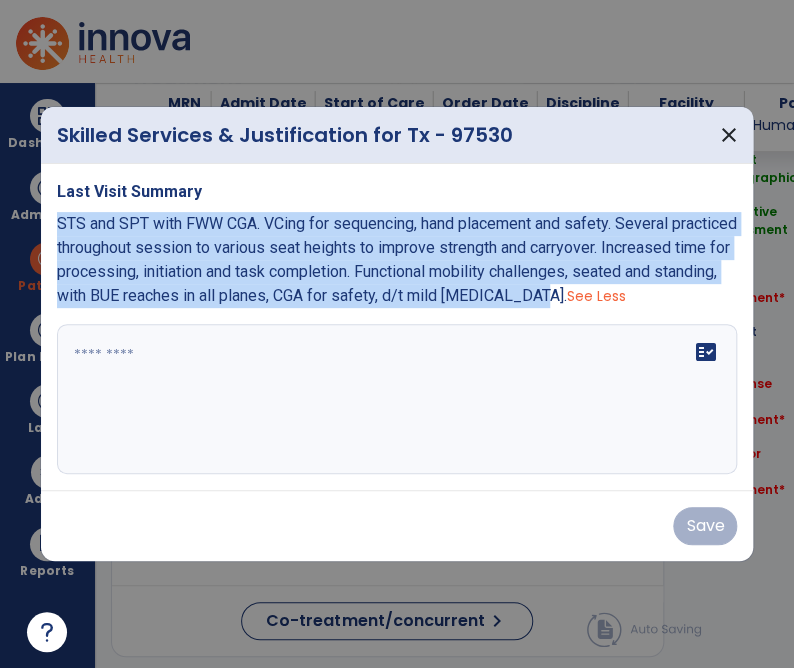 drag, startPoint x: 58, startPoint y: 224, endPoint x: 520, endPoint y: 295, distance: 467.4238 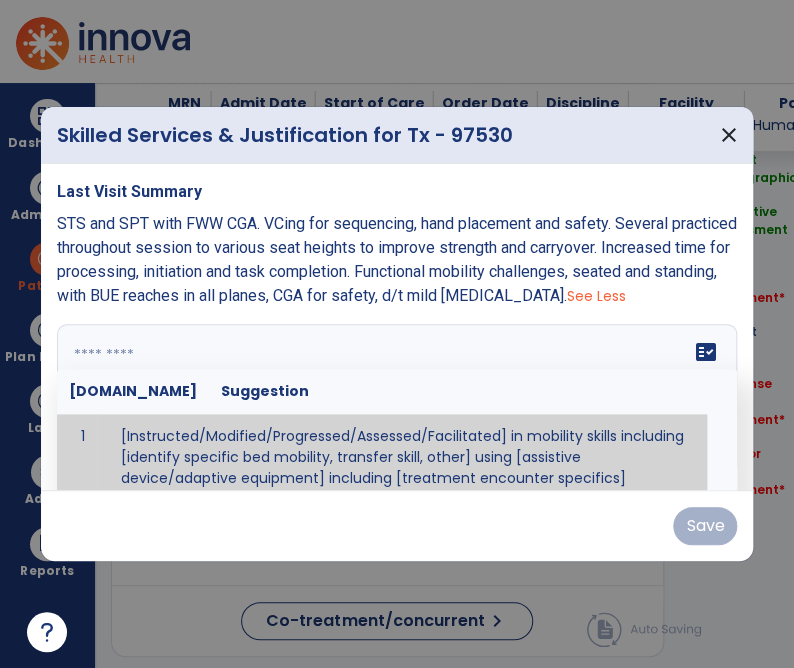 paste on "**********" 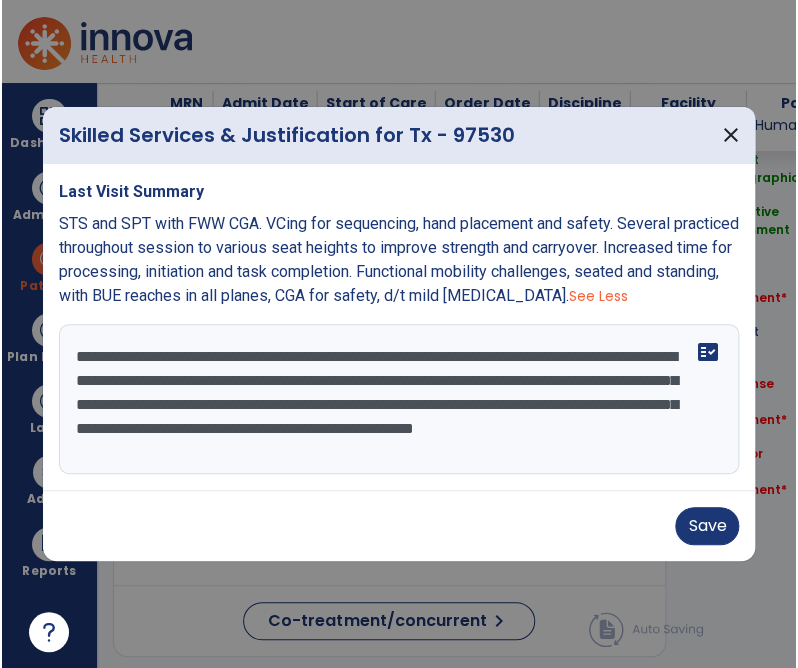scroll, scrollTop: 0, scrollLeft: 0, axis: both 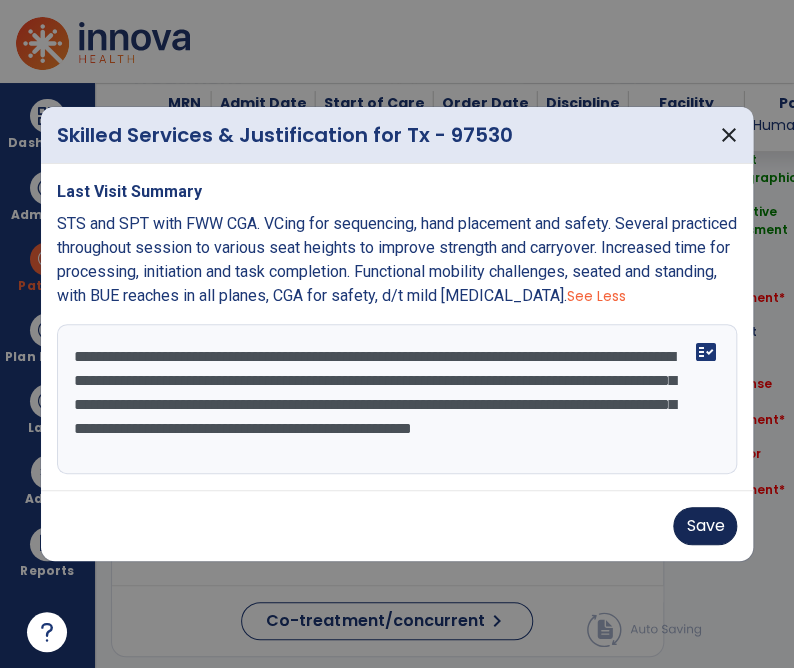type on "**********" 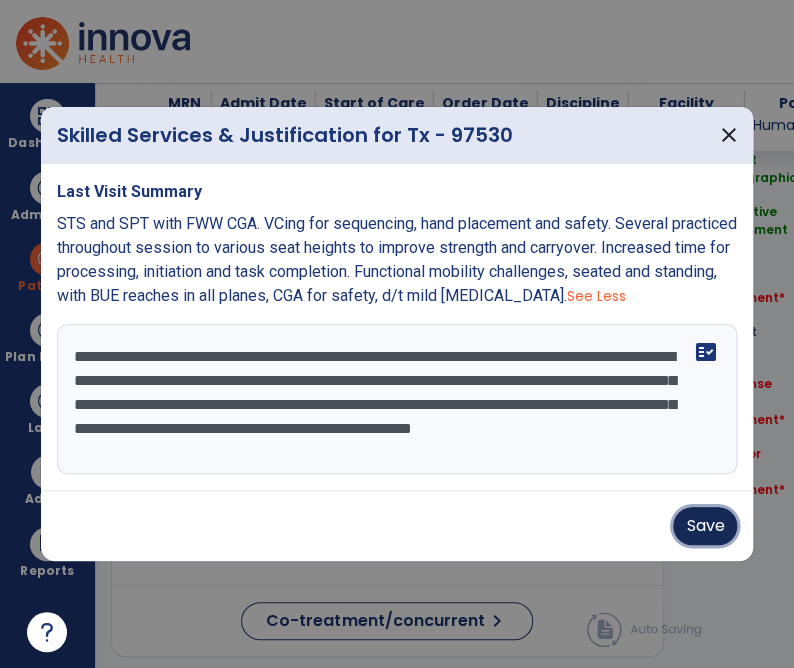 click on "Save" at bounding box center (705, 526) 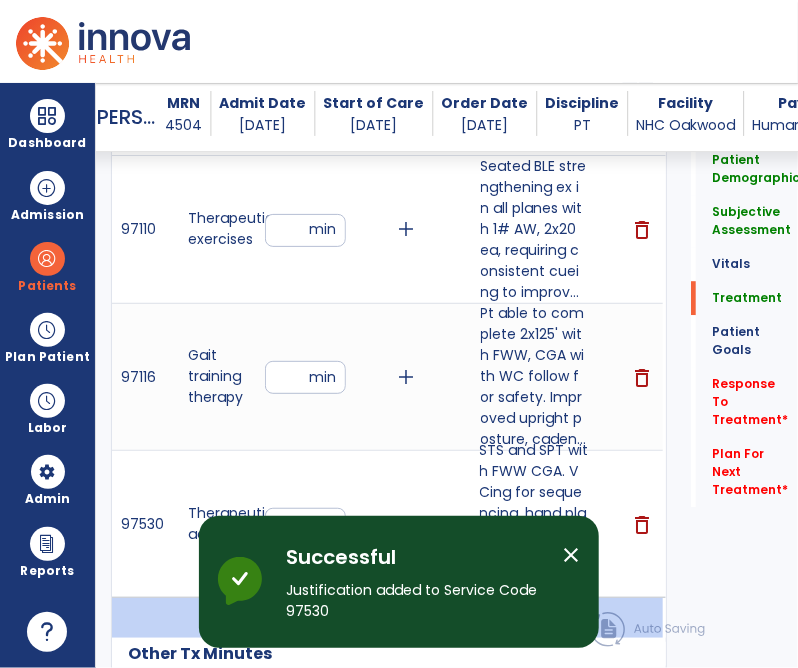 click on "close" at bounding box center (571, 555) 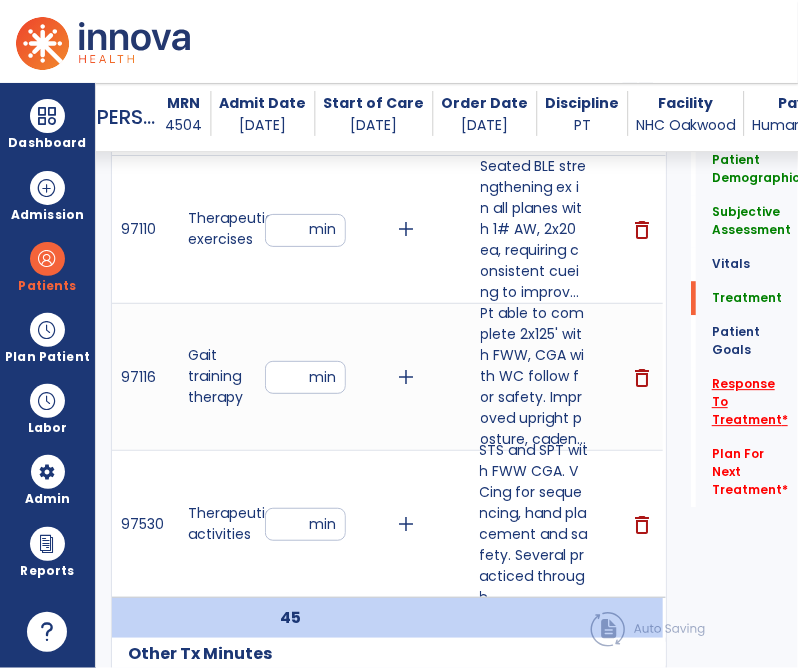 click on "Response To Treatment   *" 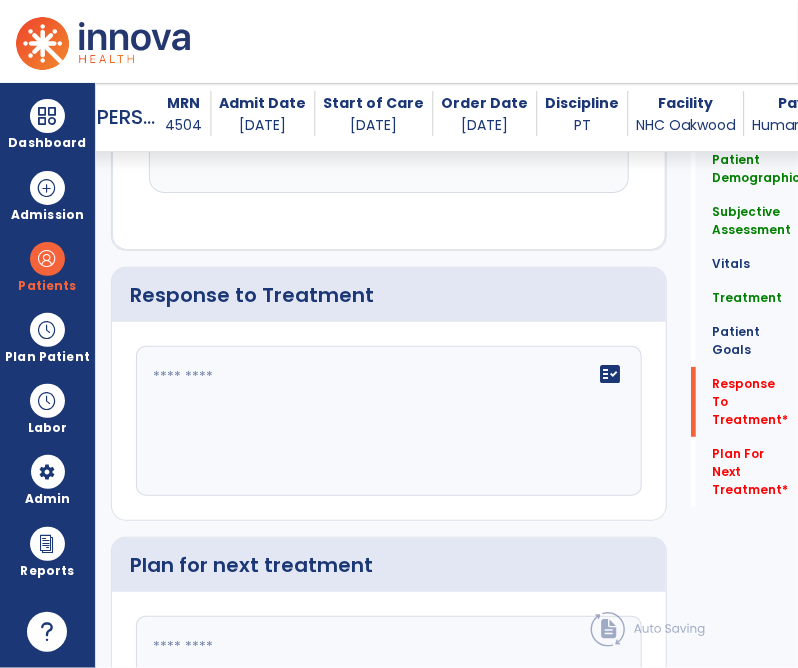 scroll, scrollTop: 3924, scrollLeft: 0, axis: vertical 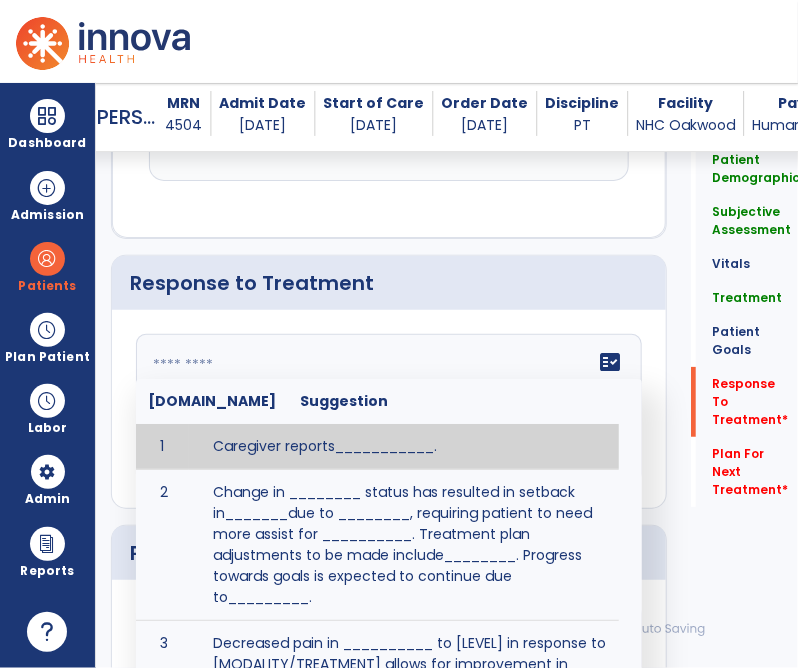 paste on "**********" 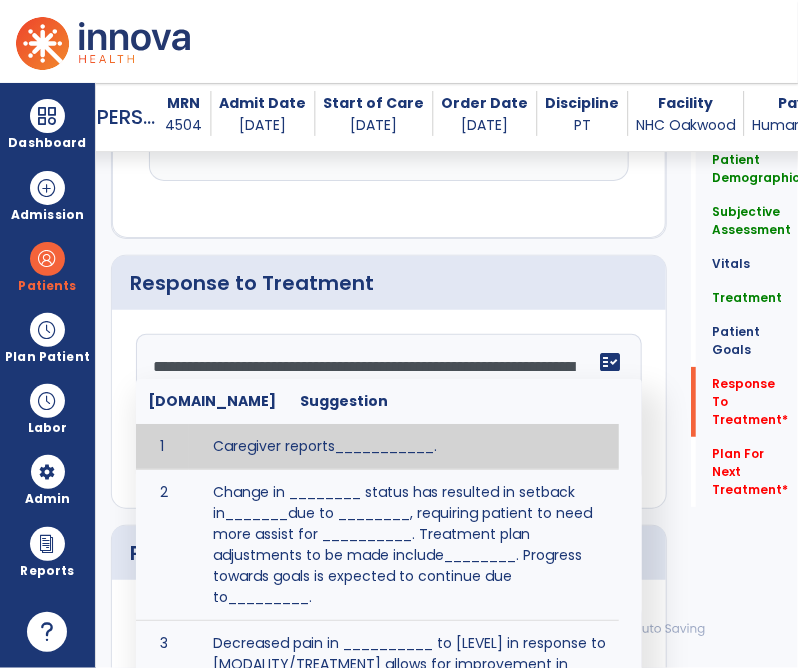 scroll, scrollTop: 63, scrollLeft: 0, axis: vertical 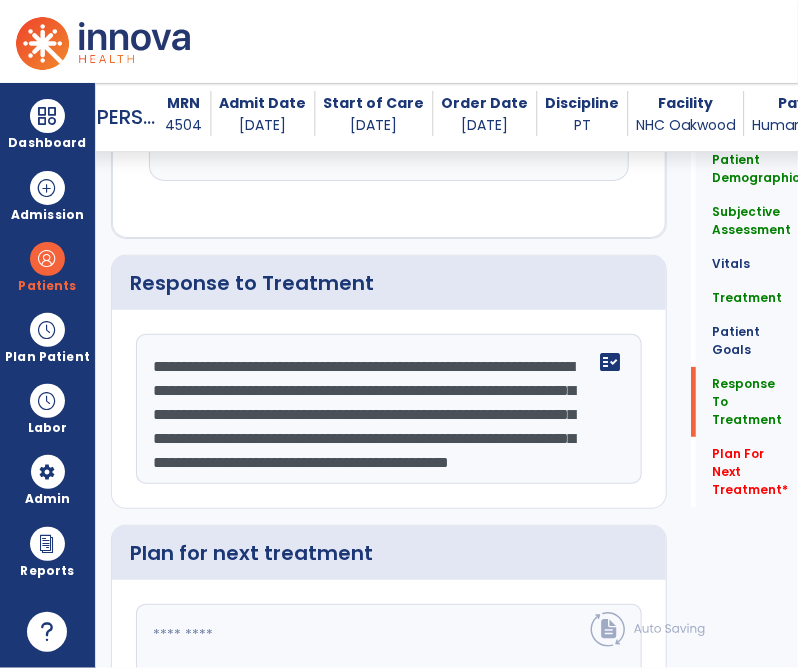 click on "**********" 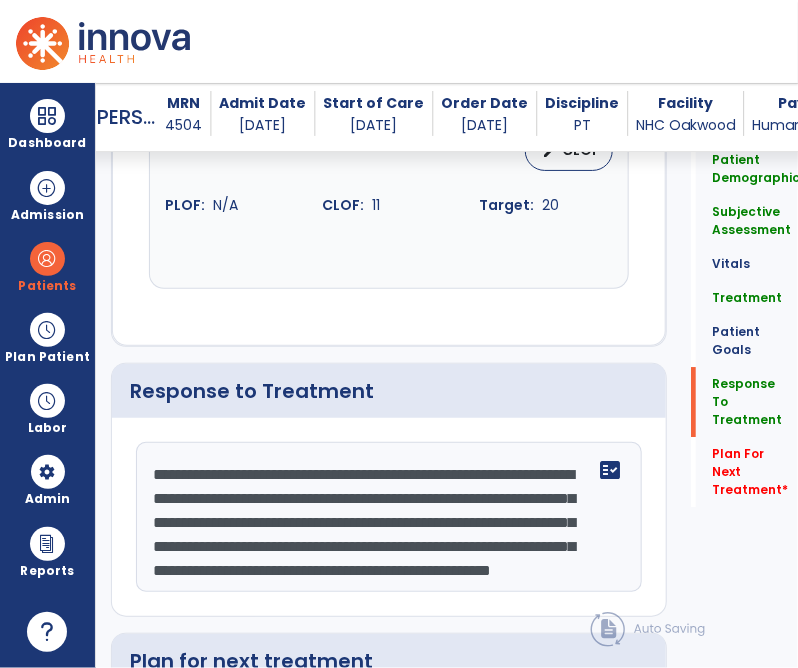 scroll, scrollTop: 3923, scrollLeft: 0, axis: vertical 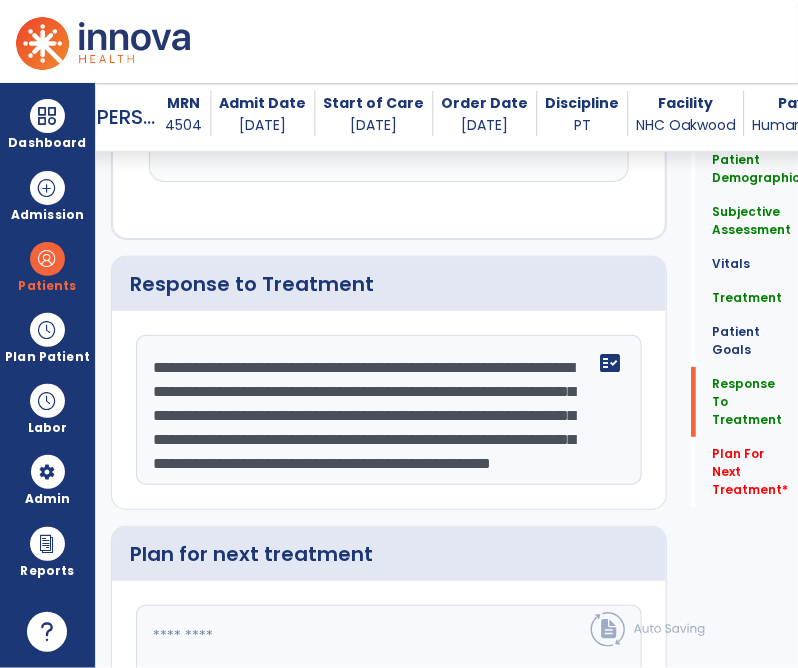 click on "**********" 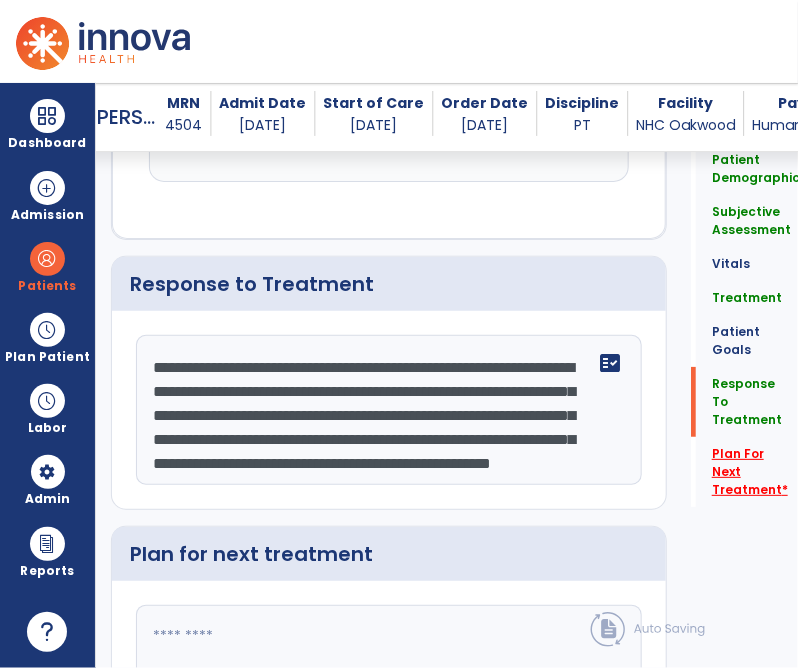 type on "**********" 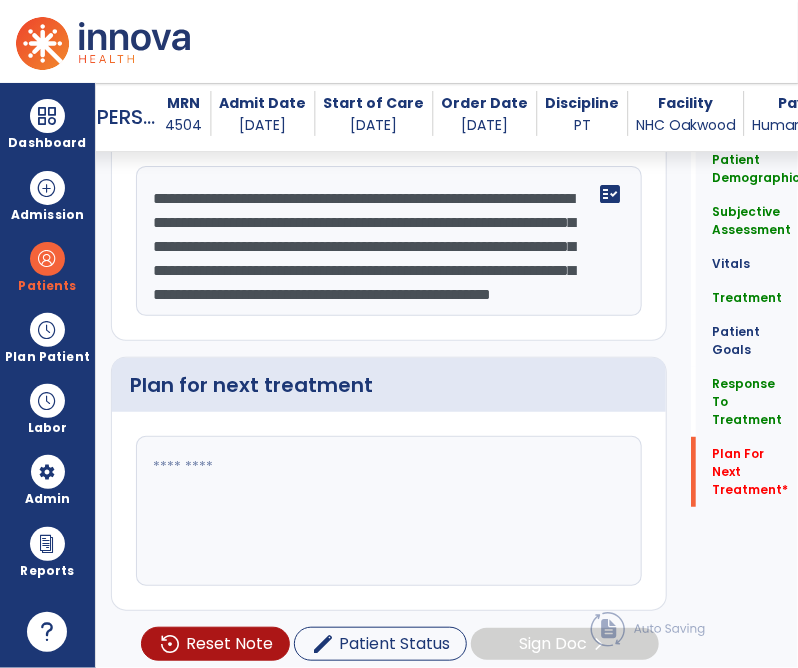 scroll, scrollTop: 4093, scrollLeft: 0, axis: vertical 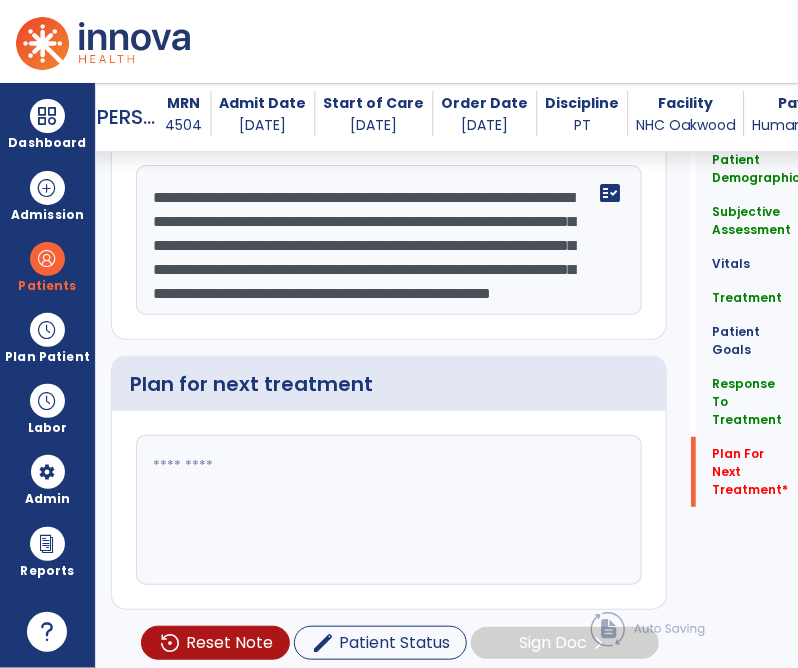 paste on "**********" 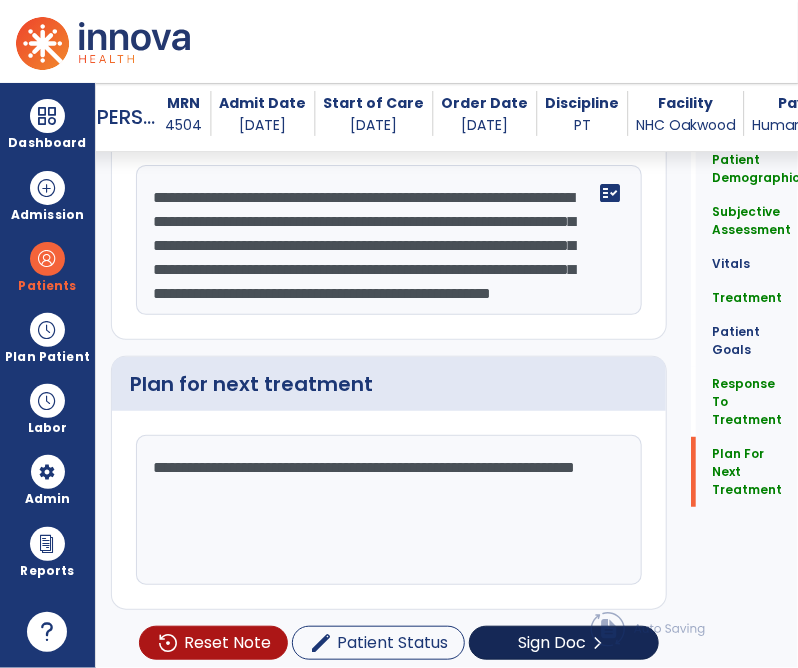 type on "**********" 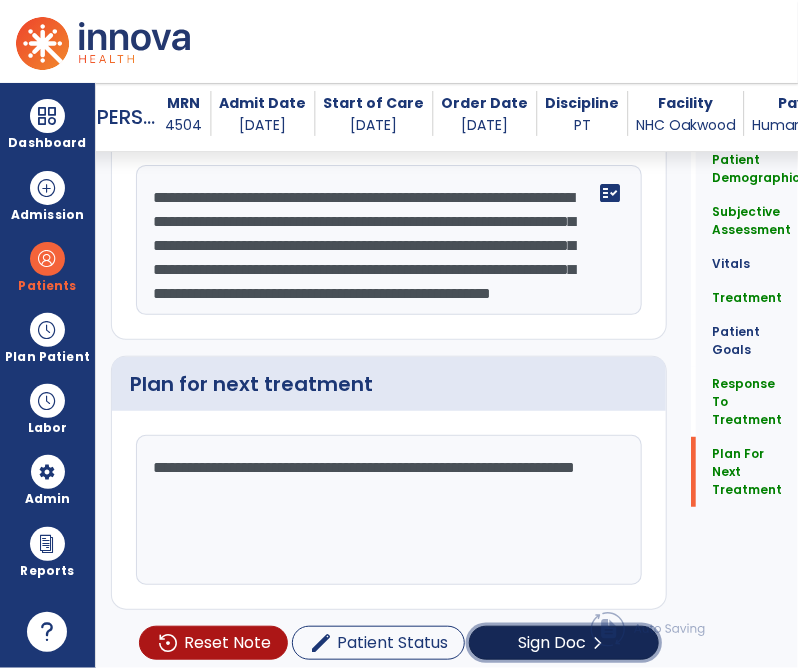 click on "Sign Doc" 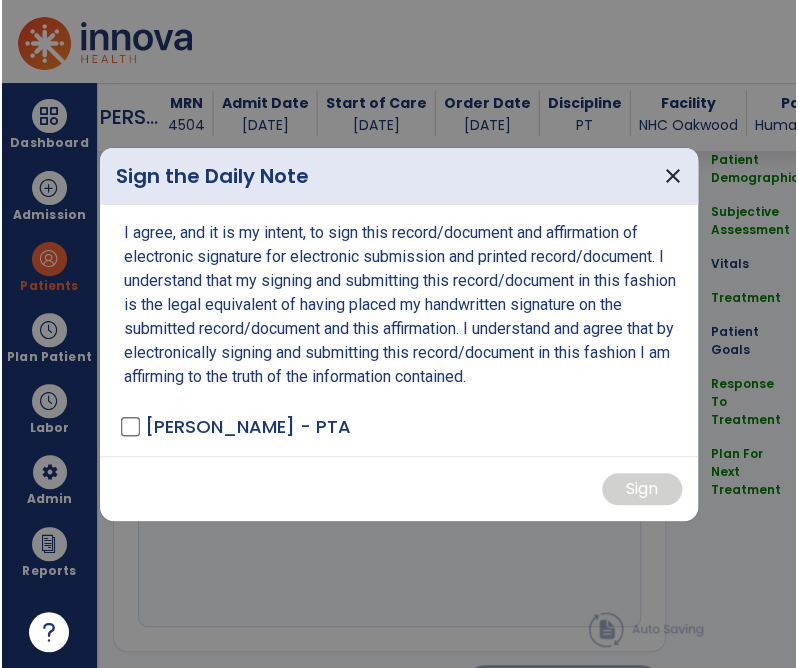 scroll, scrollTop: 4114, scrollLeft: 0, axis: vertical 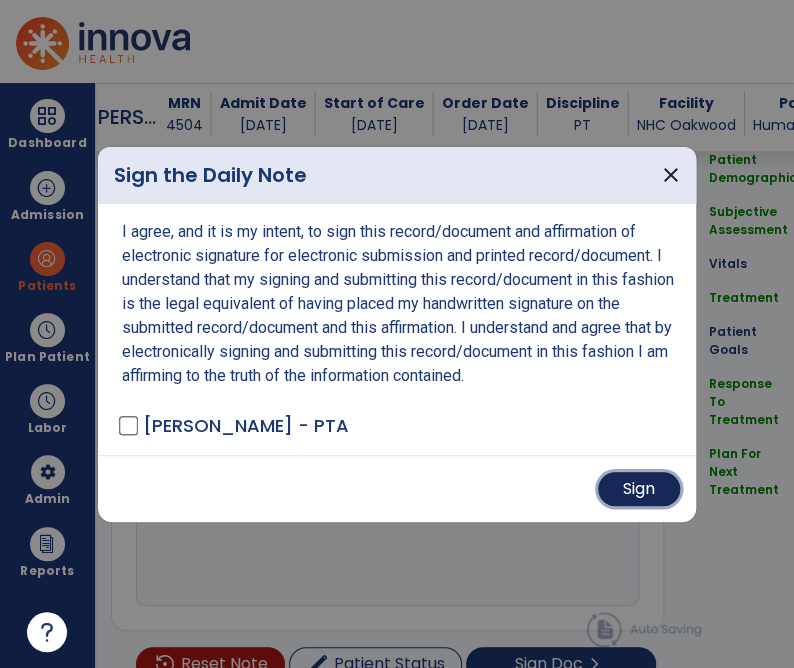 click on "Sign" at bounding box center (639, 489) 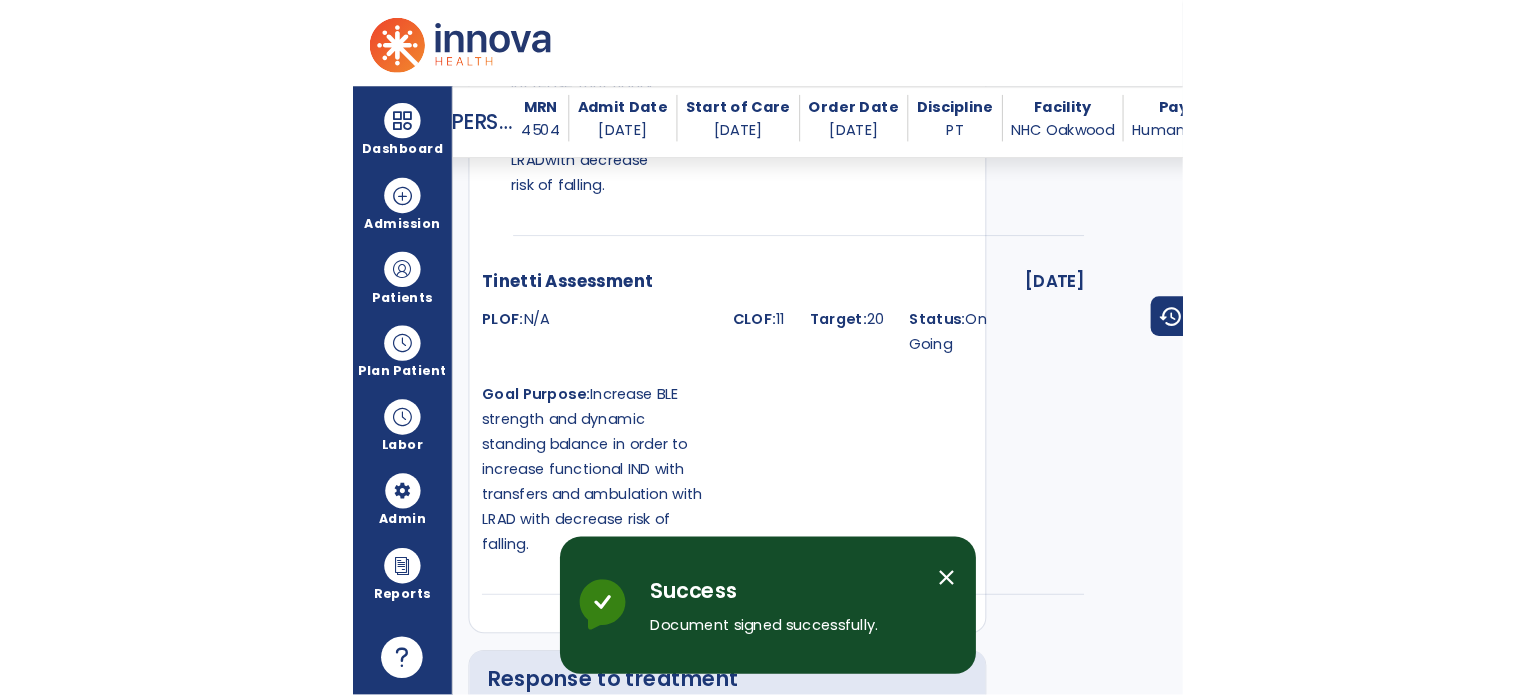 scroll, scrollTop: 7920, scrollLeft: 0, axis: vertical 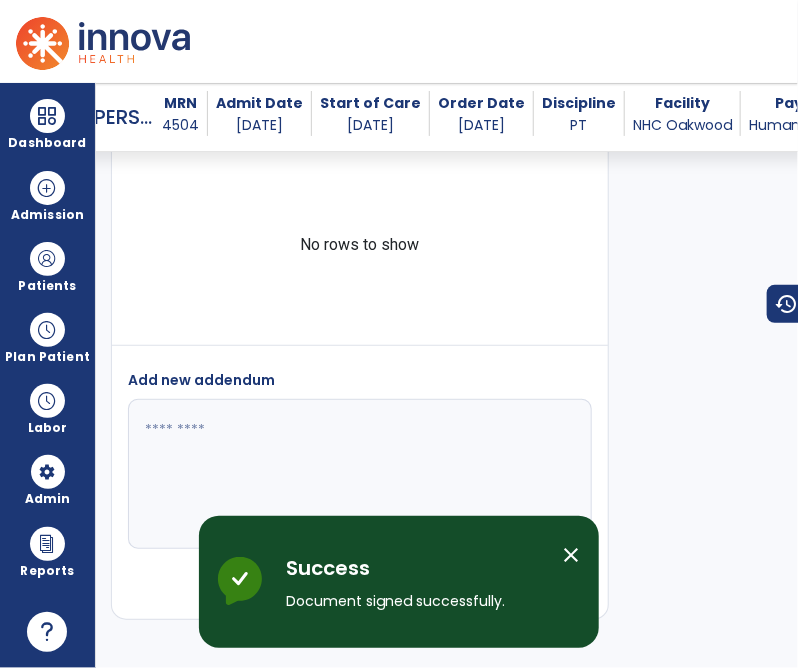 click on "close" at bounding box center (571, 555) 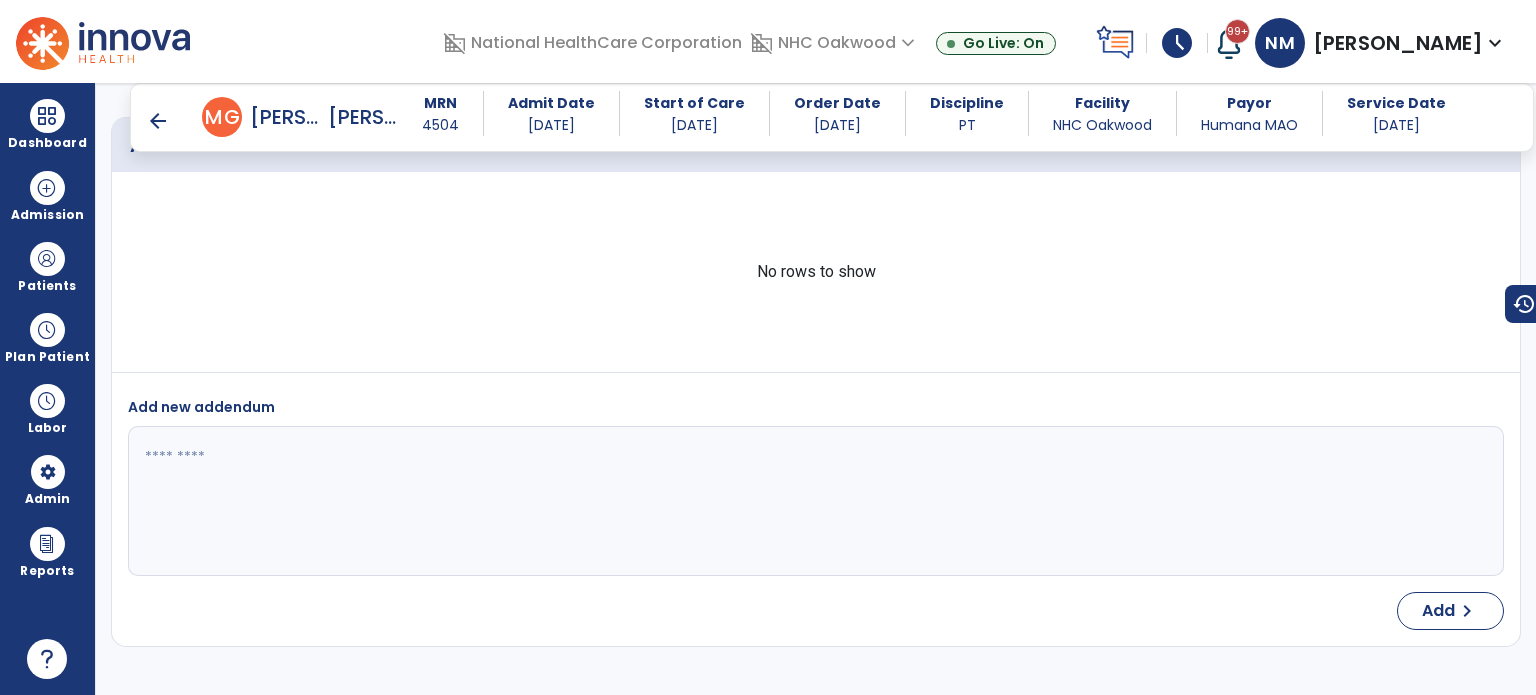 scroll, scrollTop: 4483, scrollLeft: 0, axis: vertical 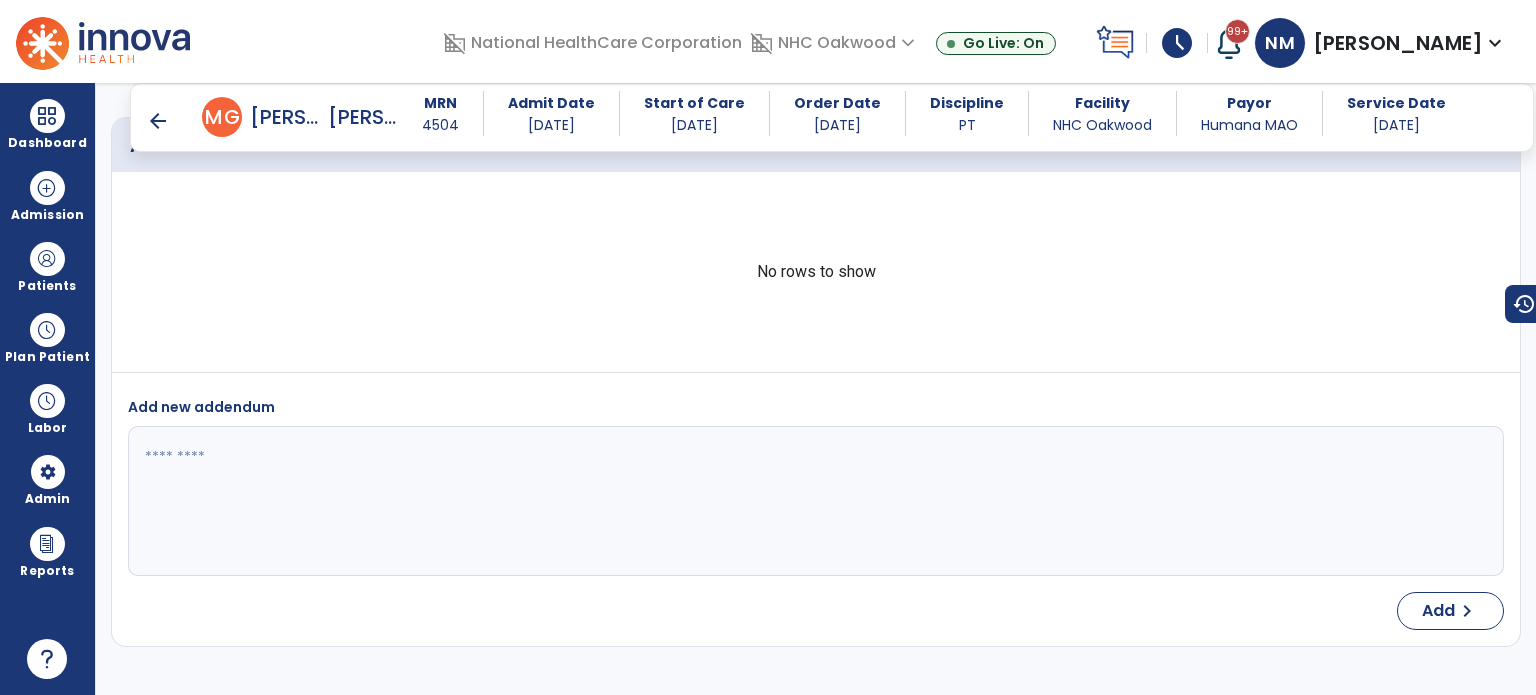 click on "arrow_back" at bounding box center [158, 121] 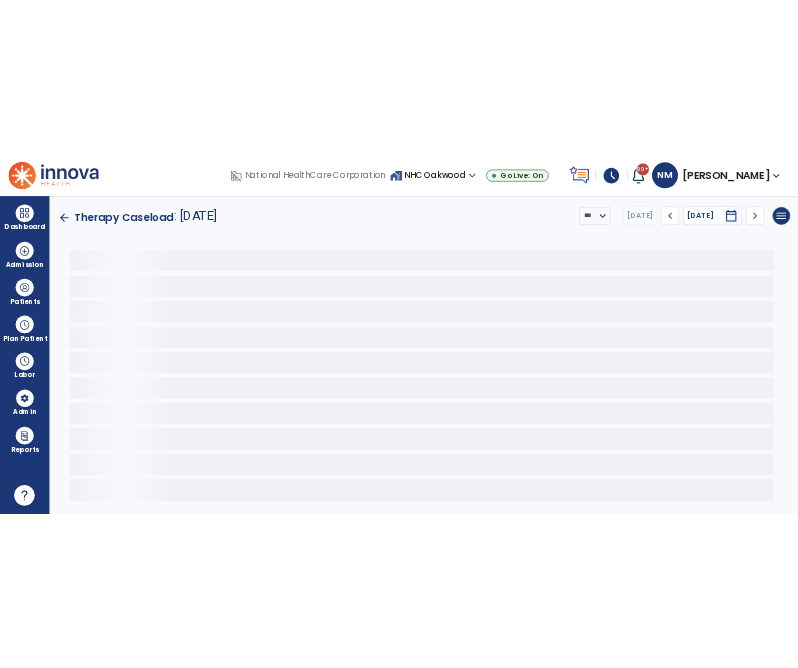 scroll, scrollTop: 0, scrollLeft: 0, axis: both 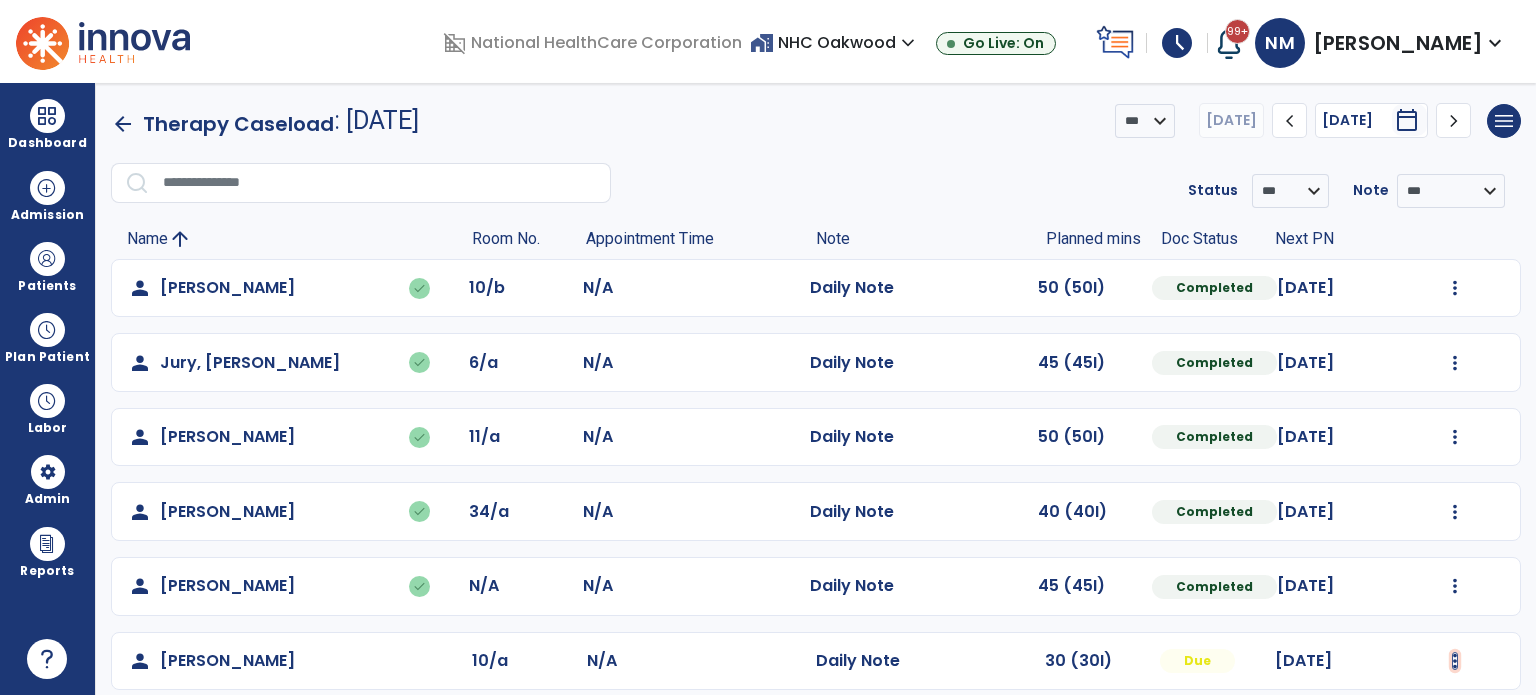 click at bounding box center [1455, 288] 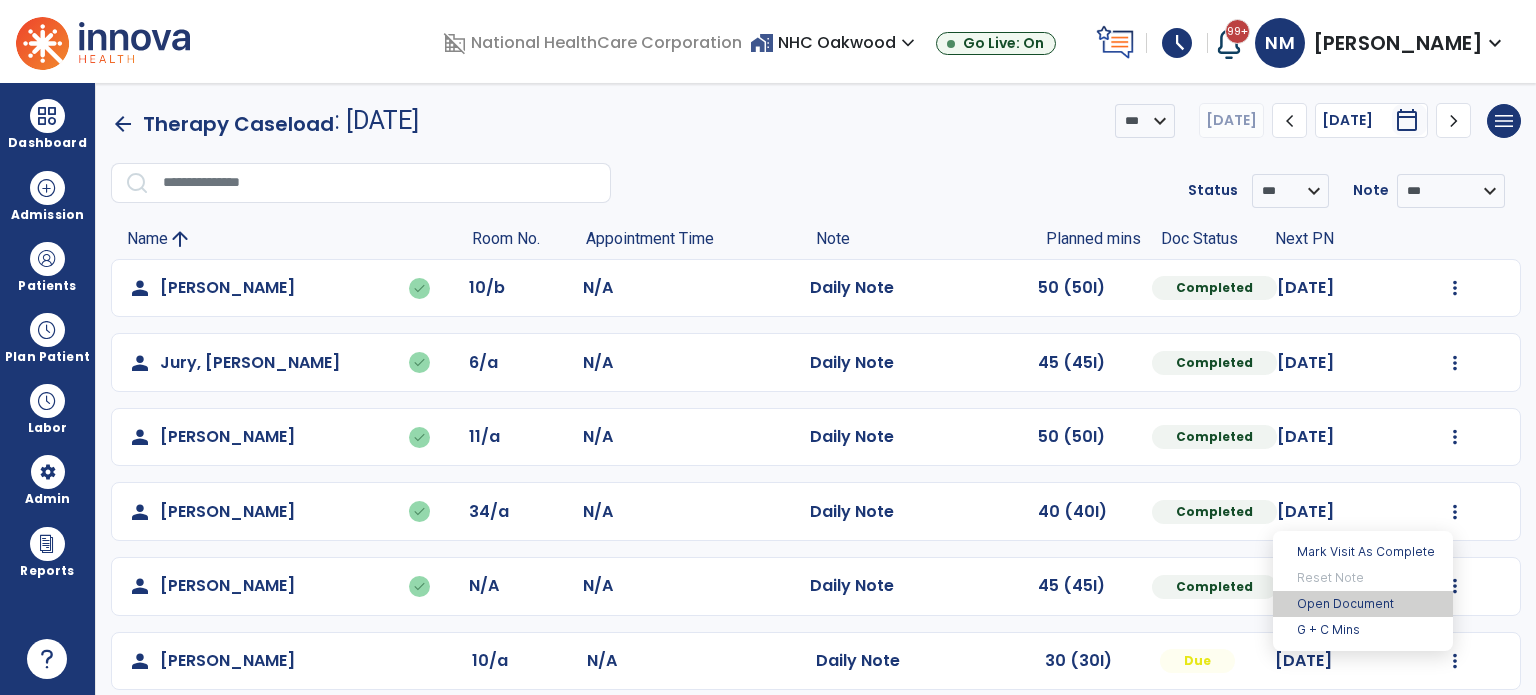 click on "Open Document" at bounding box center (1363, 604) 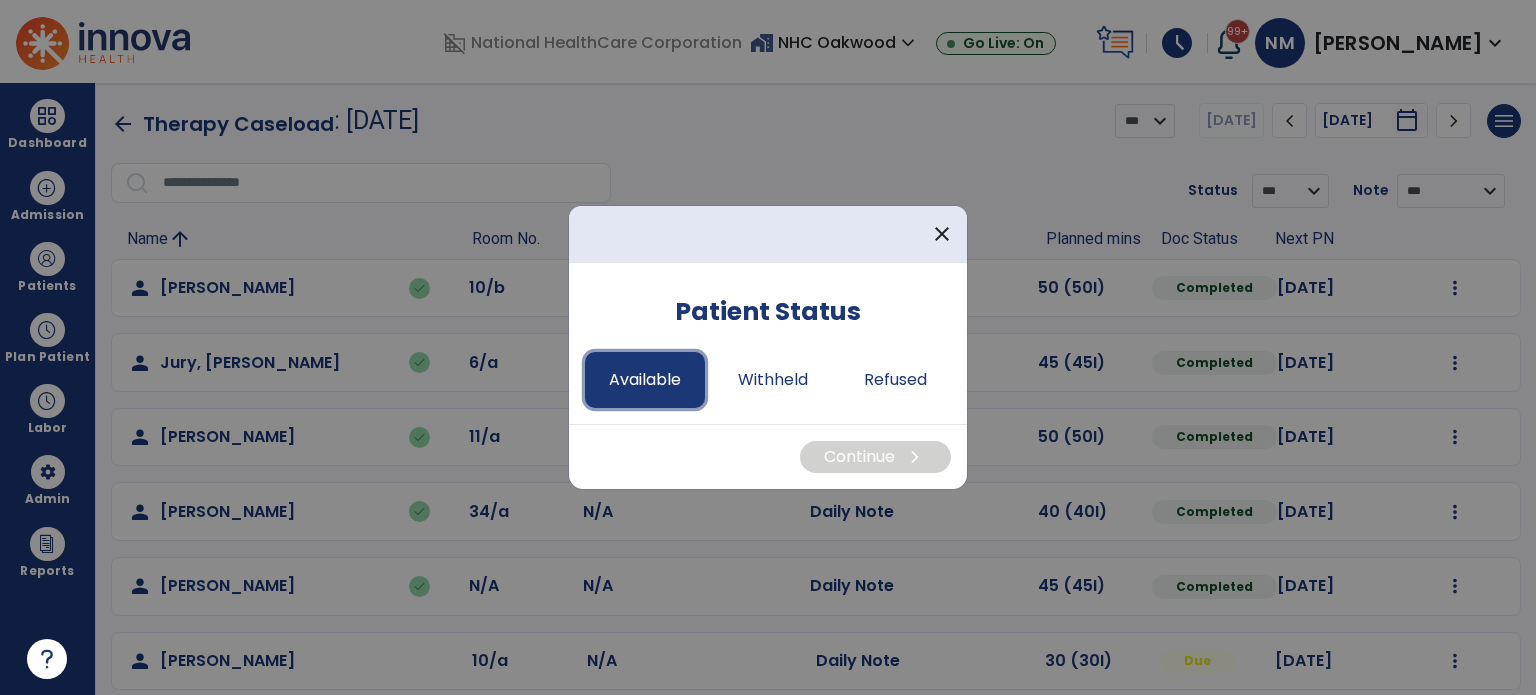click on "Available" at bounding box center (645, 380) 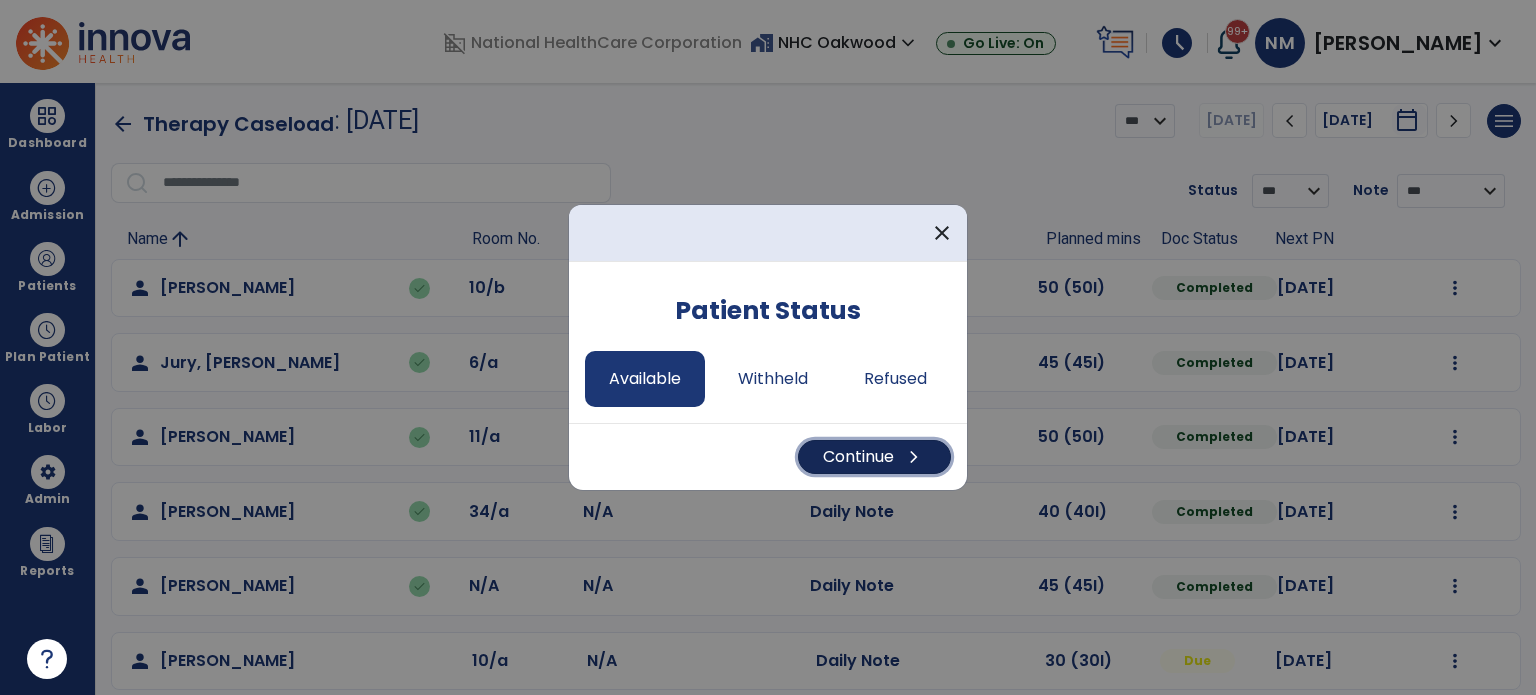 click on "Continue   chevron_right" at bounding box center [874, 457] 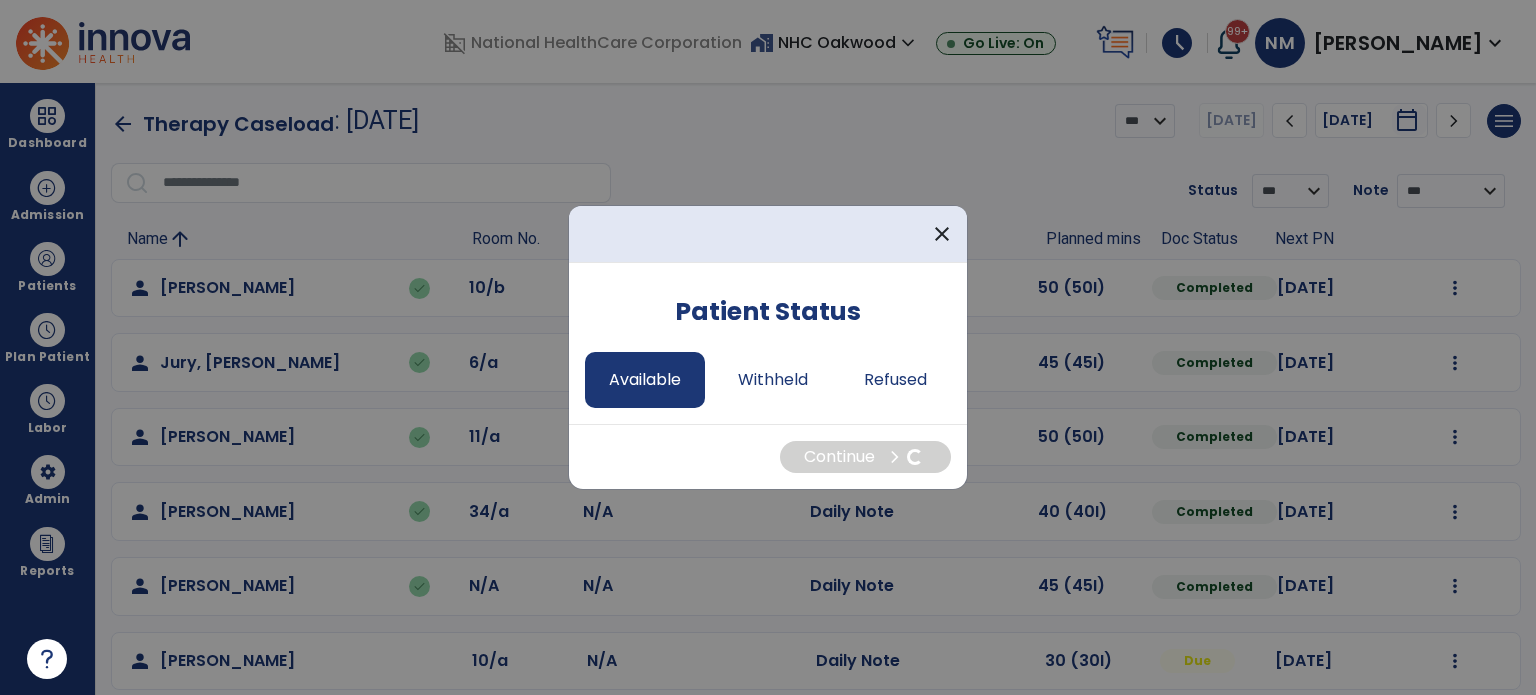 select on "*" 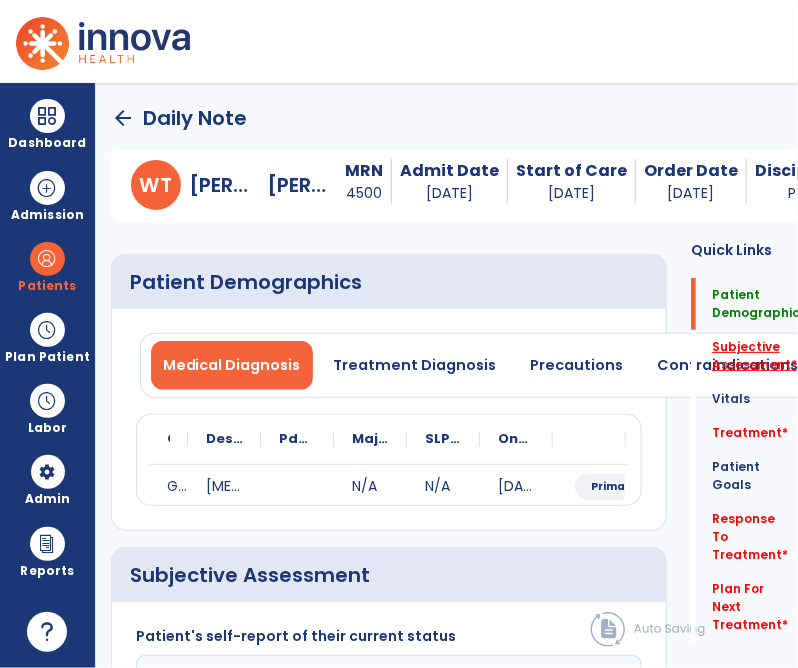 click on "Subjective Assessment   *" 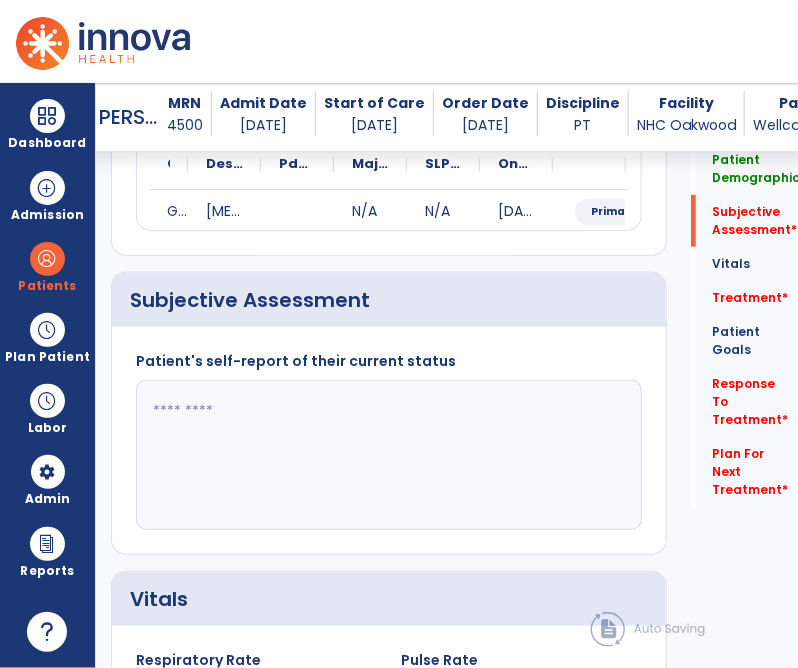 scroll, scrollTop: 312, scrollLeft: 0, axis: vertical 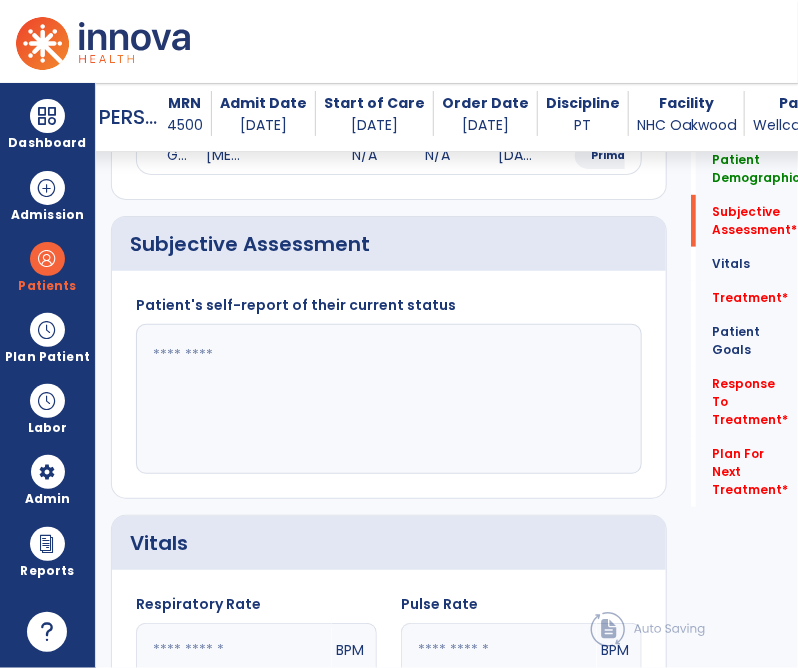 paste on "**********" 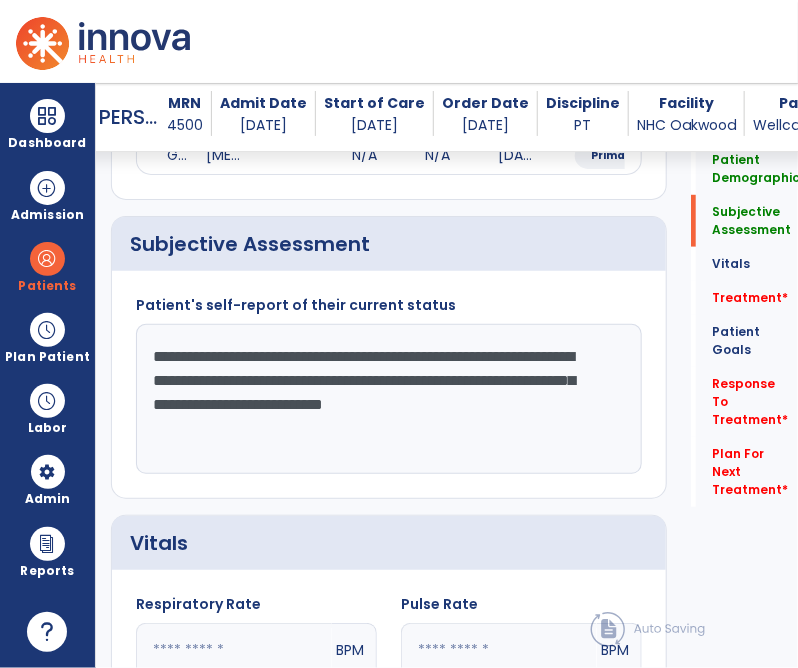 click on "**********" 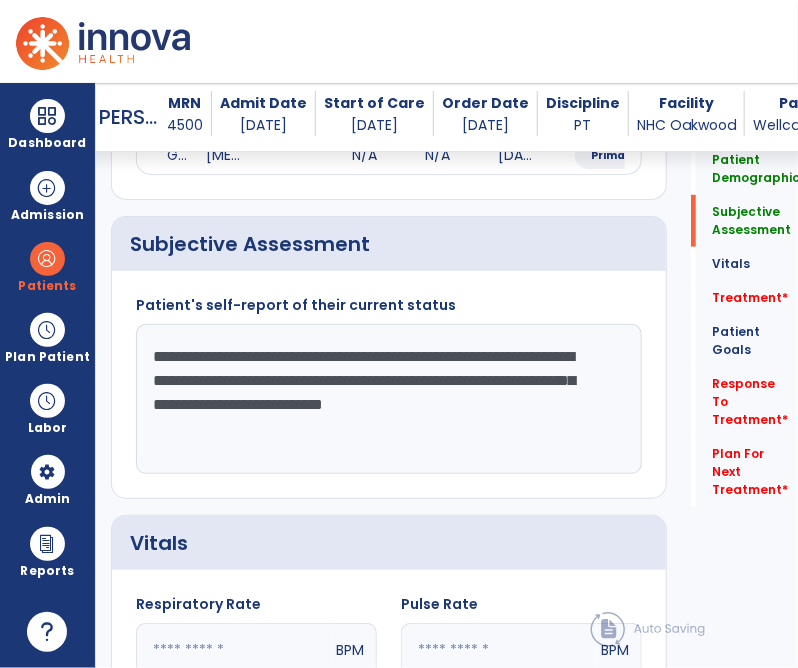 drag, startPoint x: 291, startPoint y: 374, endPoint x: 330, endPoint y: 383, distance: 40.024994 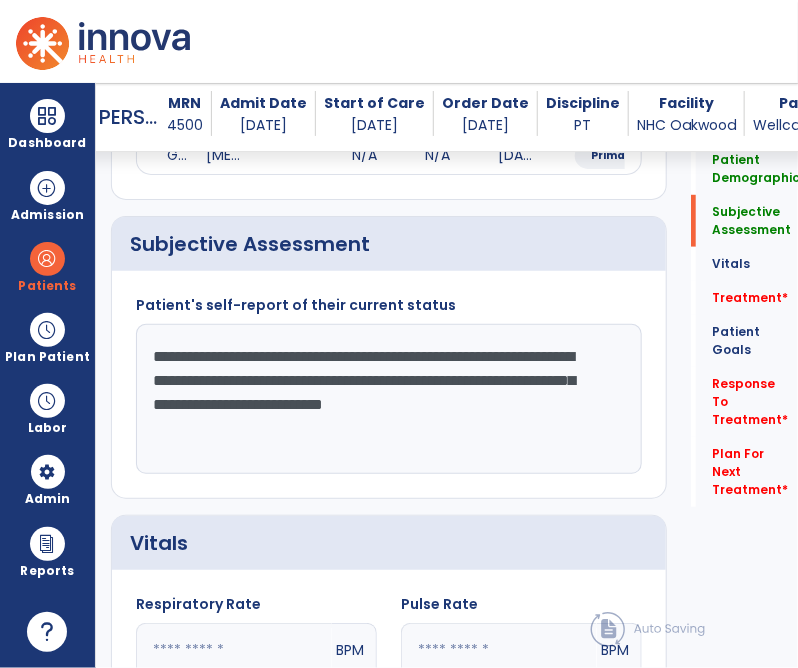 click on "**********" 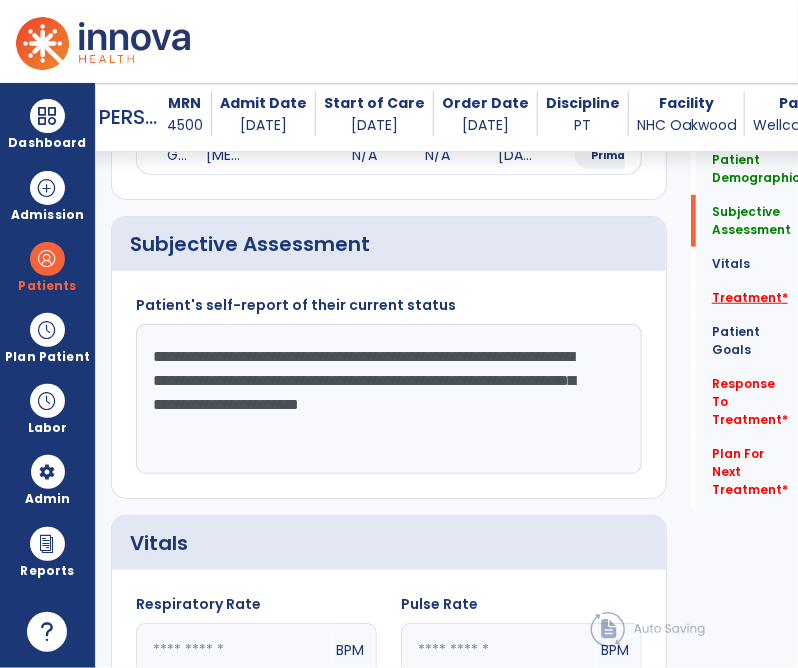 type on "**********" 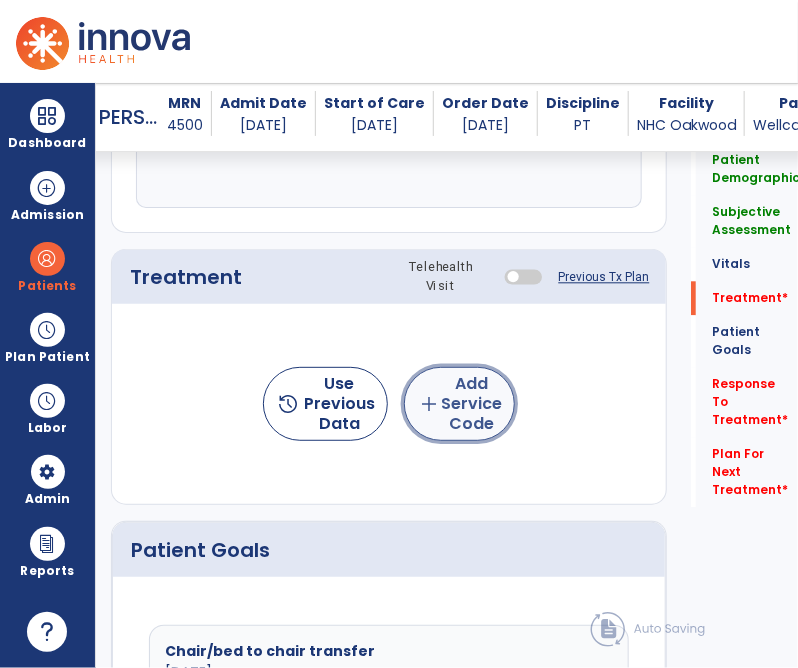 click on "add  Add Service Code" 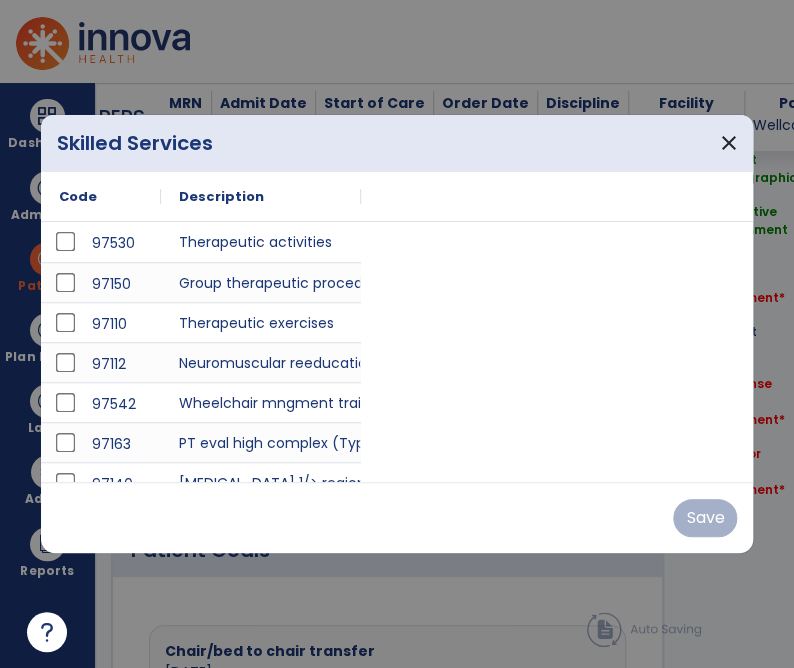 scroll, scrollTop: 1179, scrollLeft: 0, axis: vertical 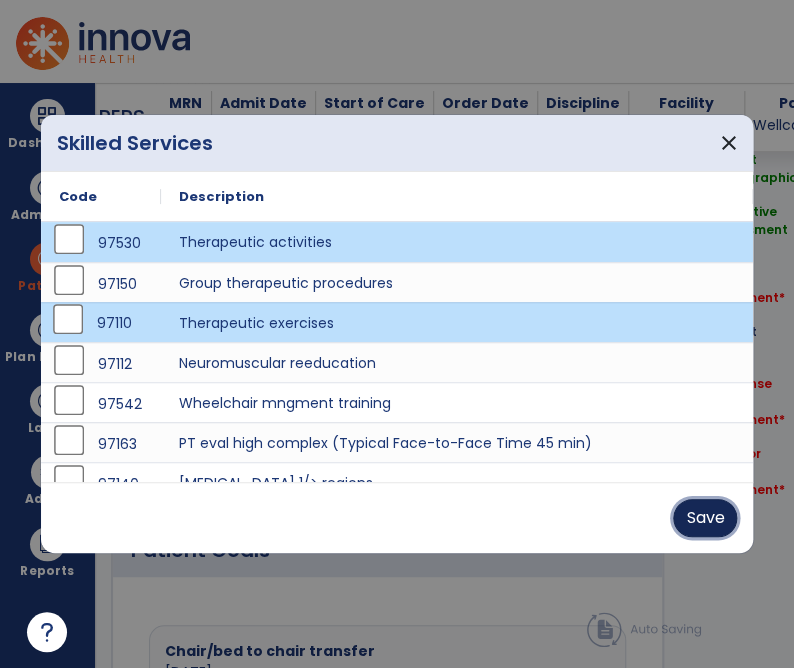 click on "Save" at bounding box center [705, 518] 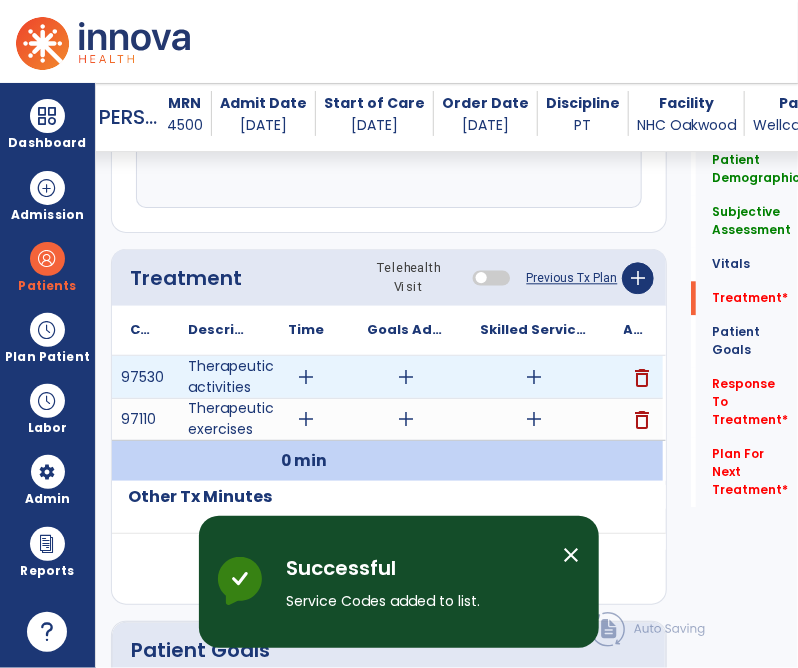 click on "add" at bounding box center [306, 377] 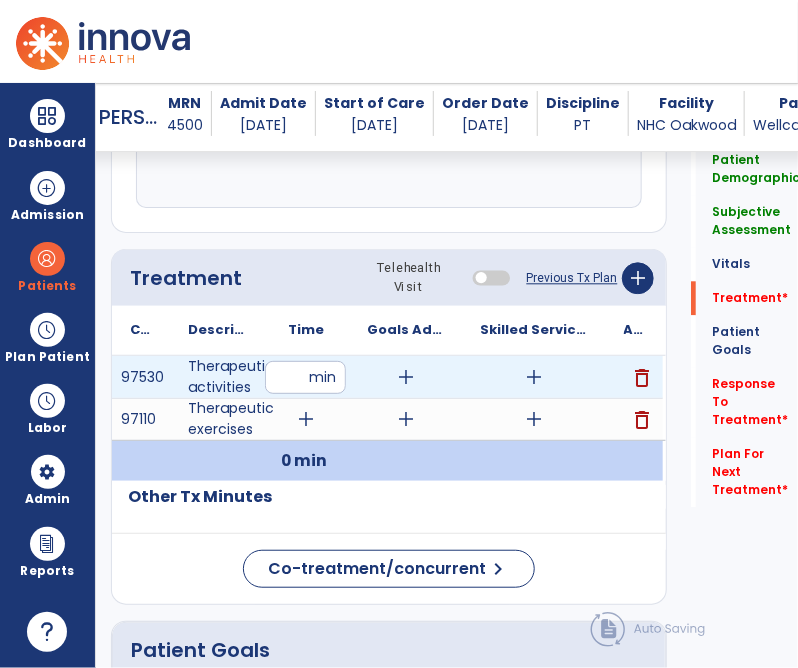 type on "**" 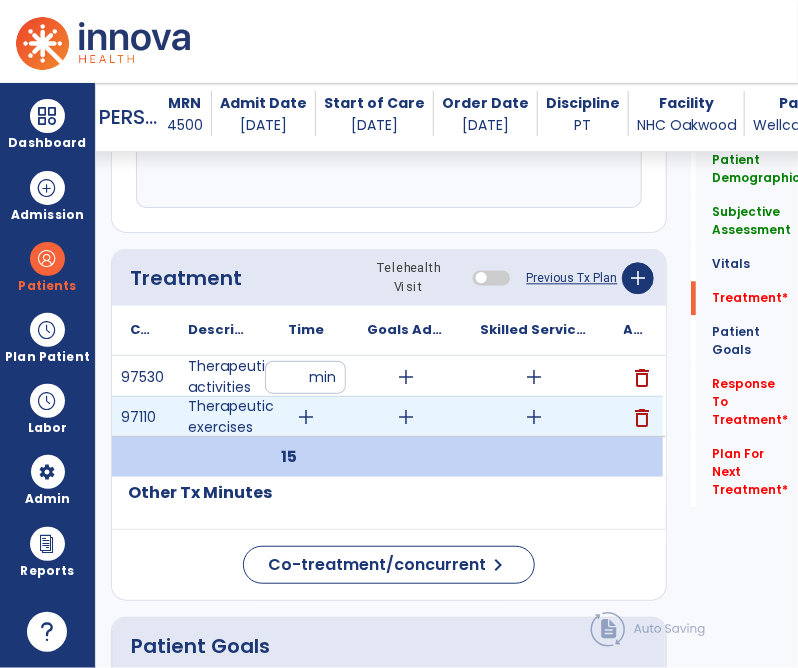 click on "add" at bounding box center (306, 417) 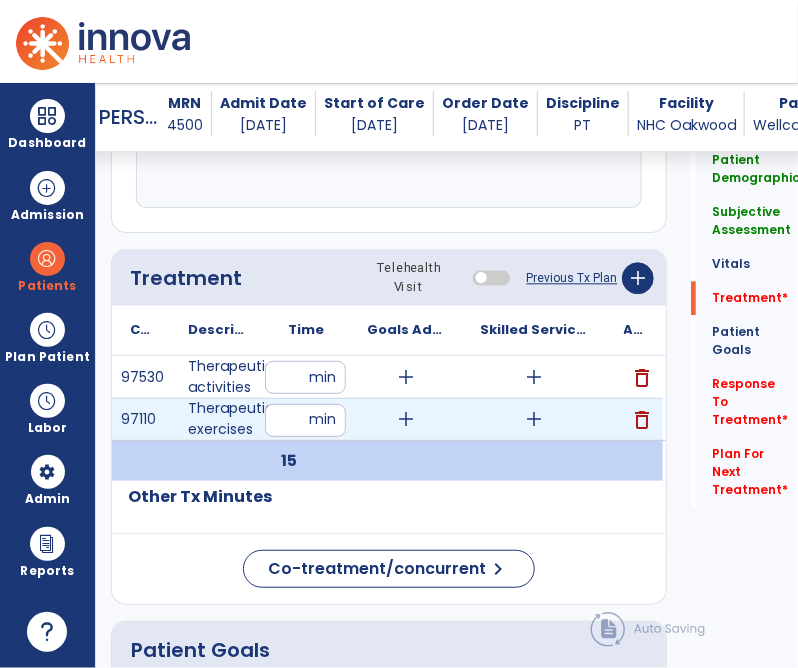 type on "**" 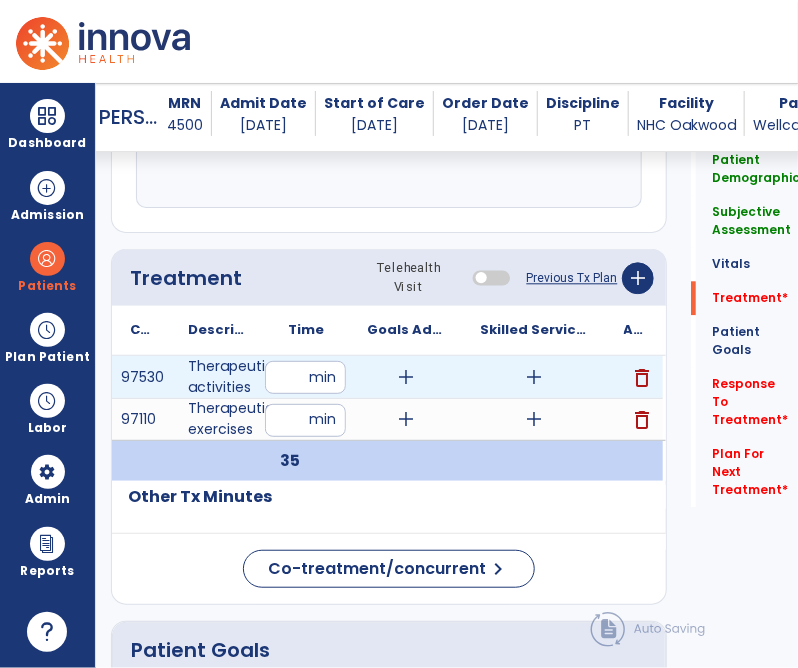 click on "add" at bounding box center [534, 377] 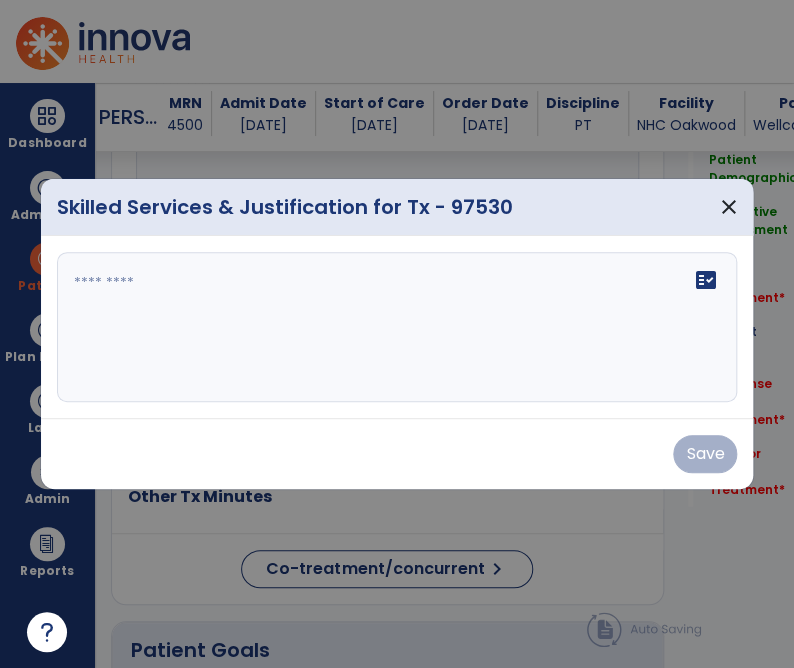 scroll, scrollTop: 1179, scrollLeft: 0, axis: vertical 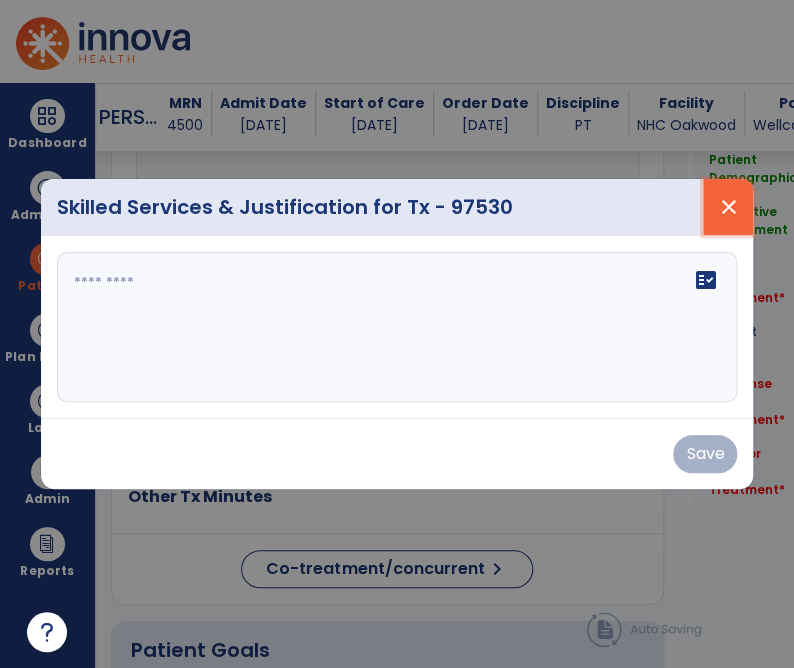 click on "close" at bounding box center (728, 207) 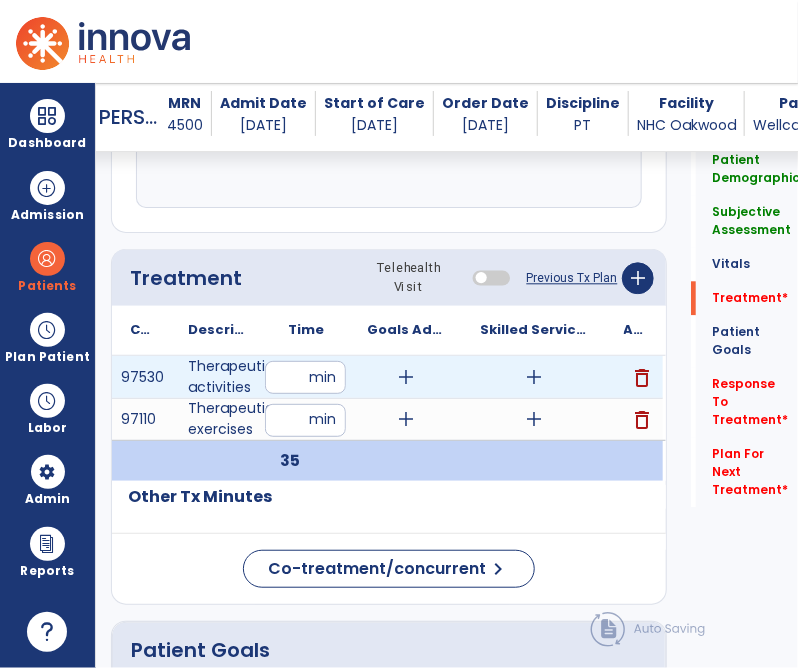 click on "add" at bounding box center (534, 377) 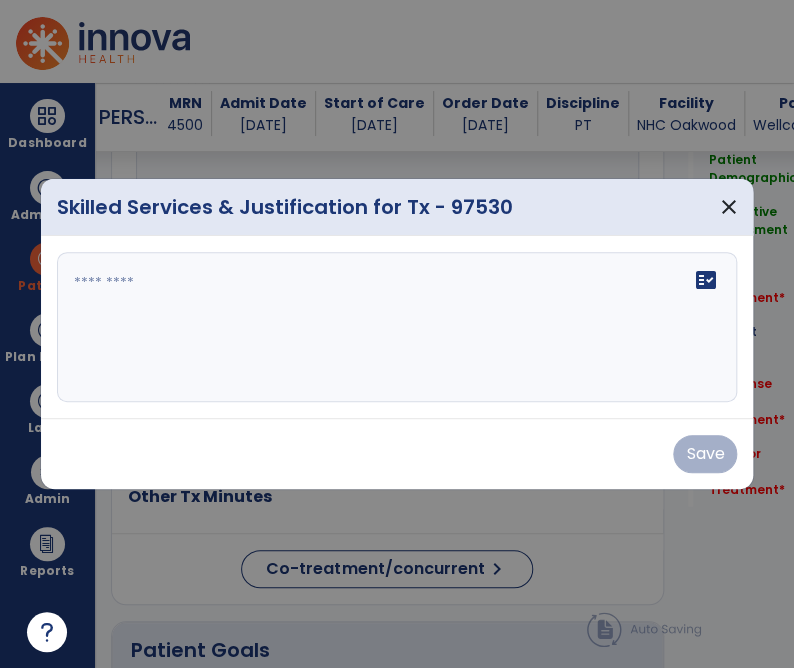 scroll, scrollTop: 1179, scrollLeft: 0, axis: vertical 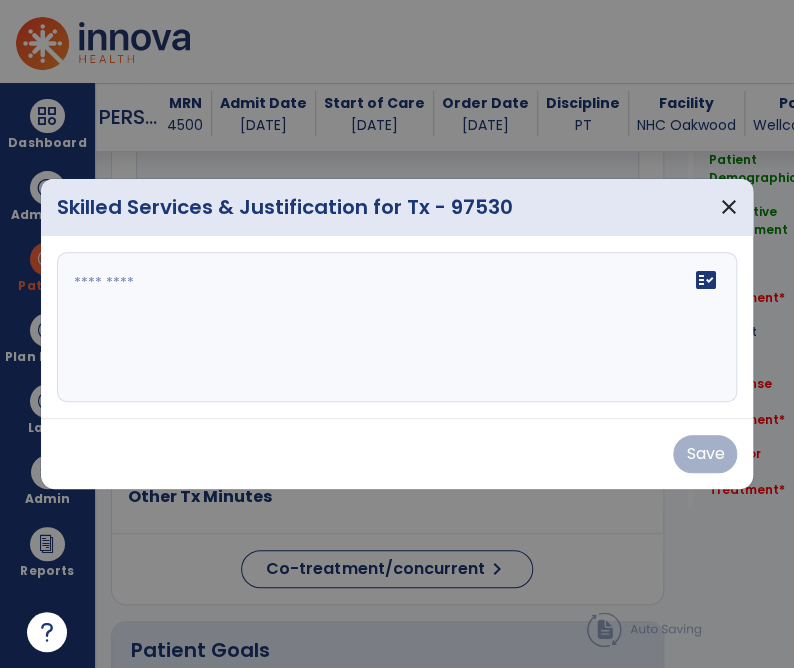 click at bounding box center (399, 327) 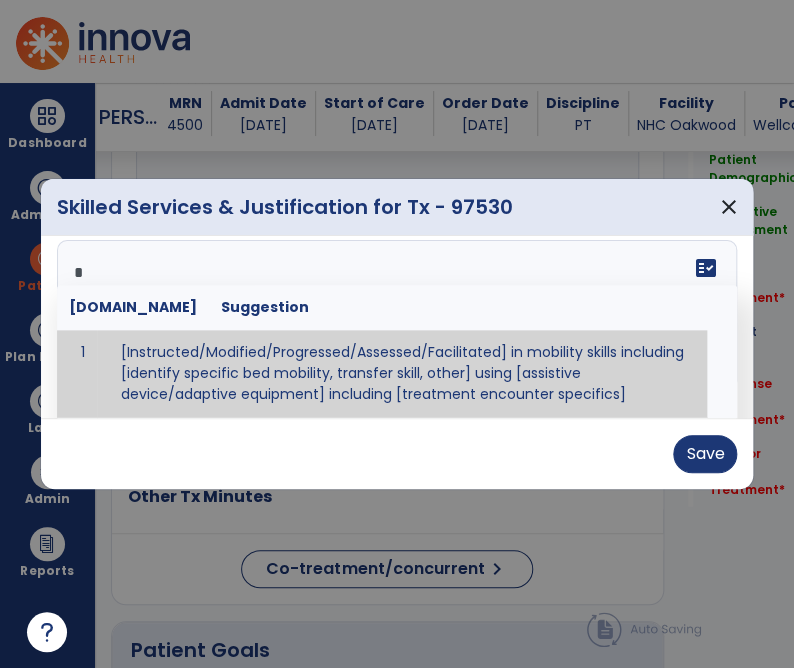scroll, scrollTop: 0, scrollLeft: 0, axis: both 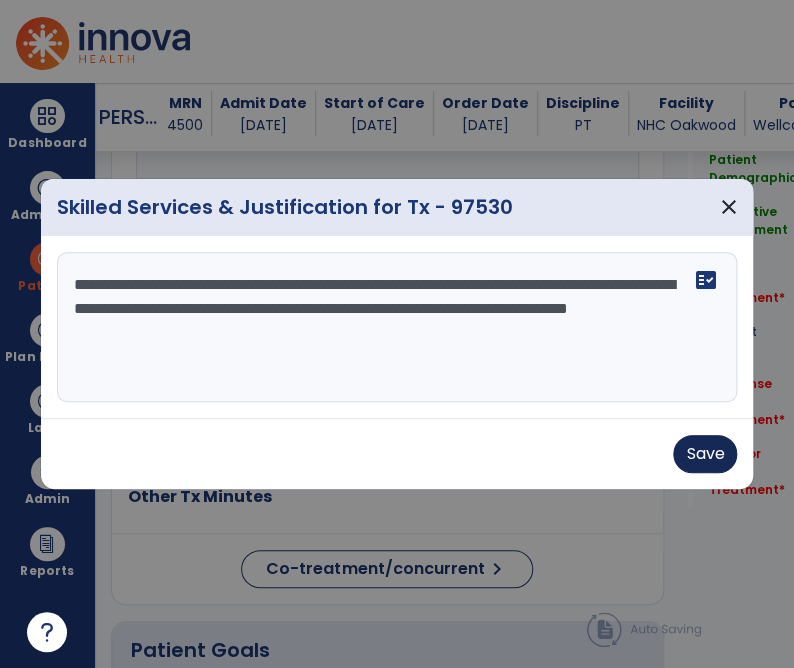 type on "**********" 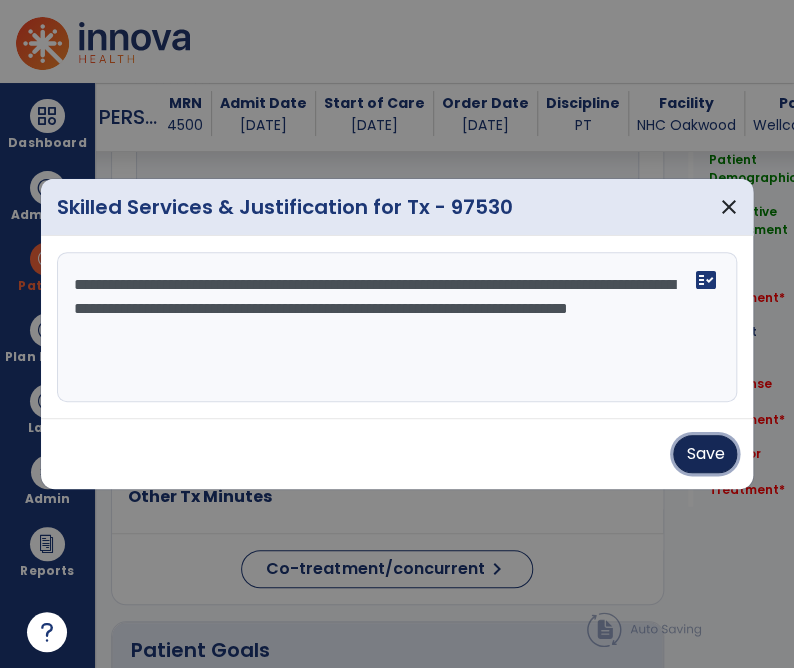 click on "Save" at bounding box center (705, 454) 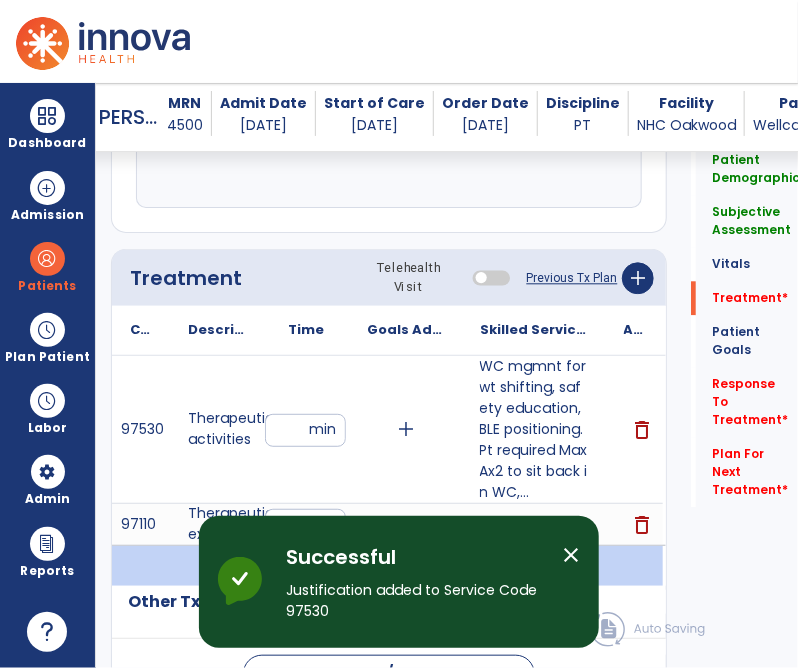 click on "close" at bounding box center (571, 555) 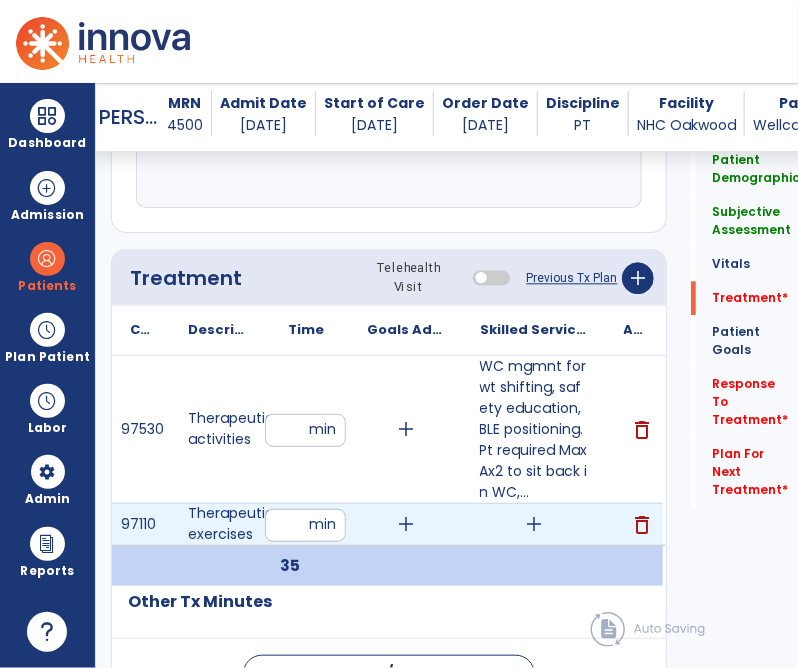 click on "add" at bounding box center [534, 524] 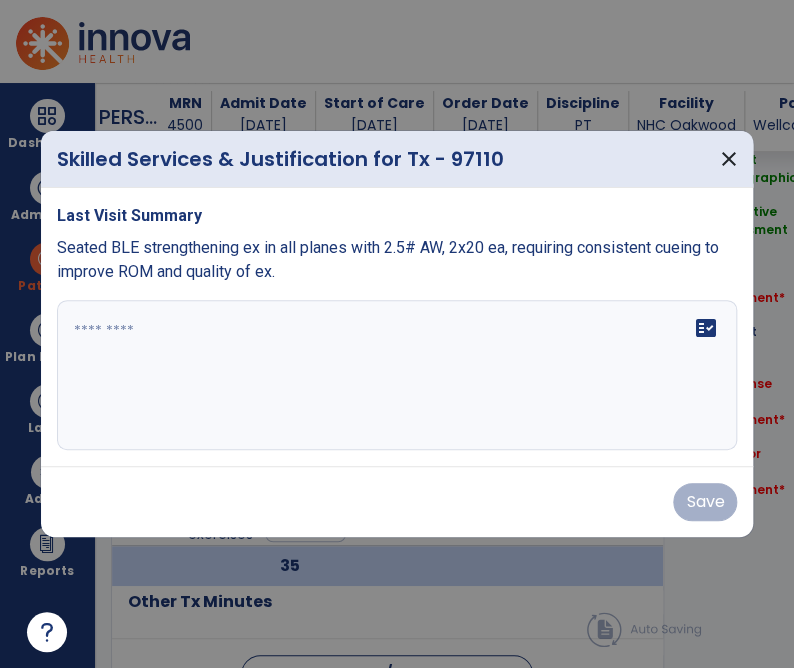 scroll, scrollTop: 1179, scrollLeft: 0, axis: vertical 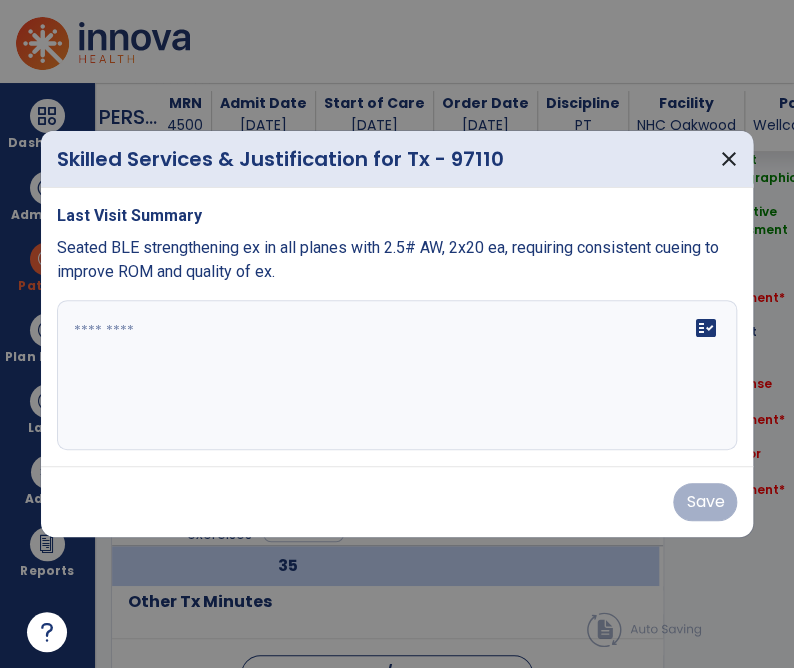 click on "Seated BLE strengthening ex in all planes with 2.5# AW, 2x20 ea, requiring consistent cueing to improve ROM and quality of ex." at bounding box center (388, 259) 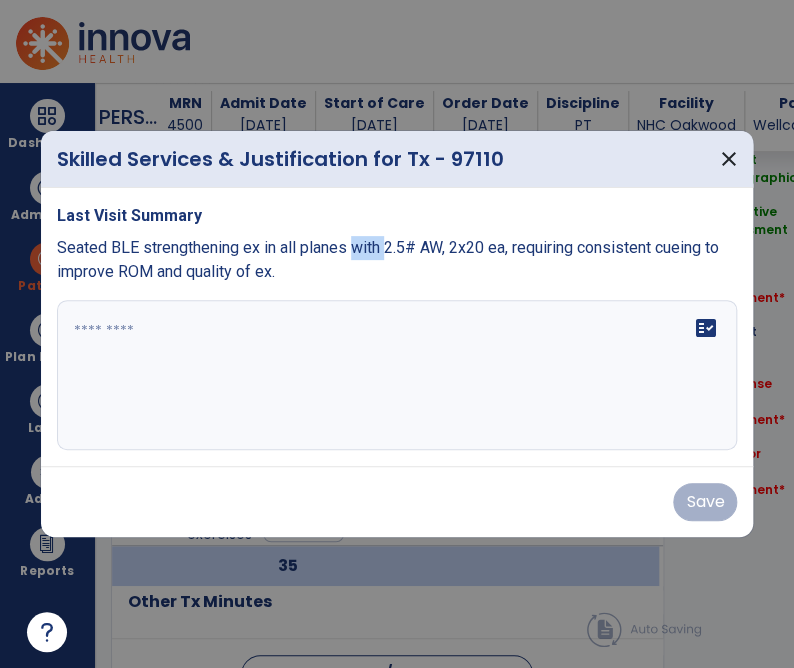 click on "Seated BLE strengthening ex in all planes with 2.5# AW, 2x20 ea, requiring consistent cueing to improve ROM and quality of ex." at bounding box center [388, 259] 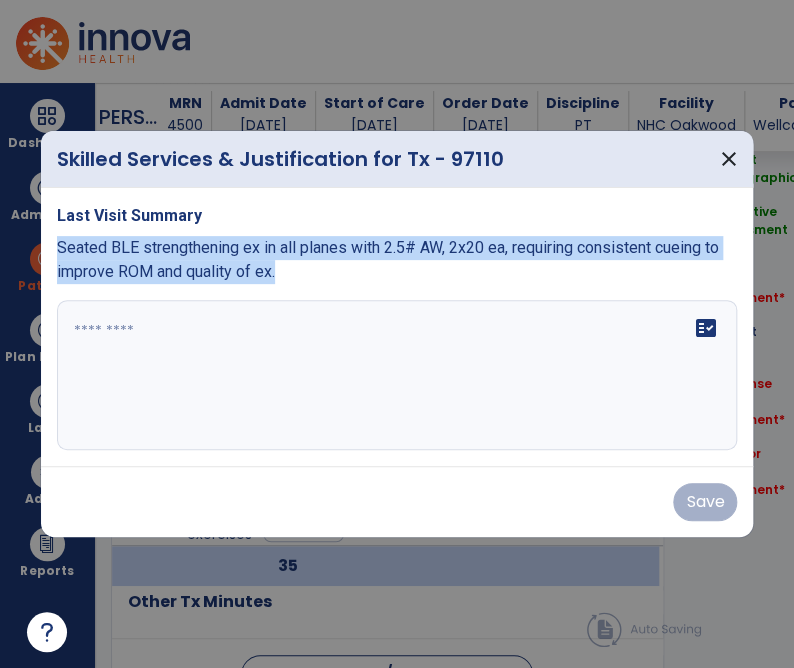 click on "Seated BLE strengthening ex in all planes with 2.5# AW, 2x20 ea, requiring consistent cueing to improve ROM and quality of ex." at bounding box center (388, 259) 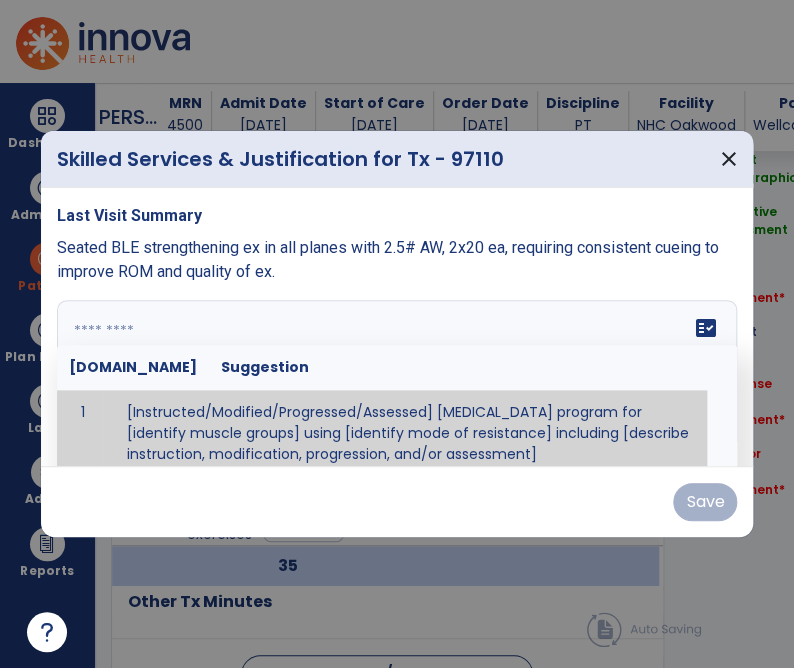 paste on "**********" 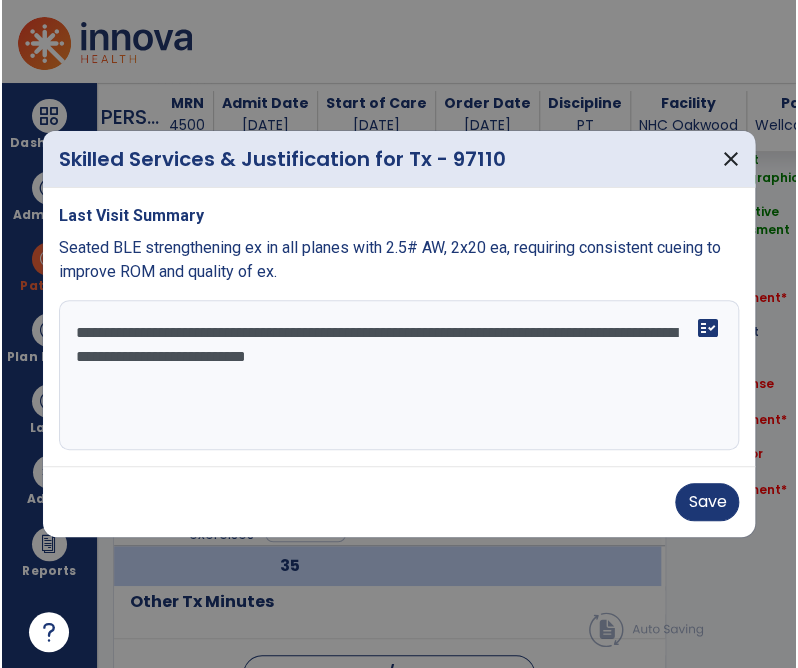 scroll, scrollTop: 0, scrollLeft: 0, axis: both 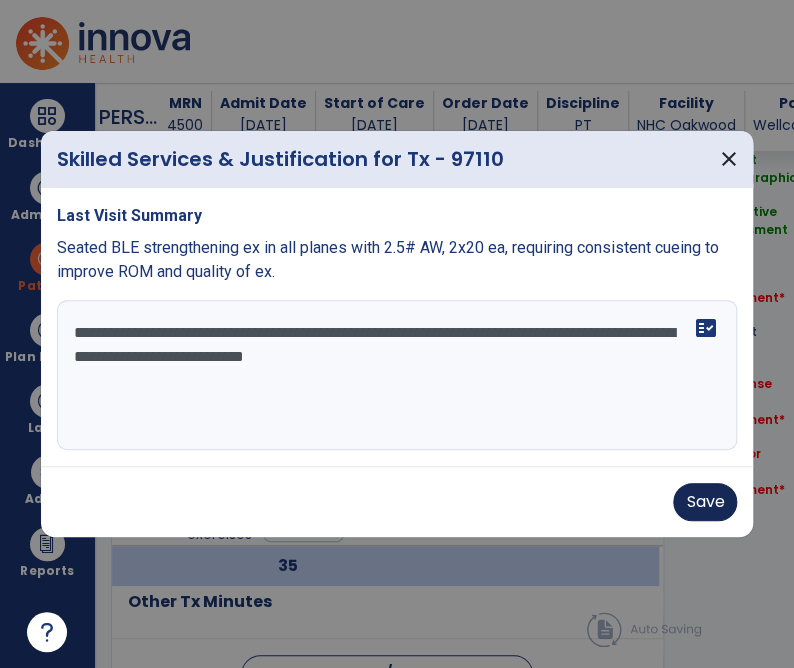 type on "**********" 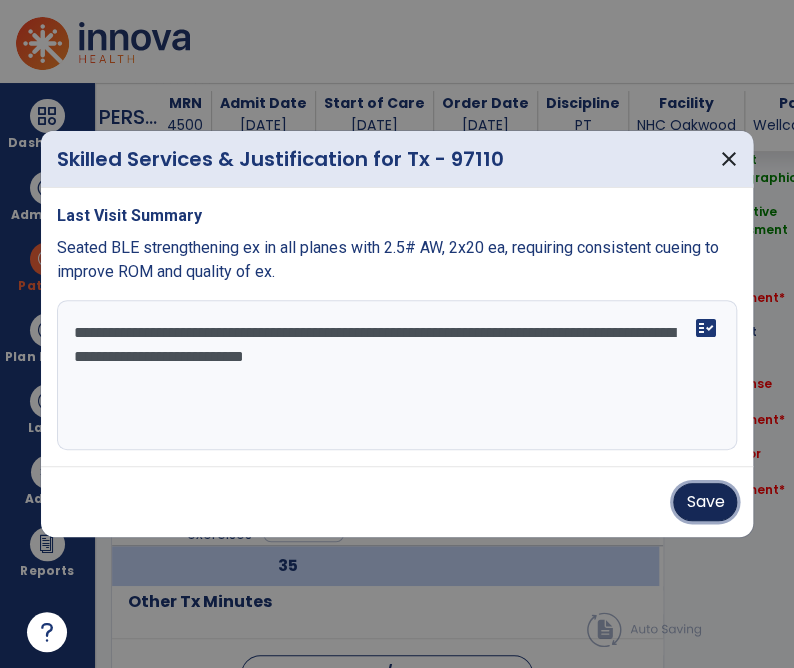 click on "Save" at bounding box center (705, 502) 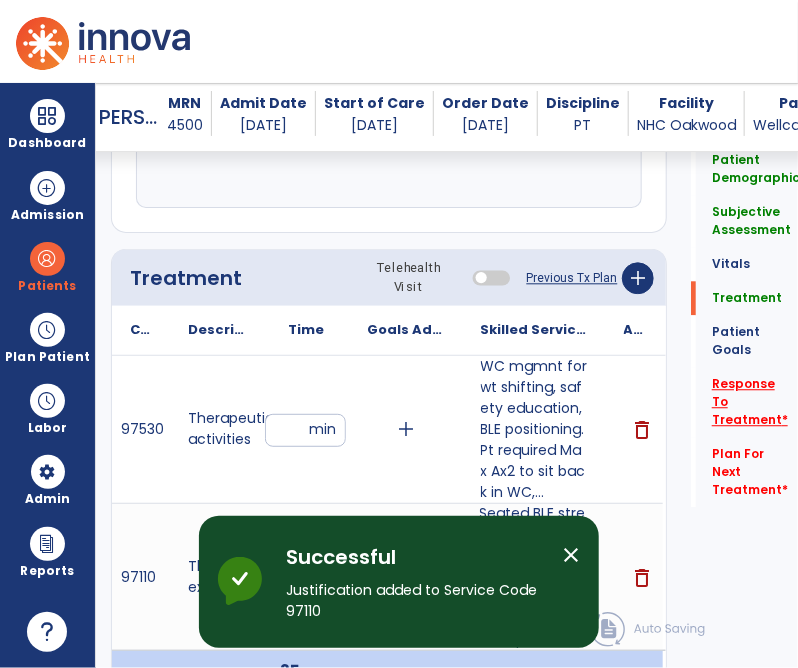 click on "Response To Treatment   *" 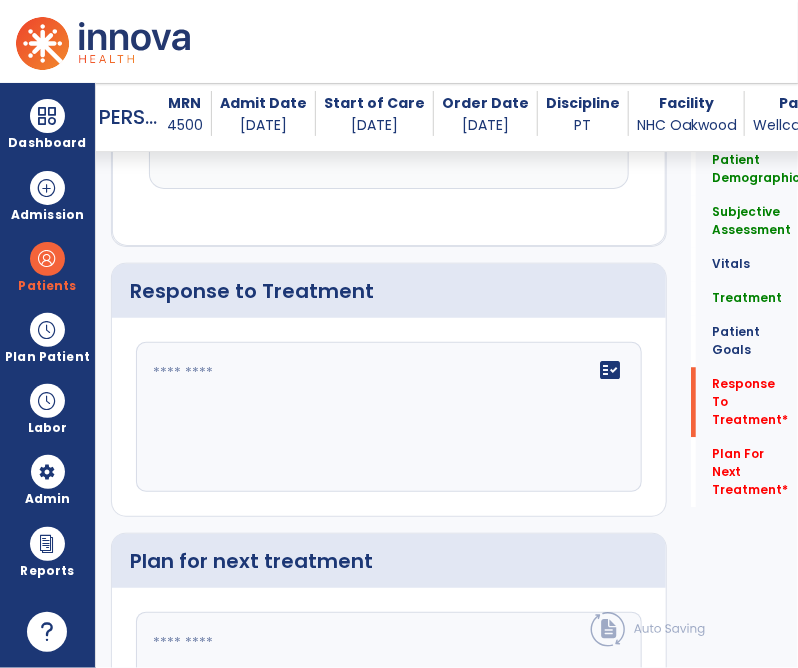 scroll, scrollTop: 3253, scrollLeft: 0, axis: vertical 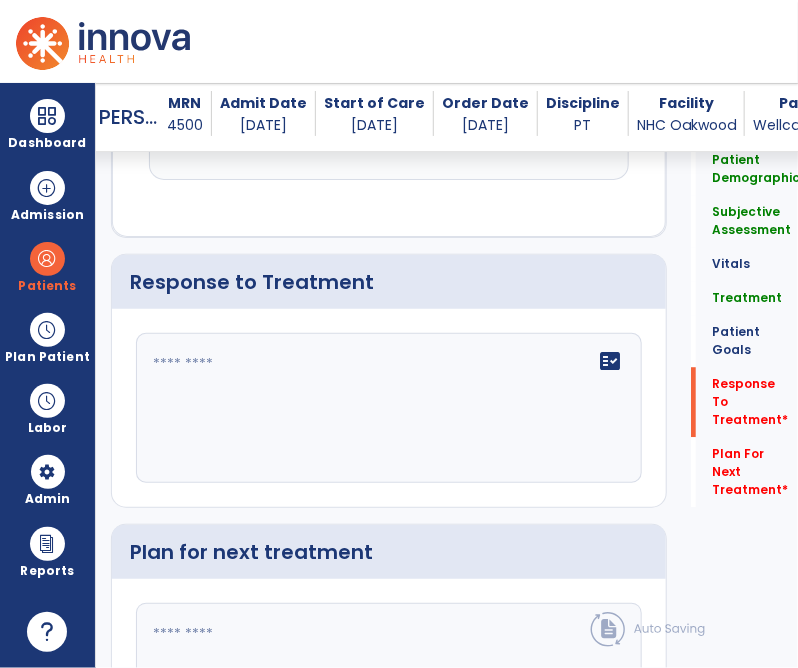 click on "Patient Goals   Patient Goals" 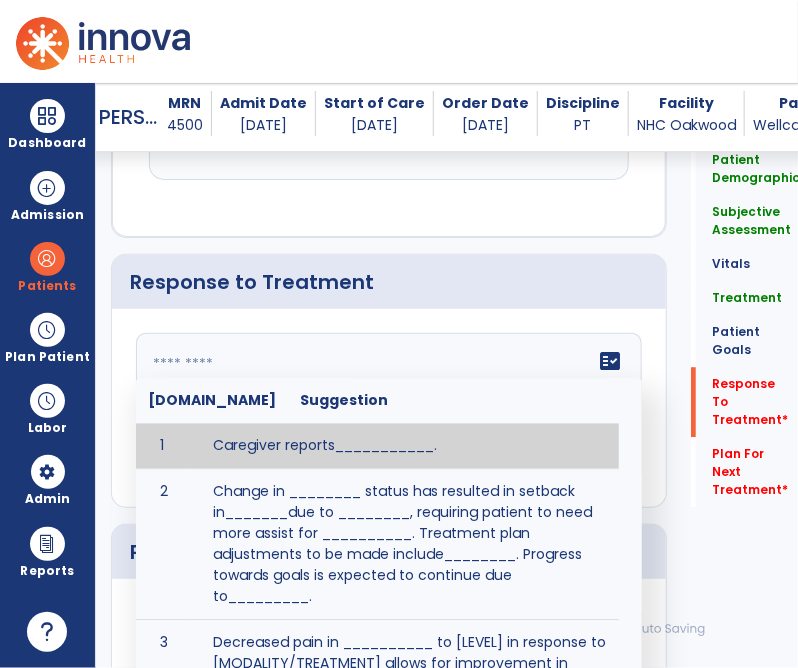 paste on "**********" 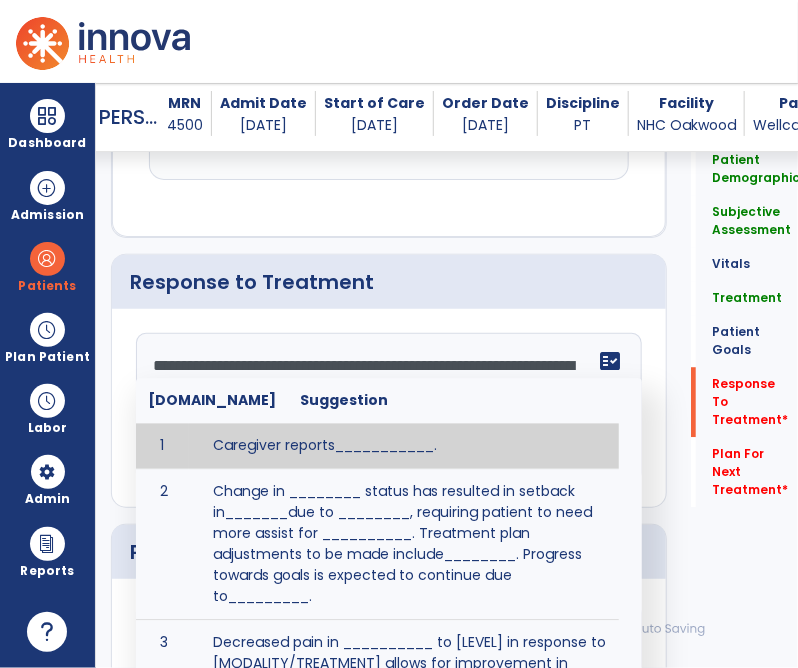 scroll, scrollTop: 64, scrollLeft: 0, axis: vertical 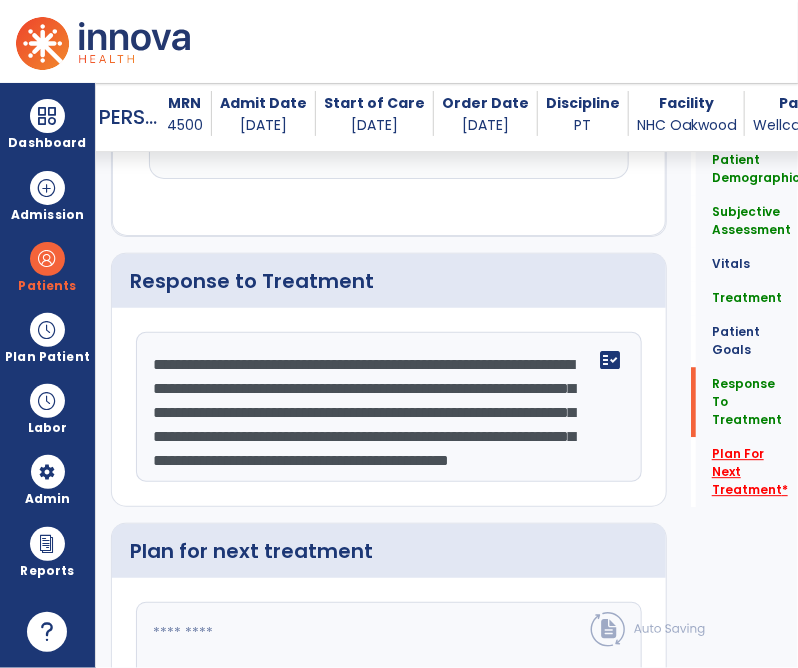 type on "**********" 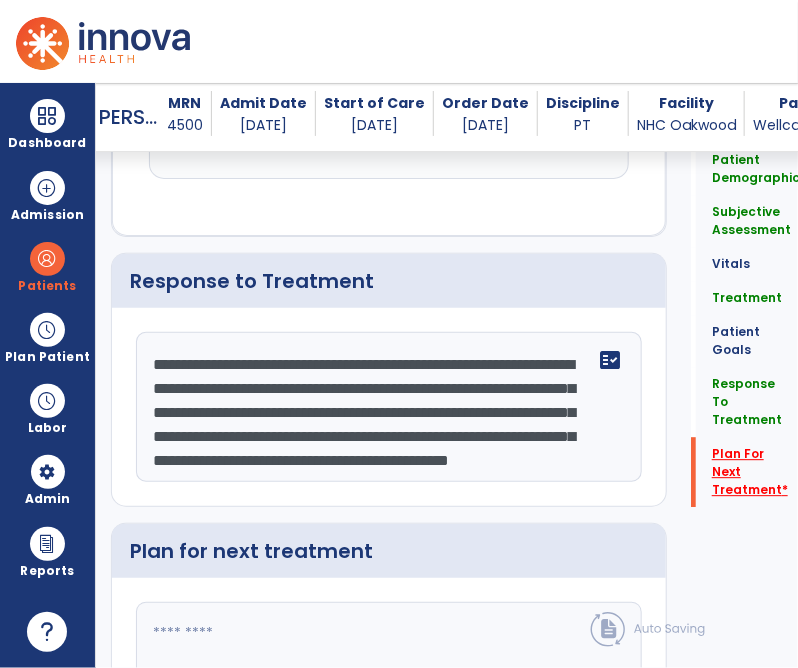 scroll, scrollTop: 3422, scrollLeft: 0, axis: vertical 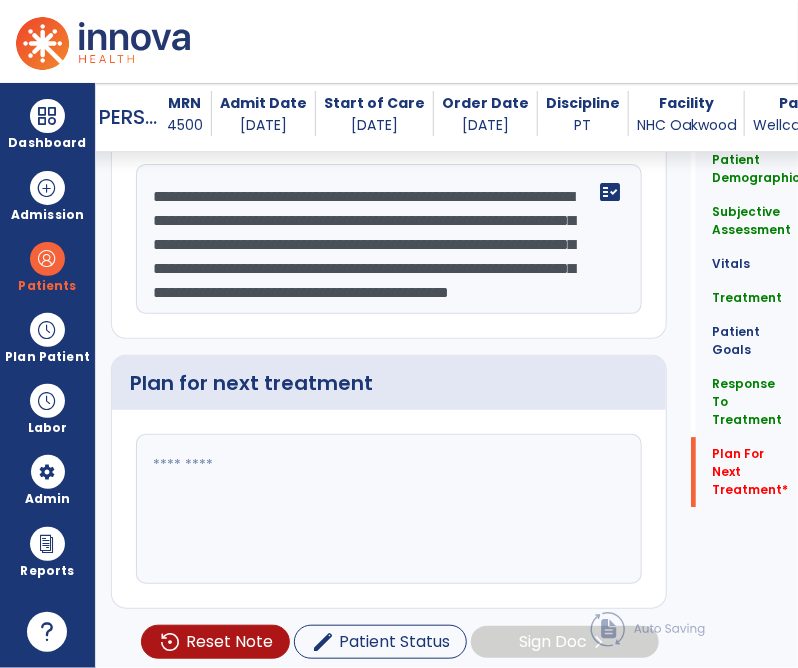 paste on "**********" 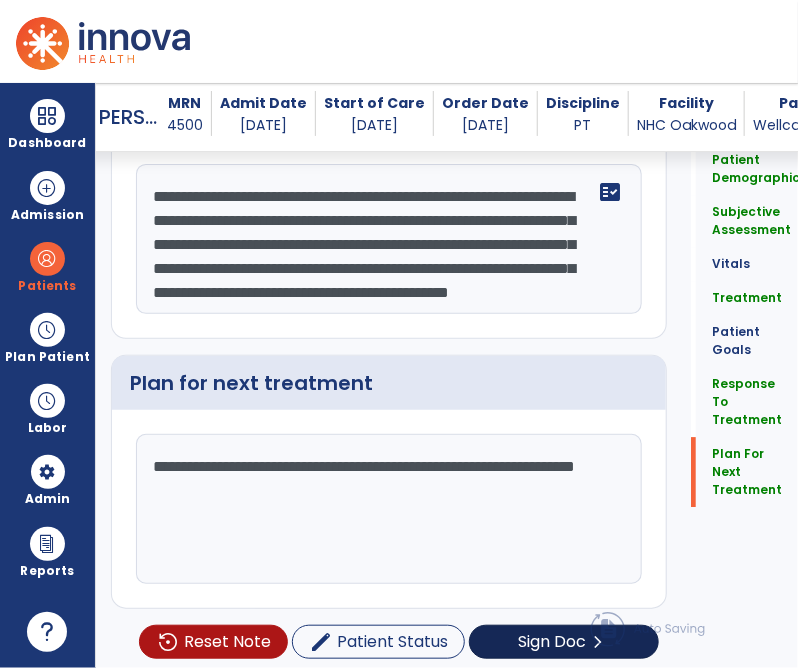 type on "**********" 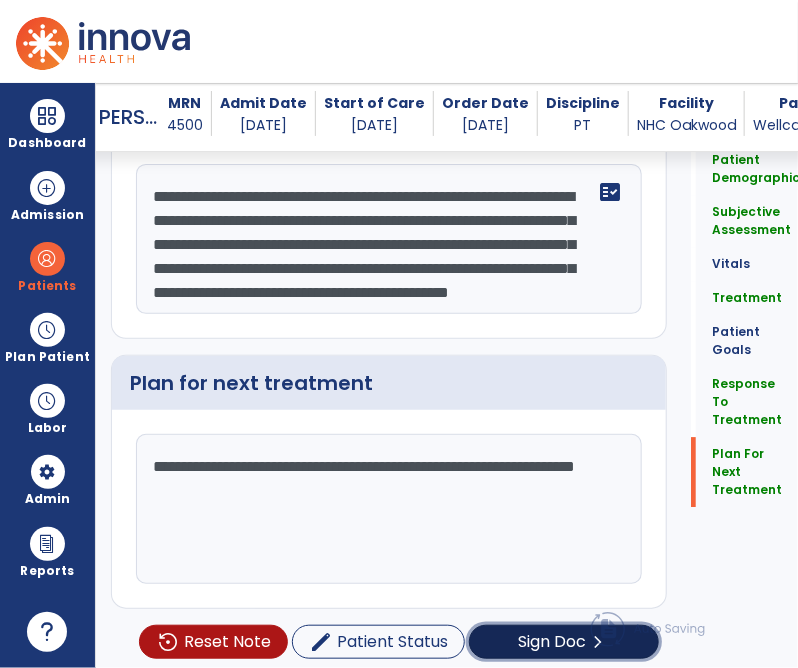 click on "Sign Doc" 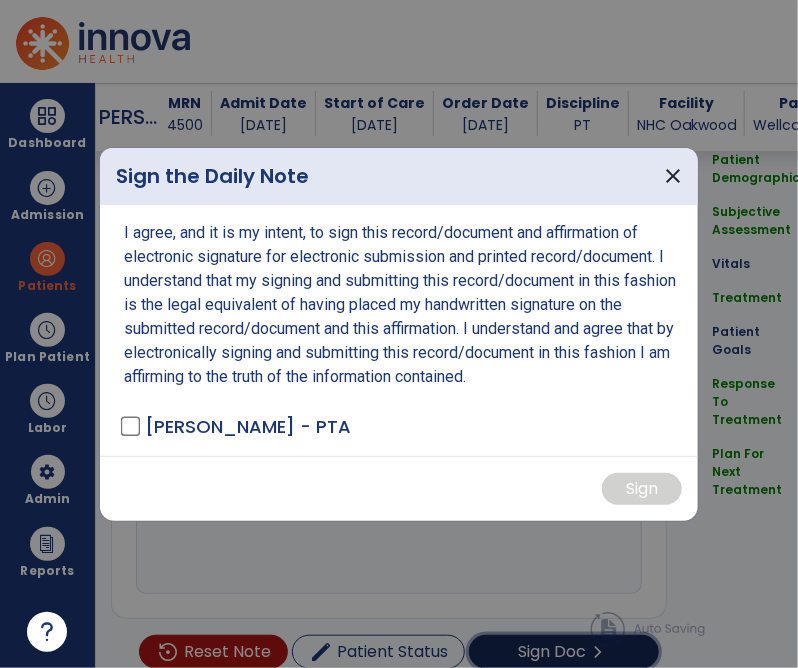 scroll, scrollTop: 3443, scrollLeft: 0, axis: vertical 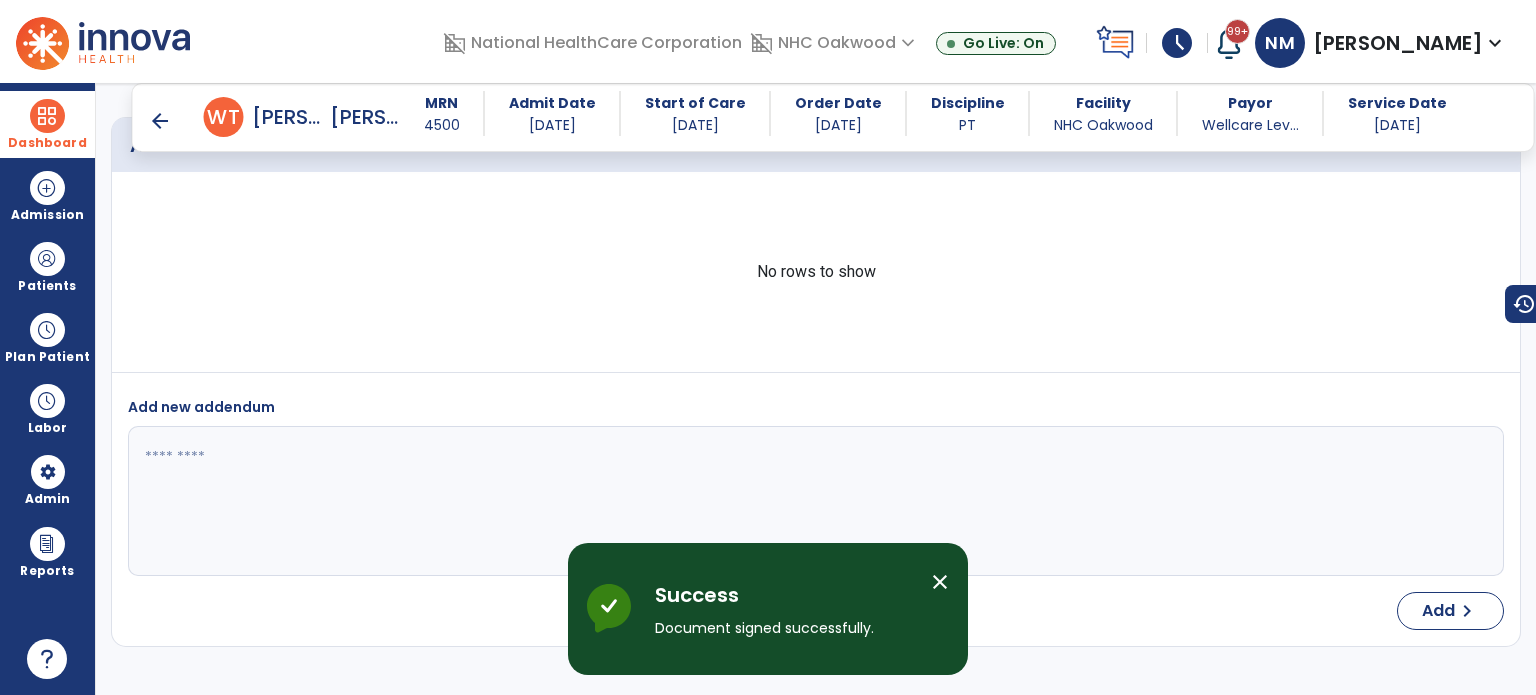 click on "Dashboard" at bounding box center (47, 124) 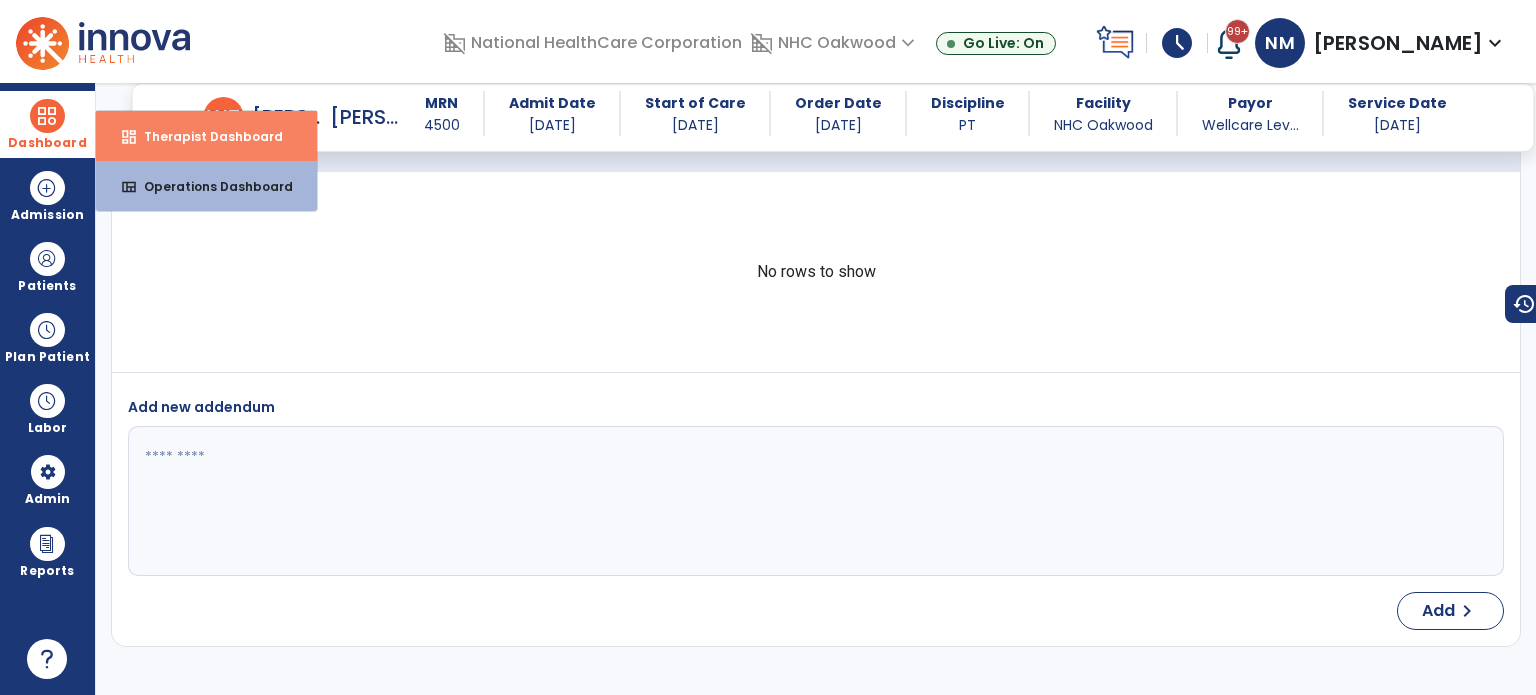 click on "Therapist Dashboard" at bounding box center (205, 136) 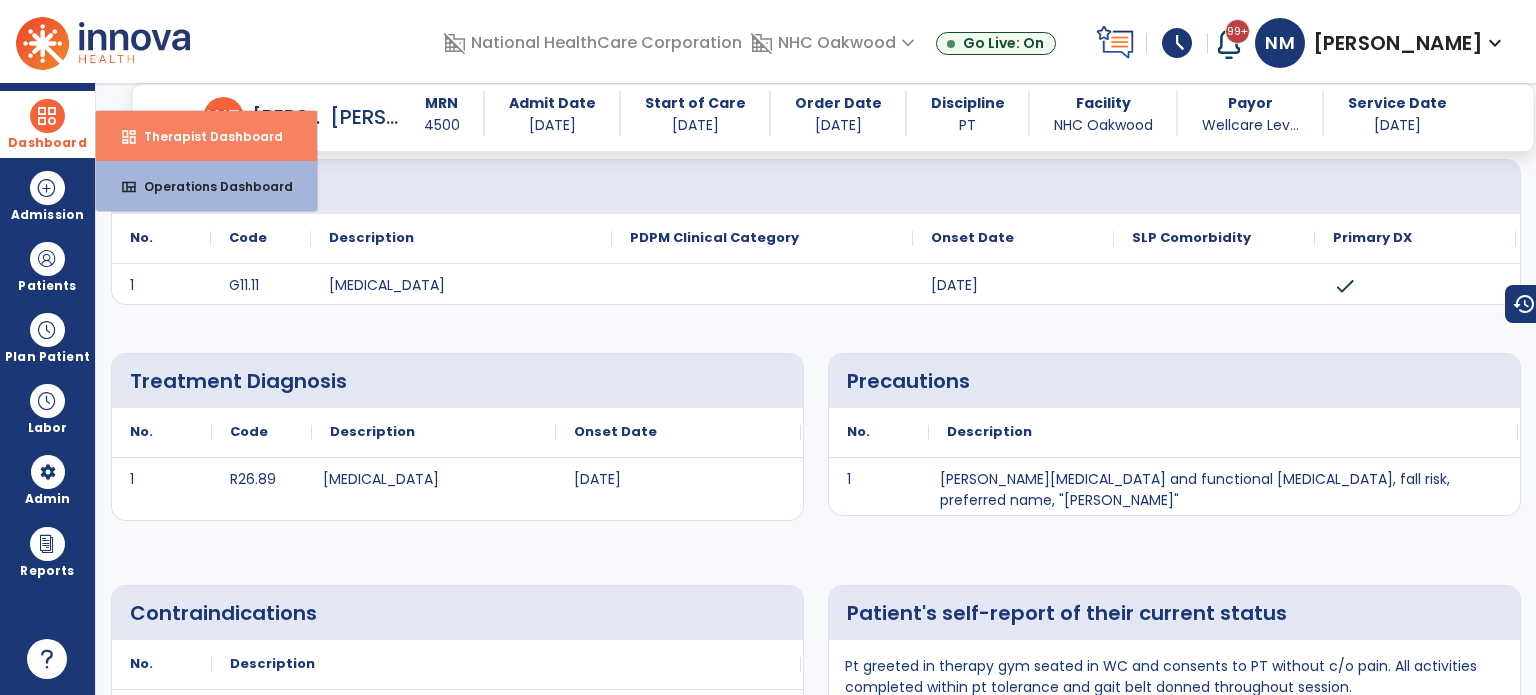 select on "****" 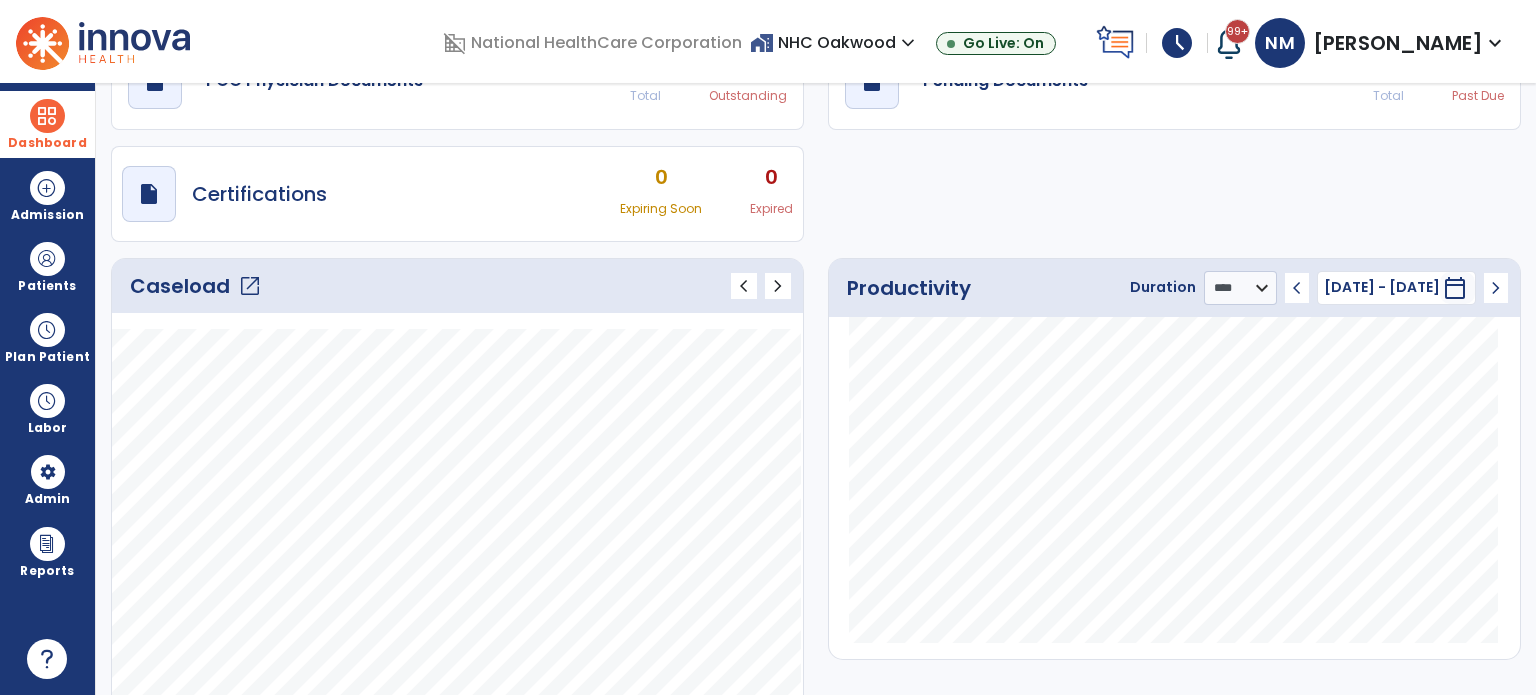 click on "schedule" at bounding box center [1177, 43] 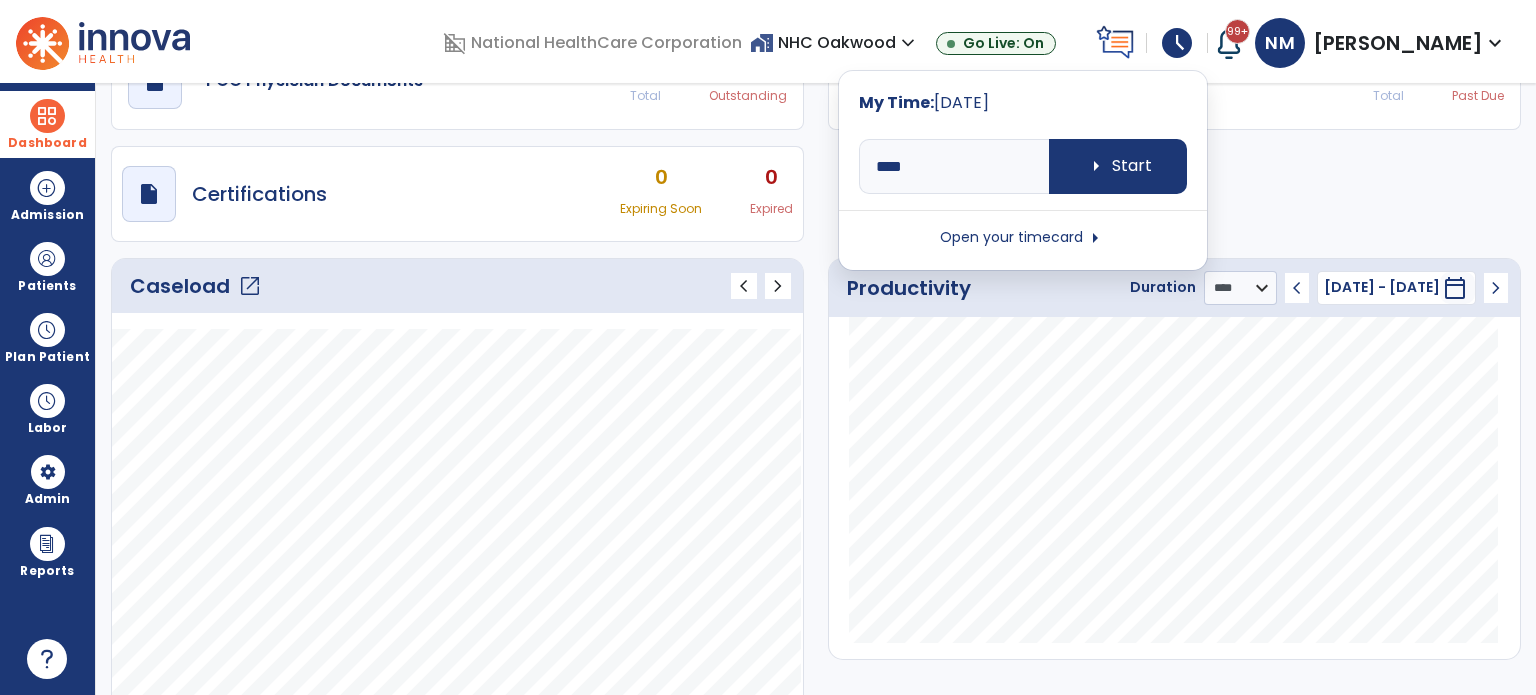 click on "Open your timecard  arrow_right" at bounding box center (1023, 238) 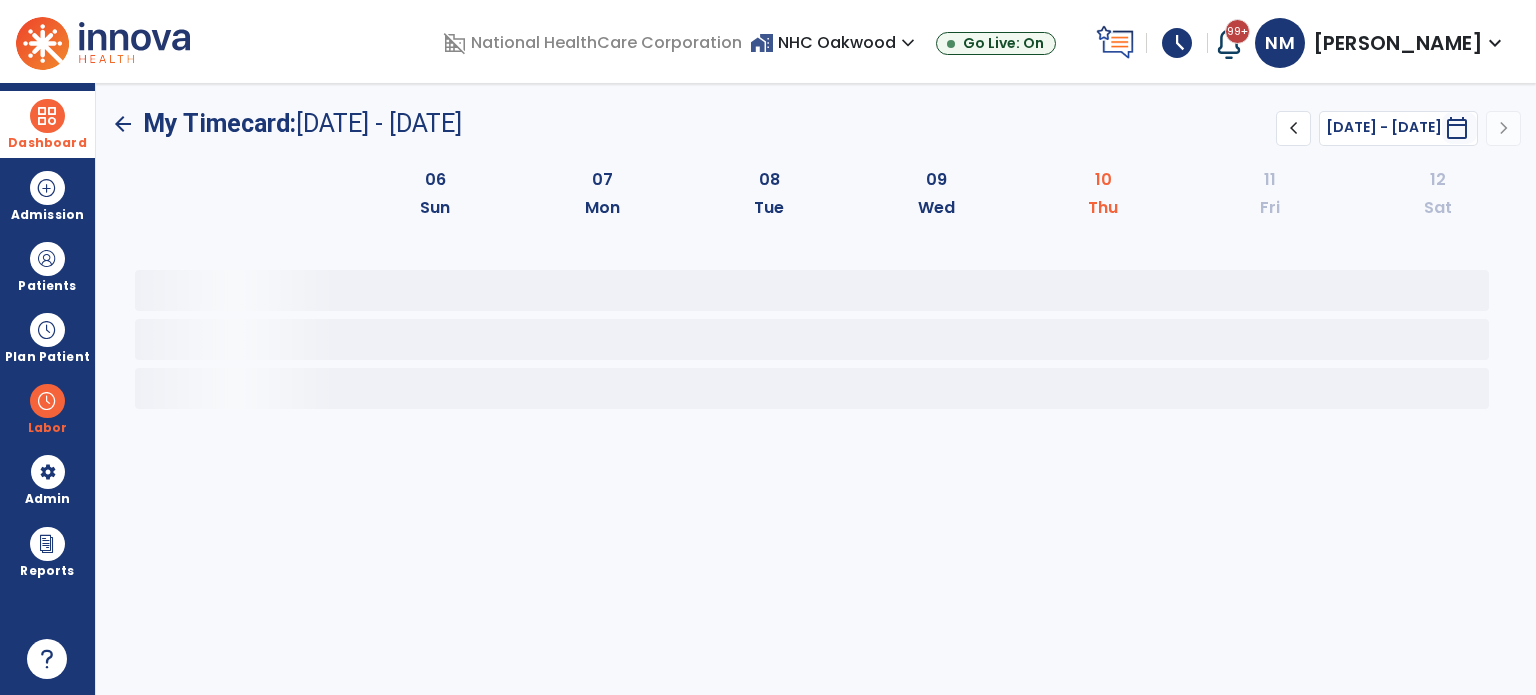 scroll, scrollTop: 0, scrollLeft: 0, axis: both 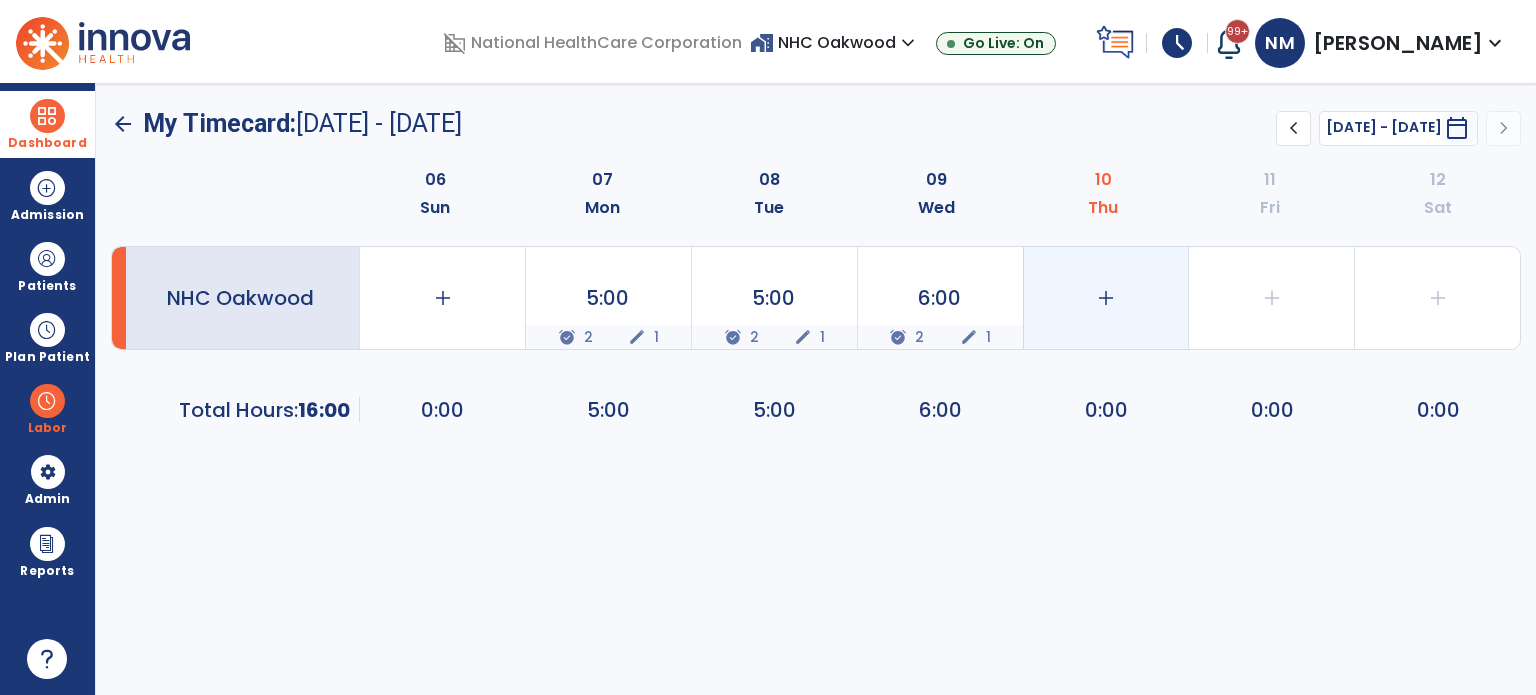 click on "add" 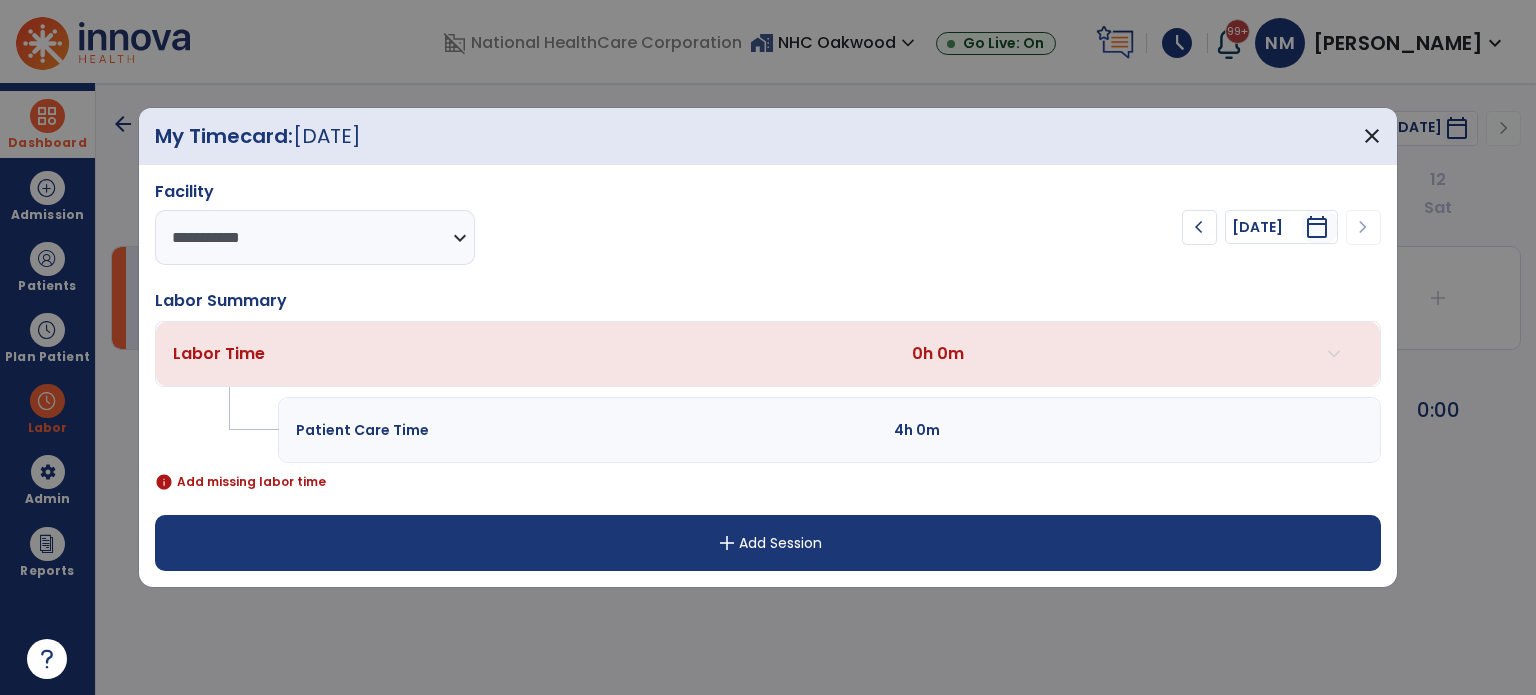click on "add  Add Session" at bounding box center (768, 543) 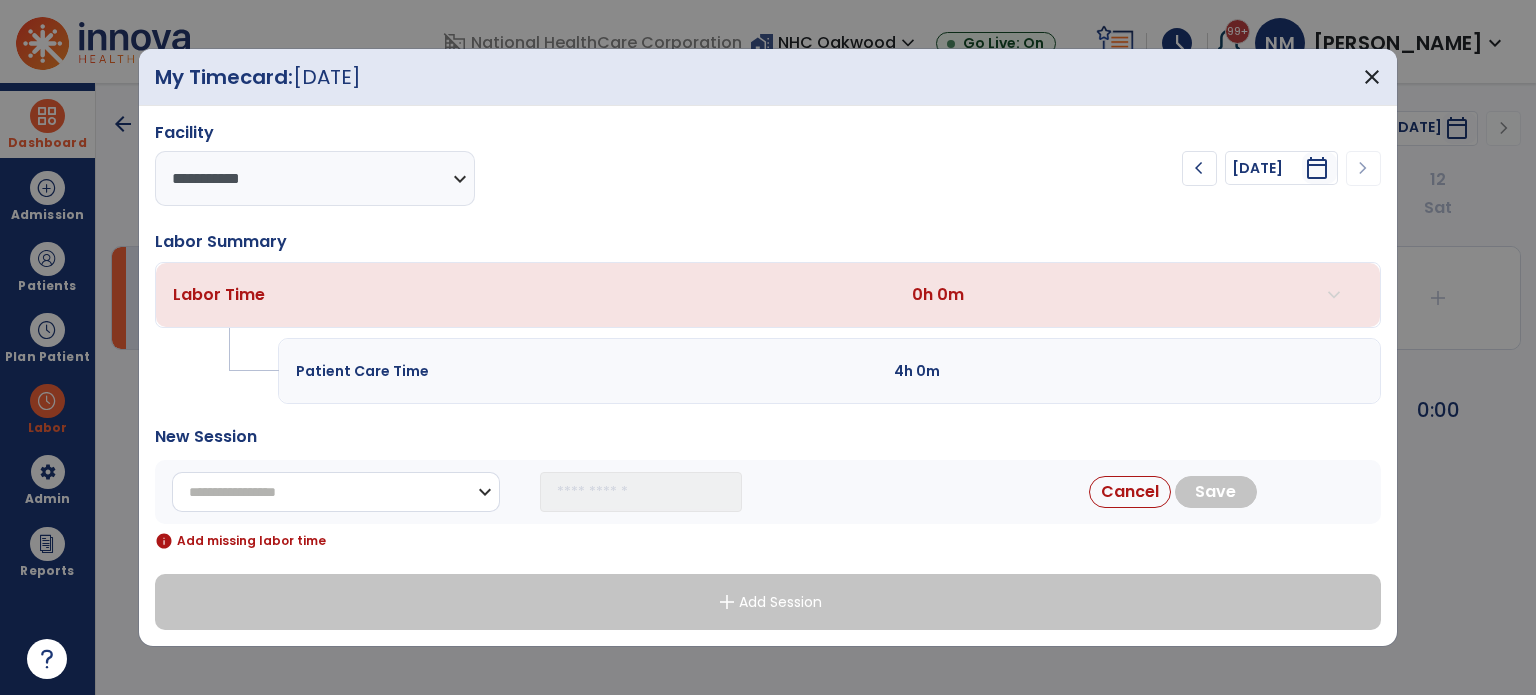 click on "**********" at bounding box center [336, 492] 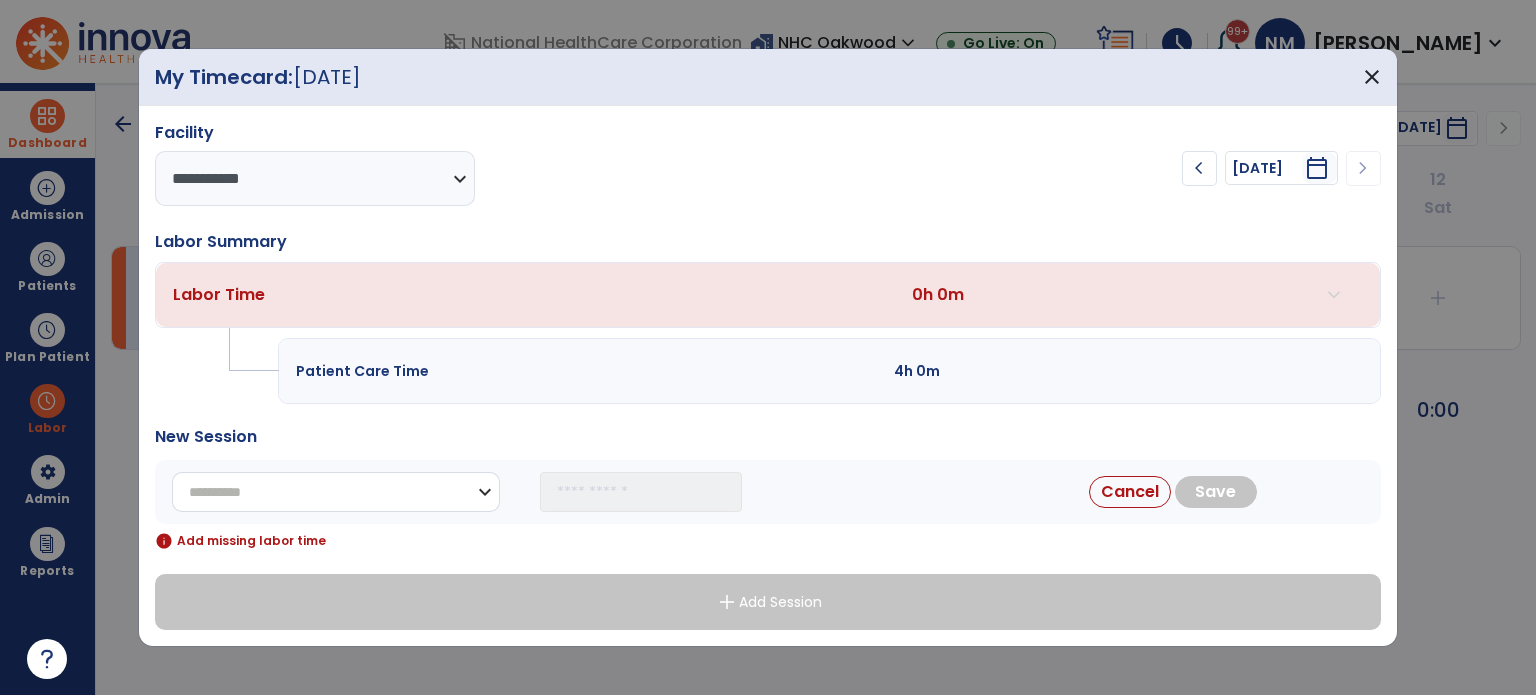 click on "**********" at bounding box center [336, 492] 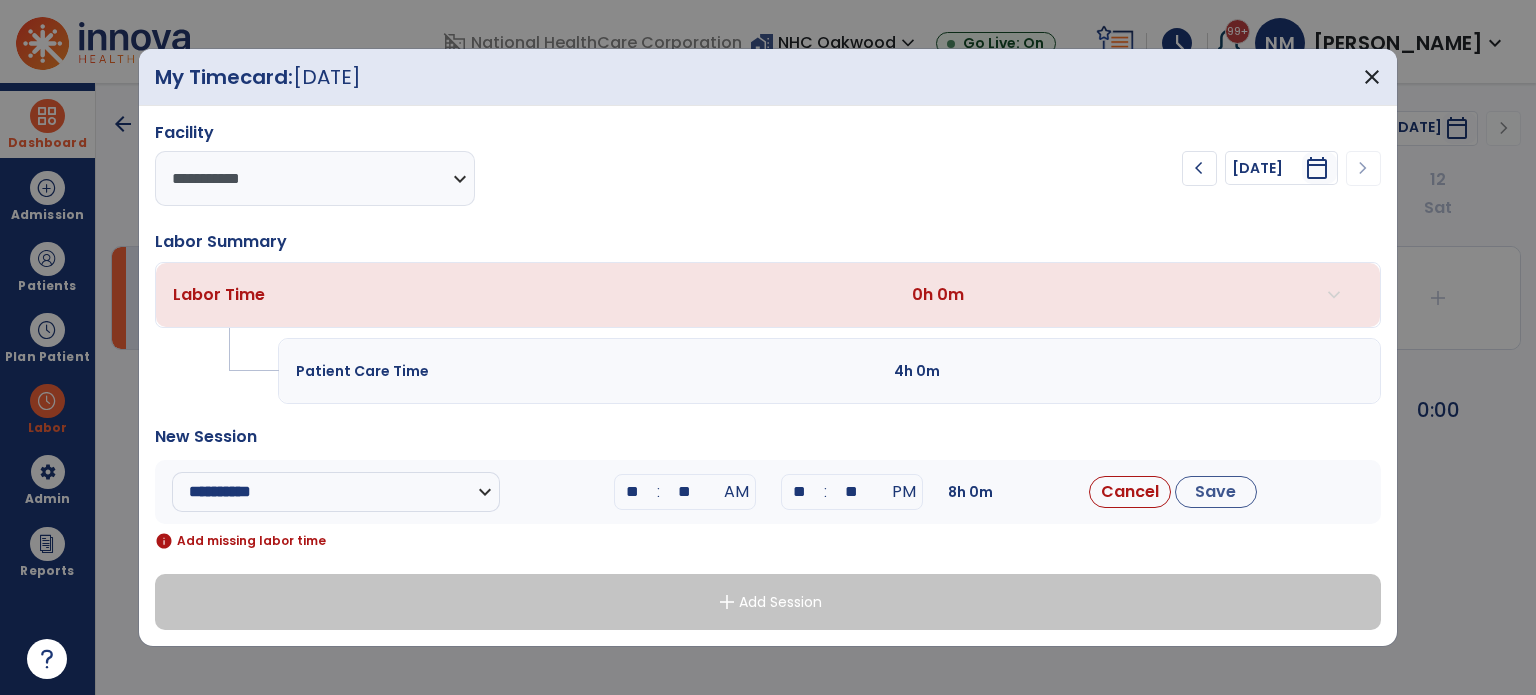 click on "**" at bounding box center [633, 492] 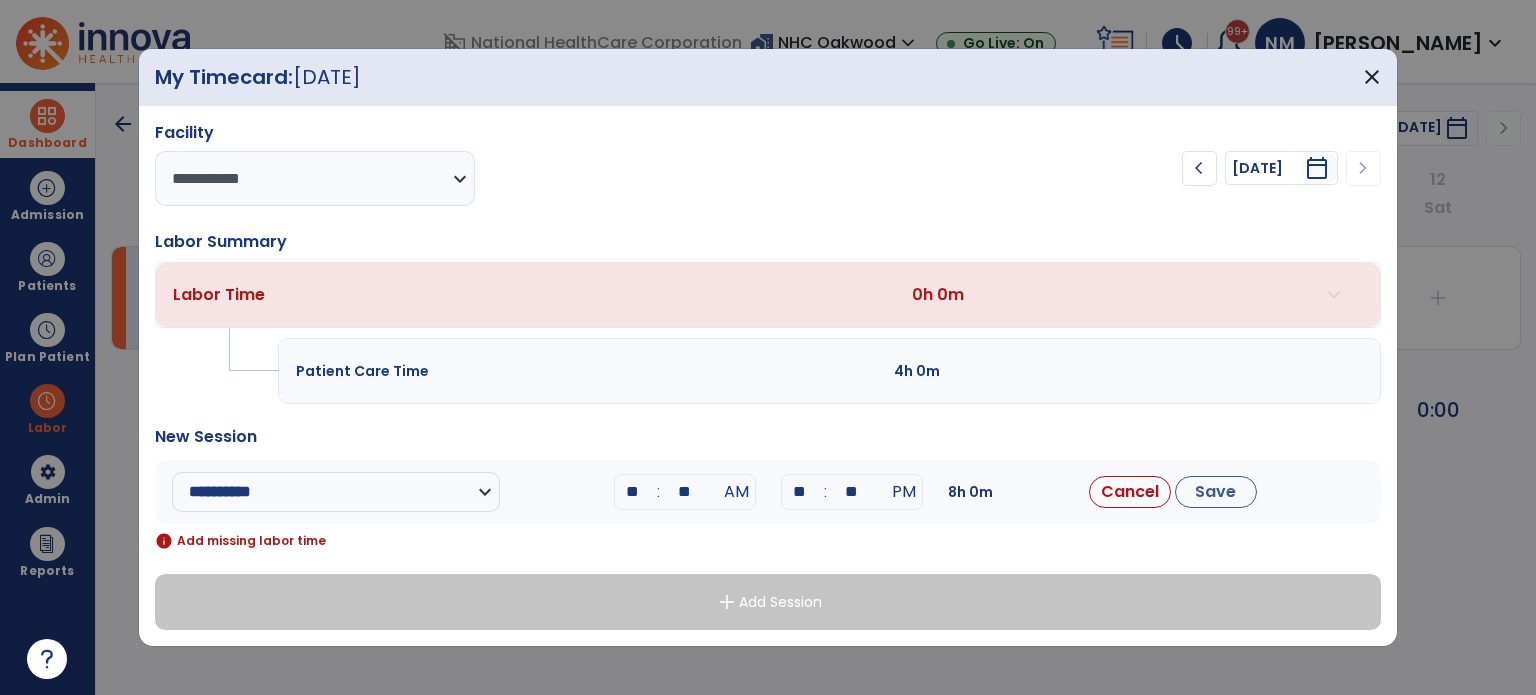 type on "**" 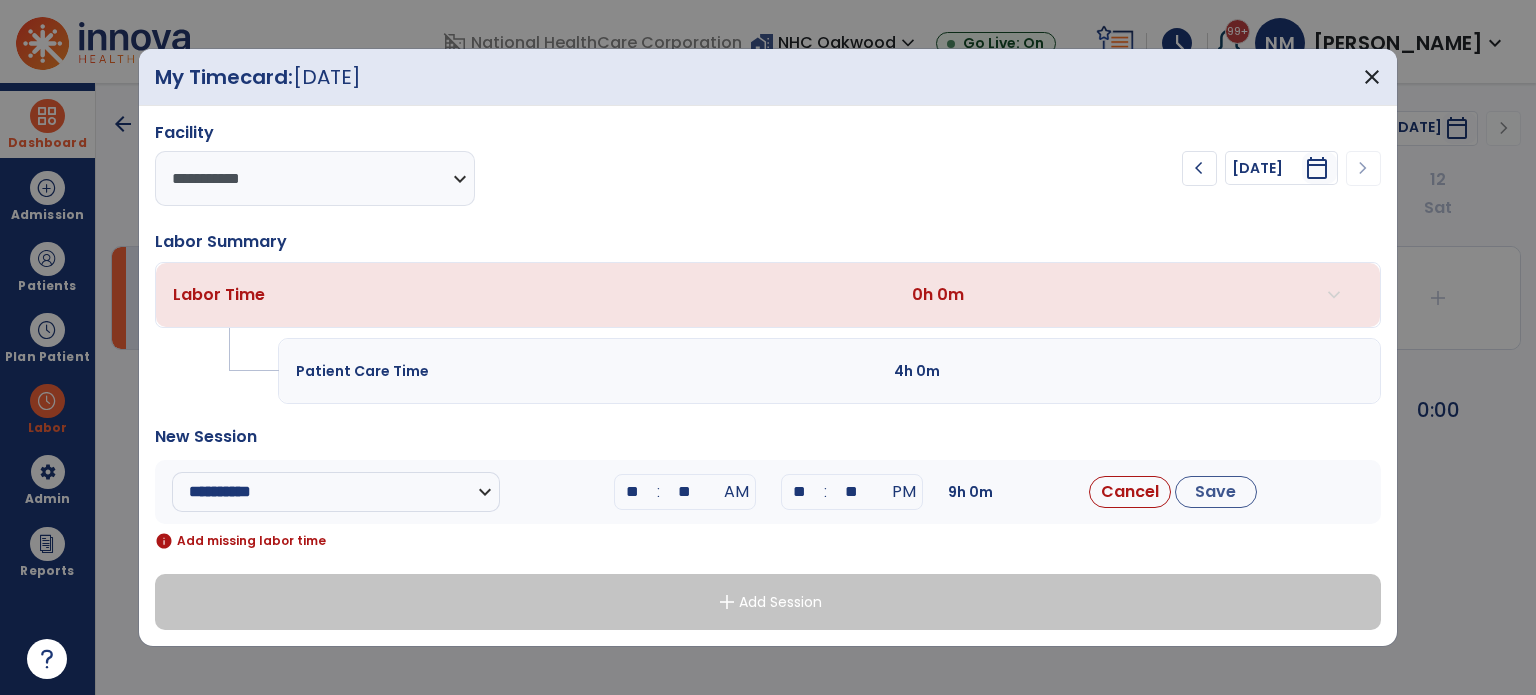 click on "**" at bounding box center (800, 492) 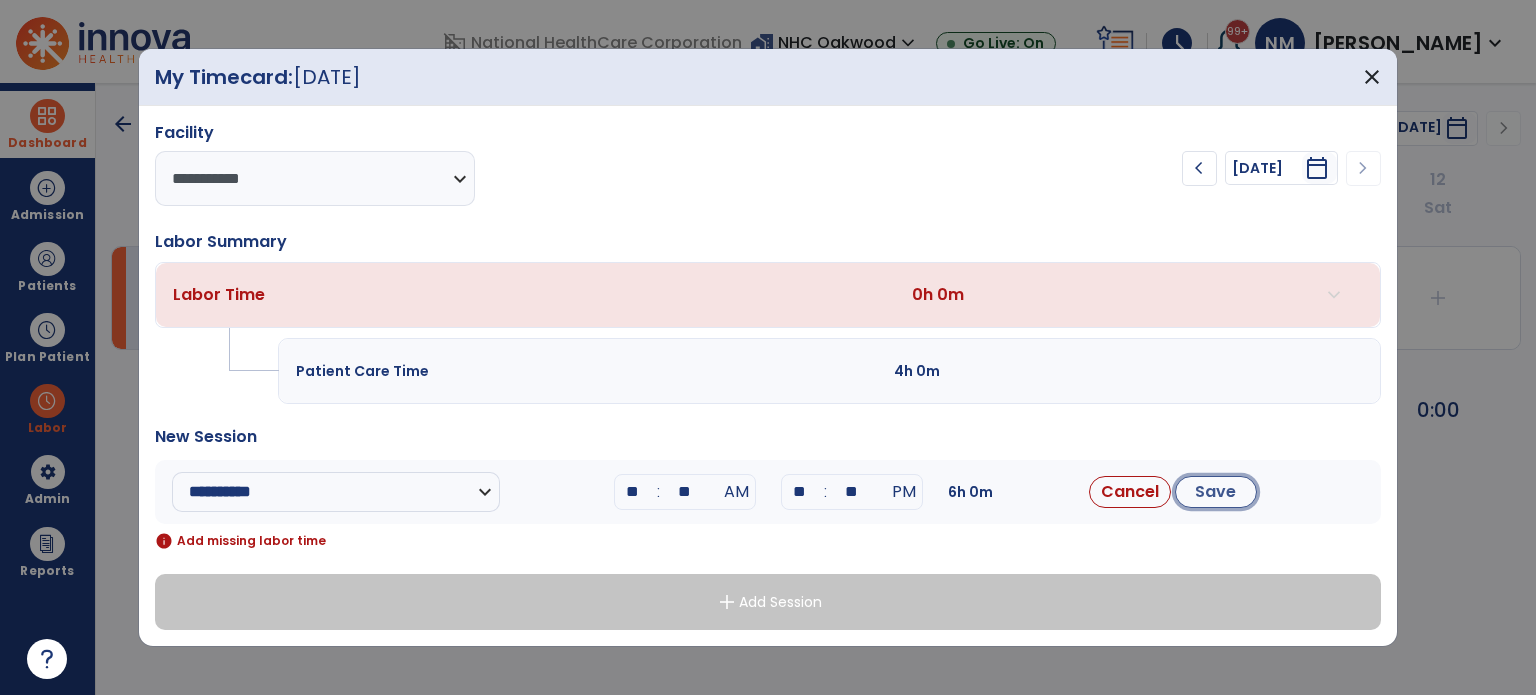 click on "Save" at bounding box center [1216, 492] 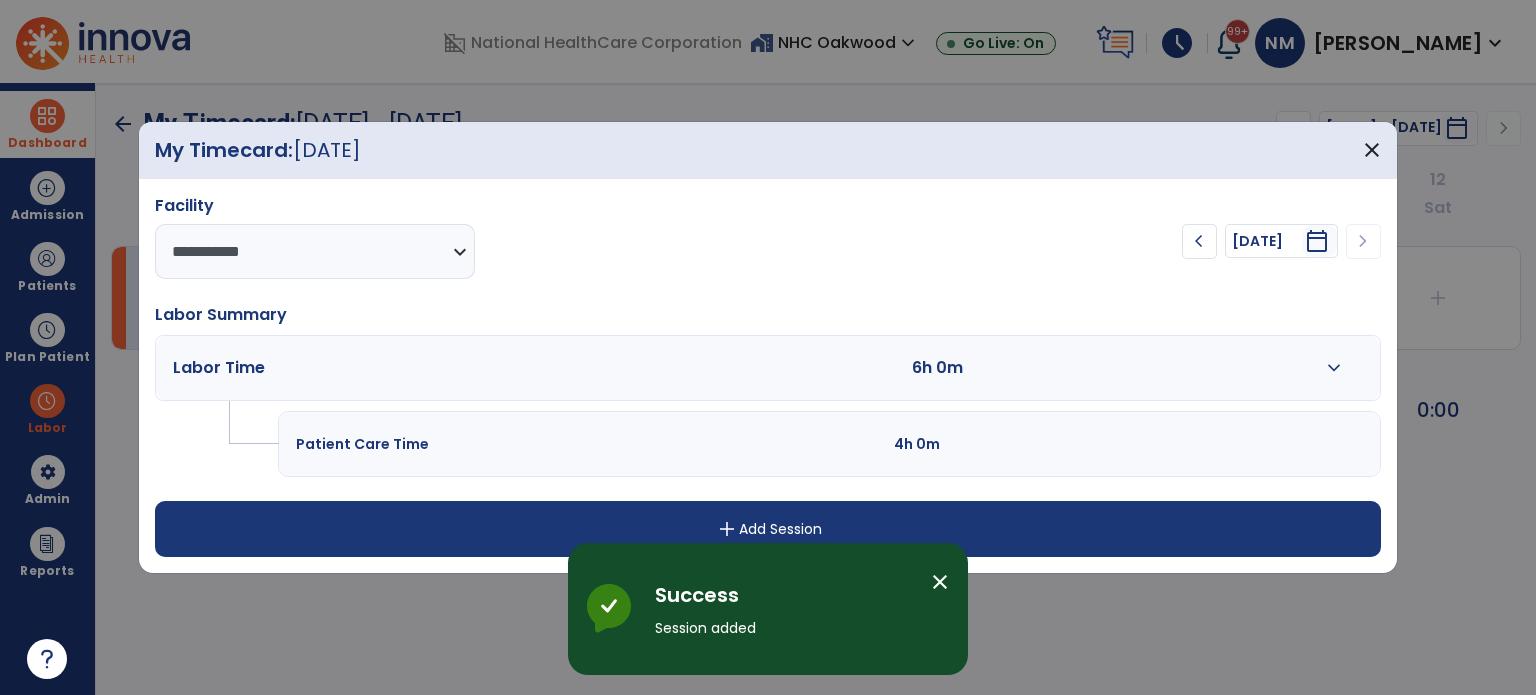click on "close" at bounding box center [940, 582] 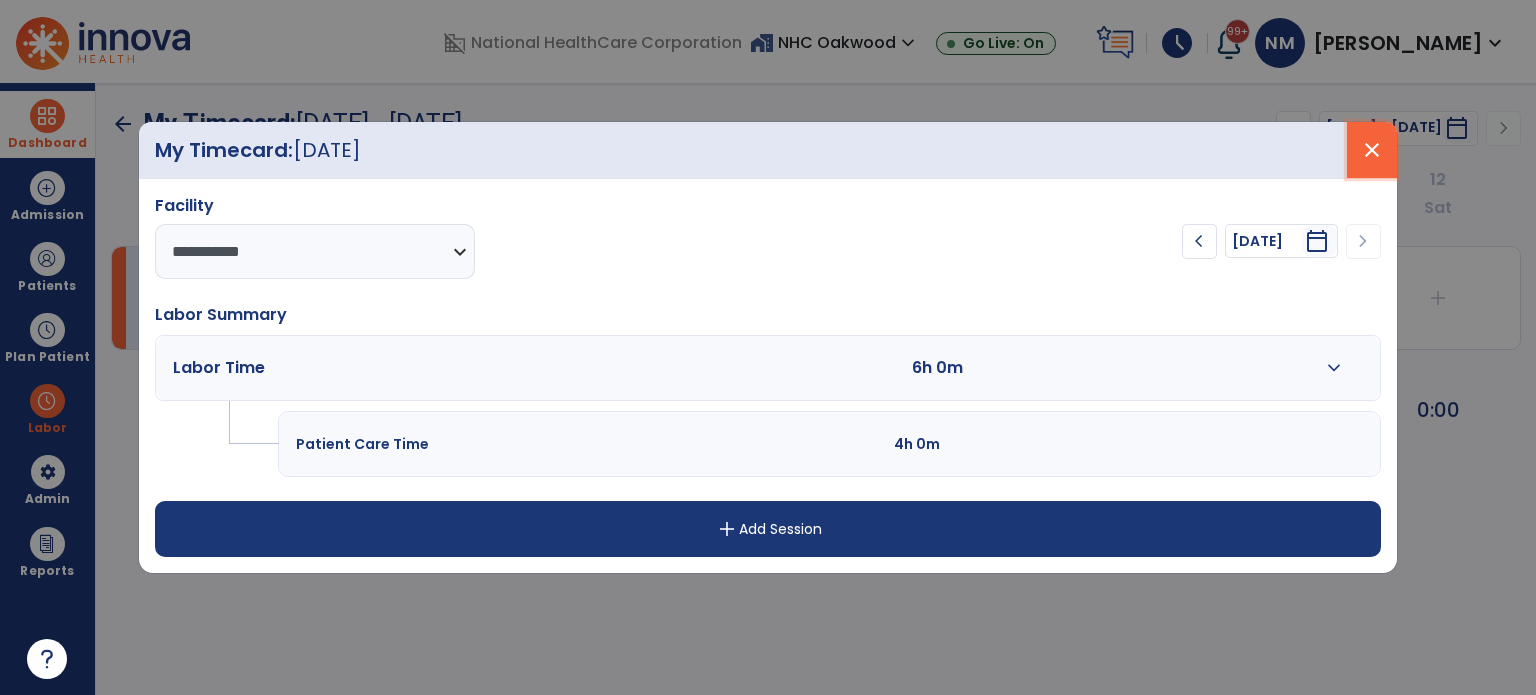 click on "close" at bounding box center [1372, 150] 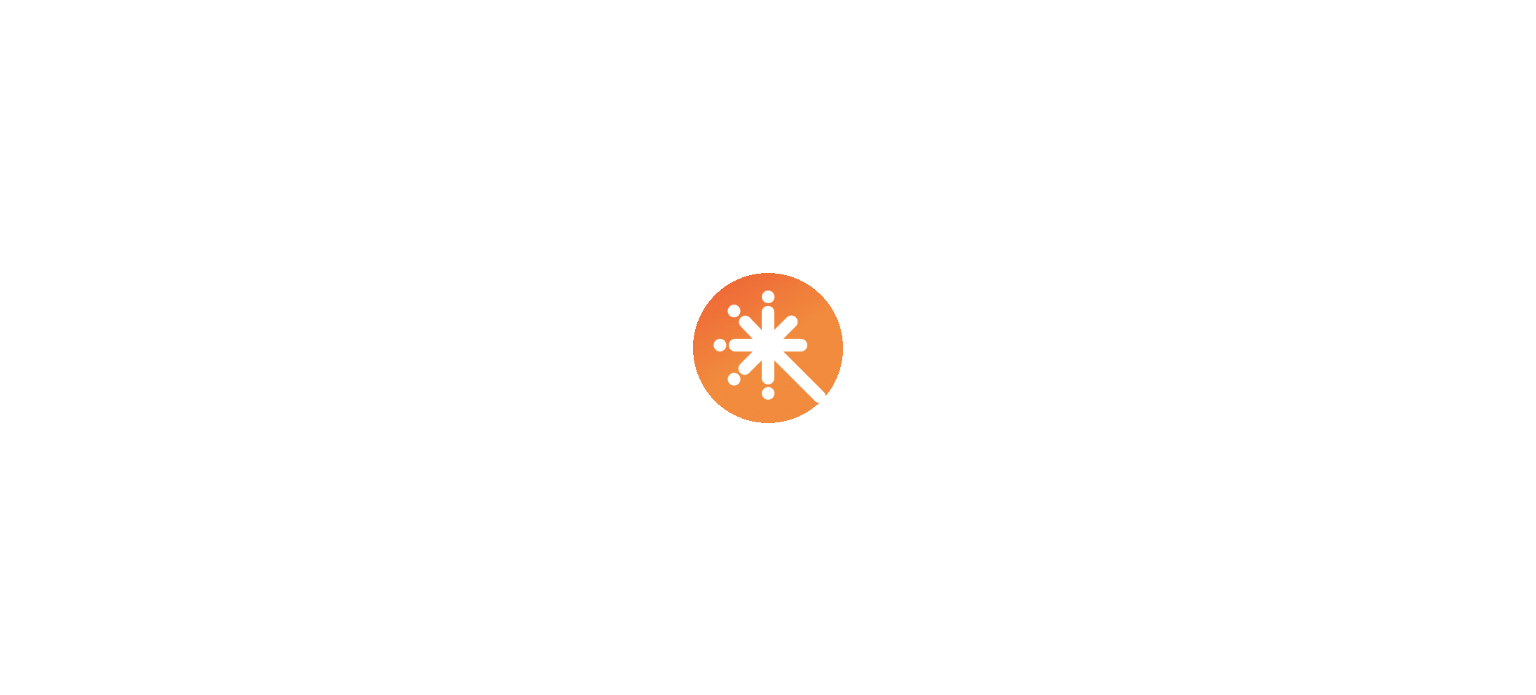 scroll, scrollTop: 0, scrollLeft: 0, axis: both 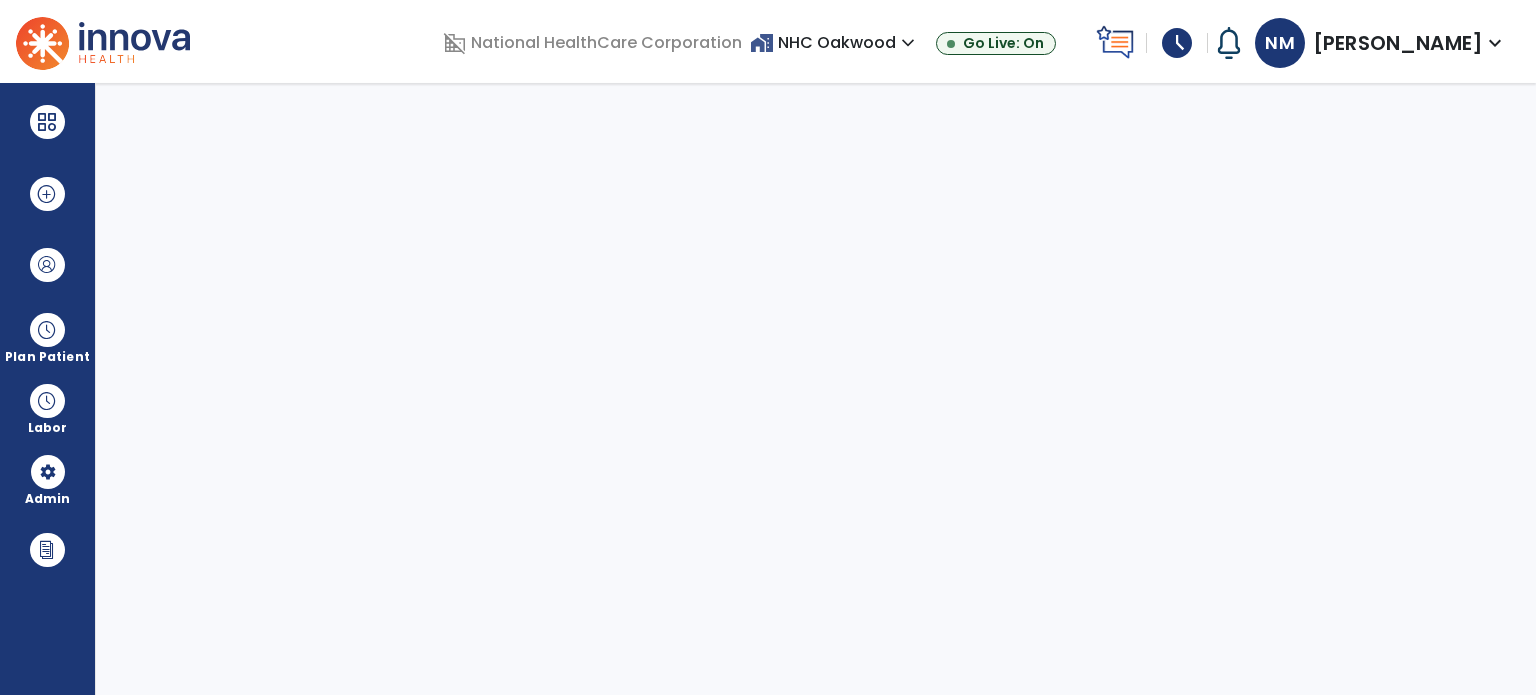 select on "***" 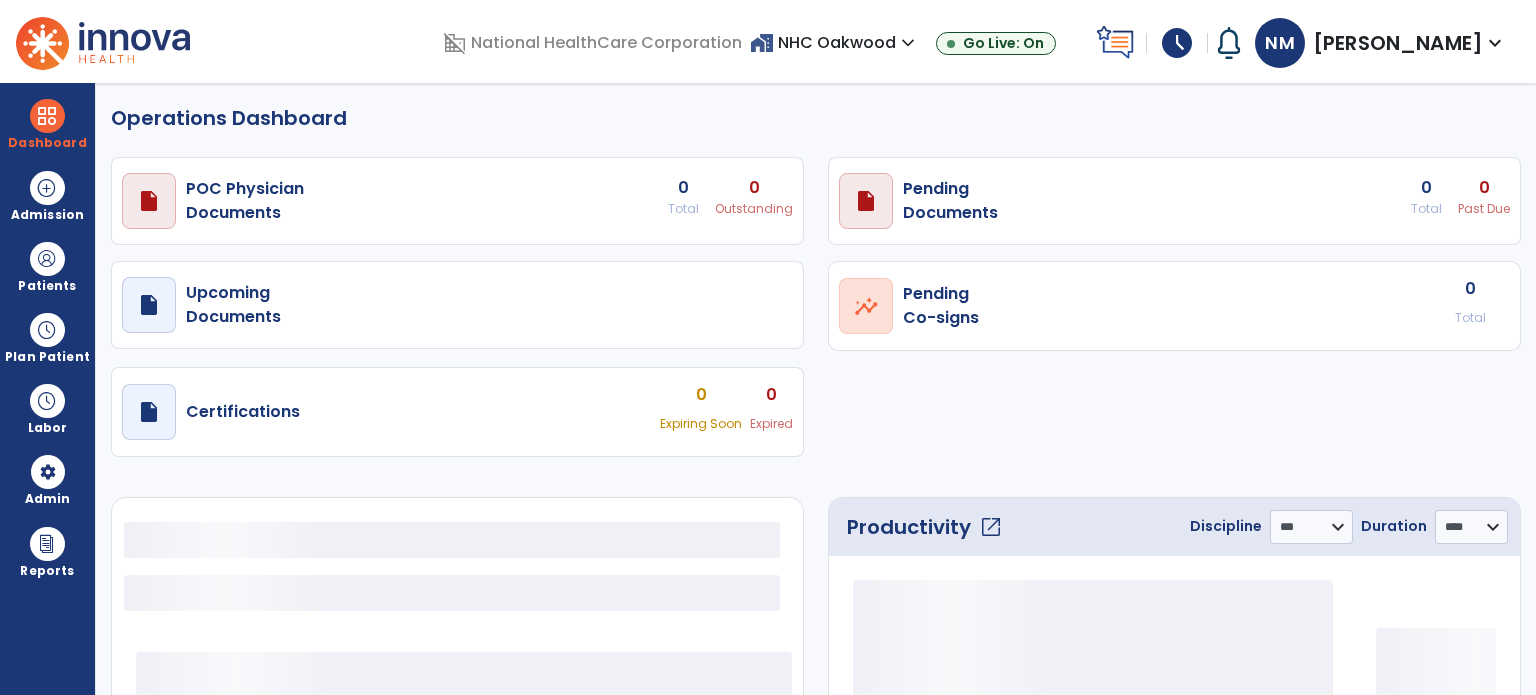 select on "***" 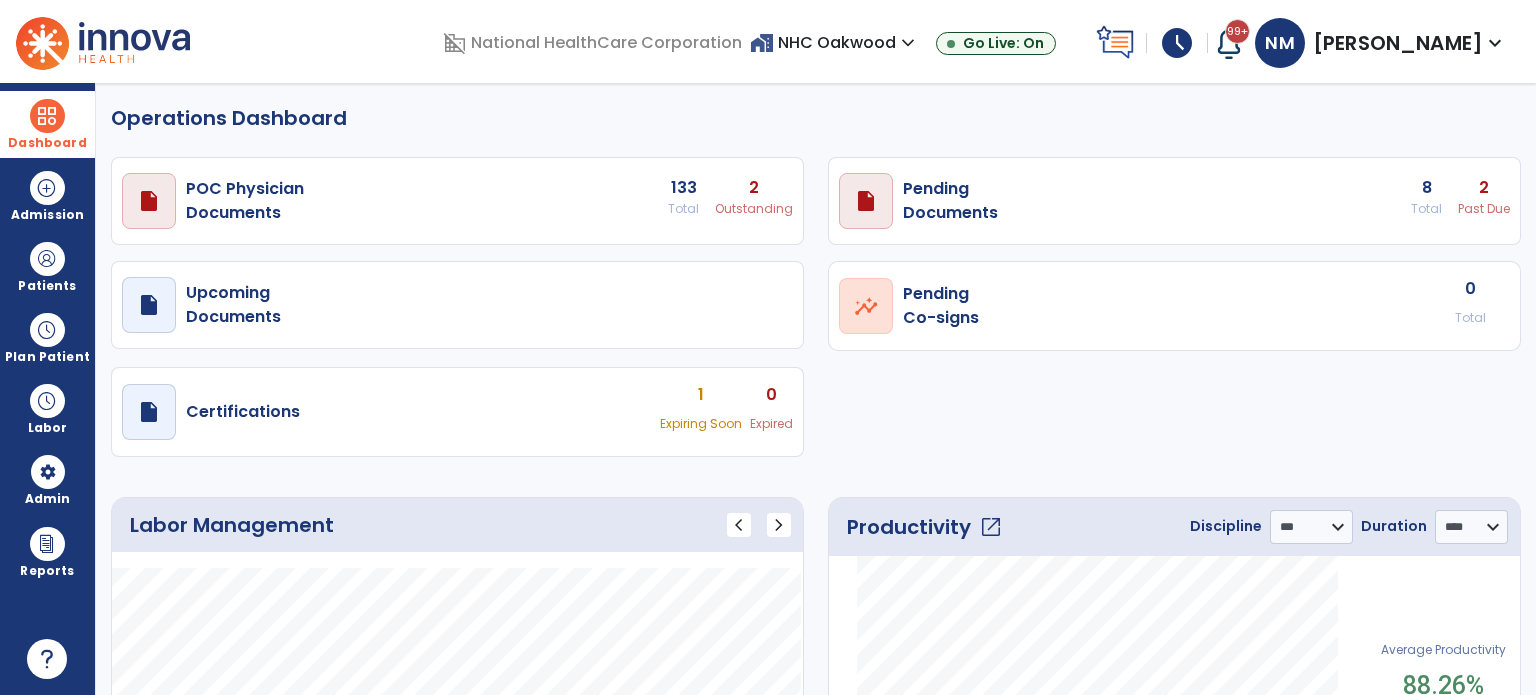 click on "Dashboard  dashboard  Therapist Dashboard  view_quilt  Operations Dashboard" at bounding box center (47, 124) 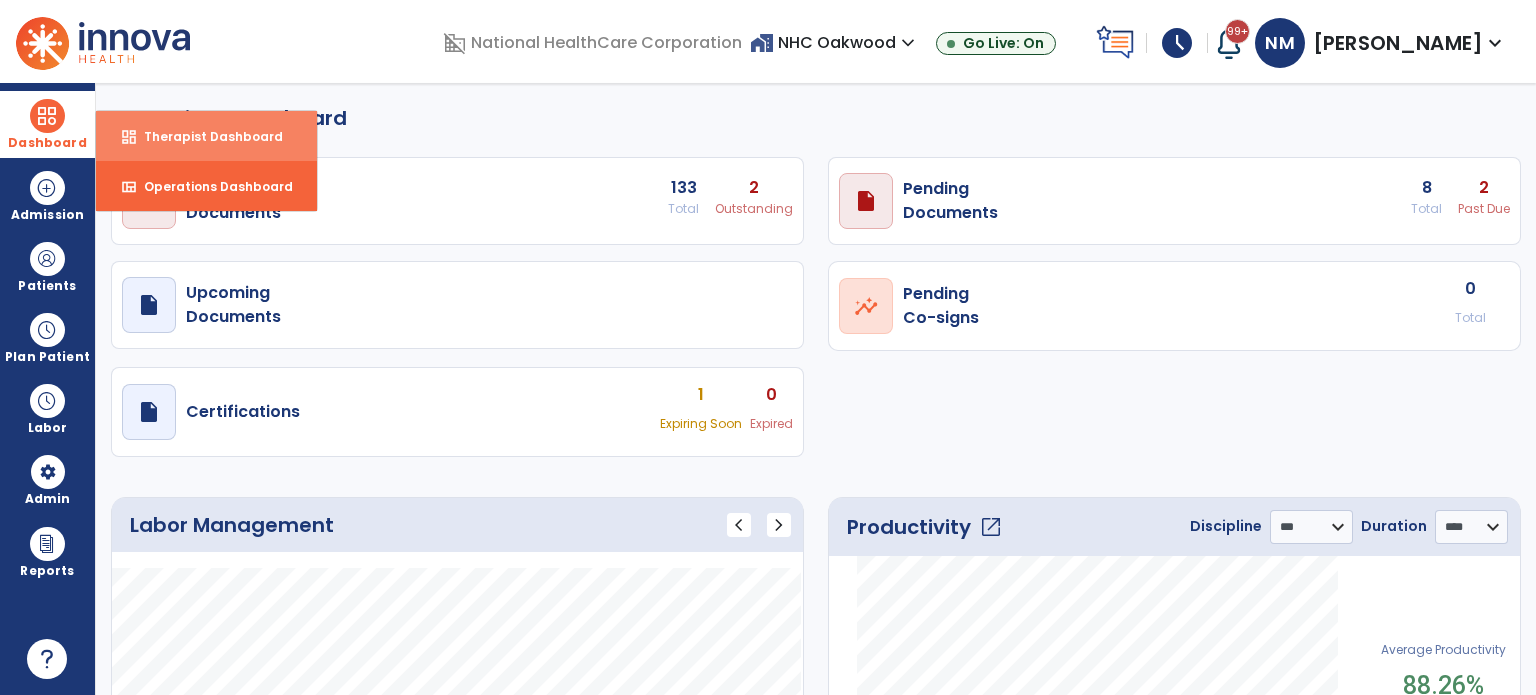 click on "Therapist Dashboard" at bounding box center (205, 136) 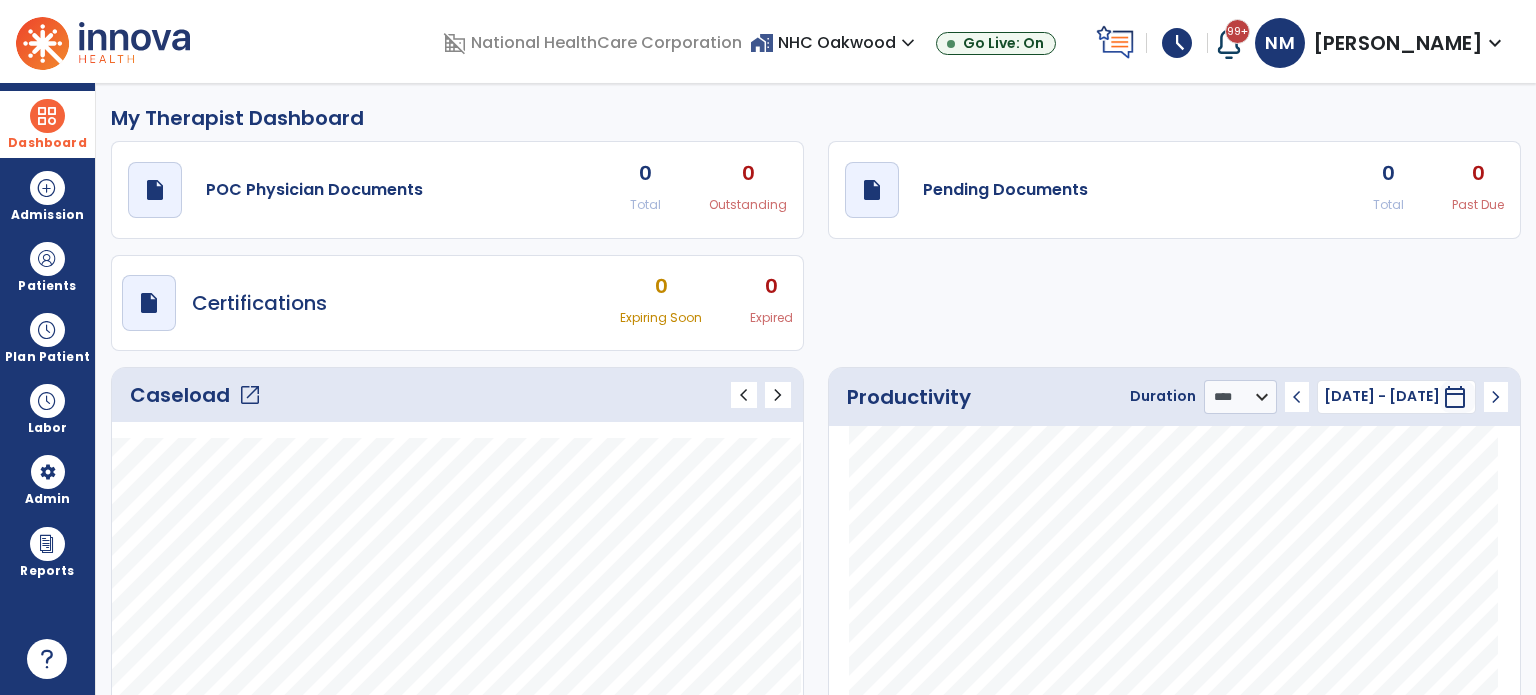 click on "open_in_new" 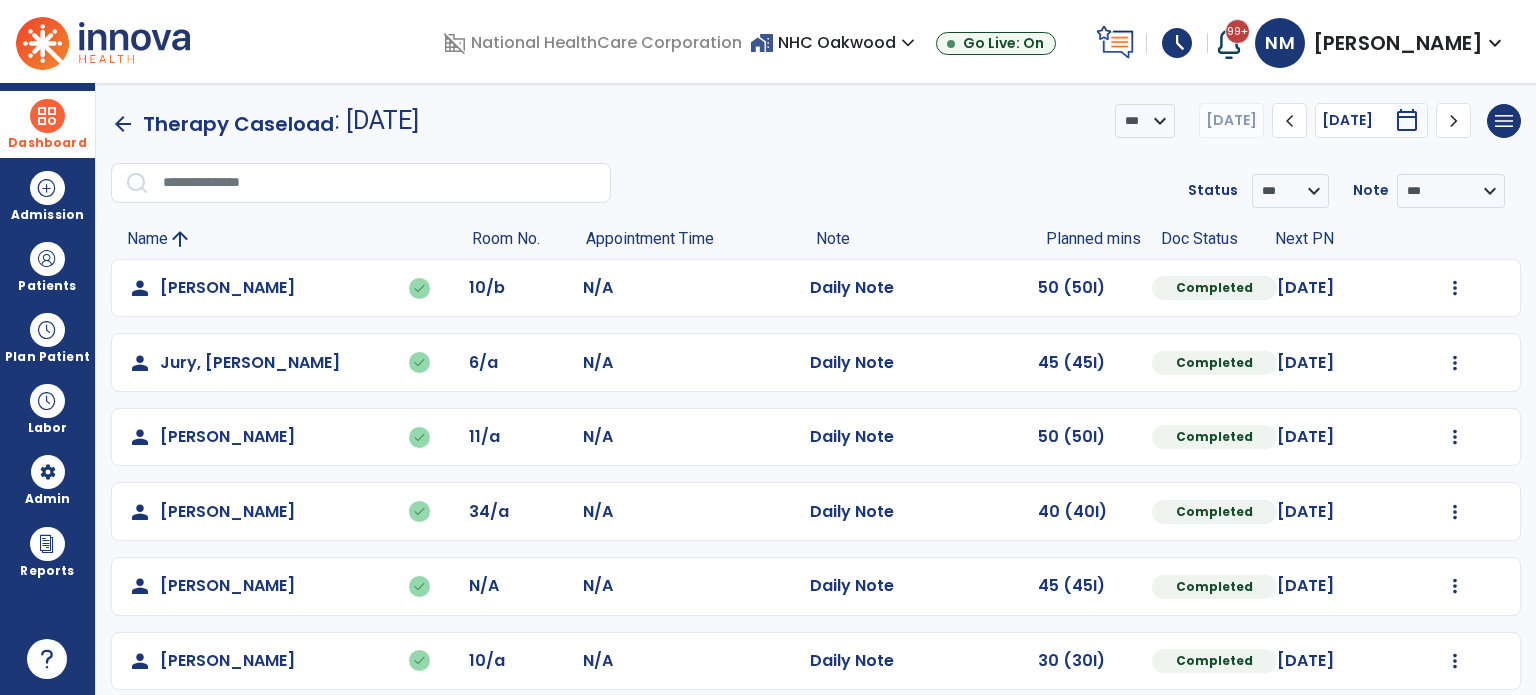 click on "Undo Visit Status   Reset Note   Open Document   G + C Mins" 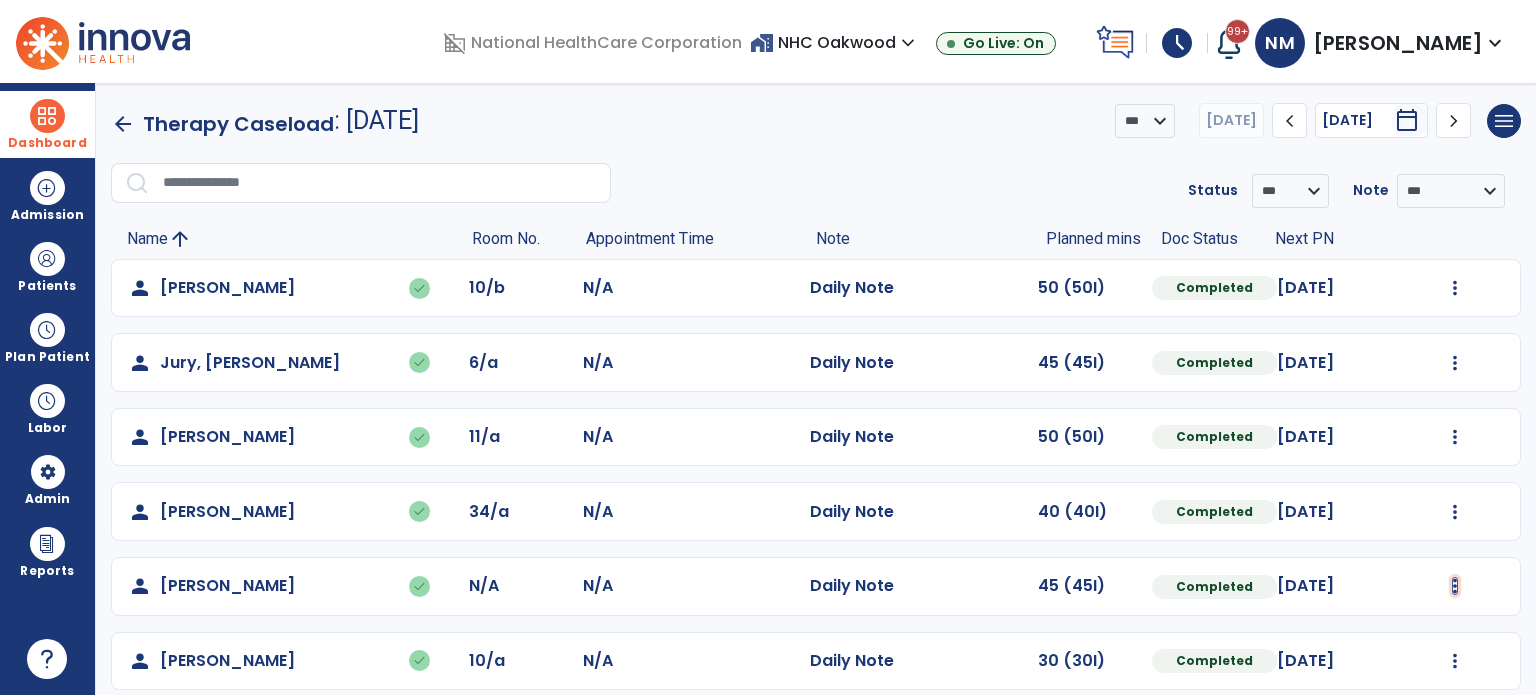 click at bounding box center [1455, 288] 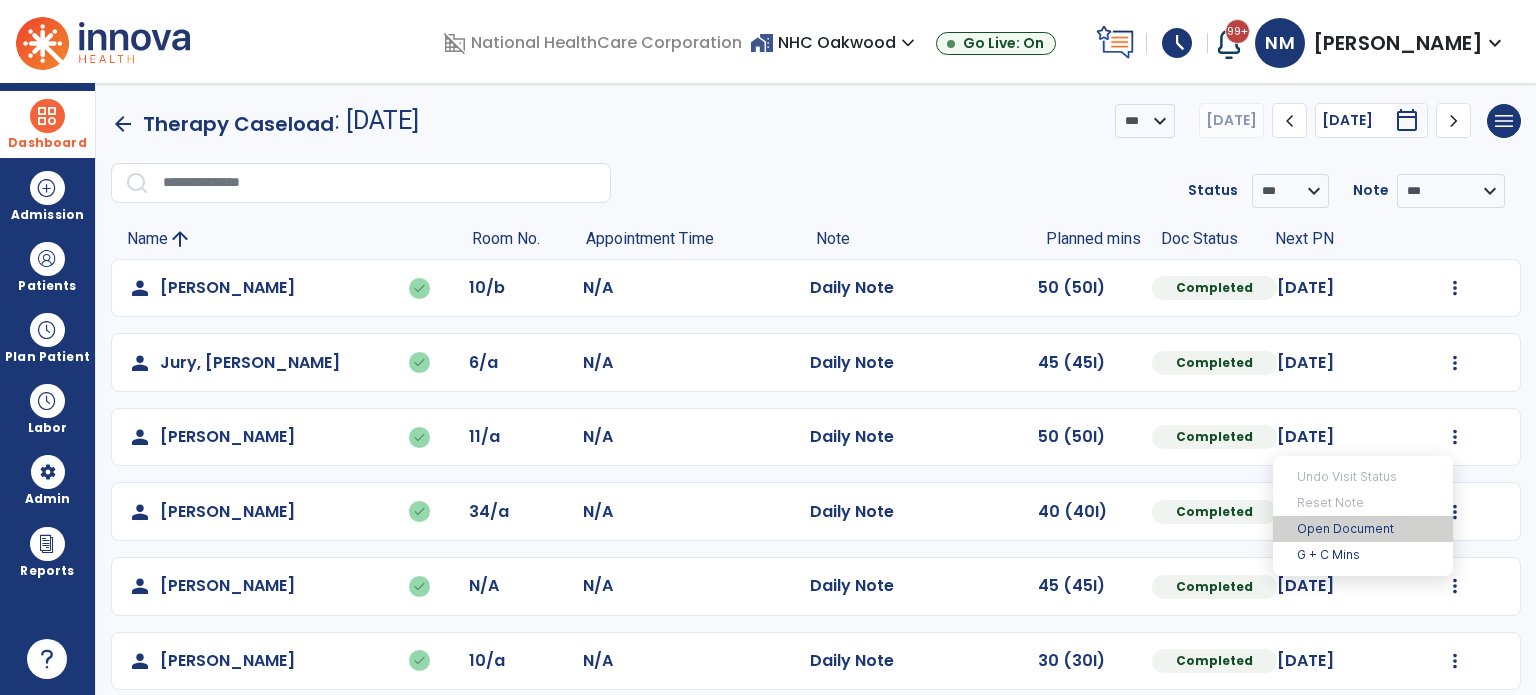 click on "Open Document" at bounding box center [1363, 529] 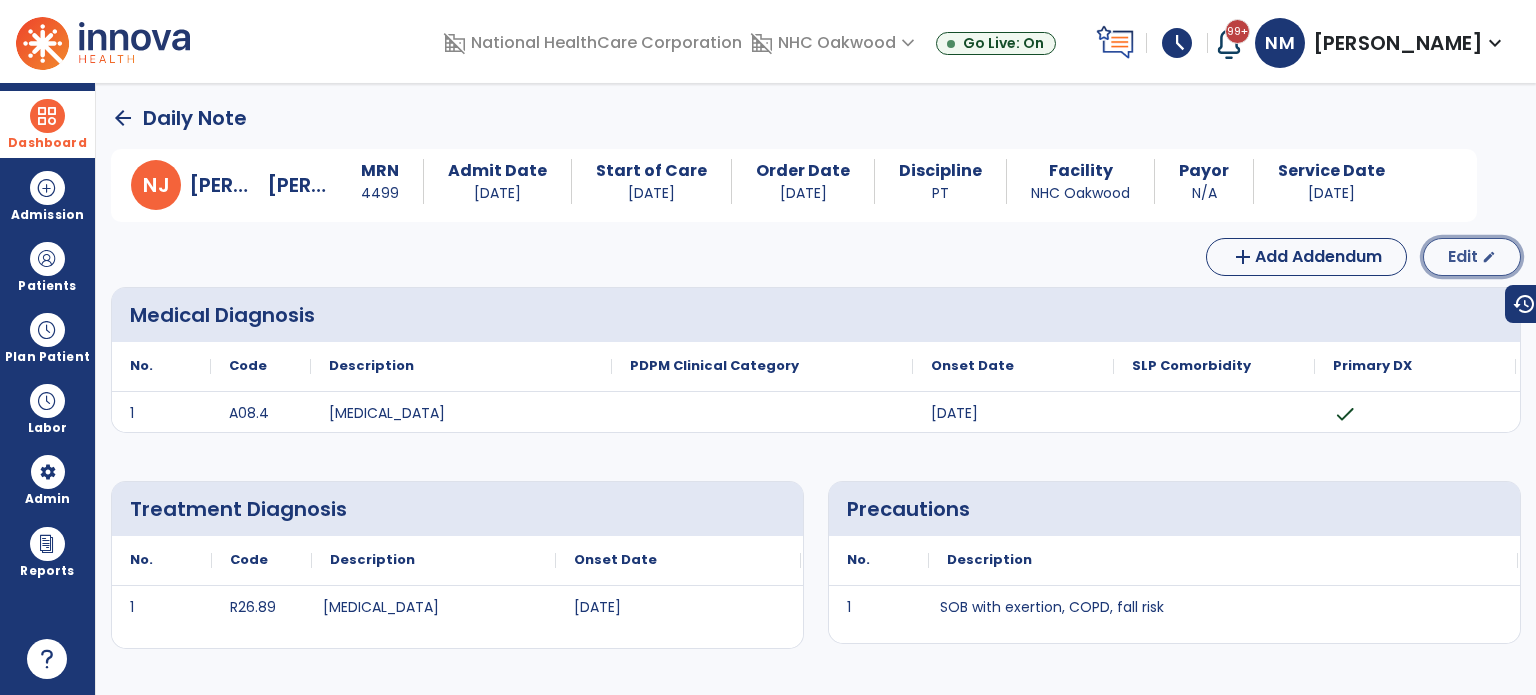 click on "Edit" 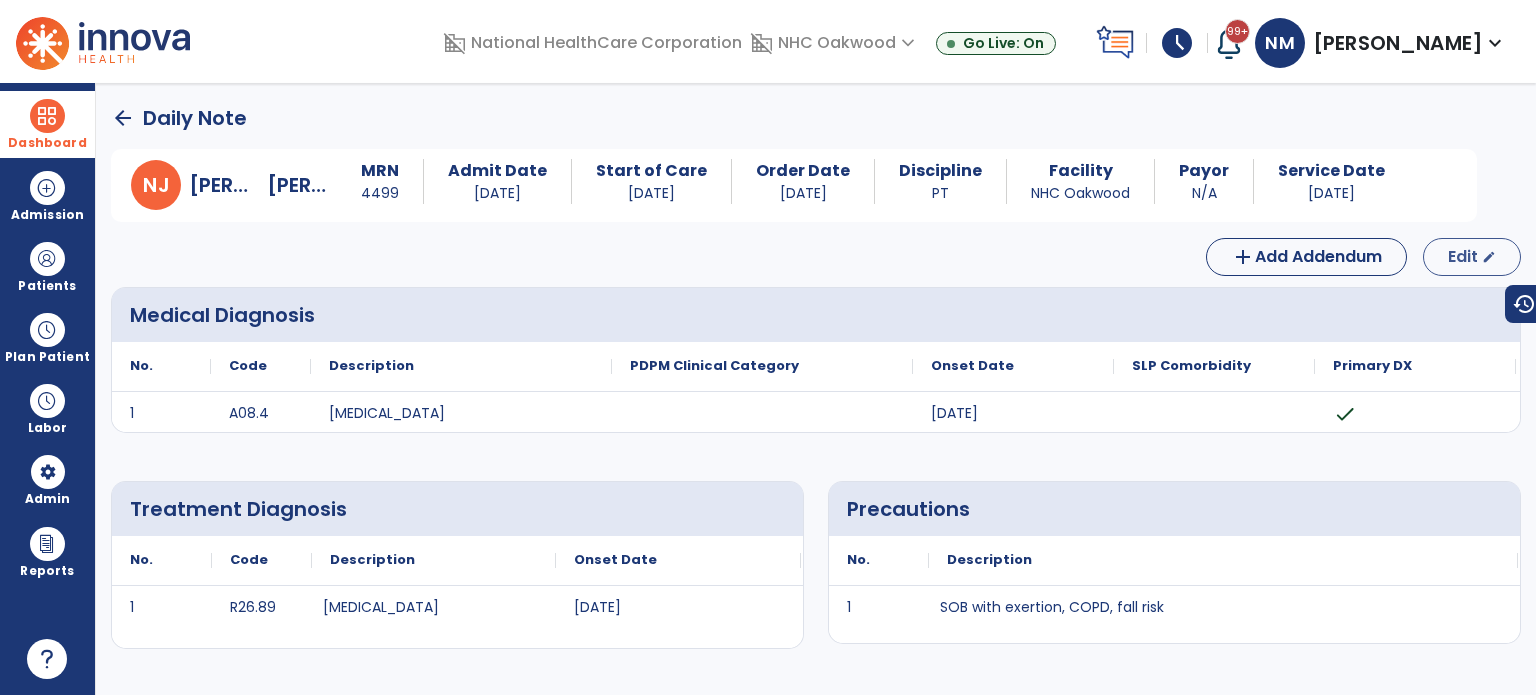 select on "*" 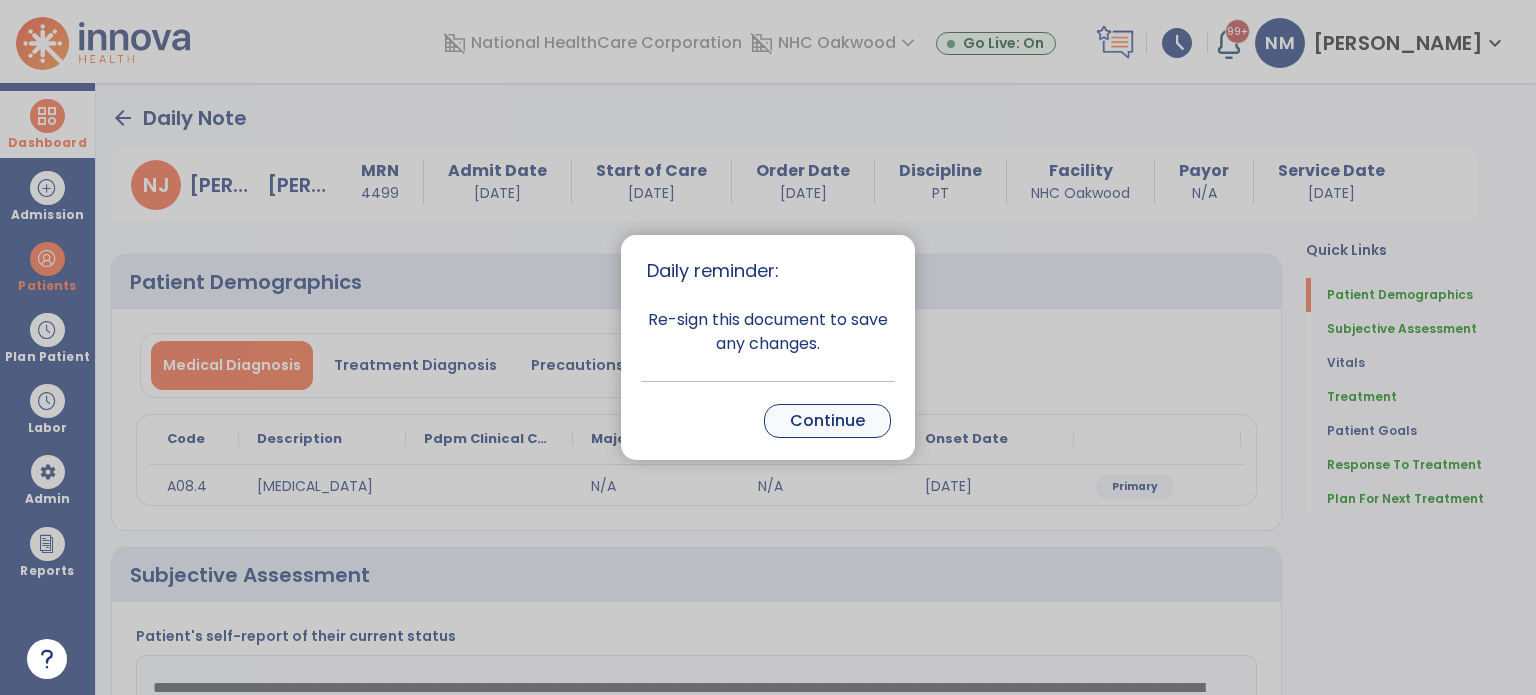 click on "Continue" at bounding box center [827, 421] 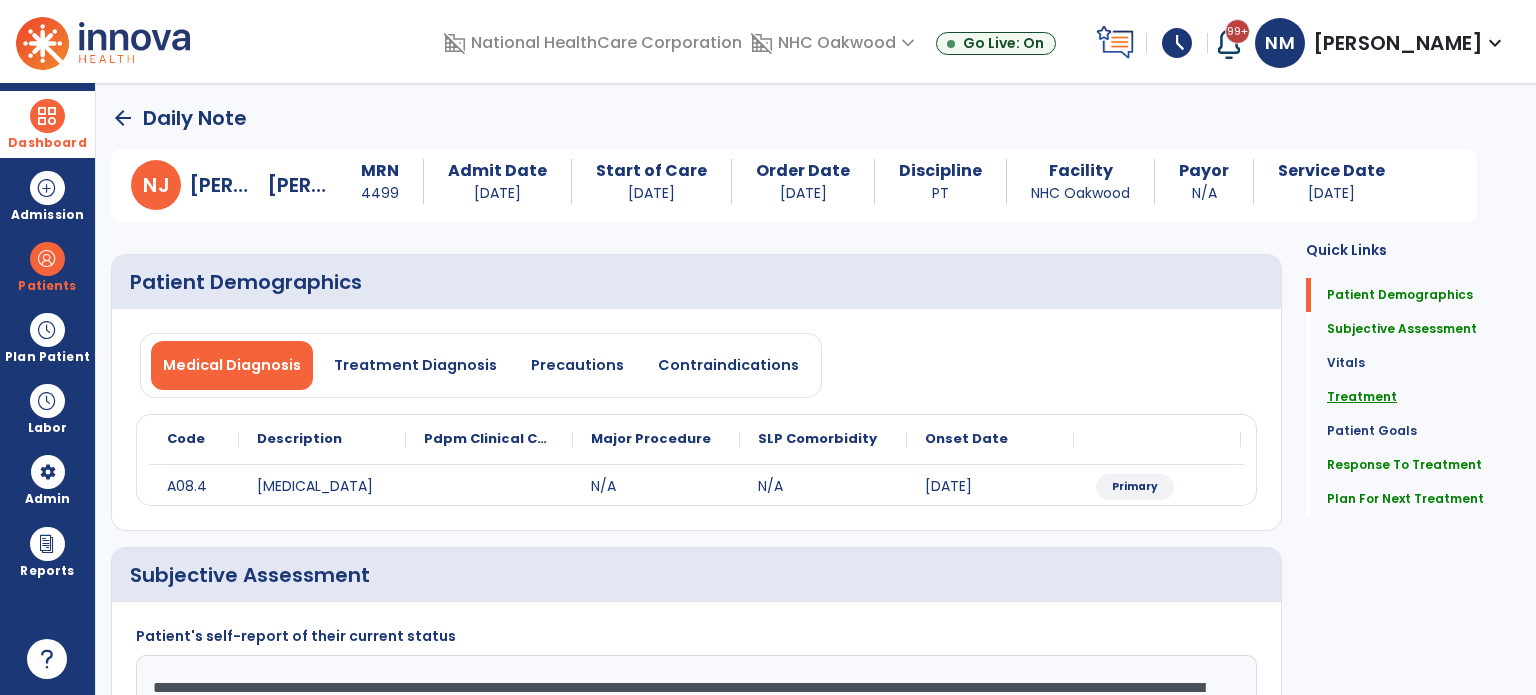 click on "Treatment" 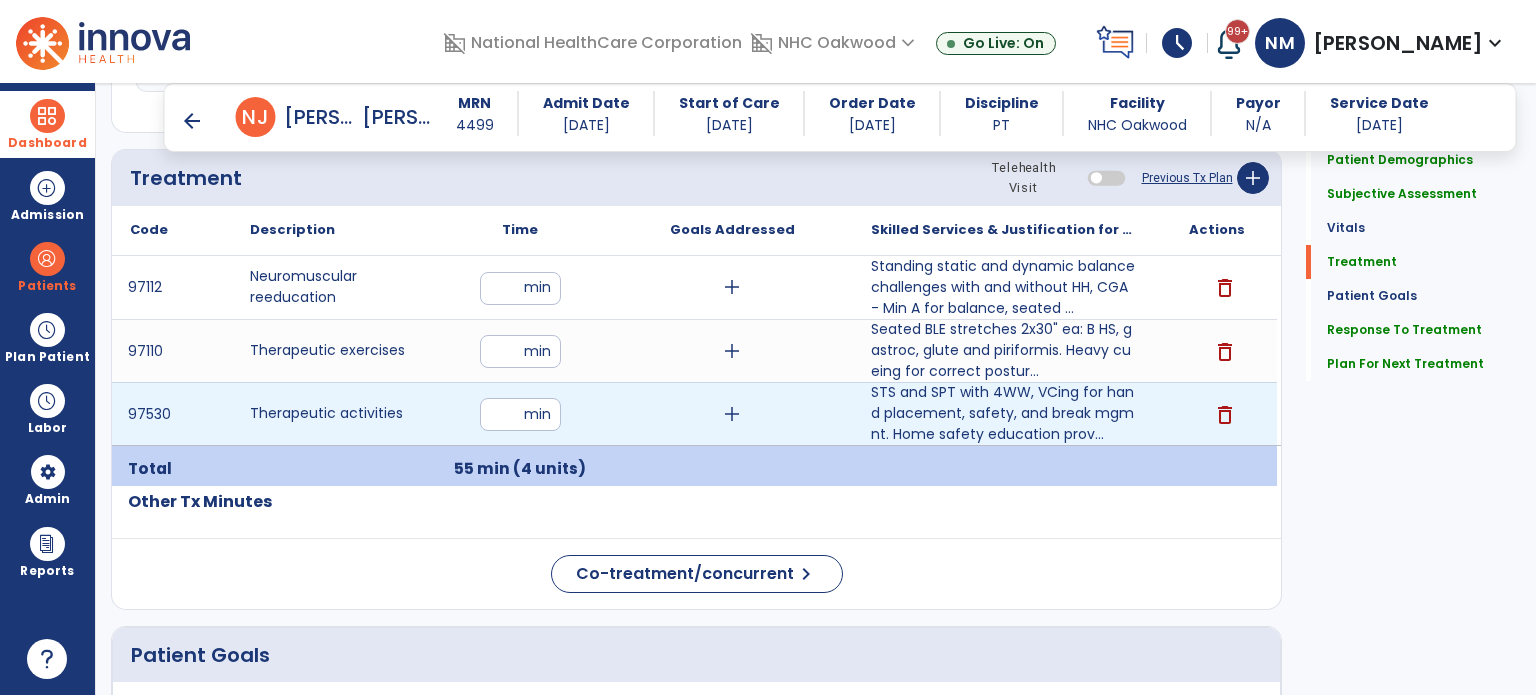scroll, scrollTop: 1108, scrollLeft: 0, axis: vertical 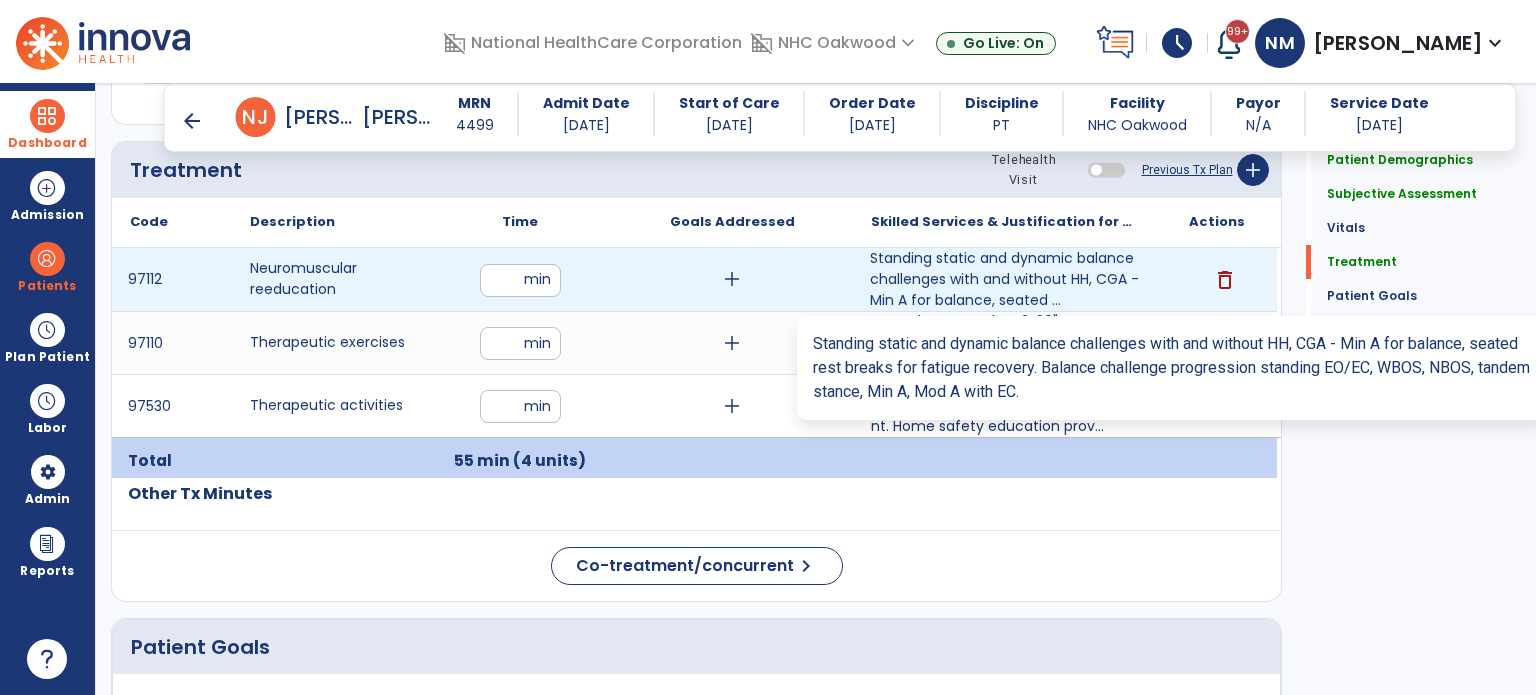 click on "Standing static and dynamic balance challenges with and without HH, CGA - Min A for balance, seated ..." at bounding box center (1004, 279) 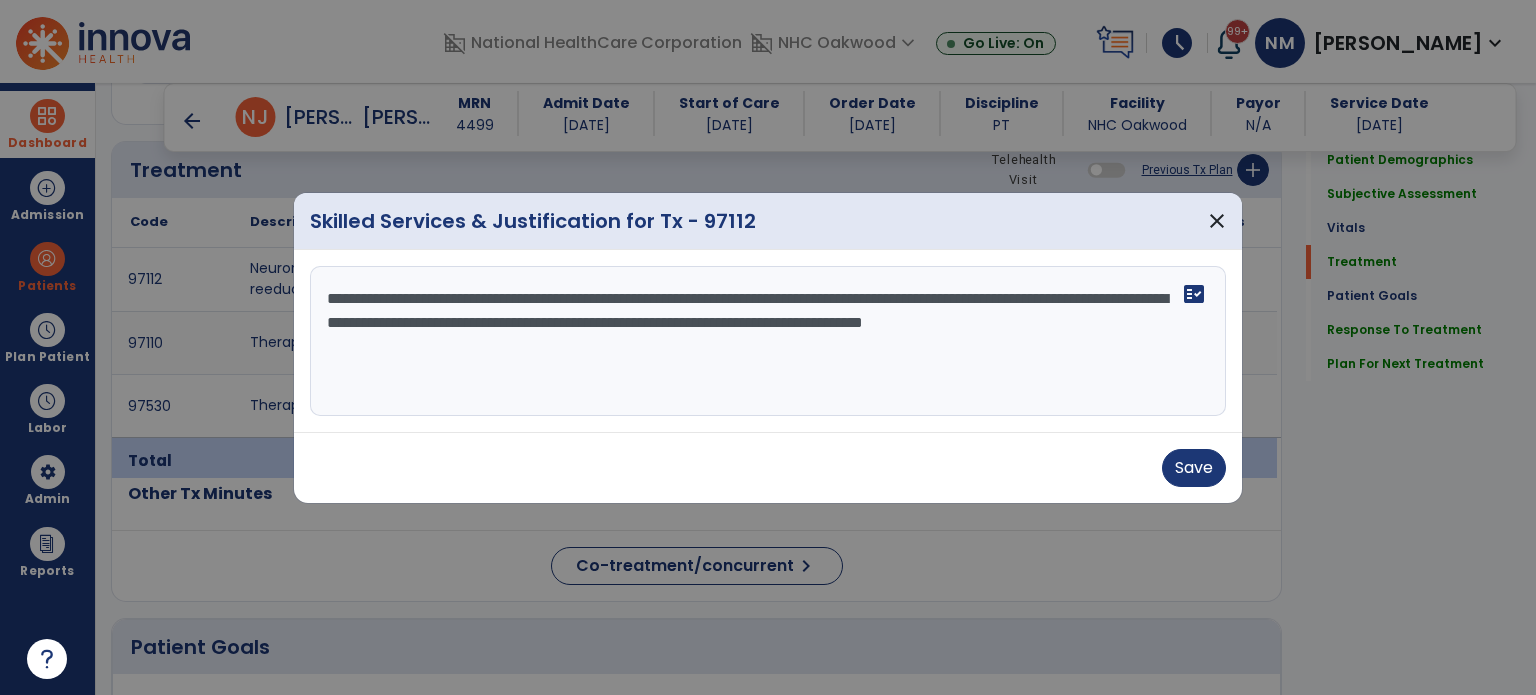 click on "**********" at bounding box center (768, 341) 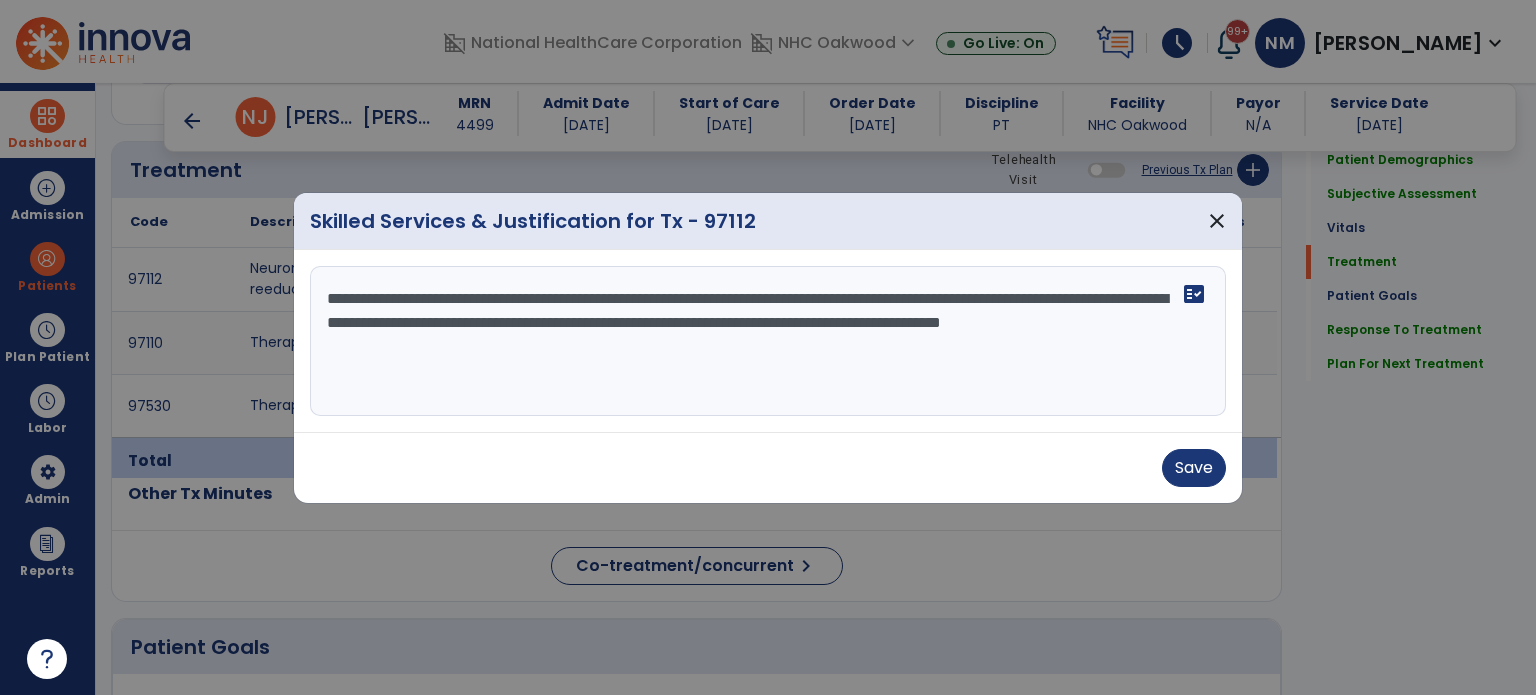 click on "**********" at bounding box center (768, 341) 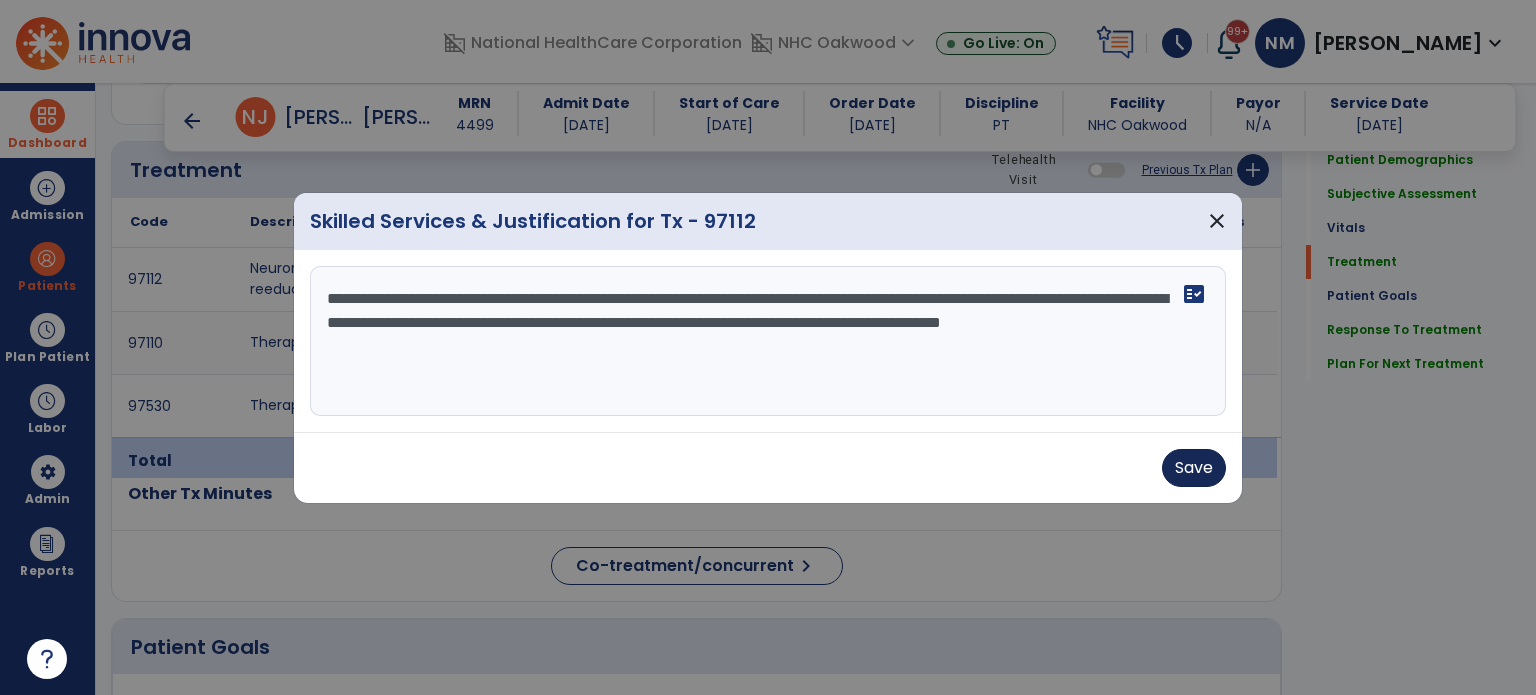type on "**********" 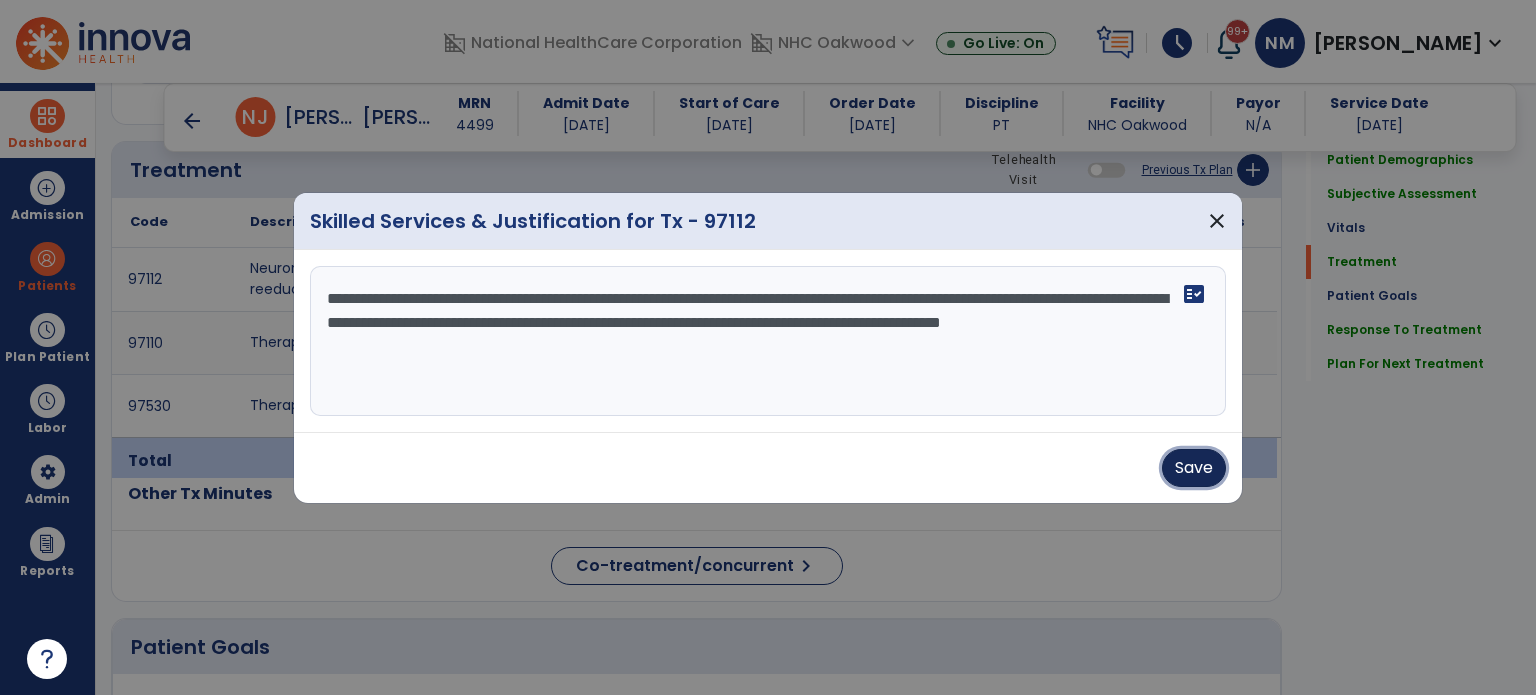 click on "Save" at bounding box center (1194, 468) 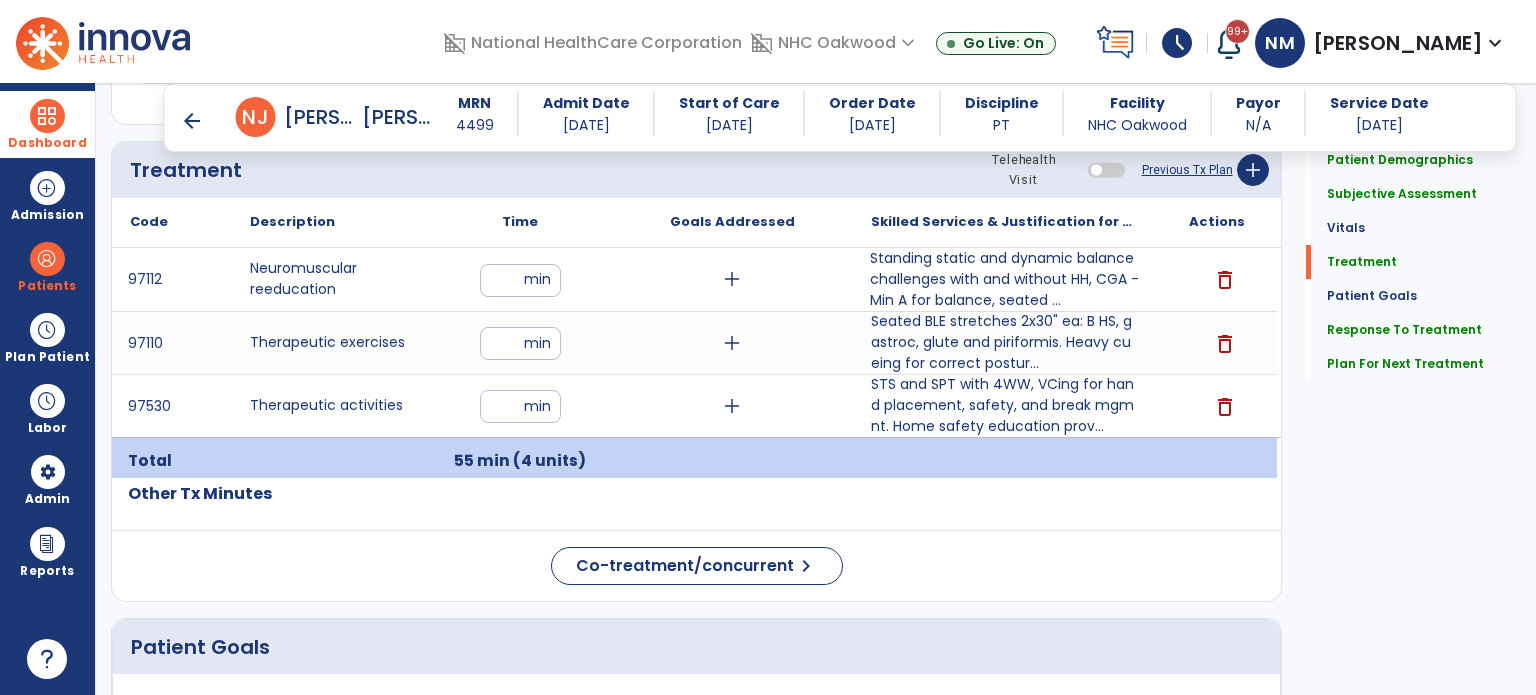 click on "arrow_back" at bounding box center [192, 121] 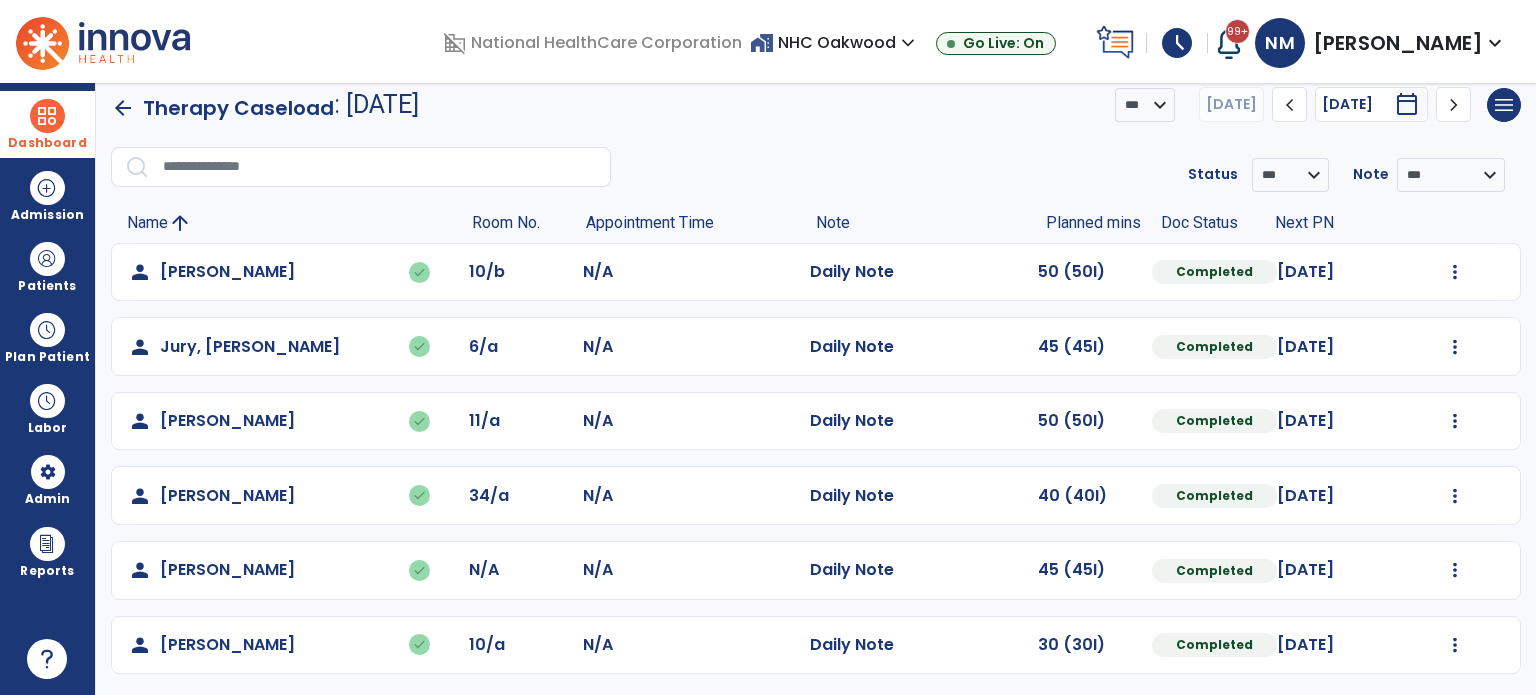 scroll, scrollTop: 20, scrollLeft: 0, axis: vertical 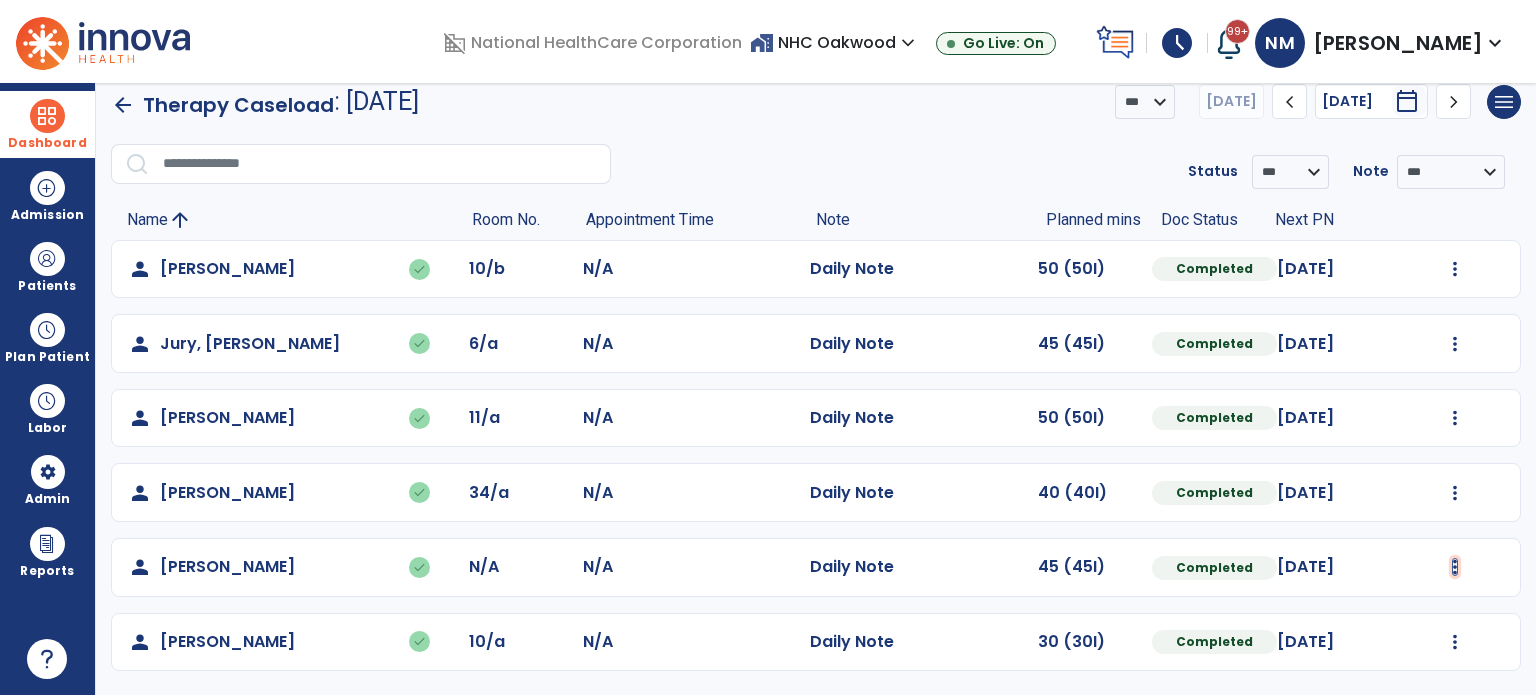 click at bounding box center (1455, 269) 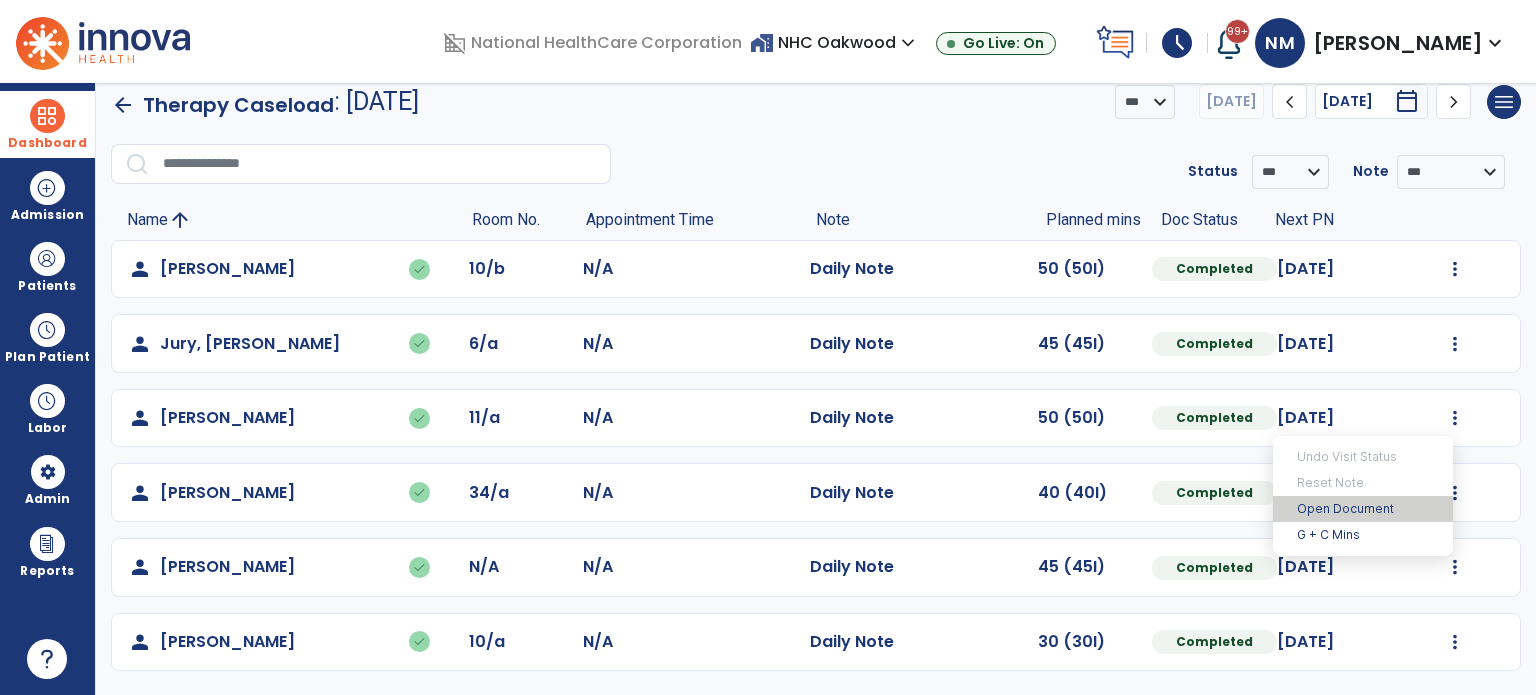 click on "Open Document" at bounding box center (1363, 509) 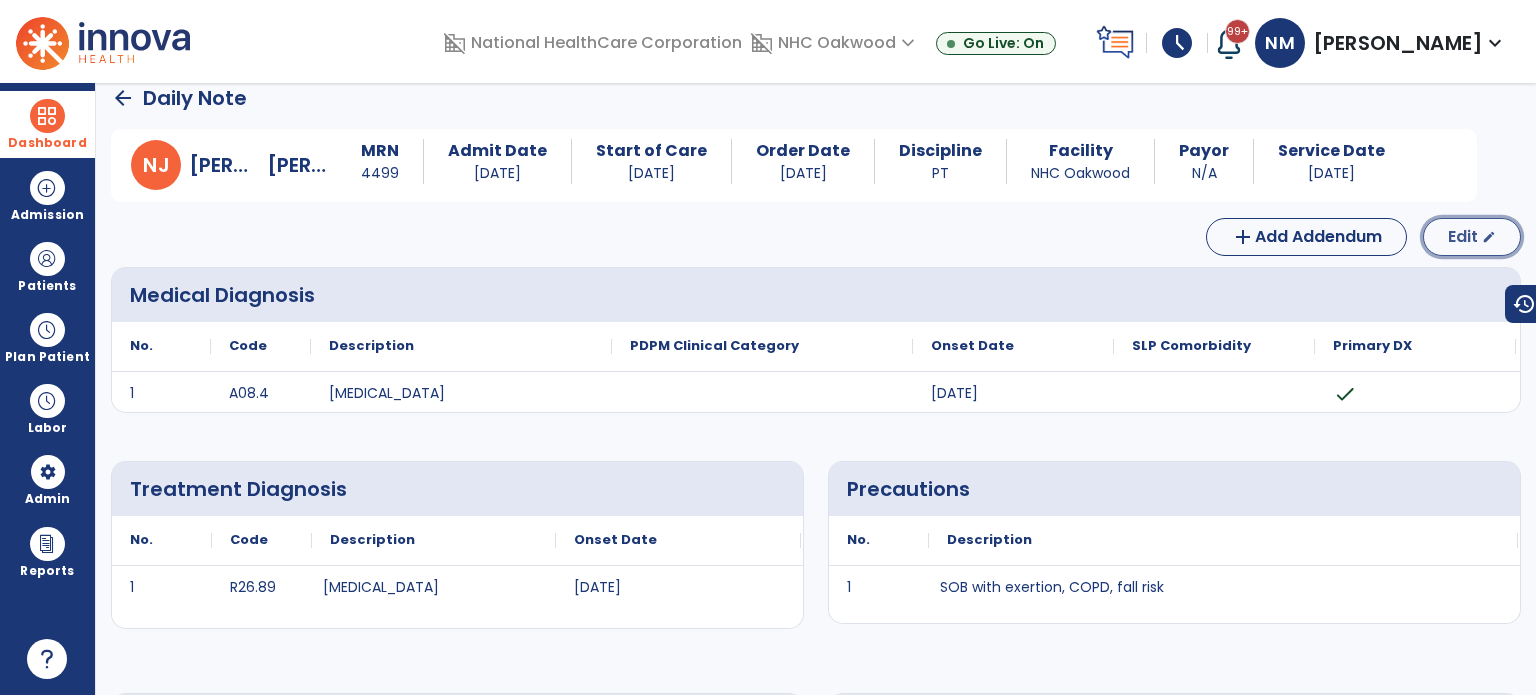 click on "Edit" 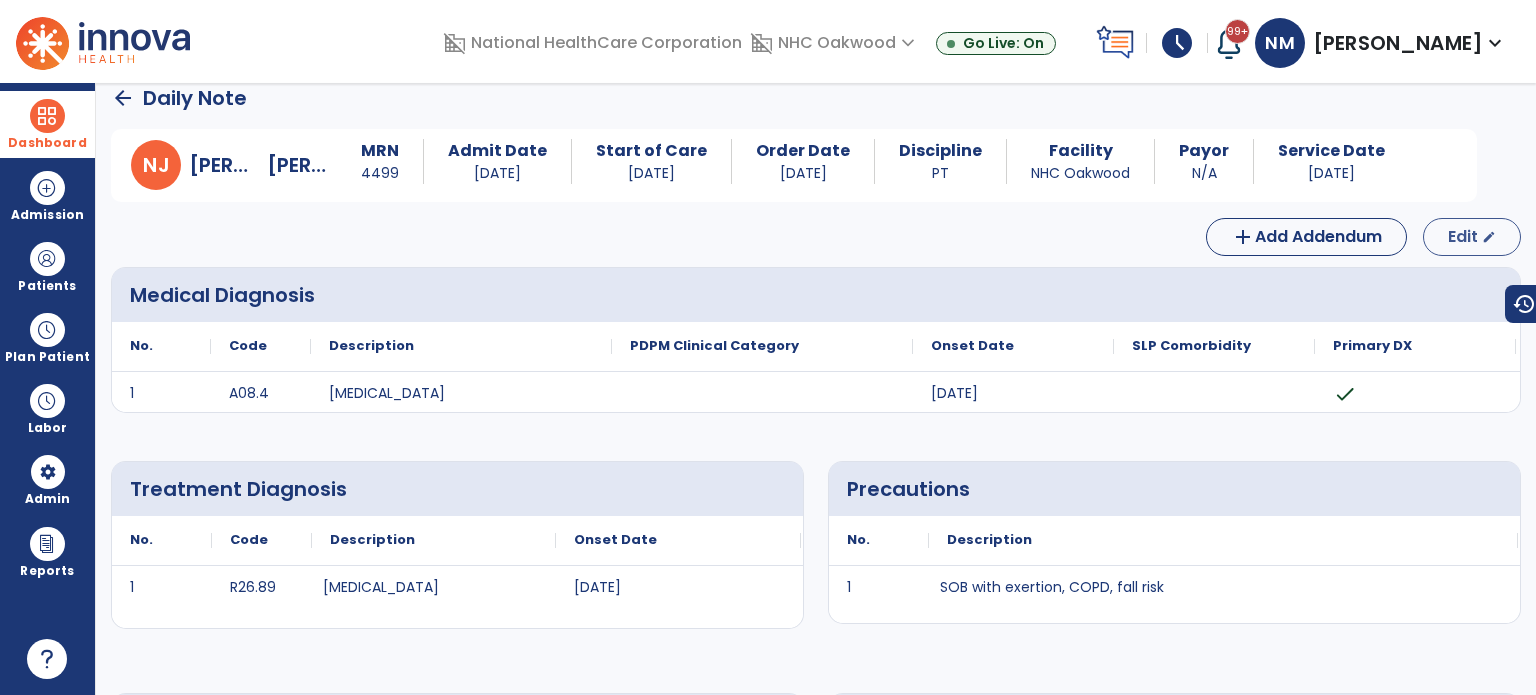select on "*" 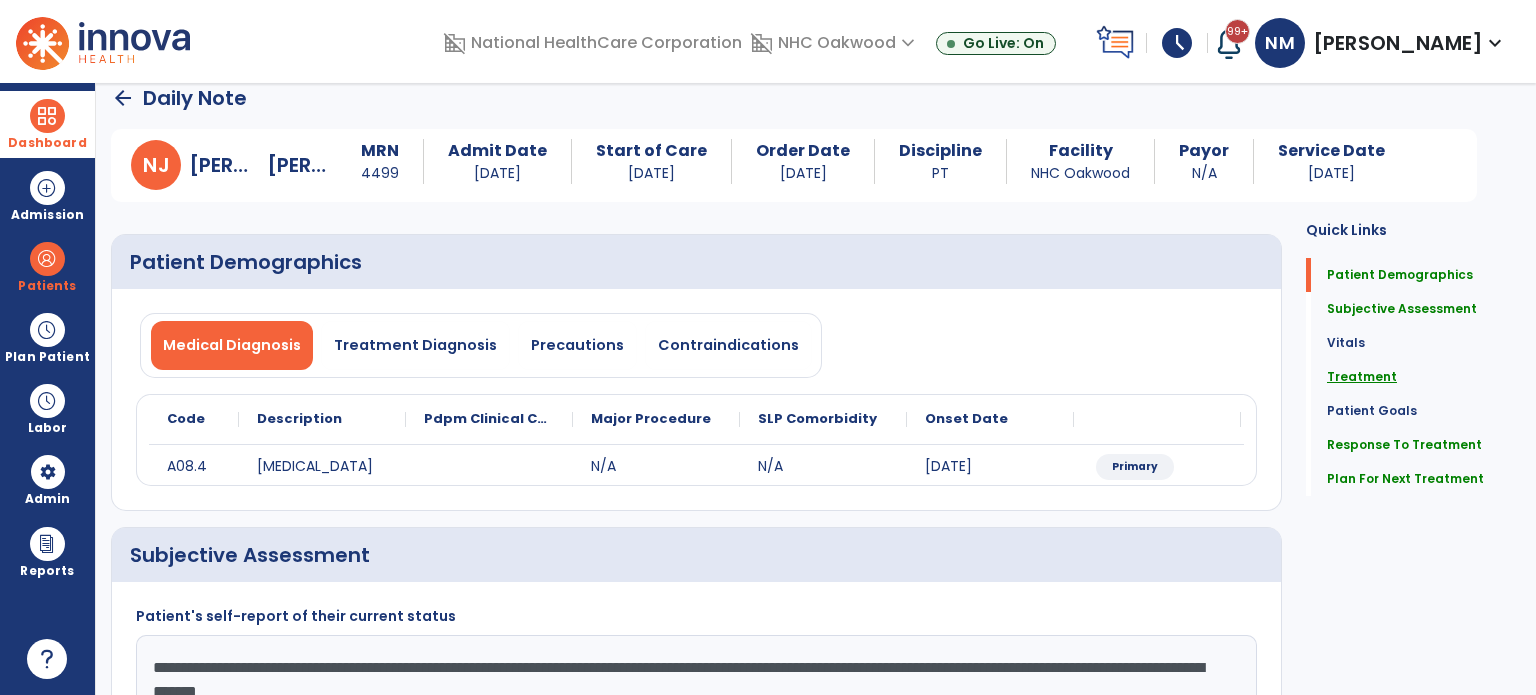 click on "Treatment" 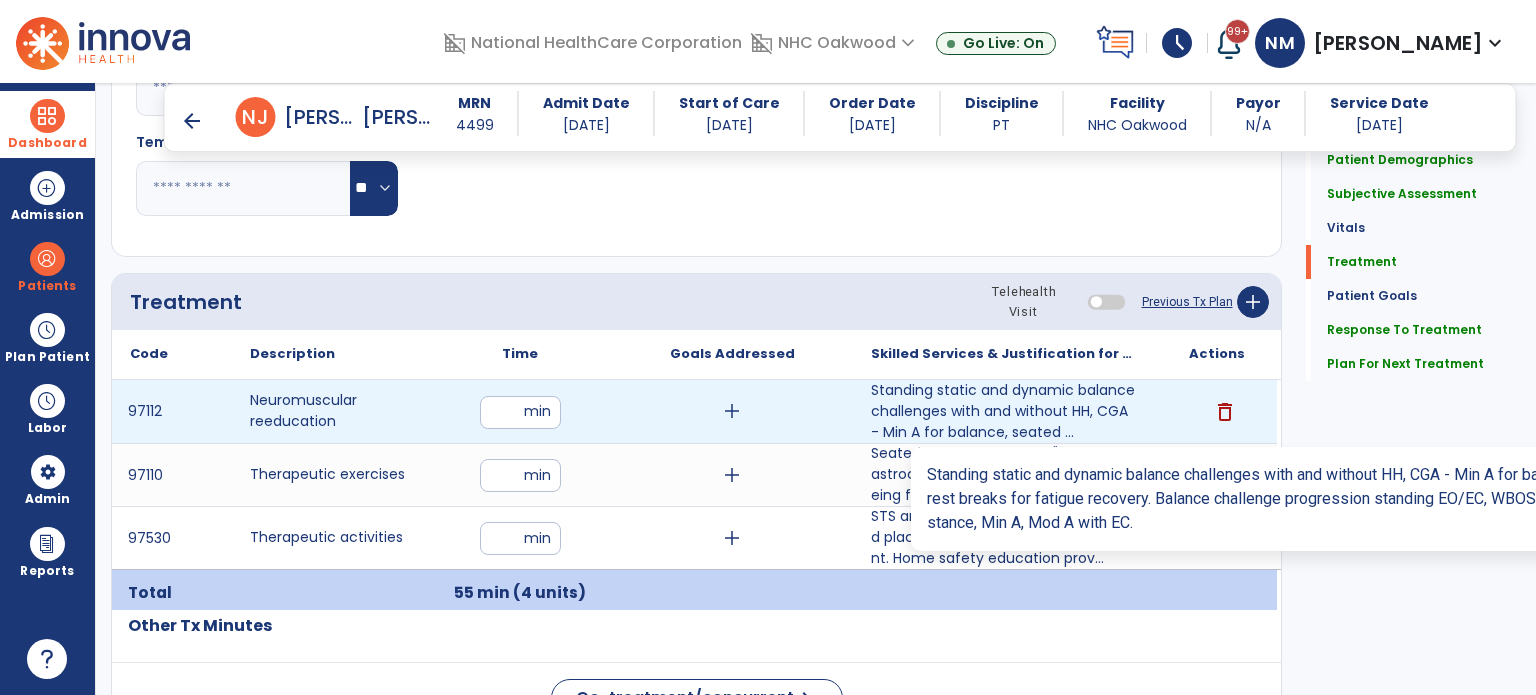 scroll, scrollTop: 1108, scrollLeft: 0, axis: vertical 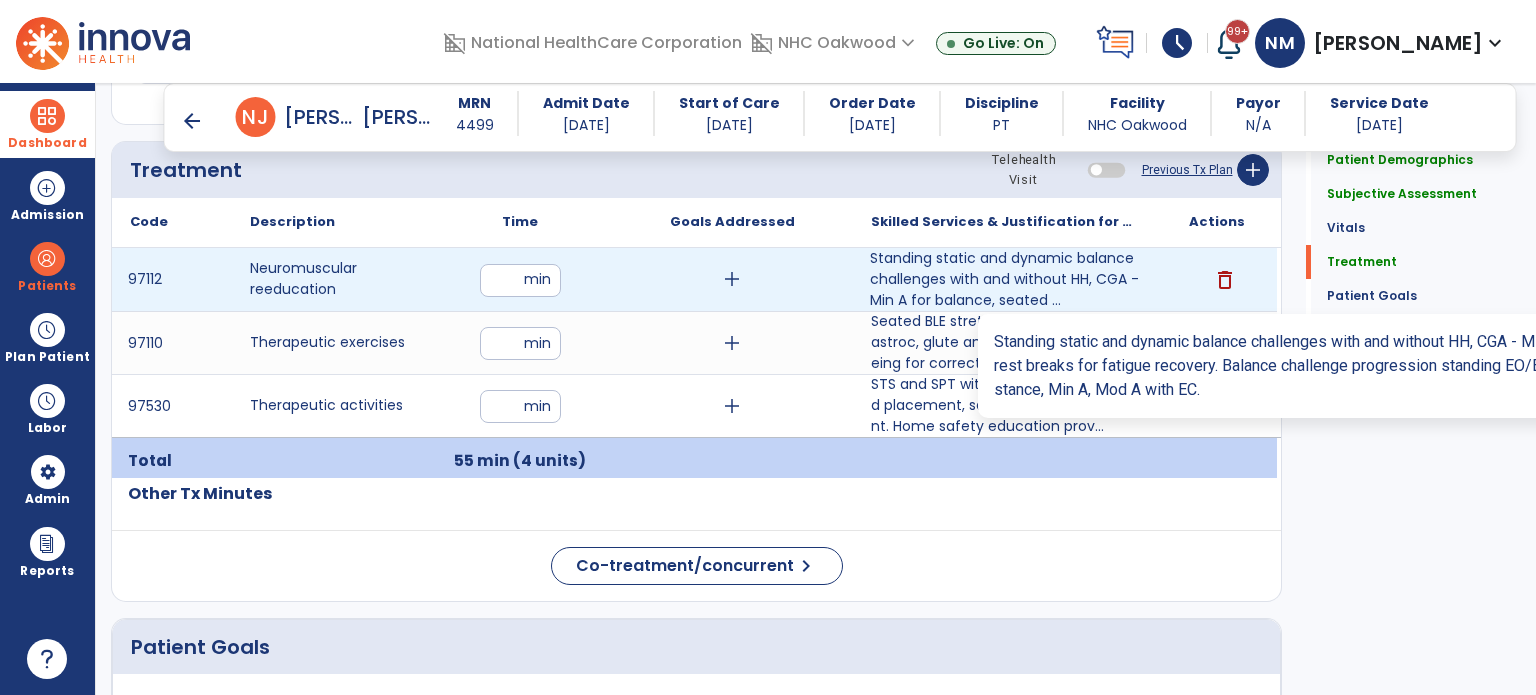 click on "Standing static and dynamic balance challenges with and without HH, CGA - Min A for balance, seated ..." at bounding box center [1004, 279] 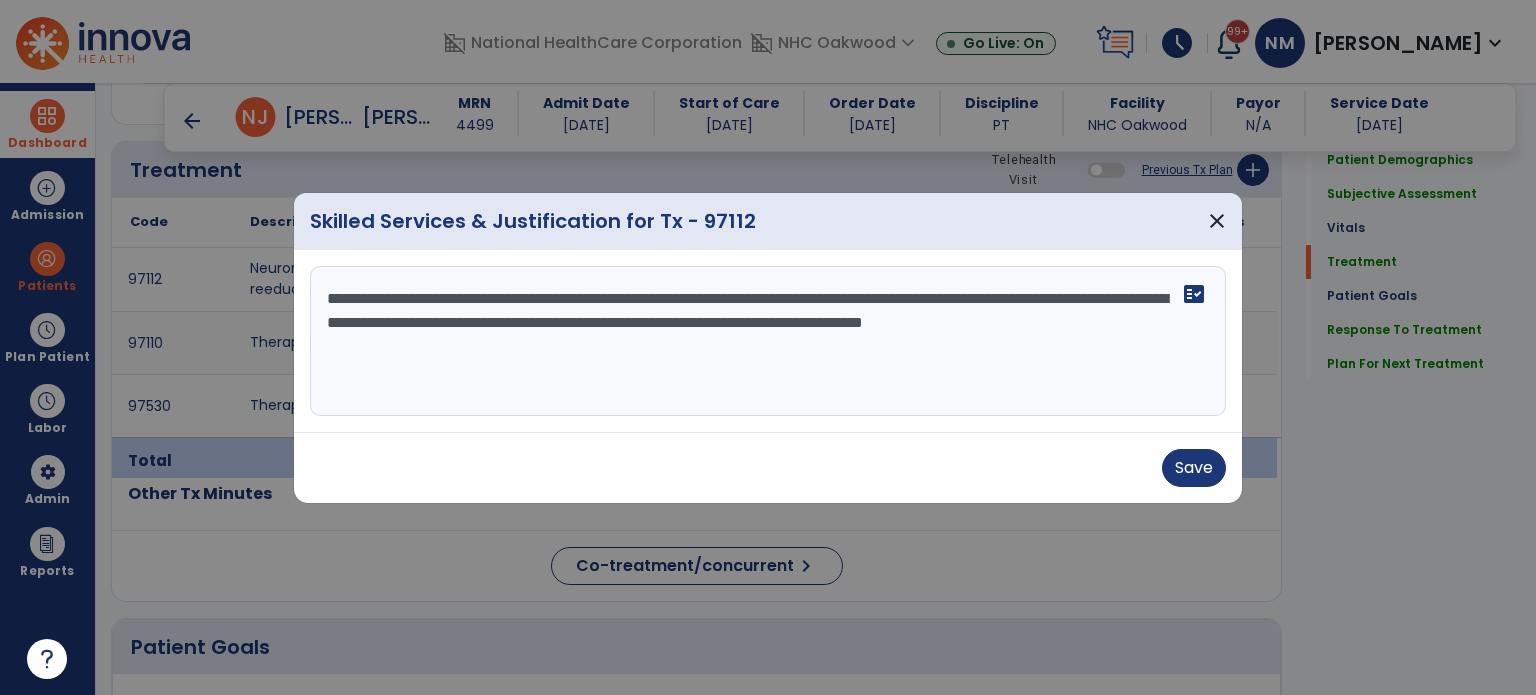 click on "**********" at bounding box center [768, 341] 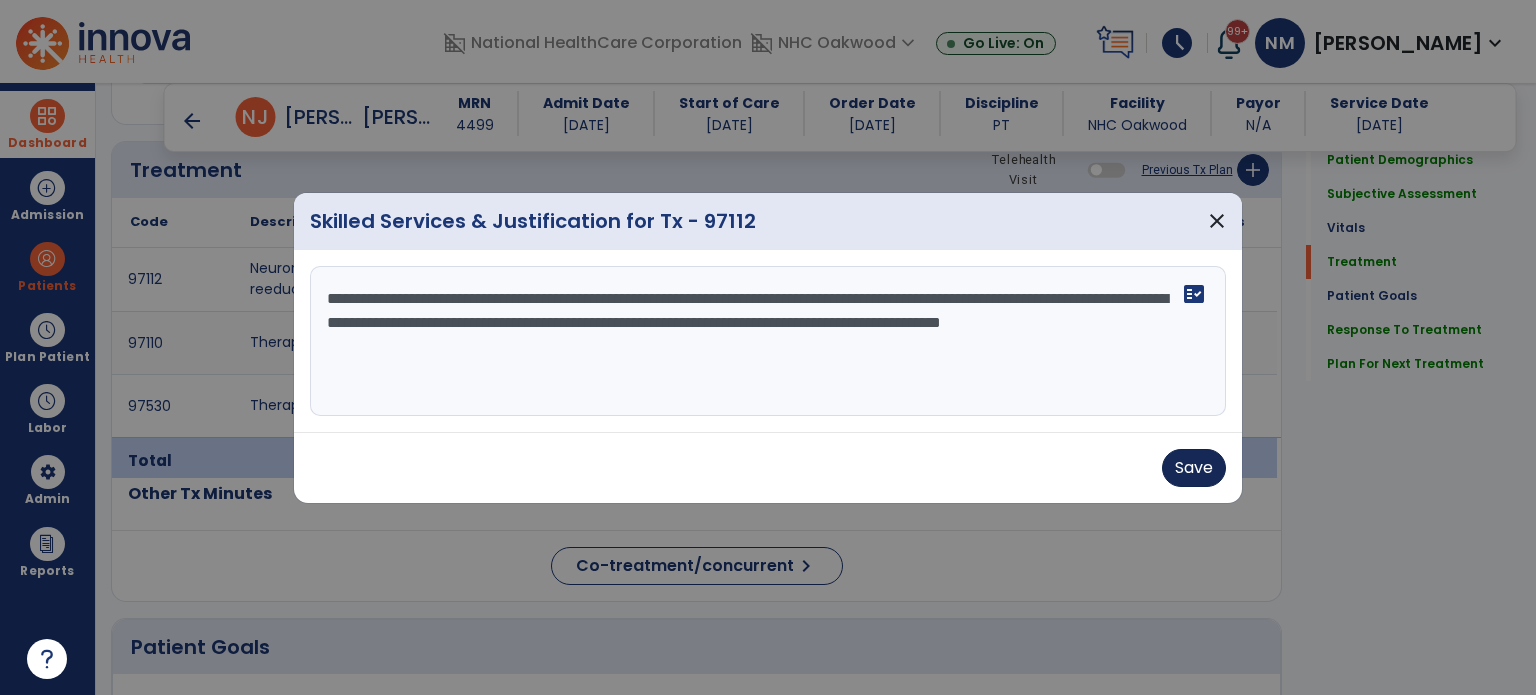 type on "**********" 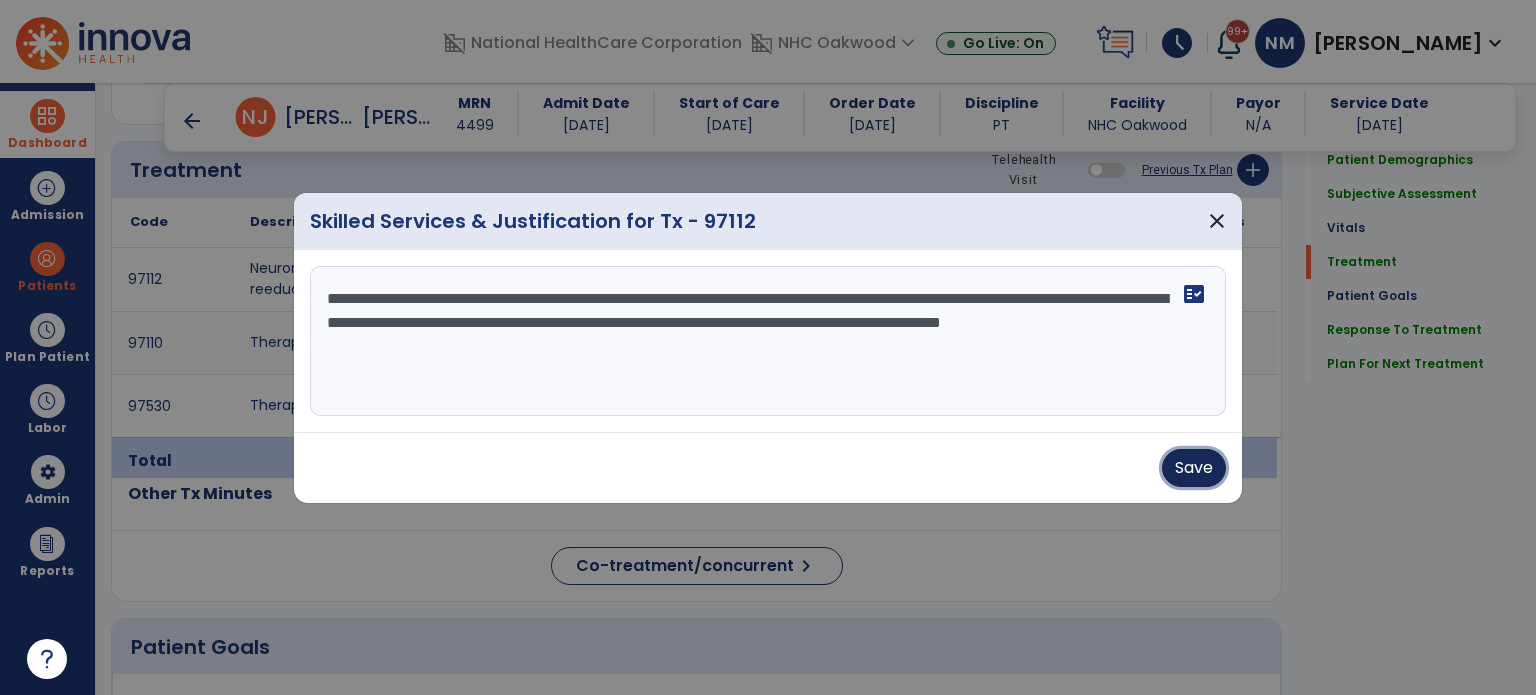 click on "Save" at bounding box center [1194, 468] 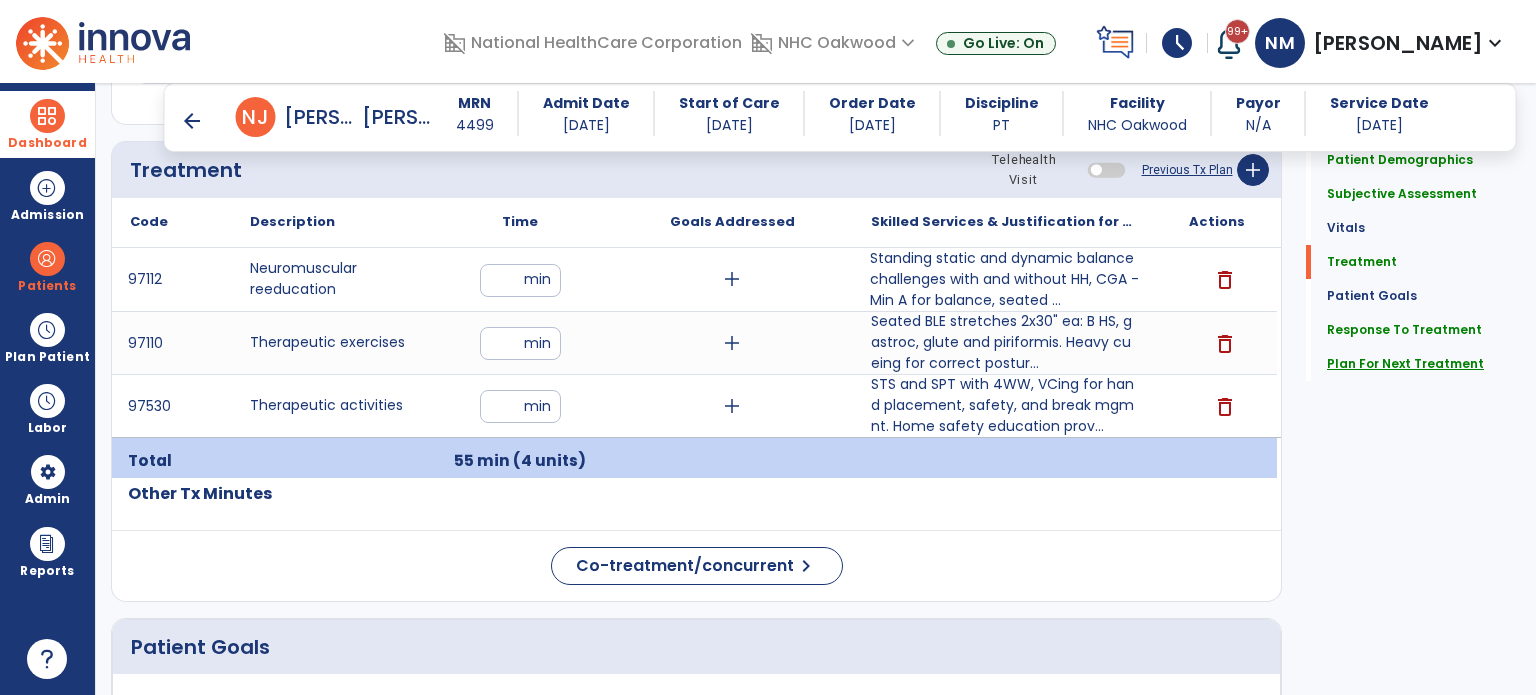 click on "Plan For Next Treatment" 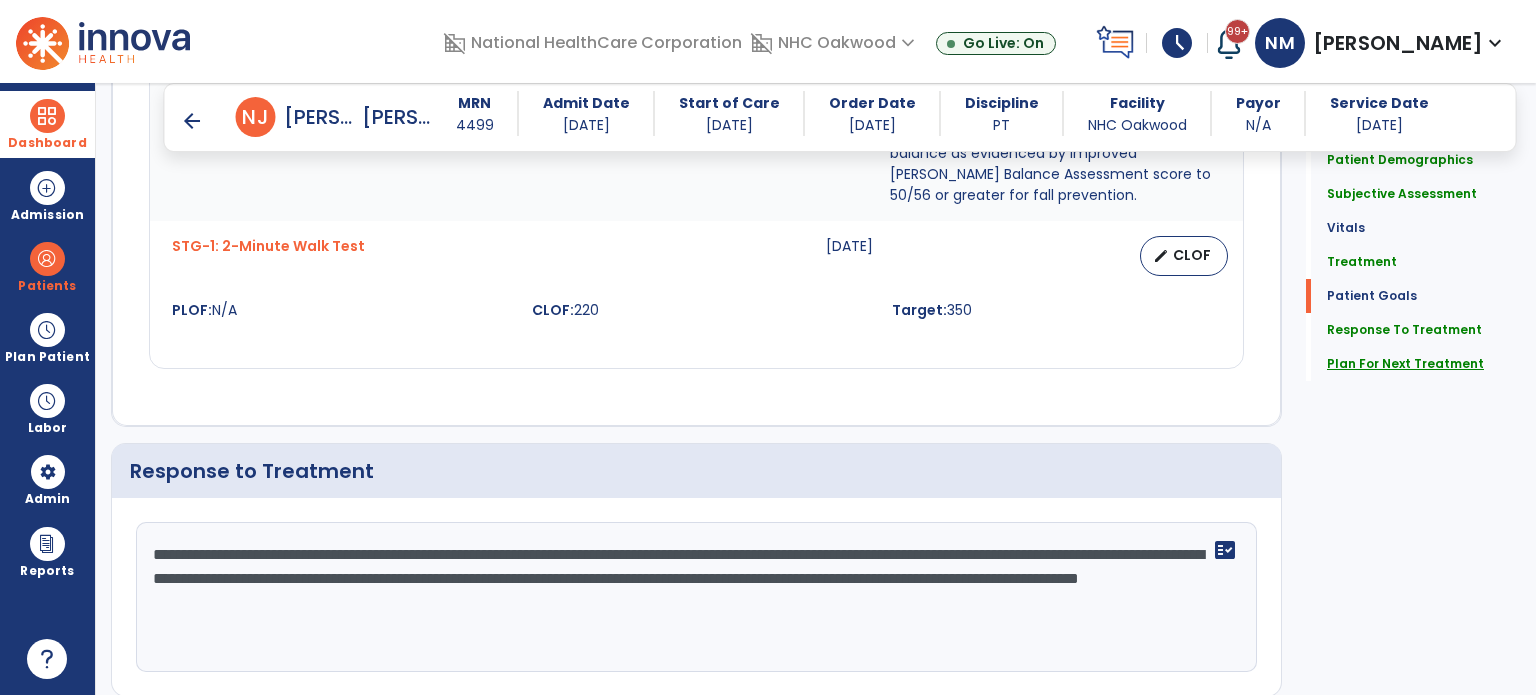 scroll, scrollTop: 2525, scrollLeft: 0, axis: vertical 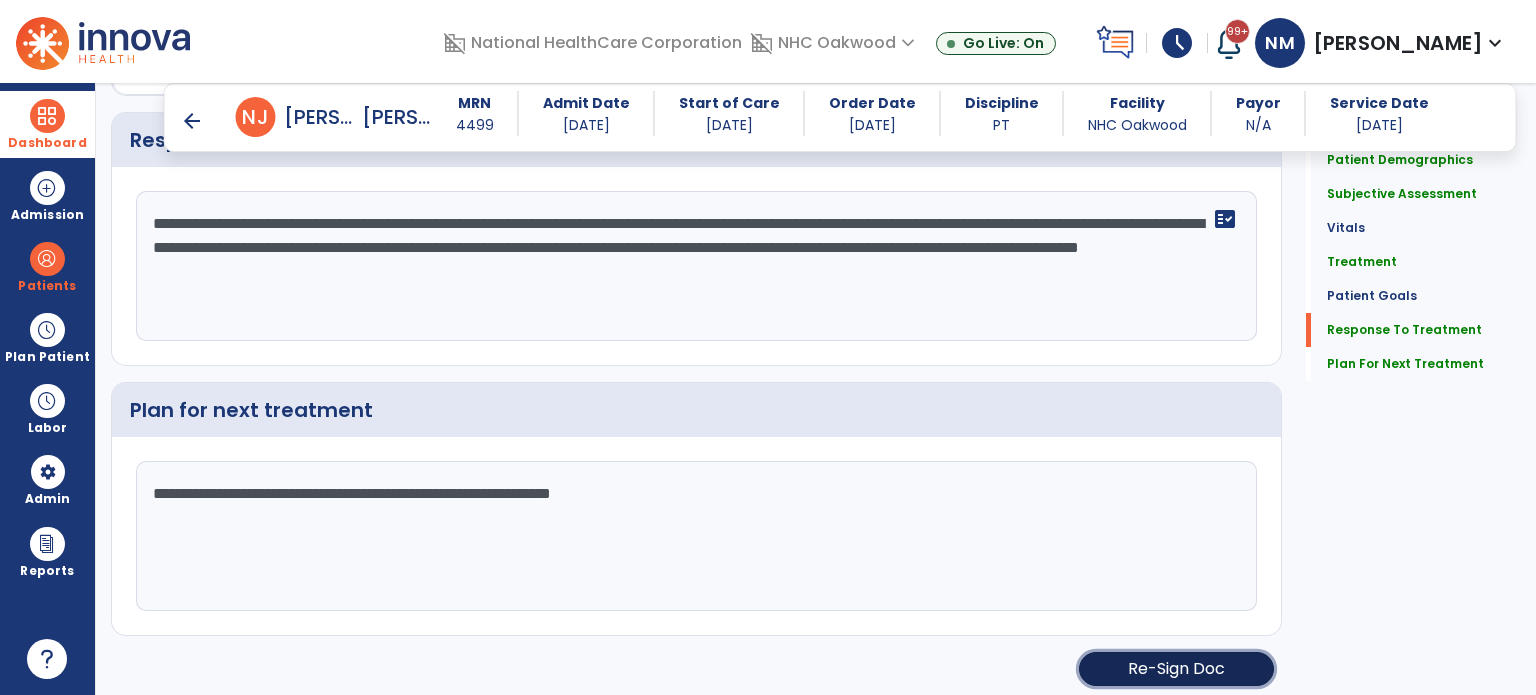 click on "Re-Sign Doc" 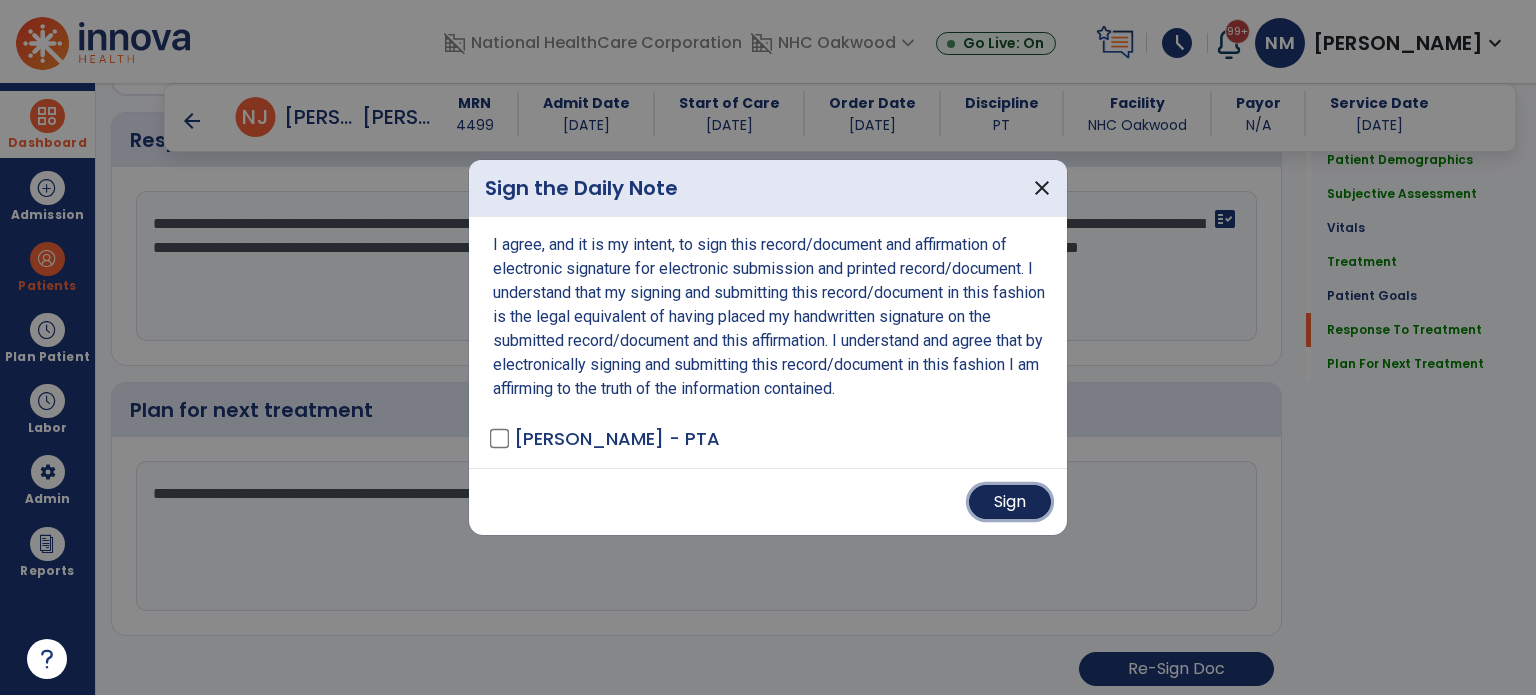click on "Sign" at bounding box center (1010, 502) 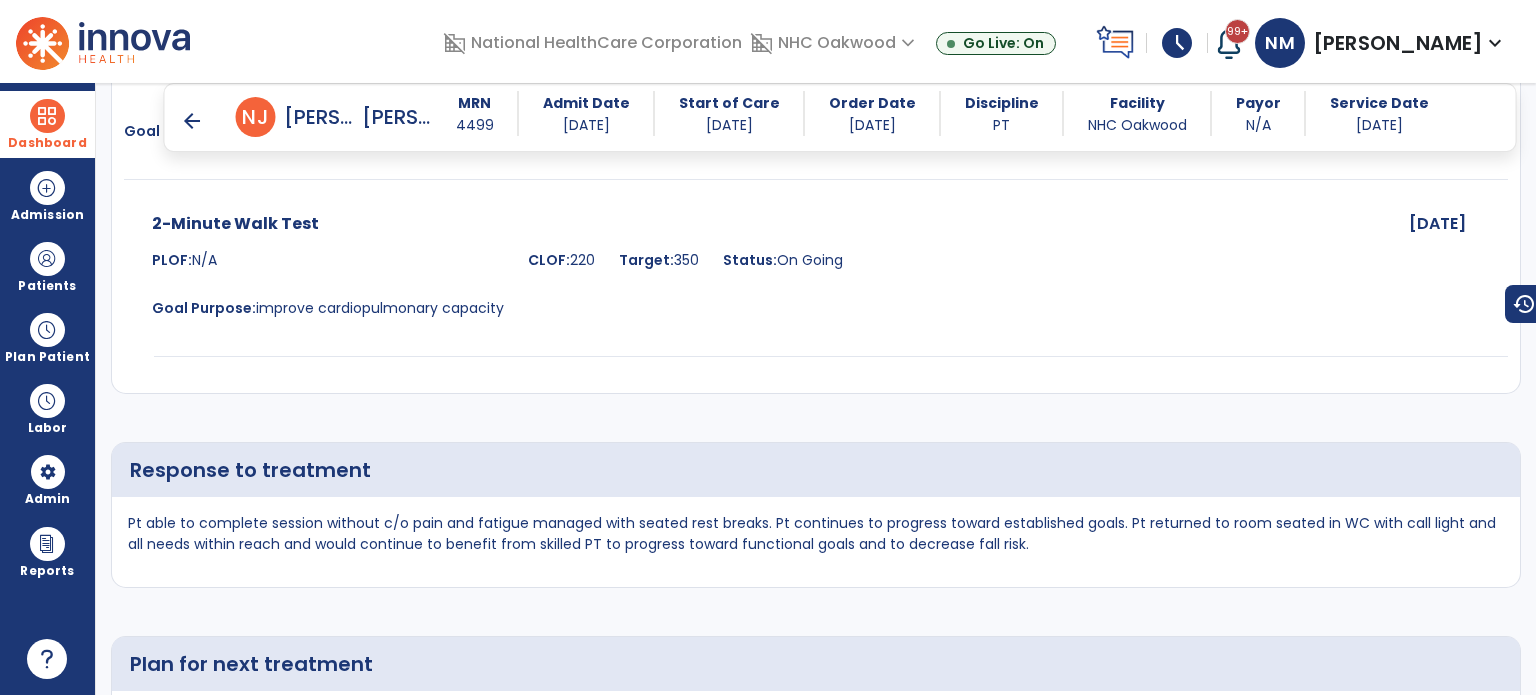 scroll, scrollTop: 3454, scrollLeft: 0, axis: vertical 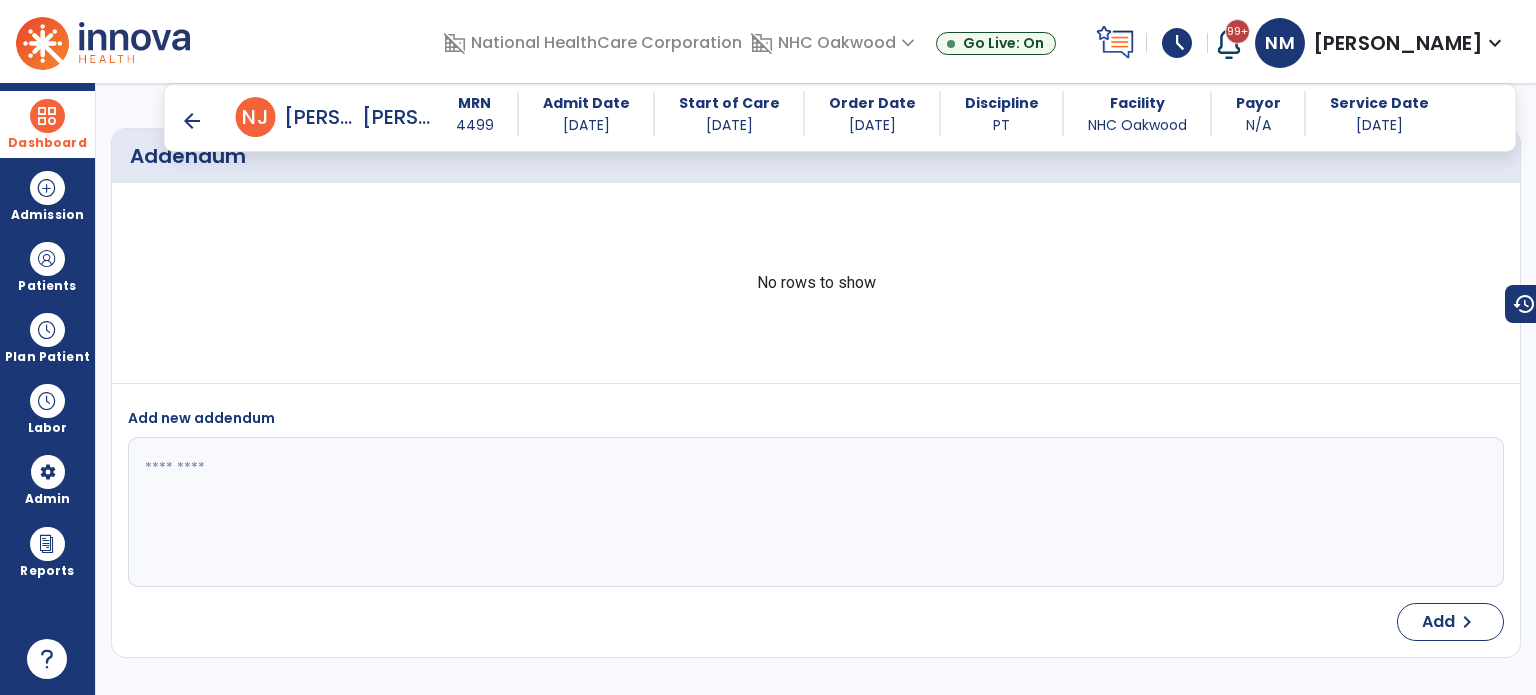 click on "arrow_back" at bounding box center (192, 121) 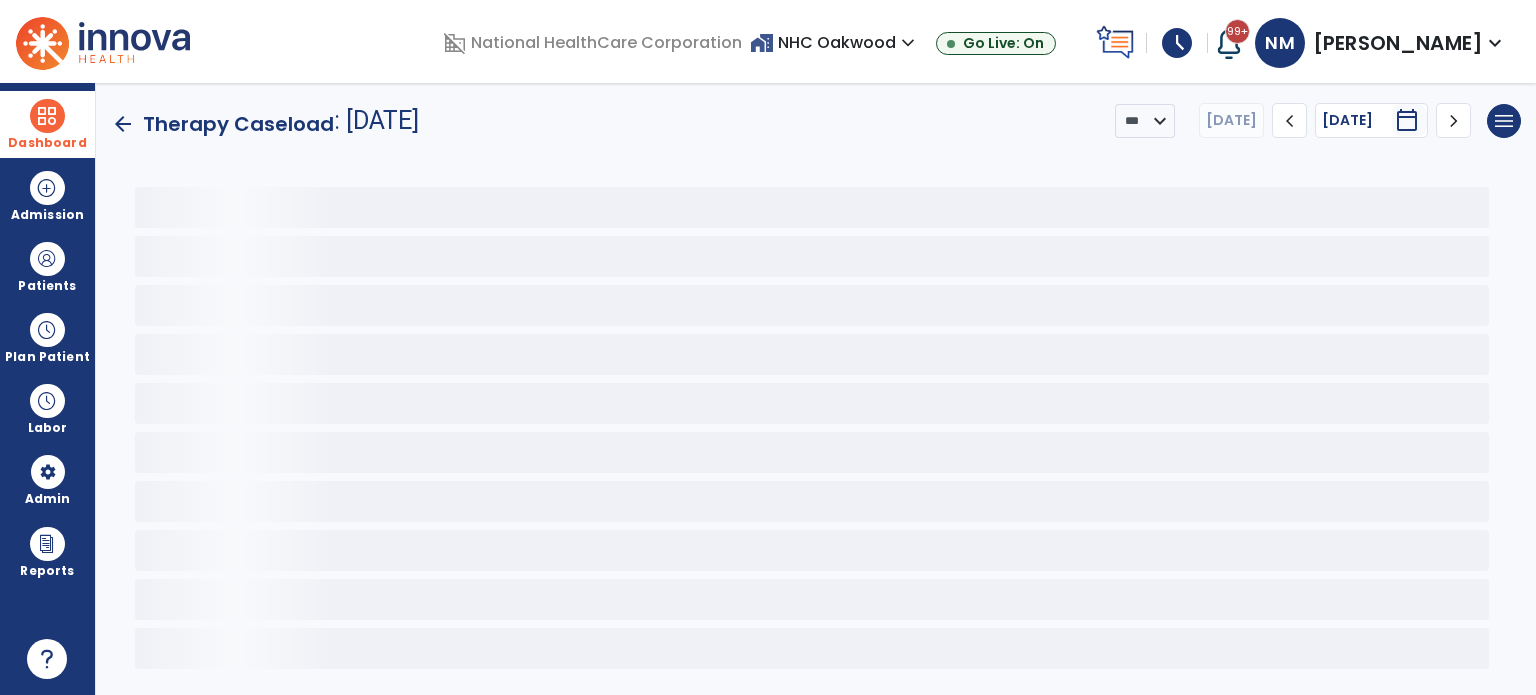 scroll, scrollTop: 0, scrollLeft: 0, axis: both 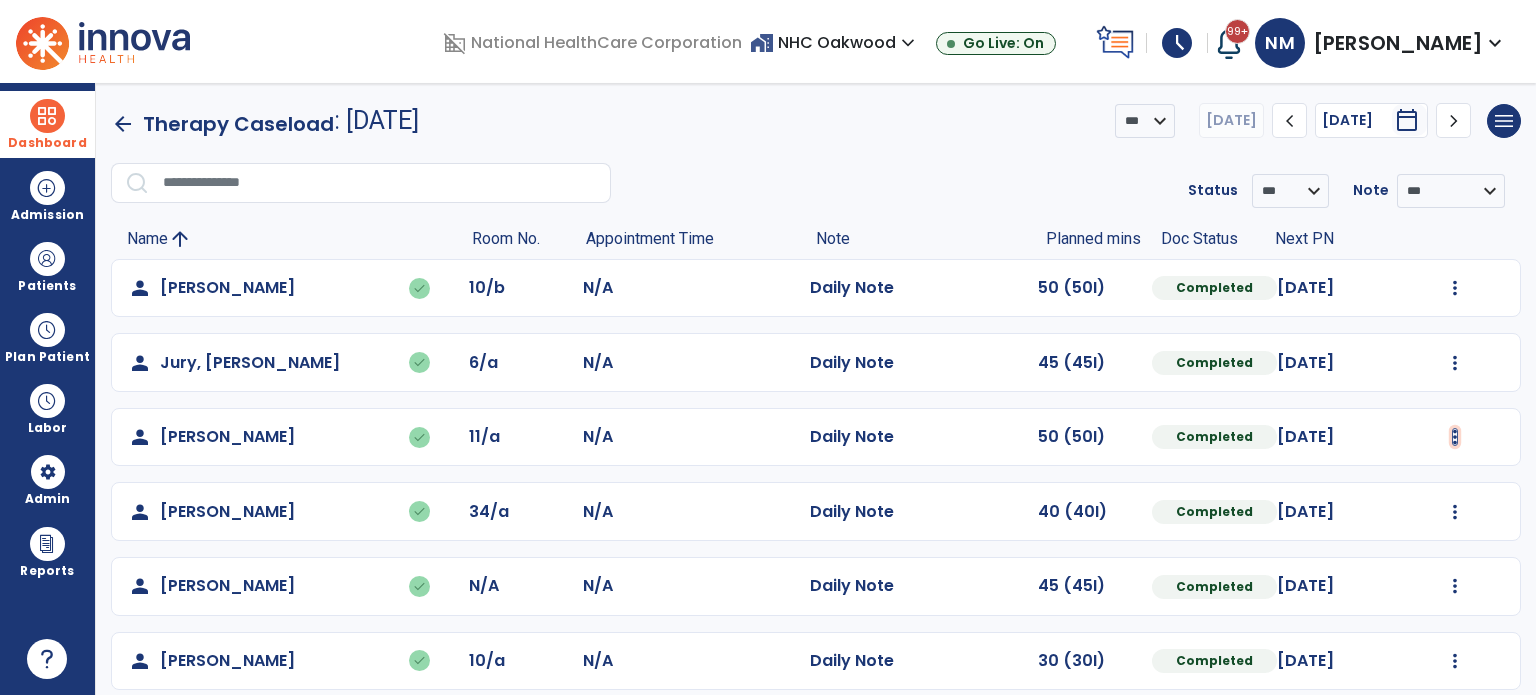 click at bounding box center (1455, 288) 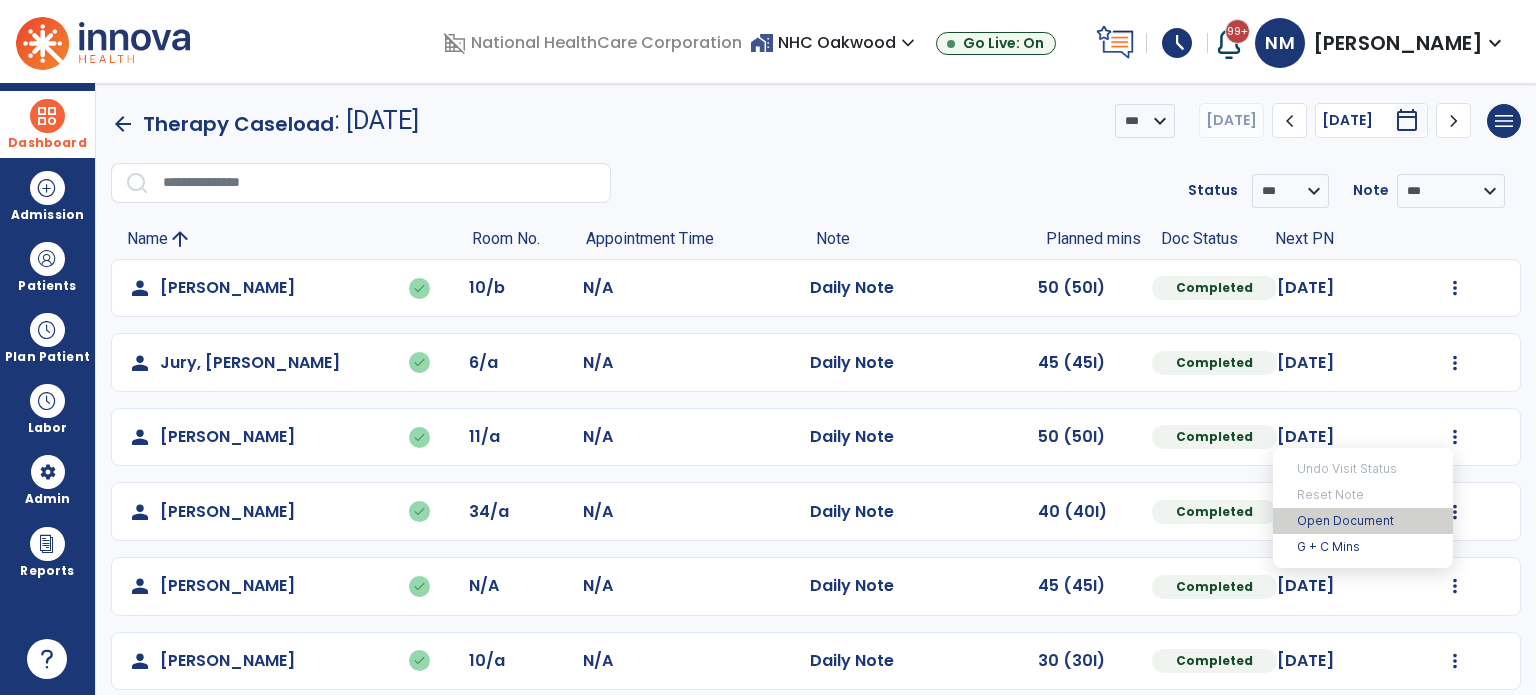 click on "Open Document" at bounding box center (1363, 521) 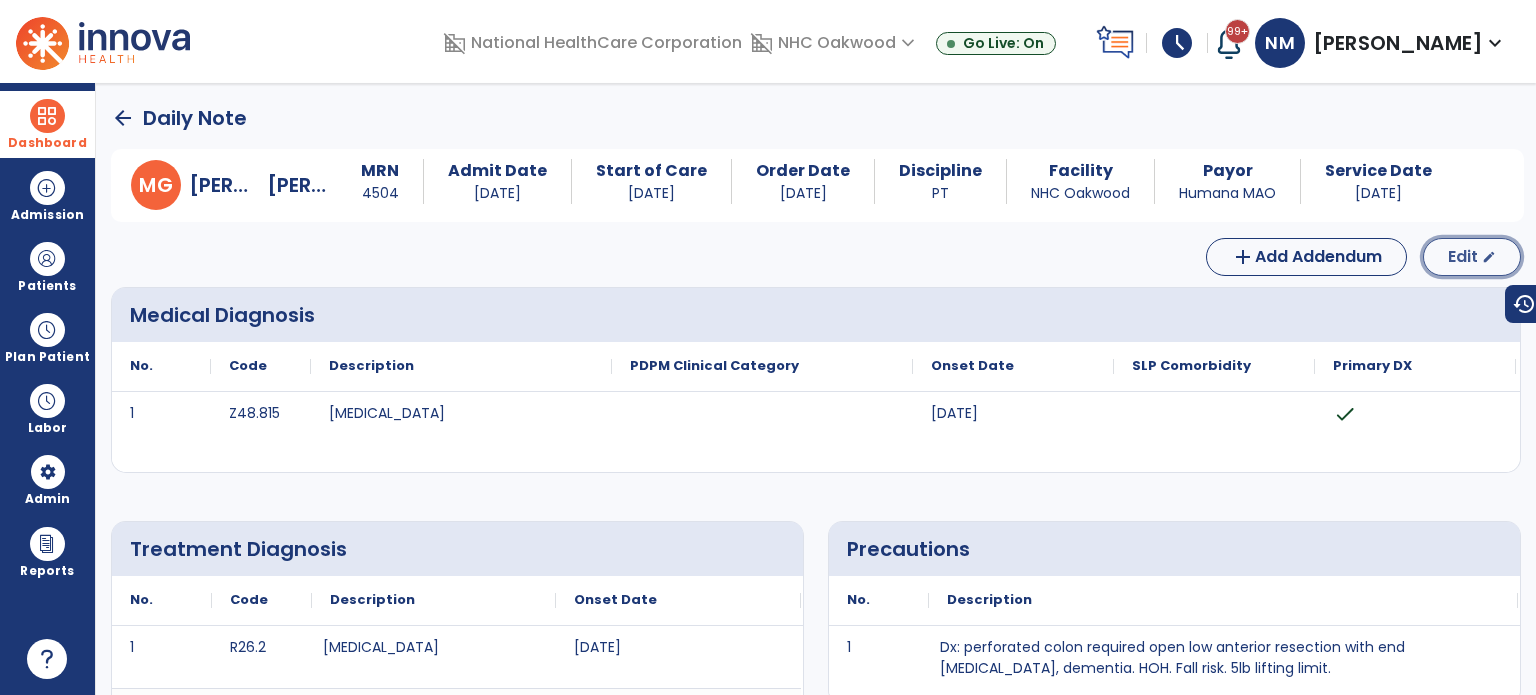 click on "Edit" 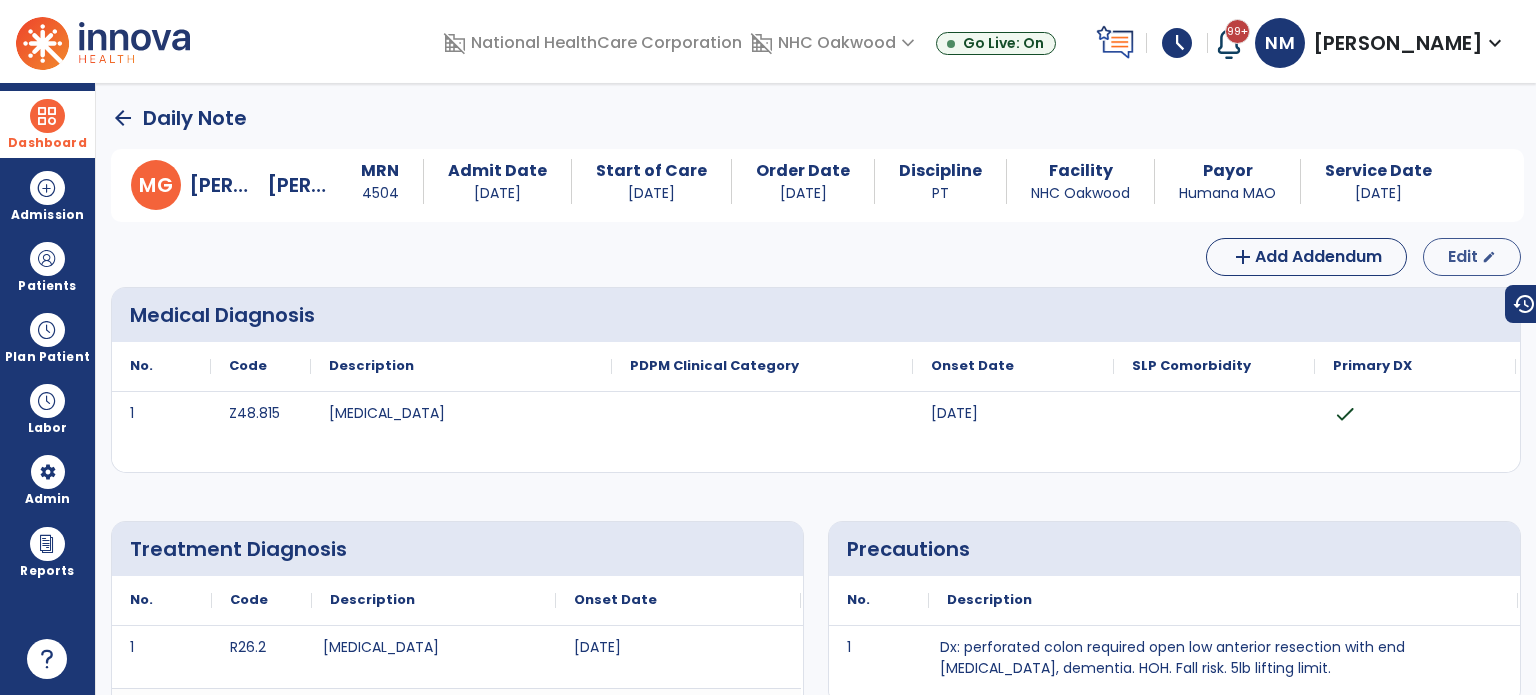 select on "*" 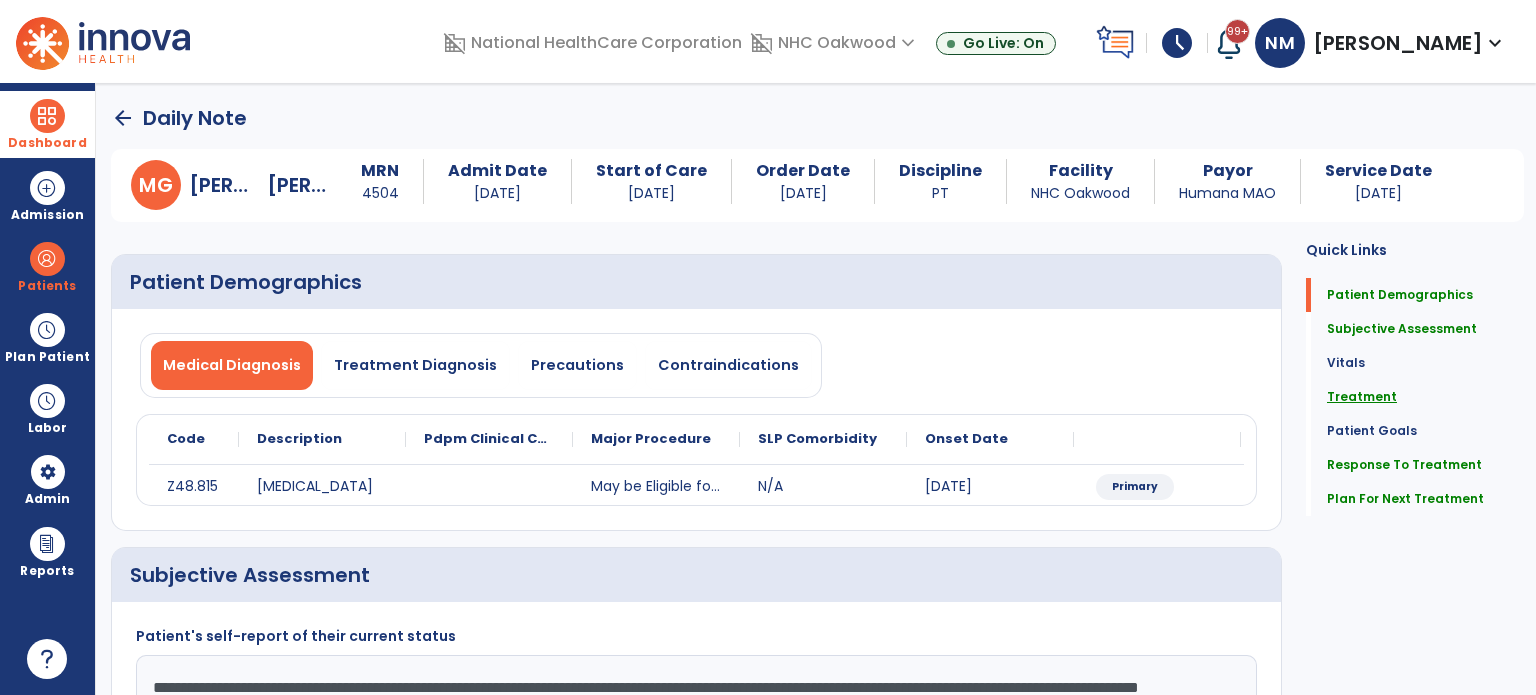 click on "Treatment" 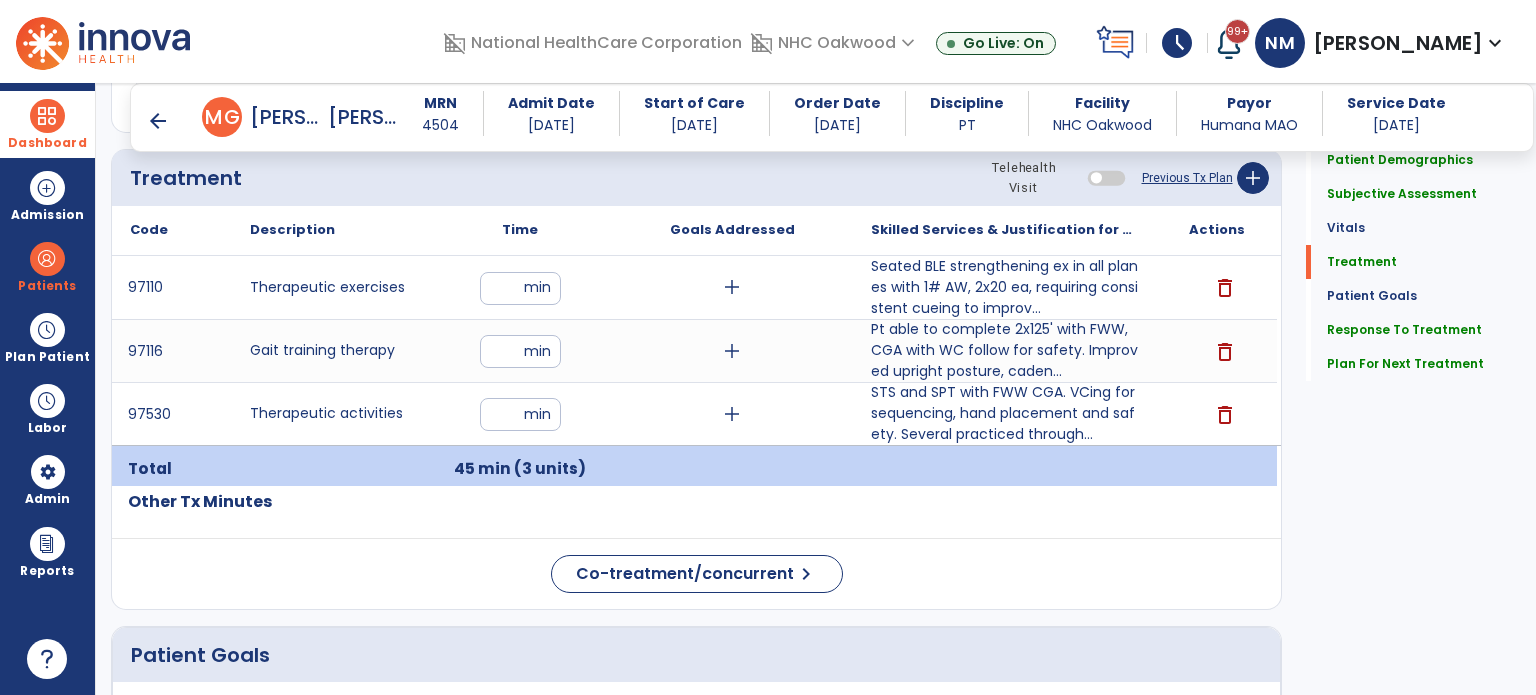 scroll, scrollTop: 1108, scrollLeft: 0, axis: vertical 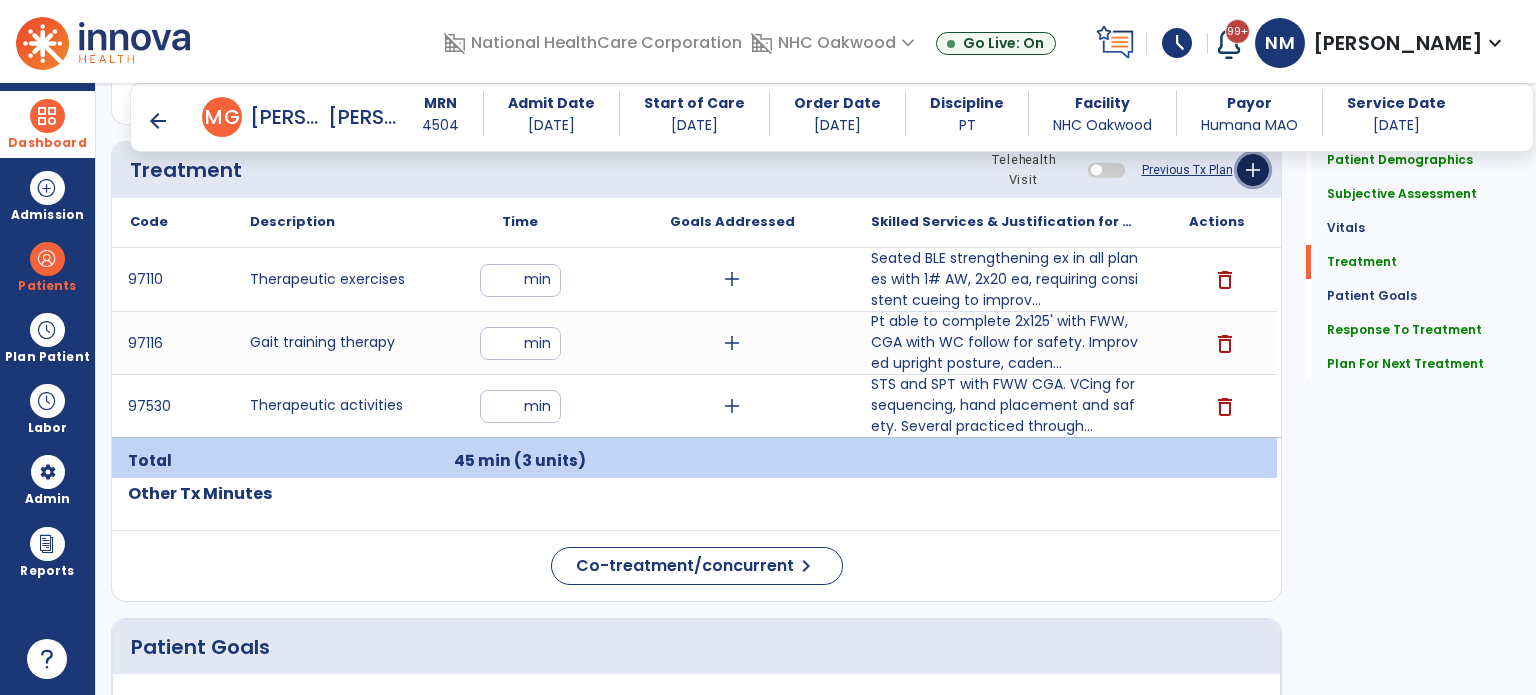 click on "add" 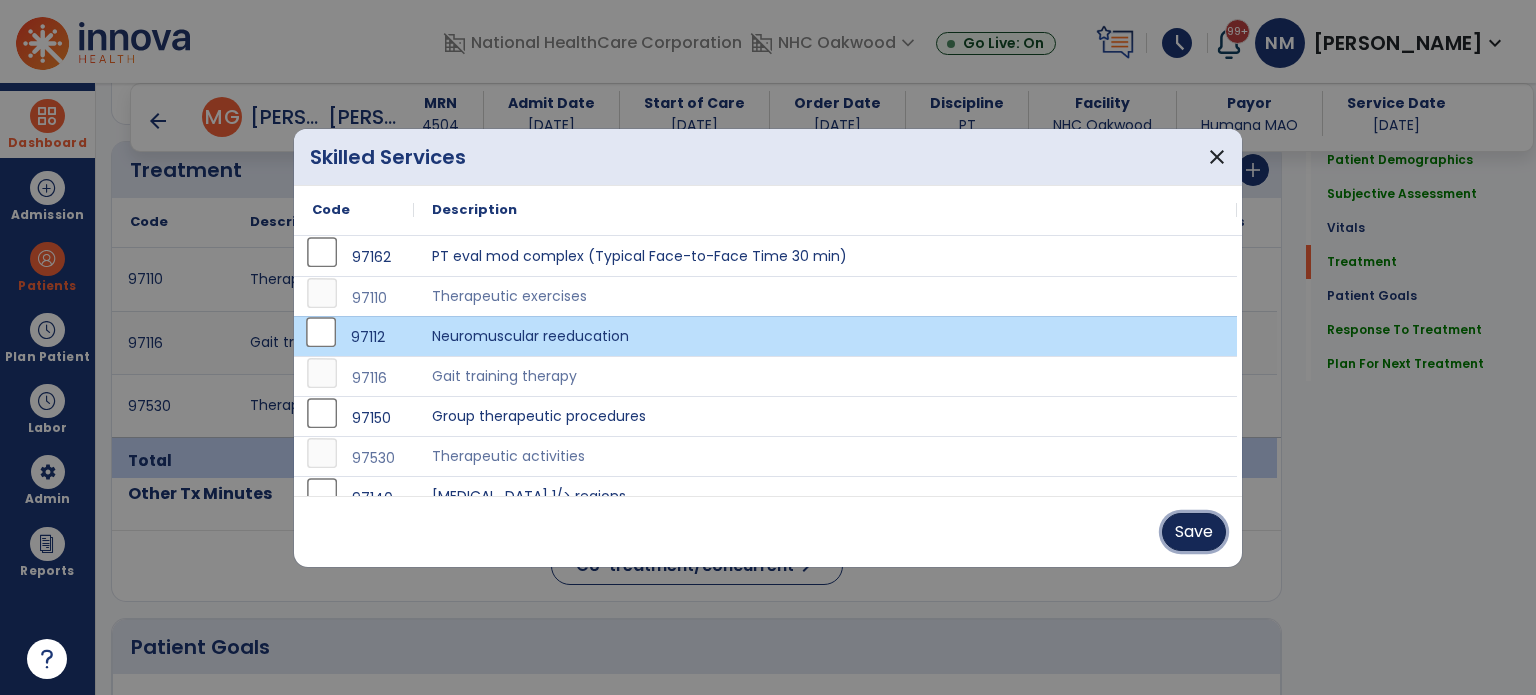 click on "Save" at bounding box center [1194, 532] 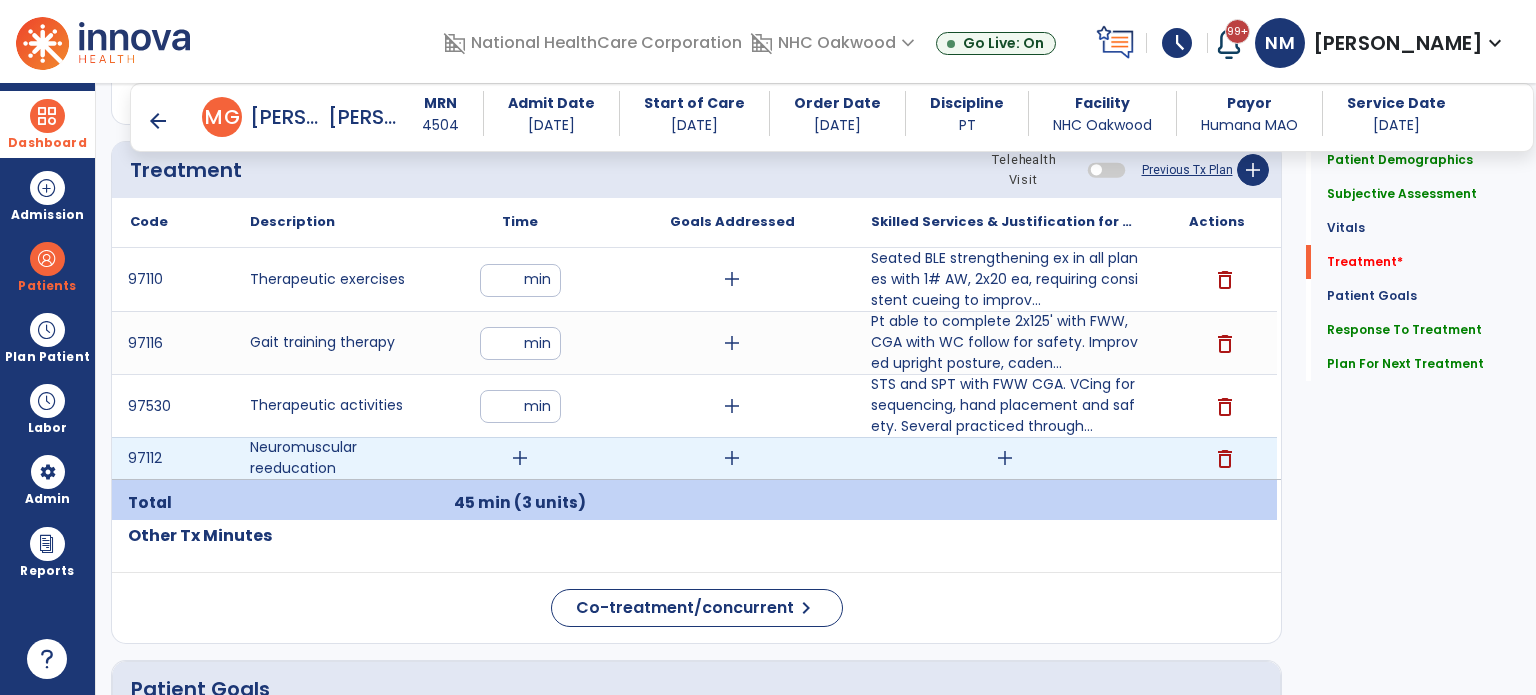 click on "add" at bounding box center (520, 458) 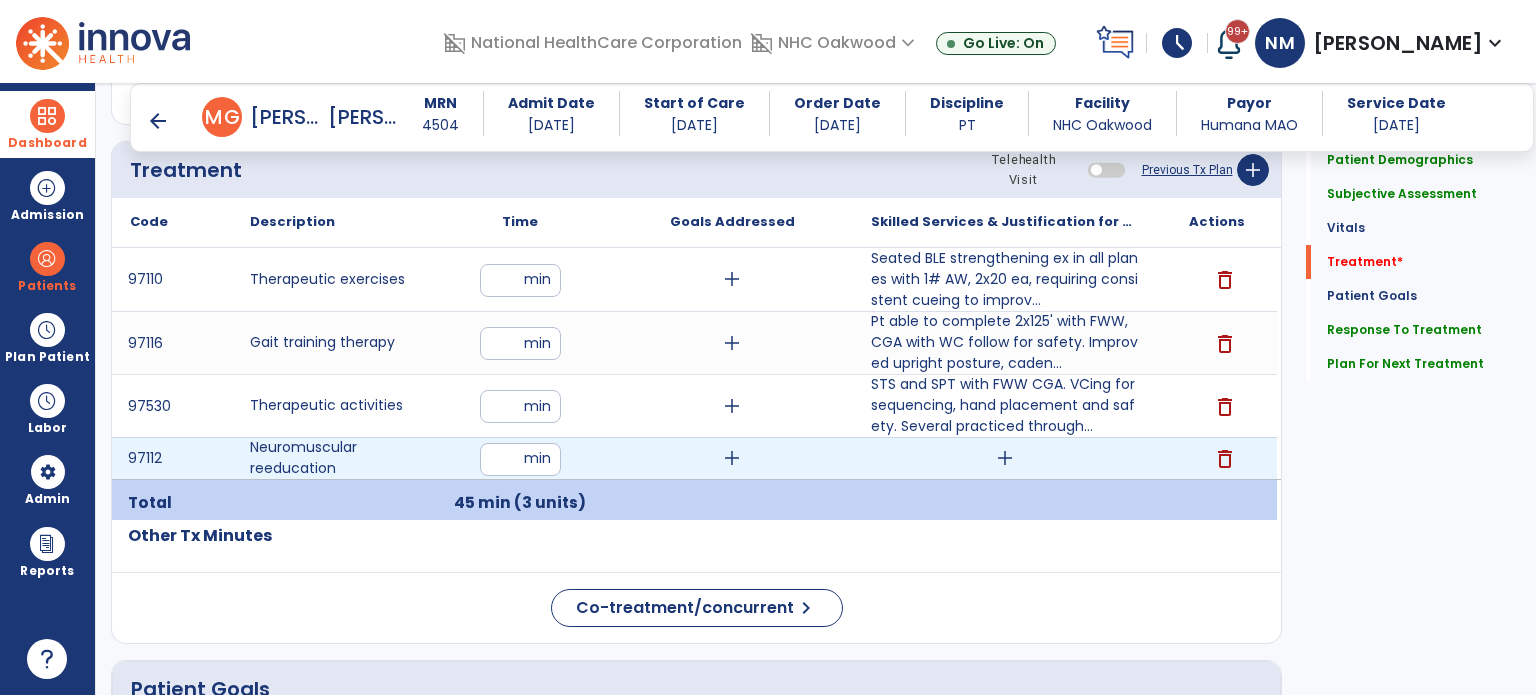 type on "**" 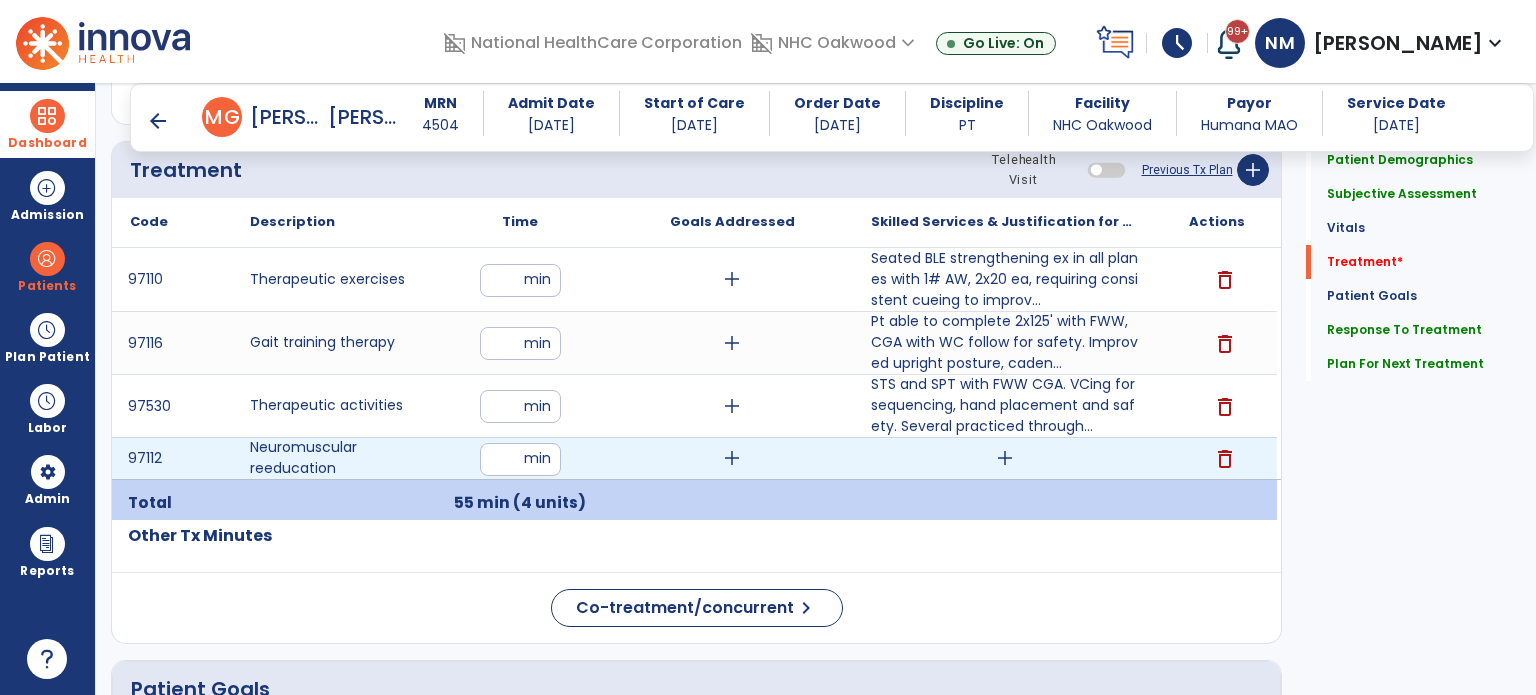 click on "add" at bounding box center (1005, 458) 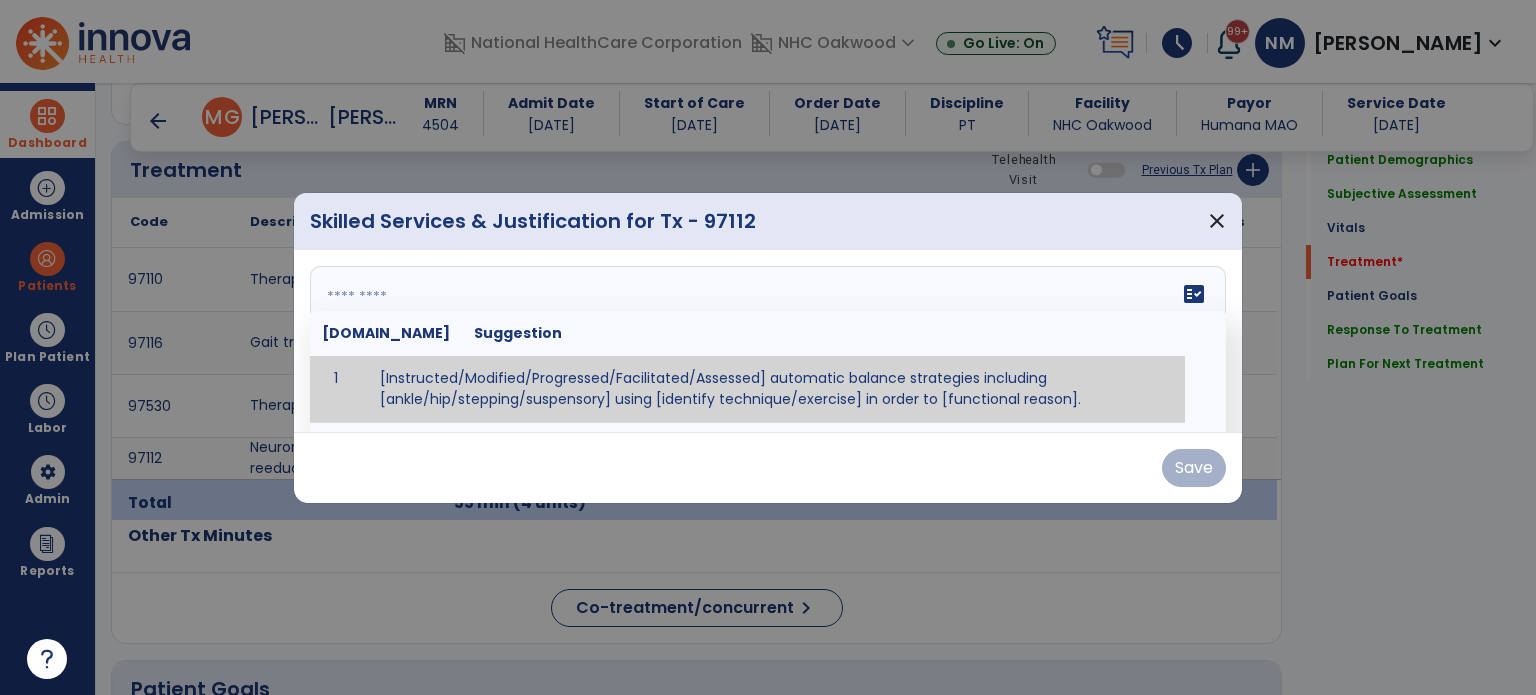 click at bounding box center [766, 341] 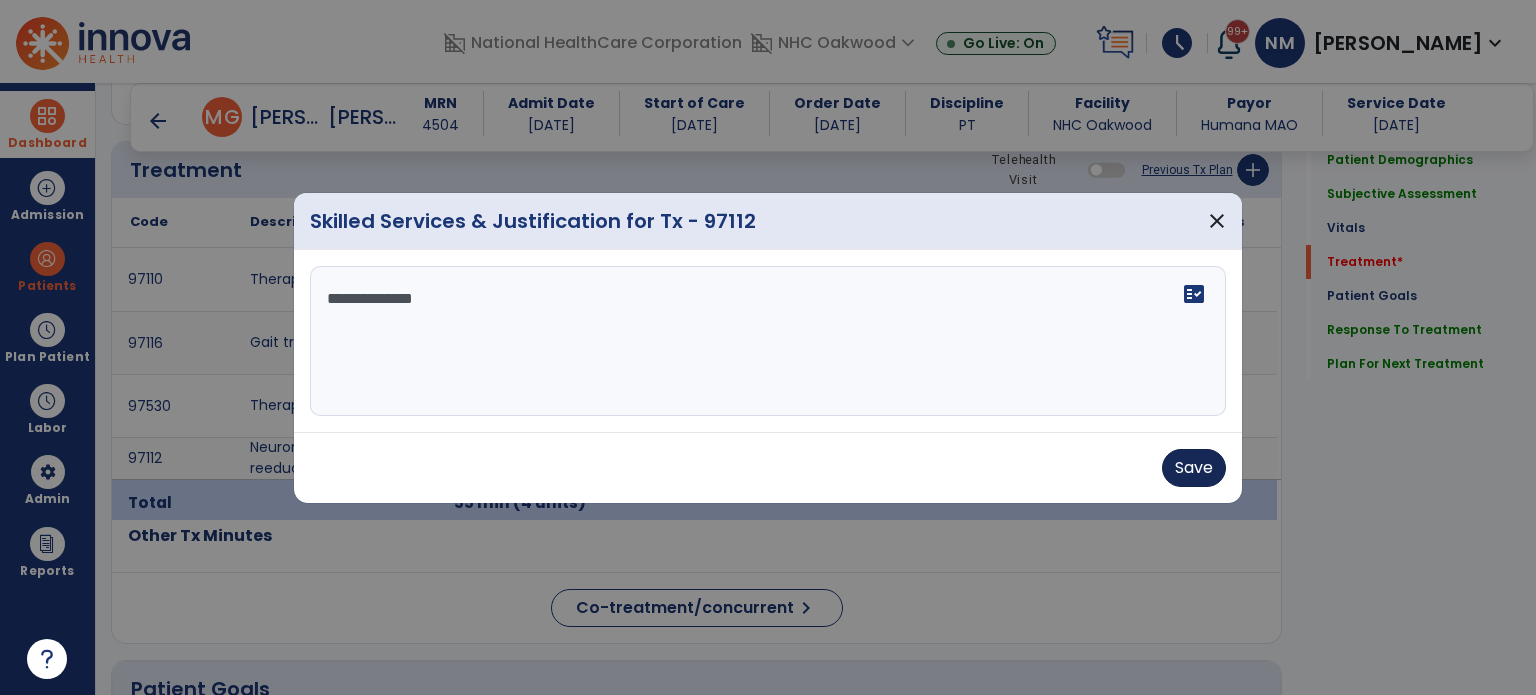 type on "**********" 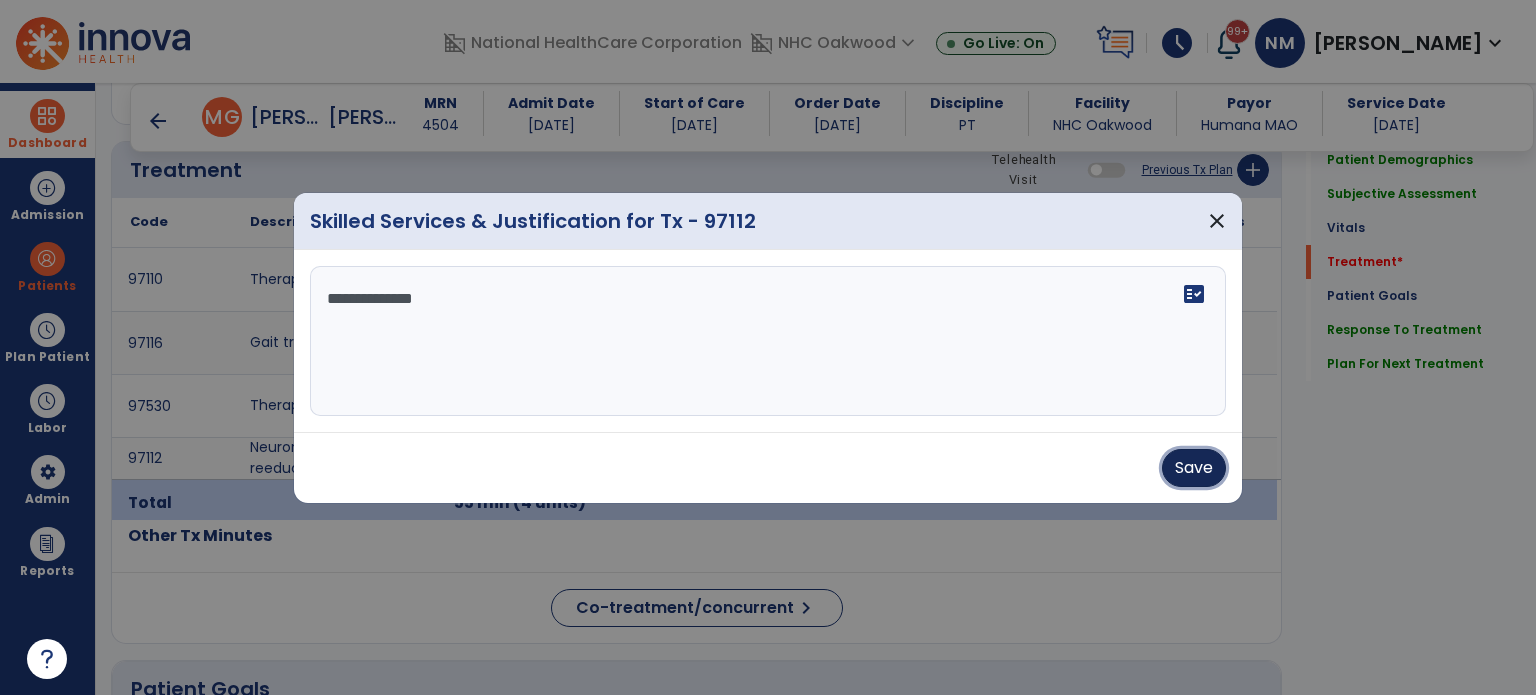 click on "Save" at bounding box center (1194, 468) 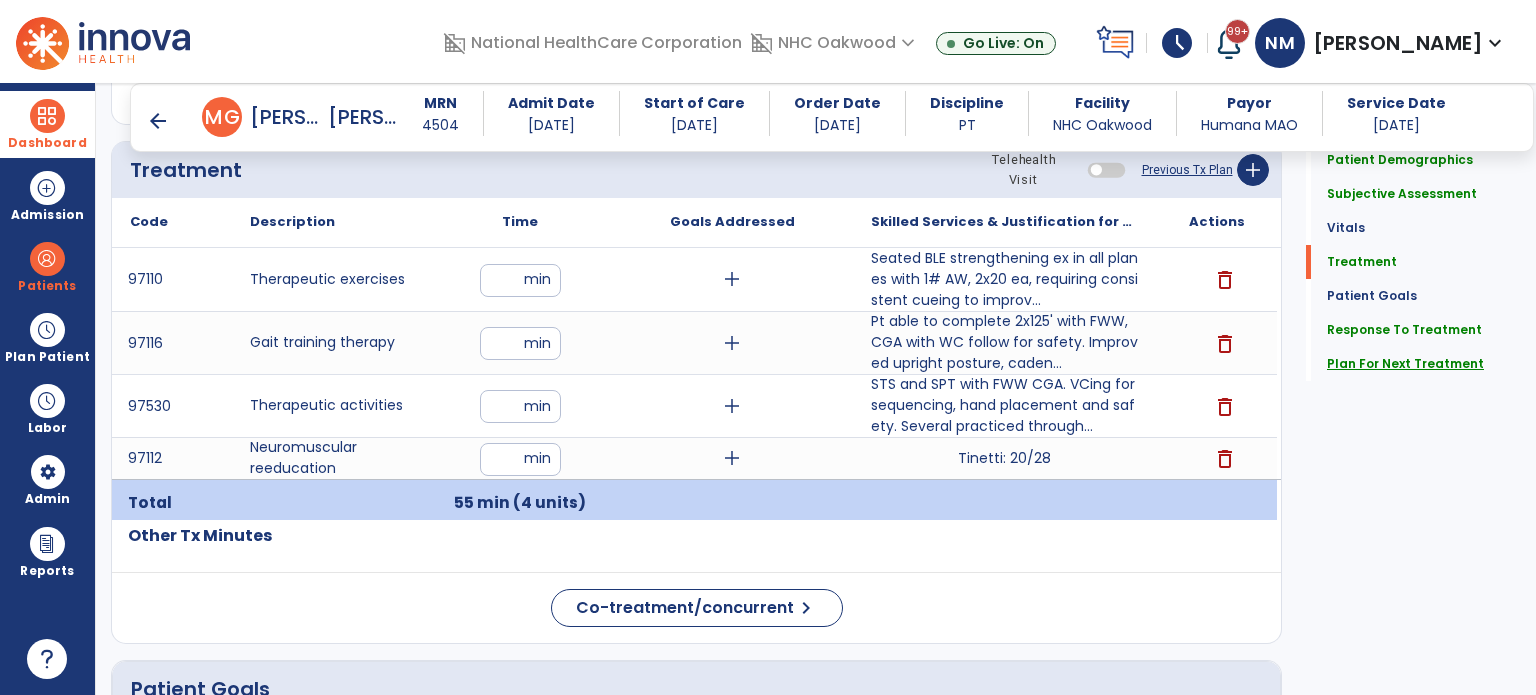 click on "Plan For Next Treatment" 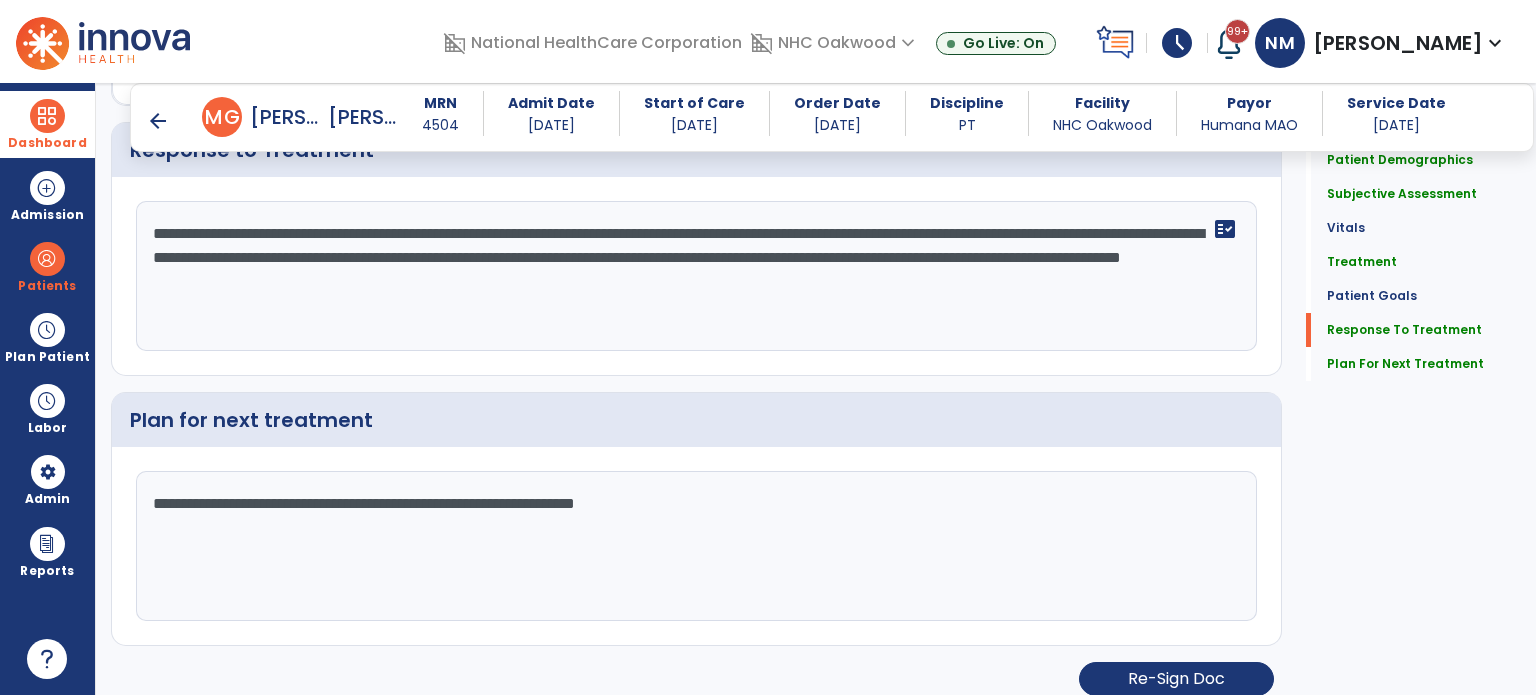 scroll, scrollTop: 3026, scrollLeft: 0, axis: vertical 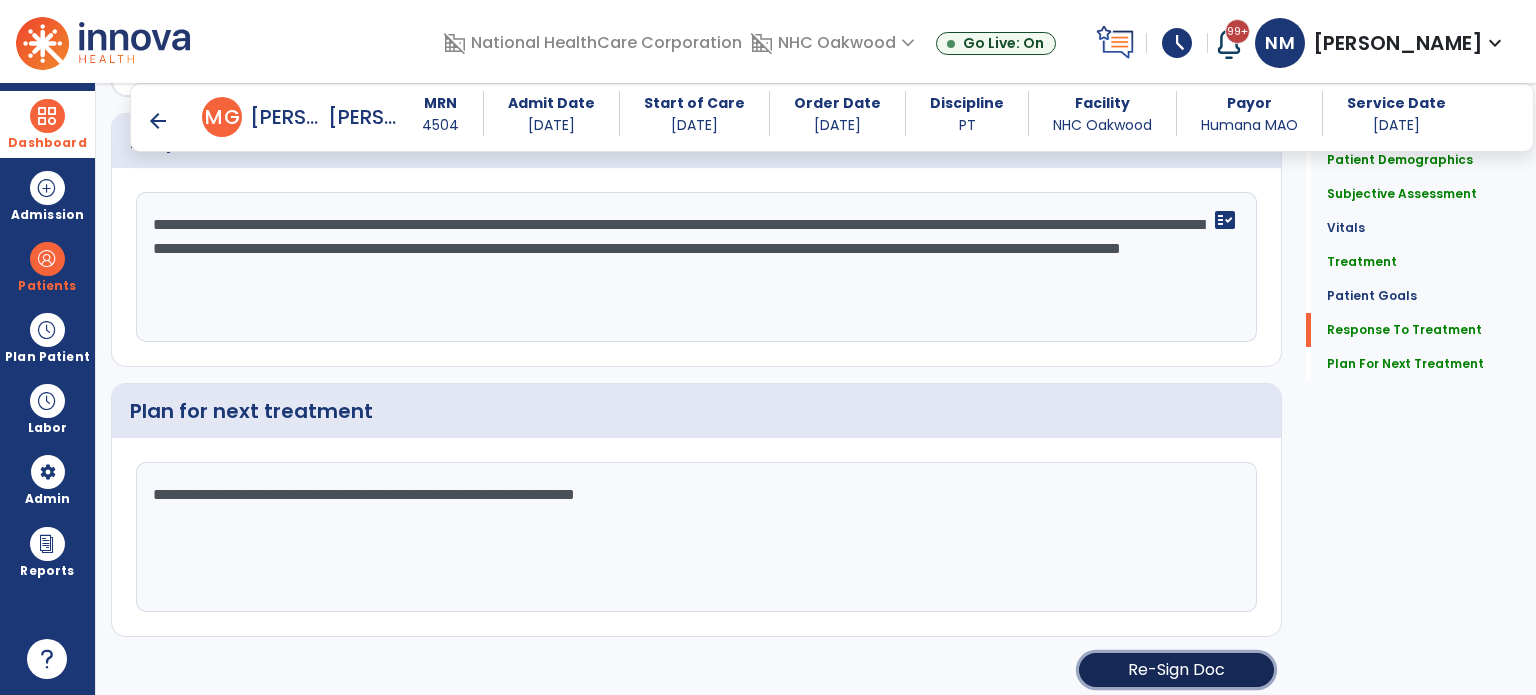 click on "Re-Sign Doc" 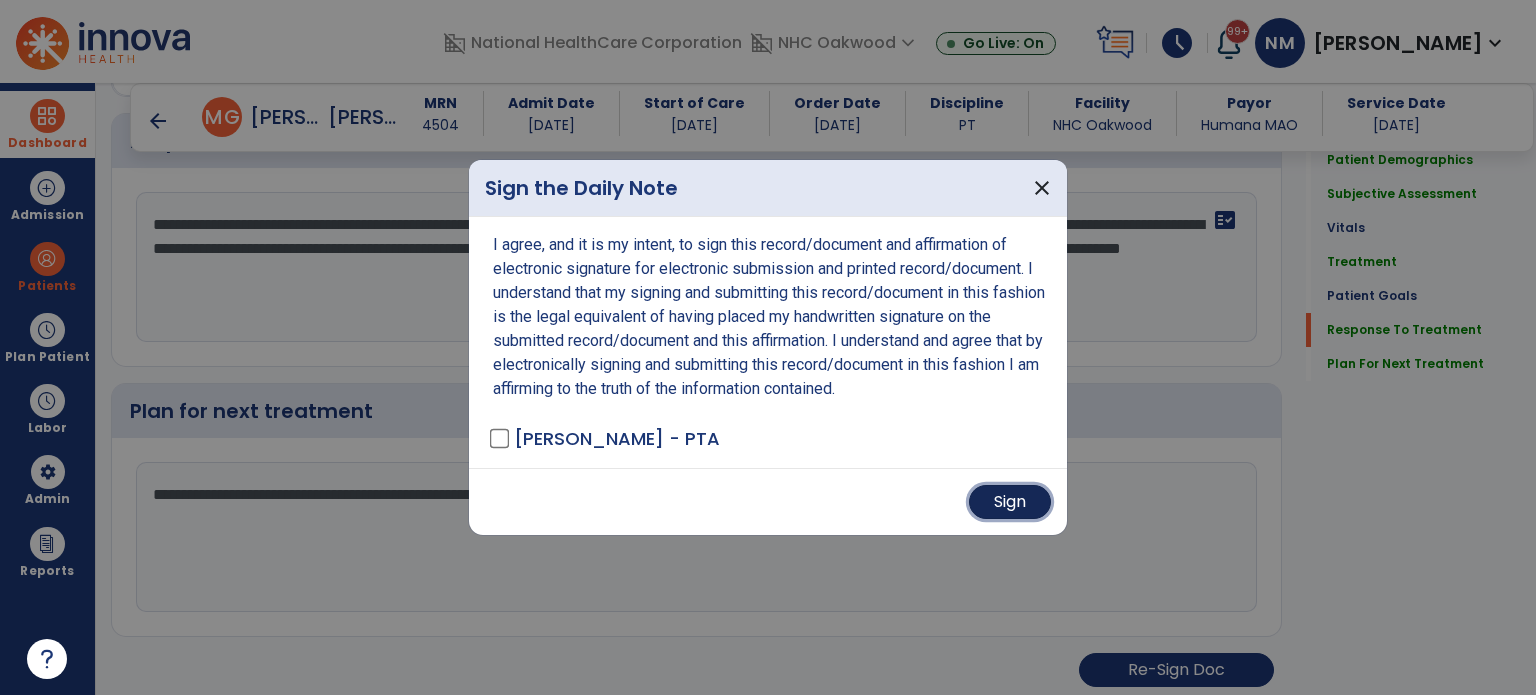 click on "Sign" at bounding box center (1010, 502) 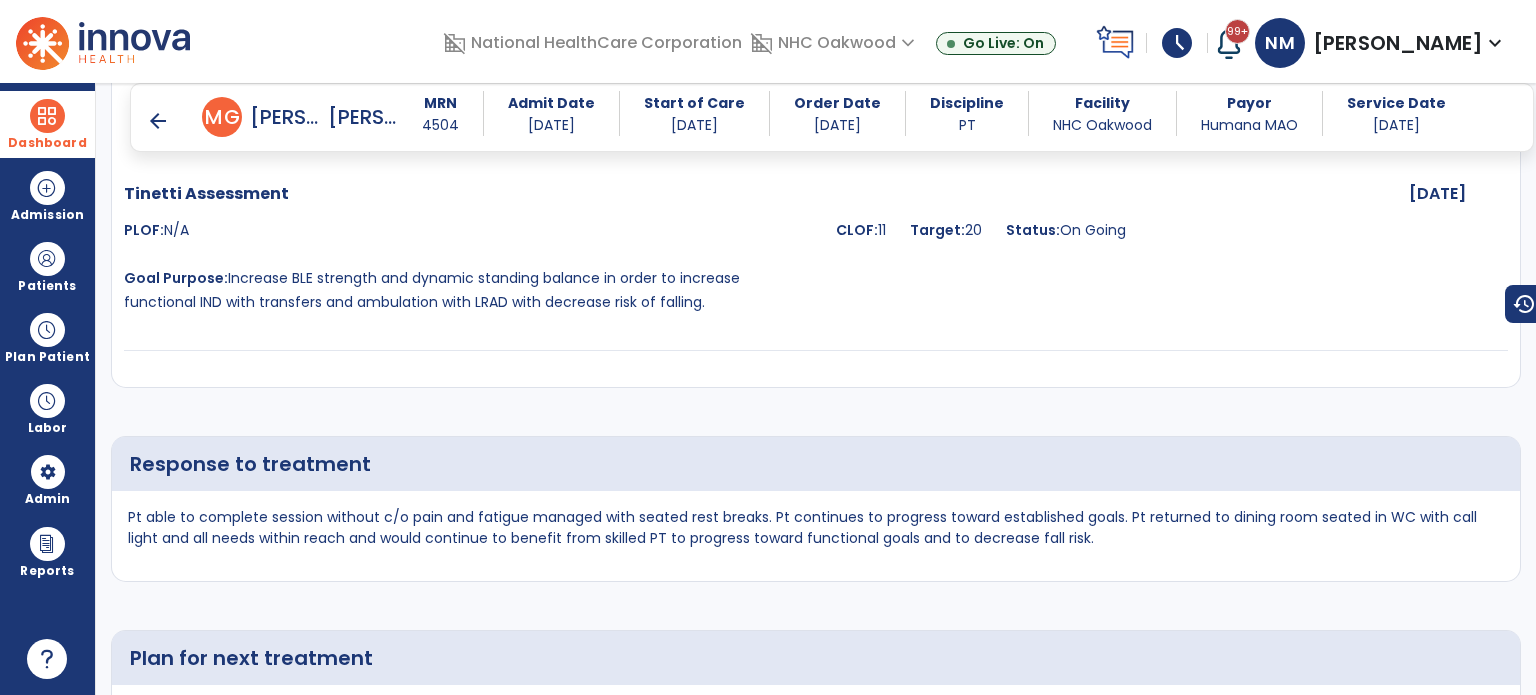 scroll, scrollTop: 4540, scrollLeft: 0, axis: vertical 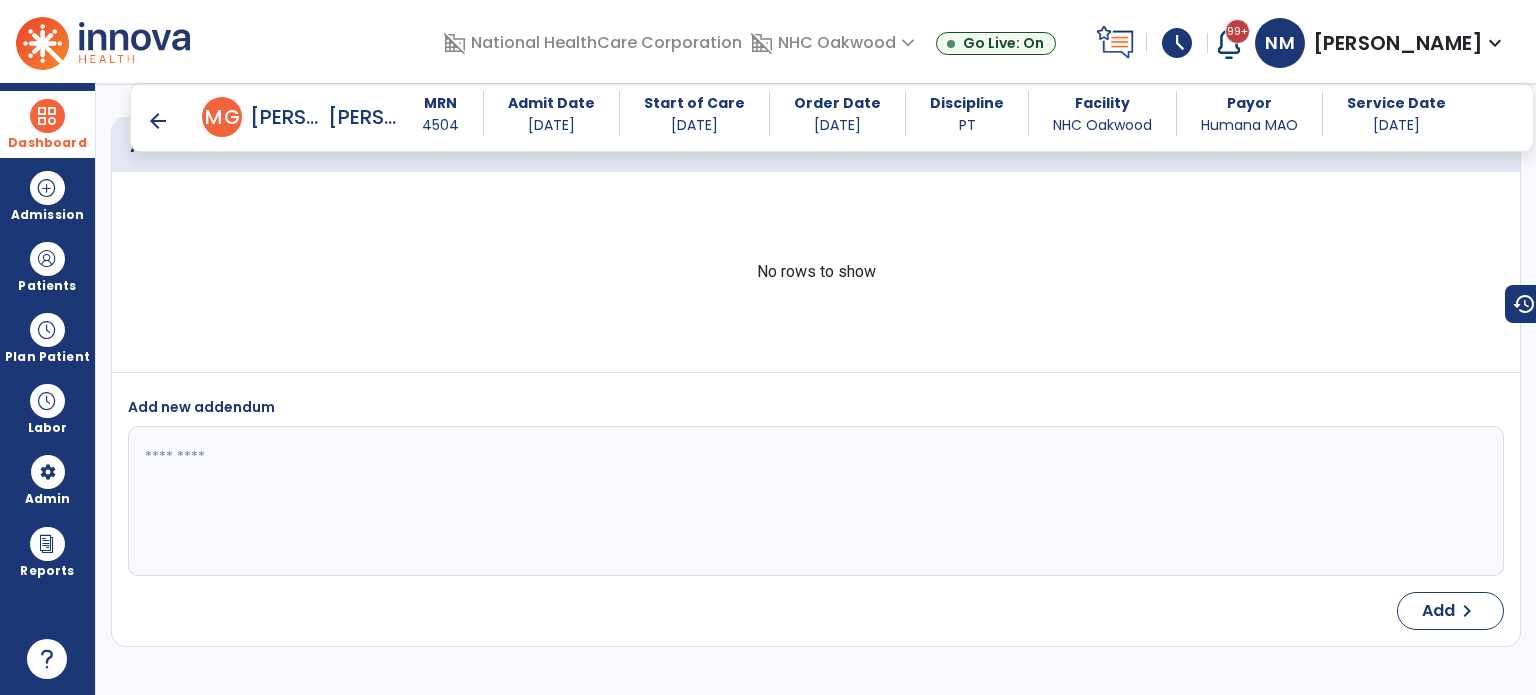 click on "arrow_back" at bounding box center (158, 121) 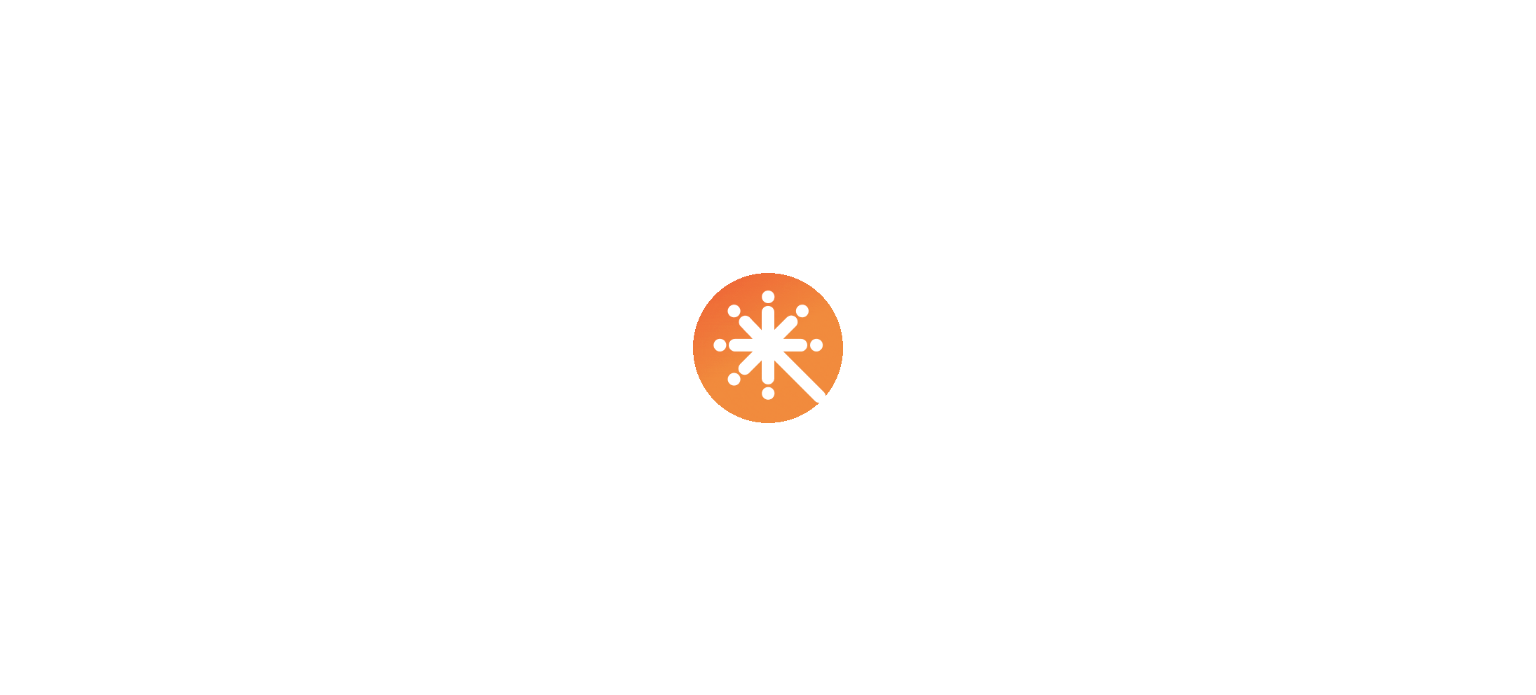 scroll, scrollTop: 0, scrollLeft: 0, axis: both 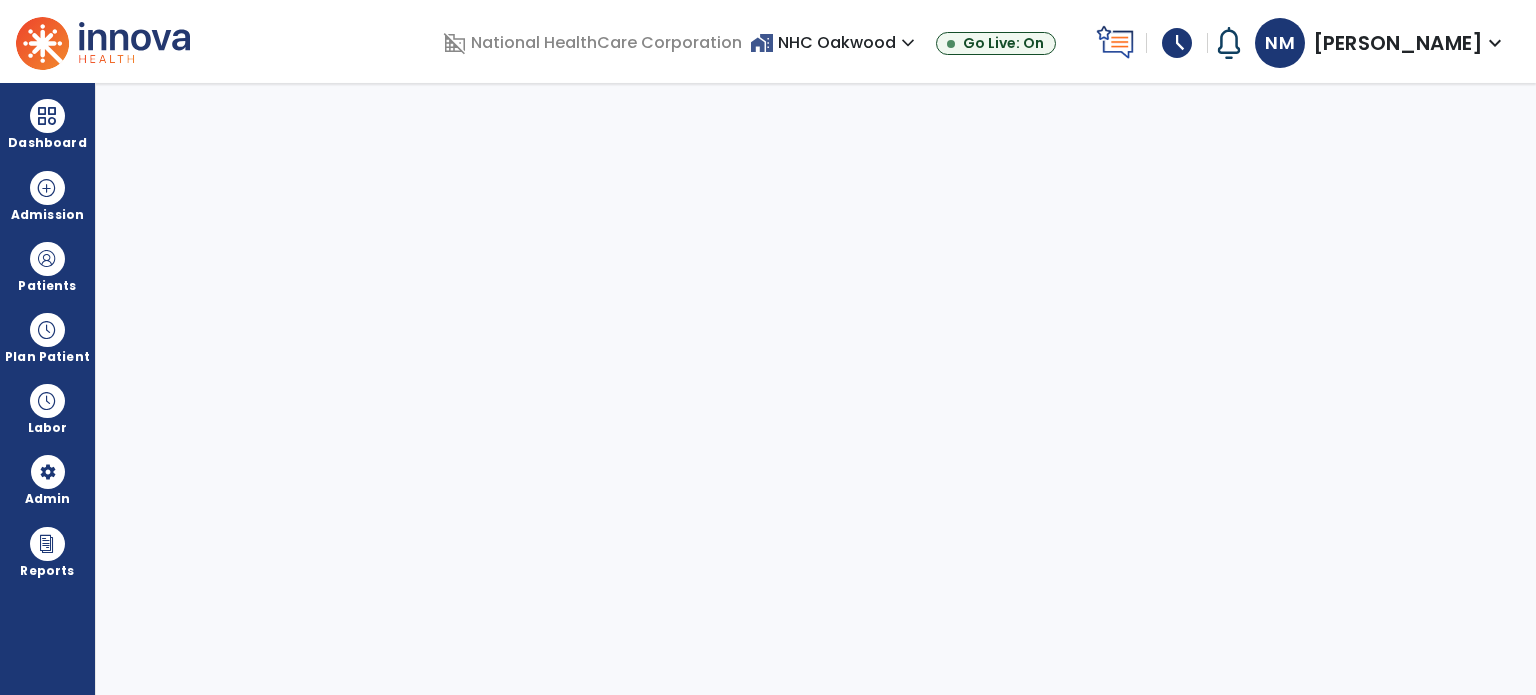 select on "***" 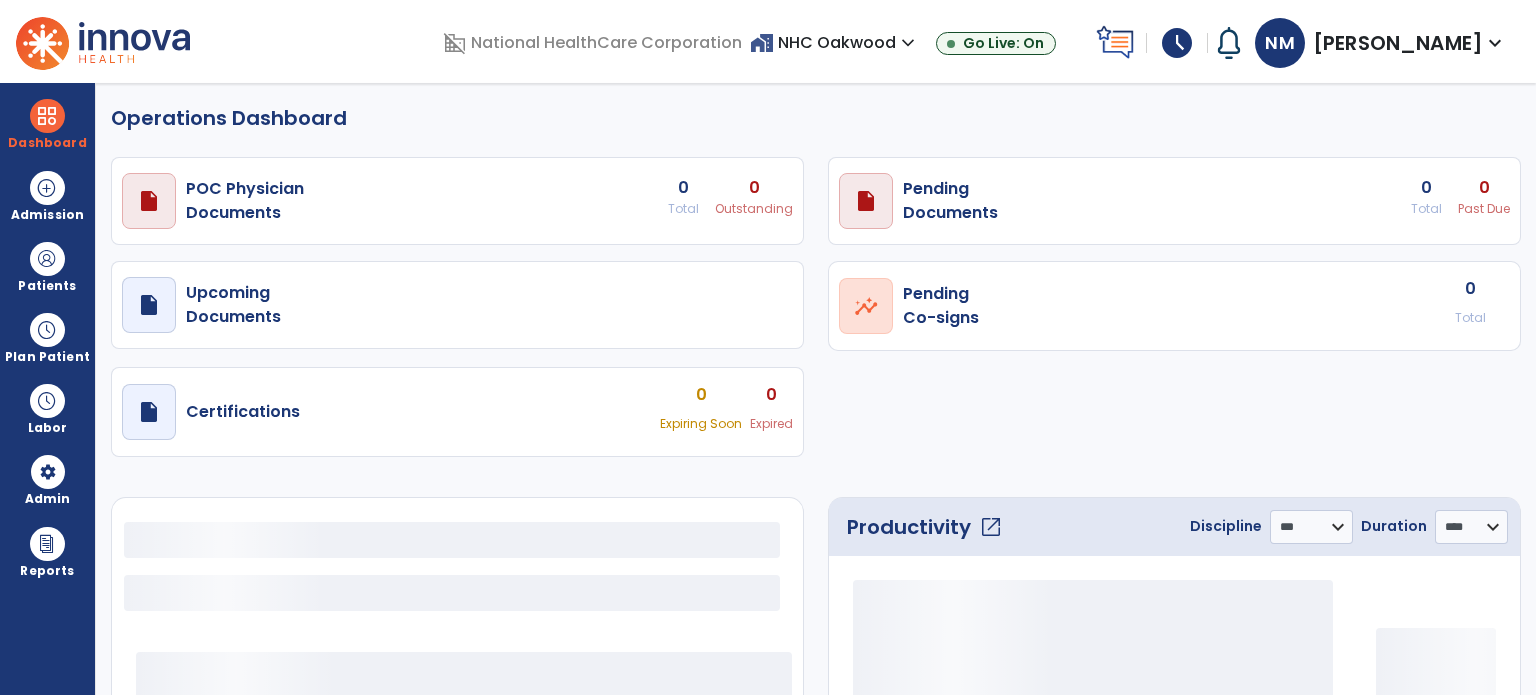select on "***" 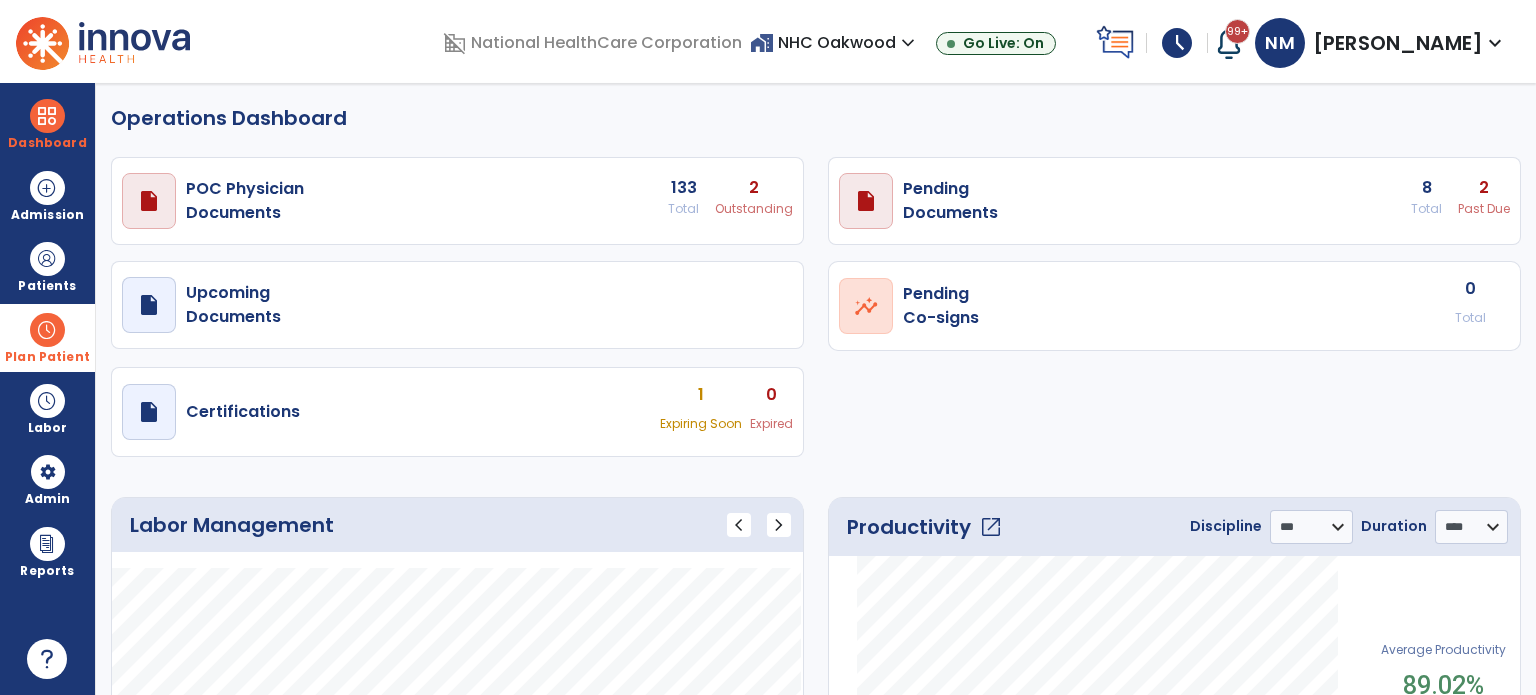 click on "Plan Patient" at bounding box center [47, 266] 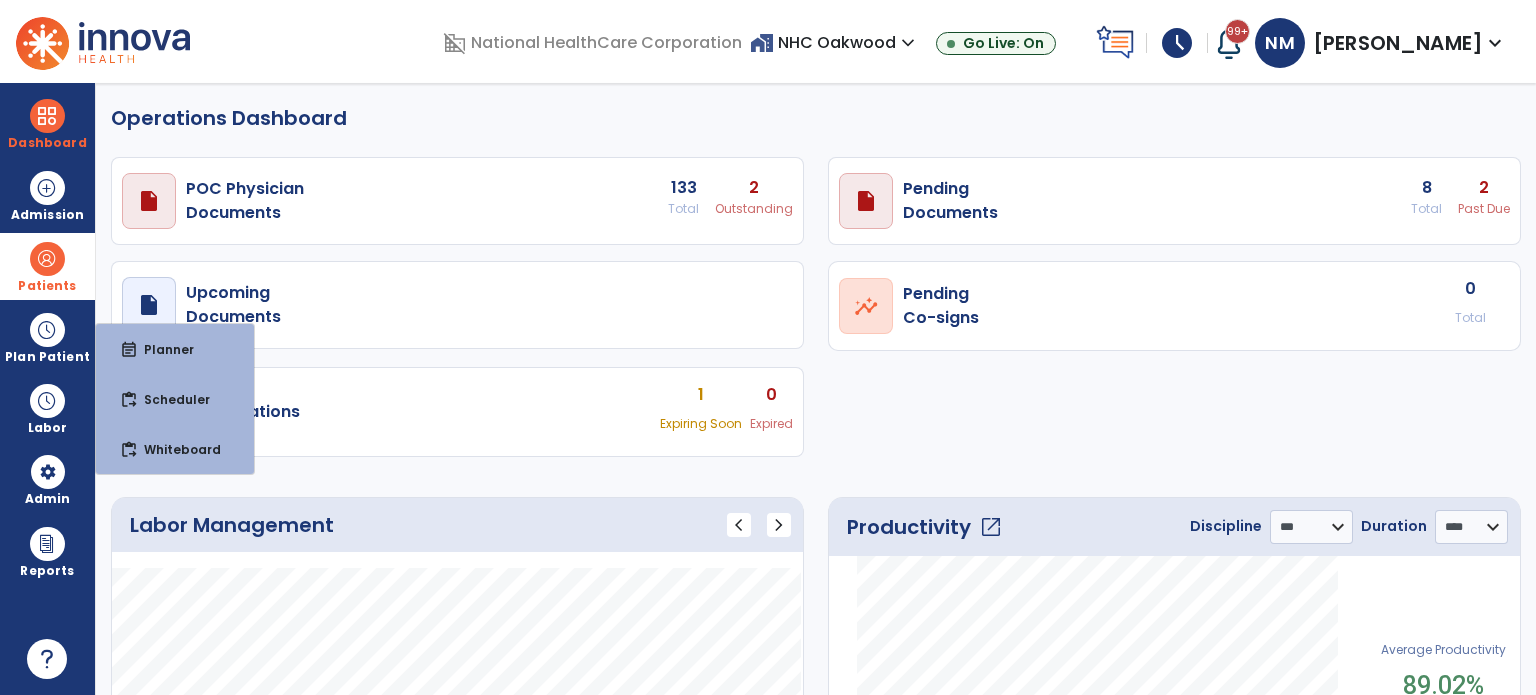 click on "Patients" at bounding box center (47, 266) 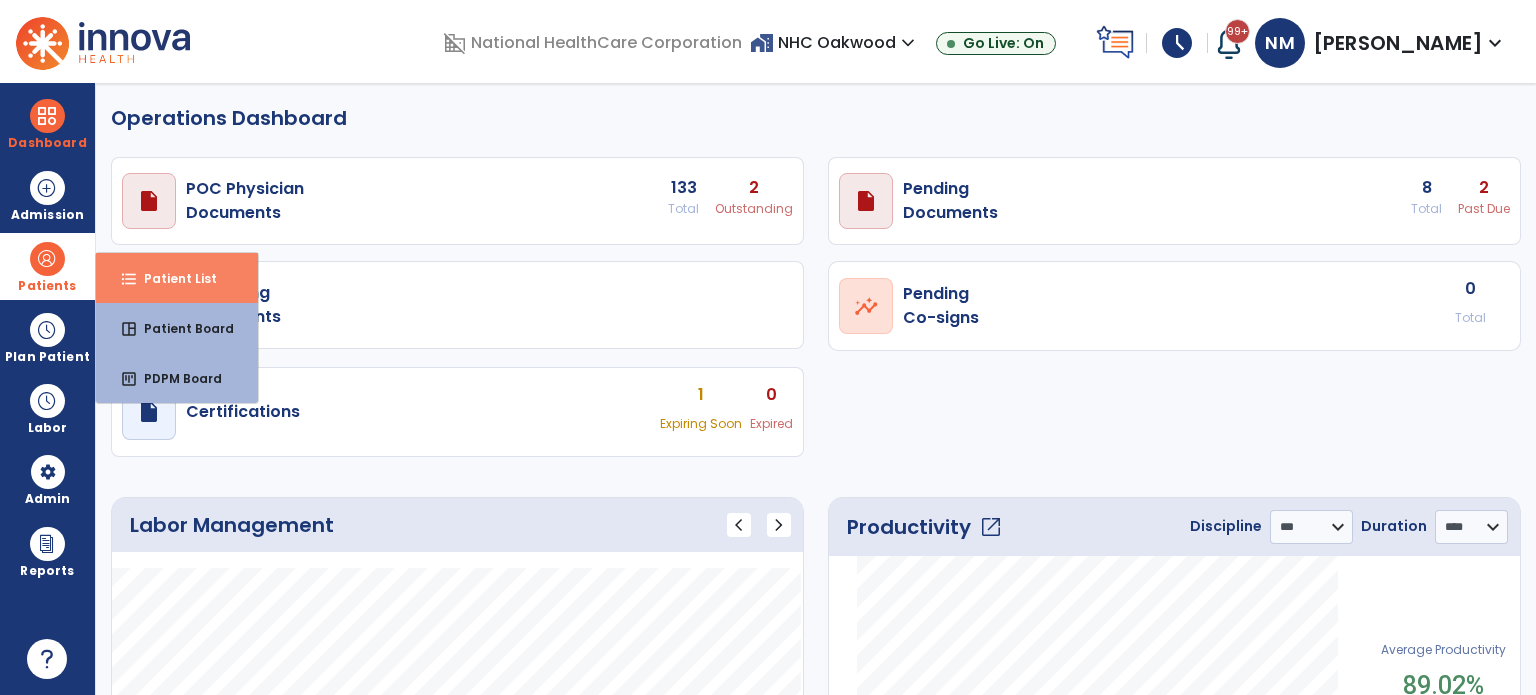 click on "Patient List" at bounding box center [172, 278] 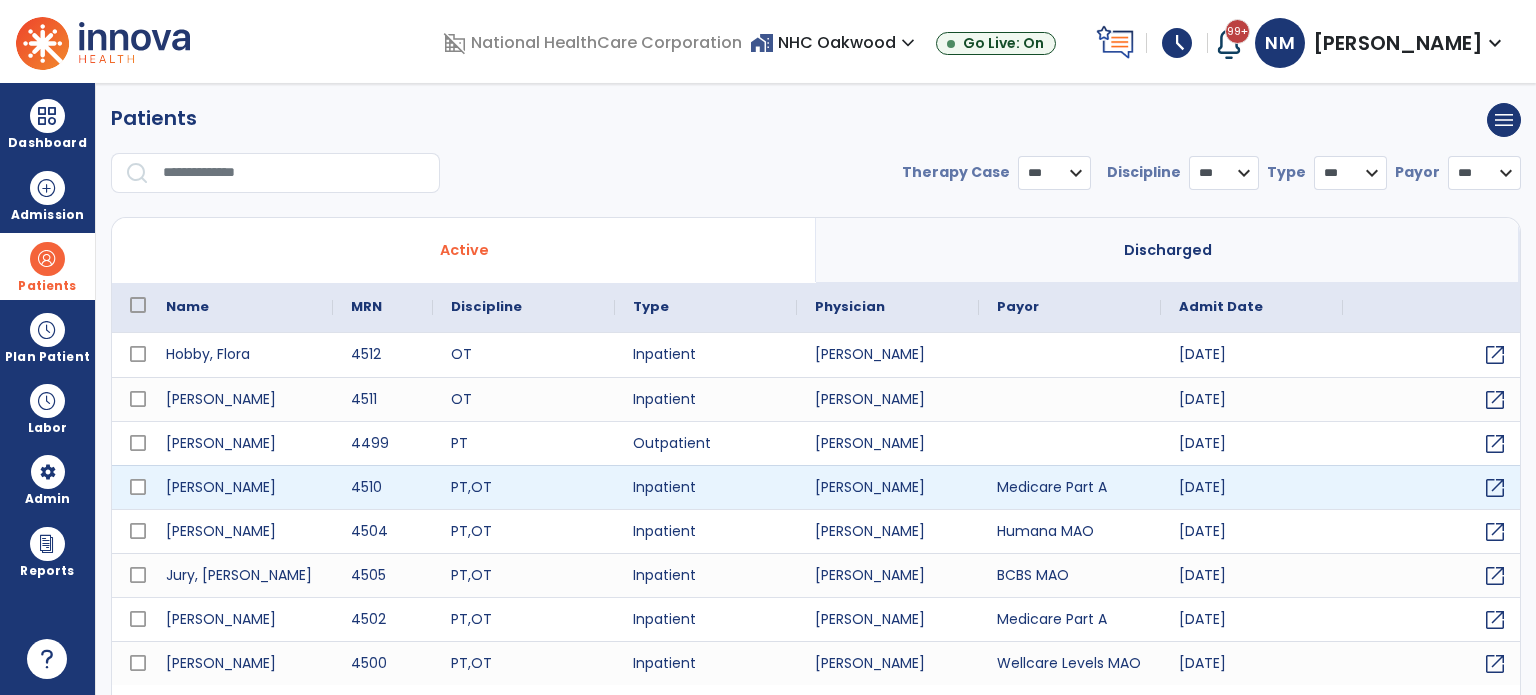 select on "***" 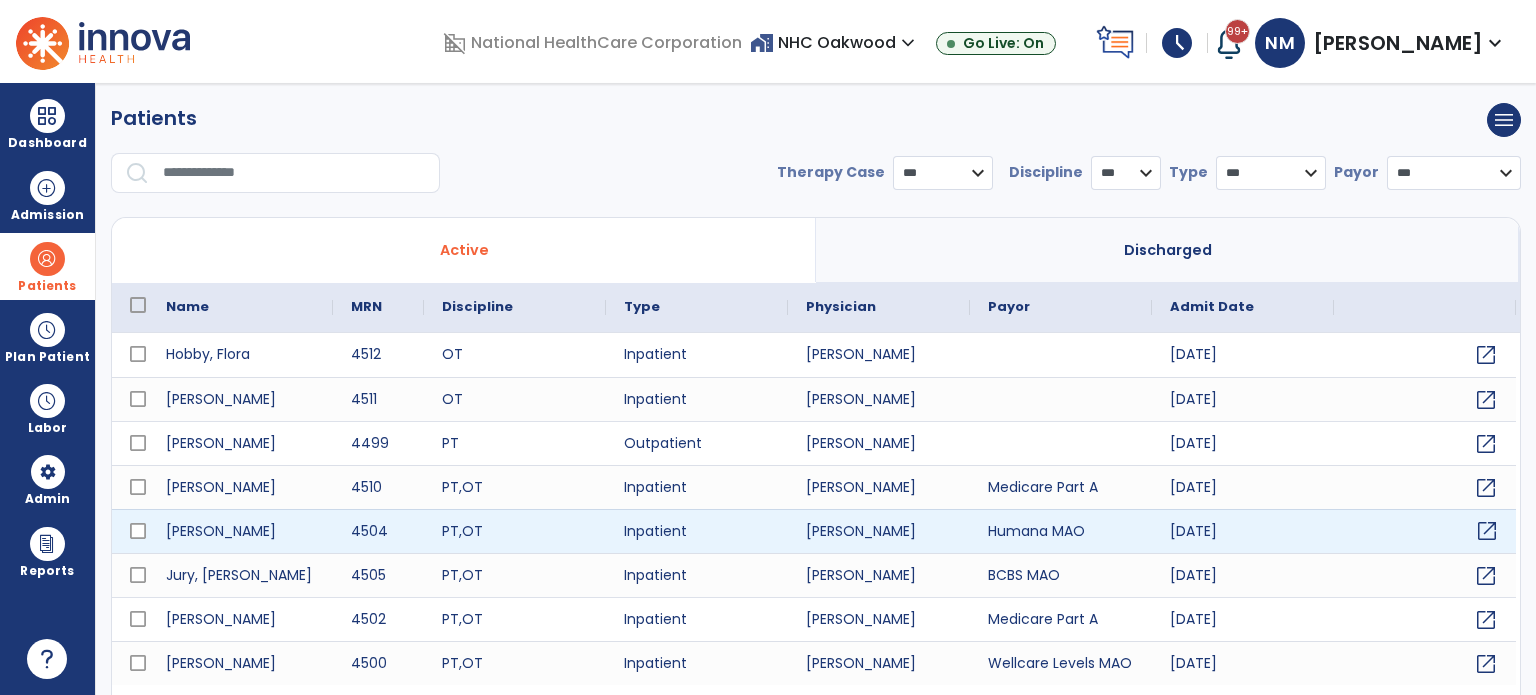 click on "open_in_new" at bounding box center [1487, 531] 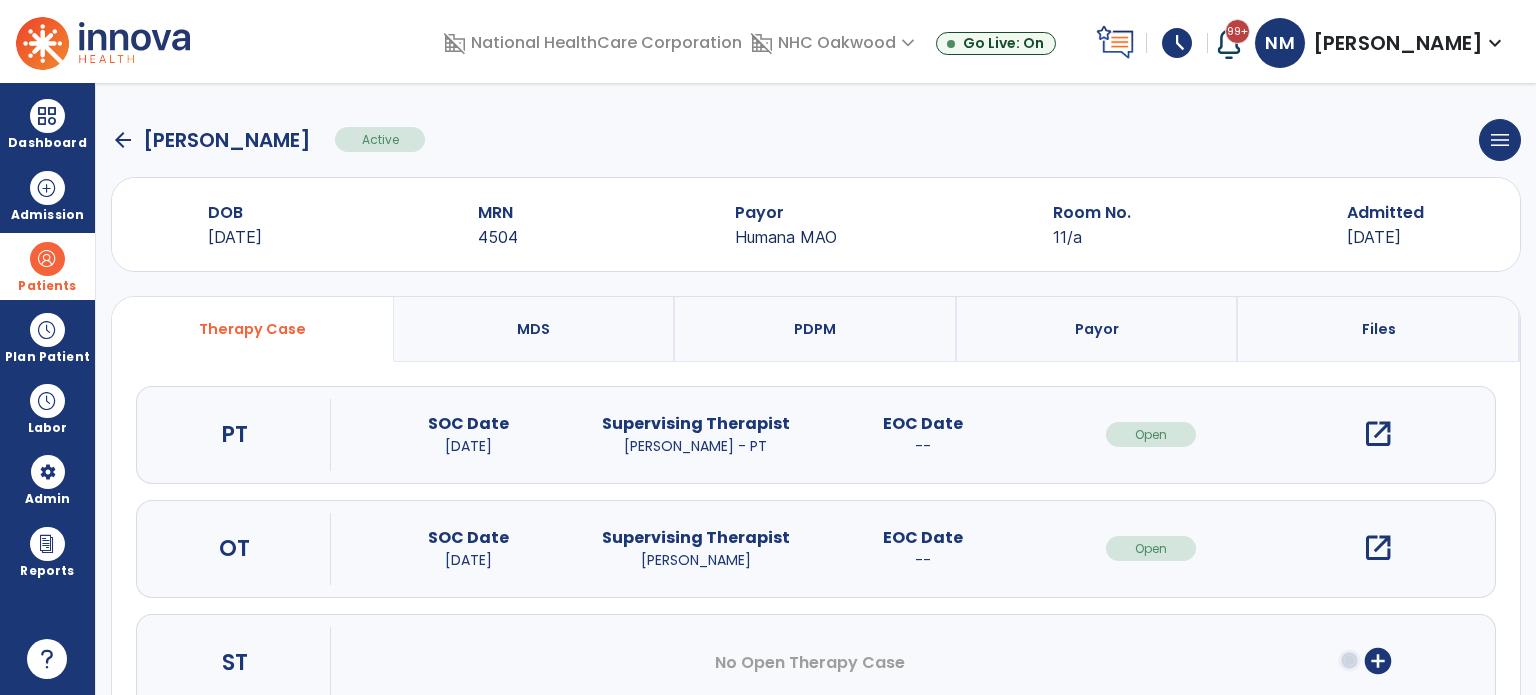 click on "open_in_new" at bounding box center (1378, 434) 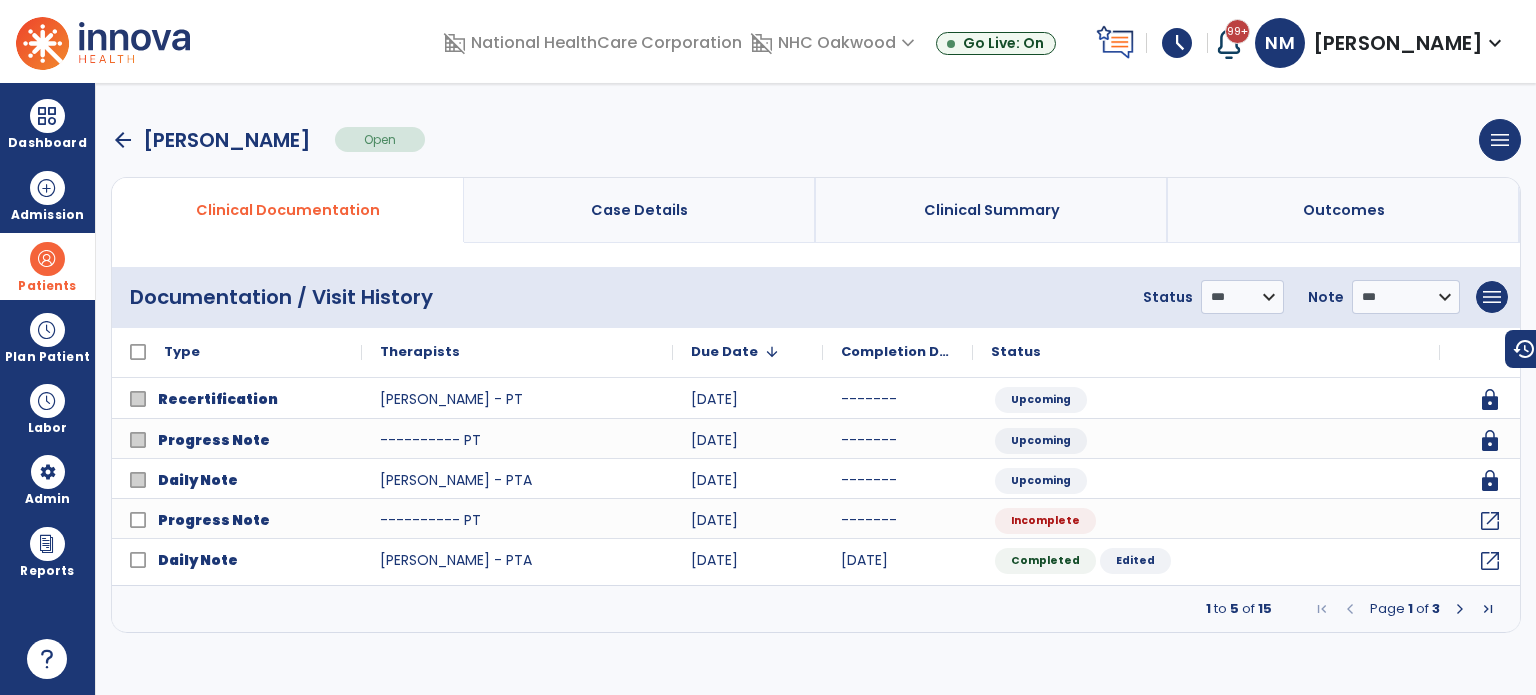 click at bounding box center (1460, 609) 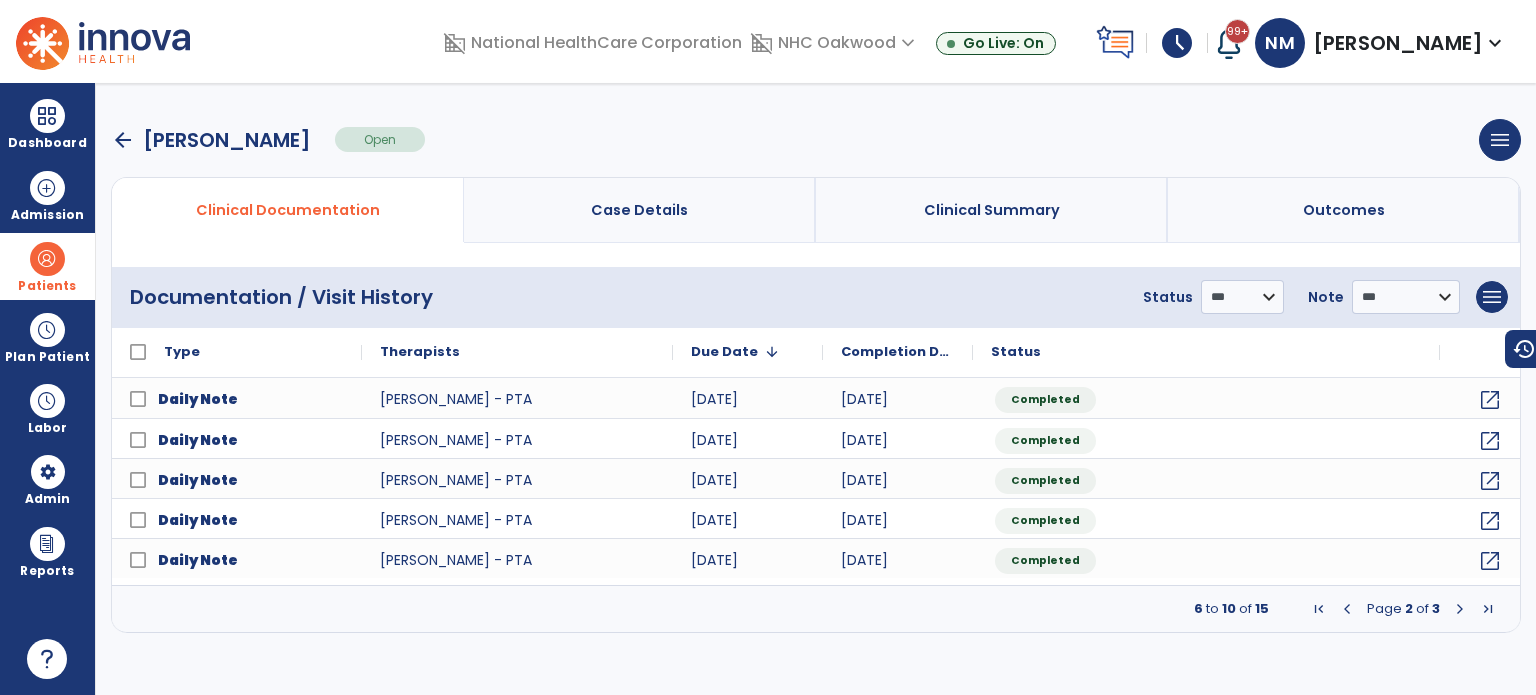 click at bounding box center [1460, 609] 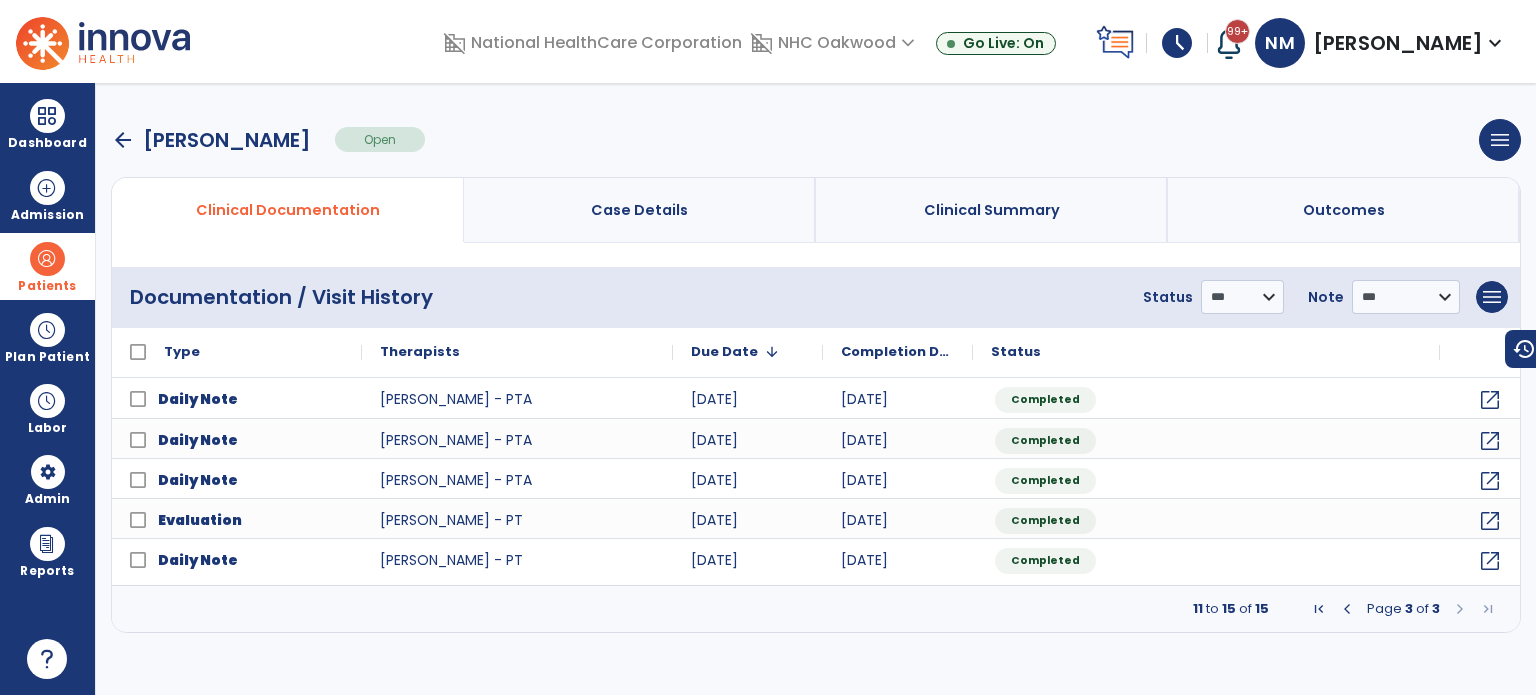 click at bounding box center [1460, 609] 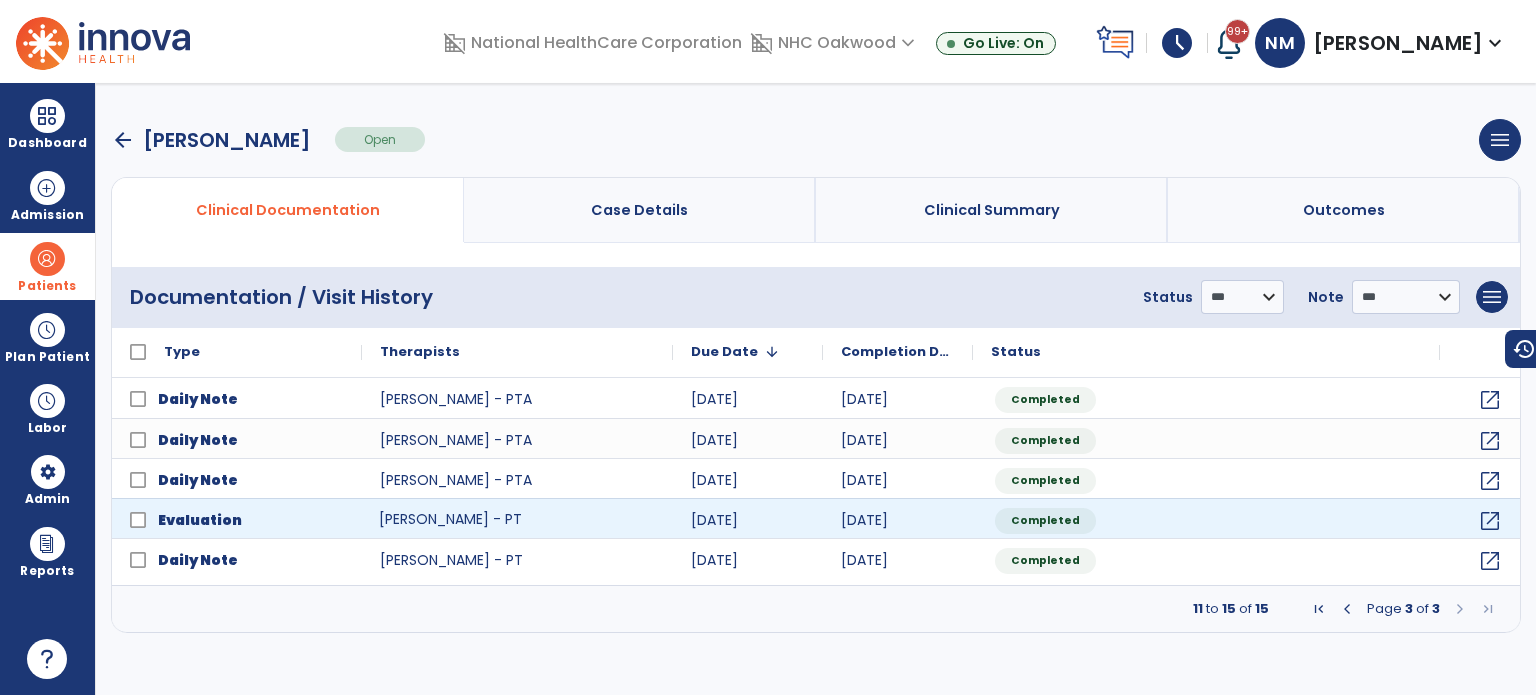 click on "Weinberg, Drisa - PT" 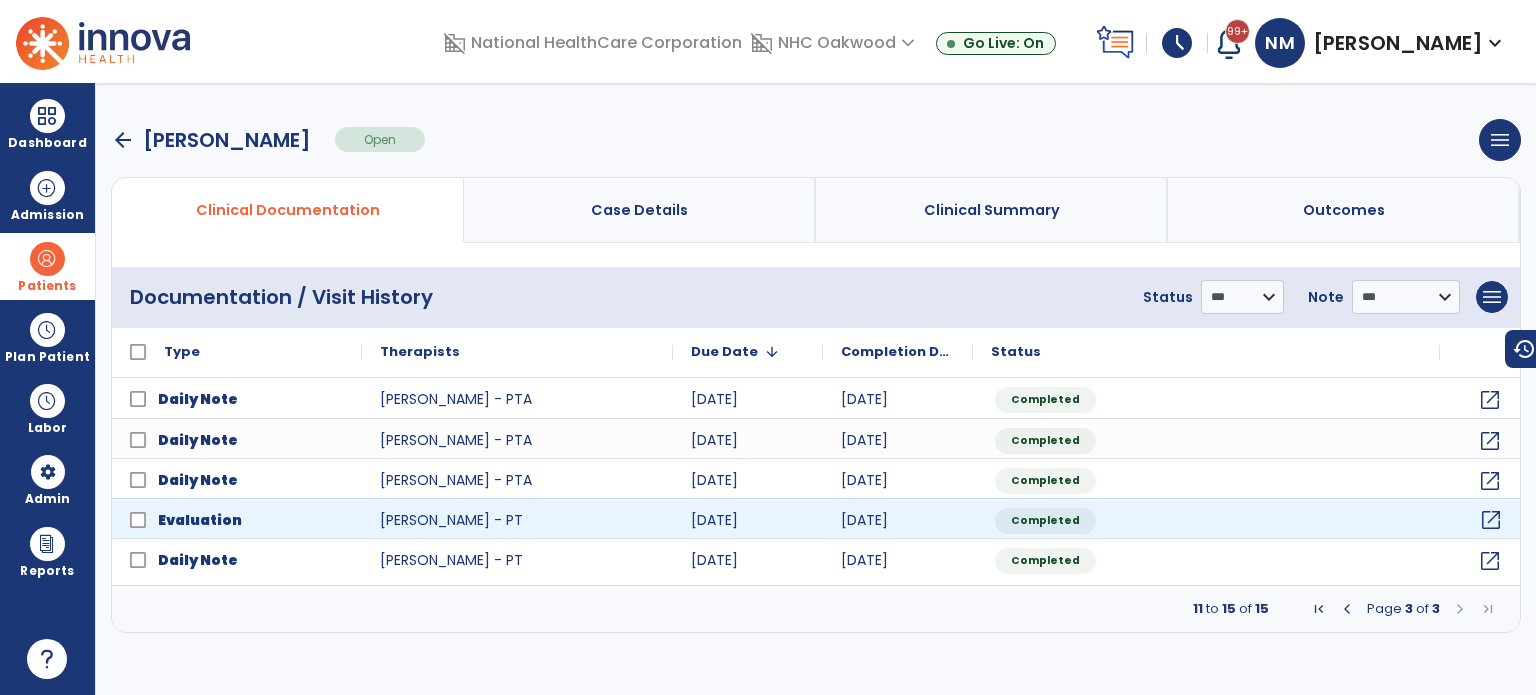 click on "open_in_new" 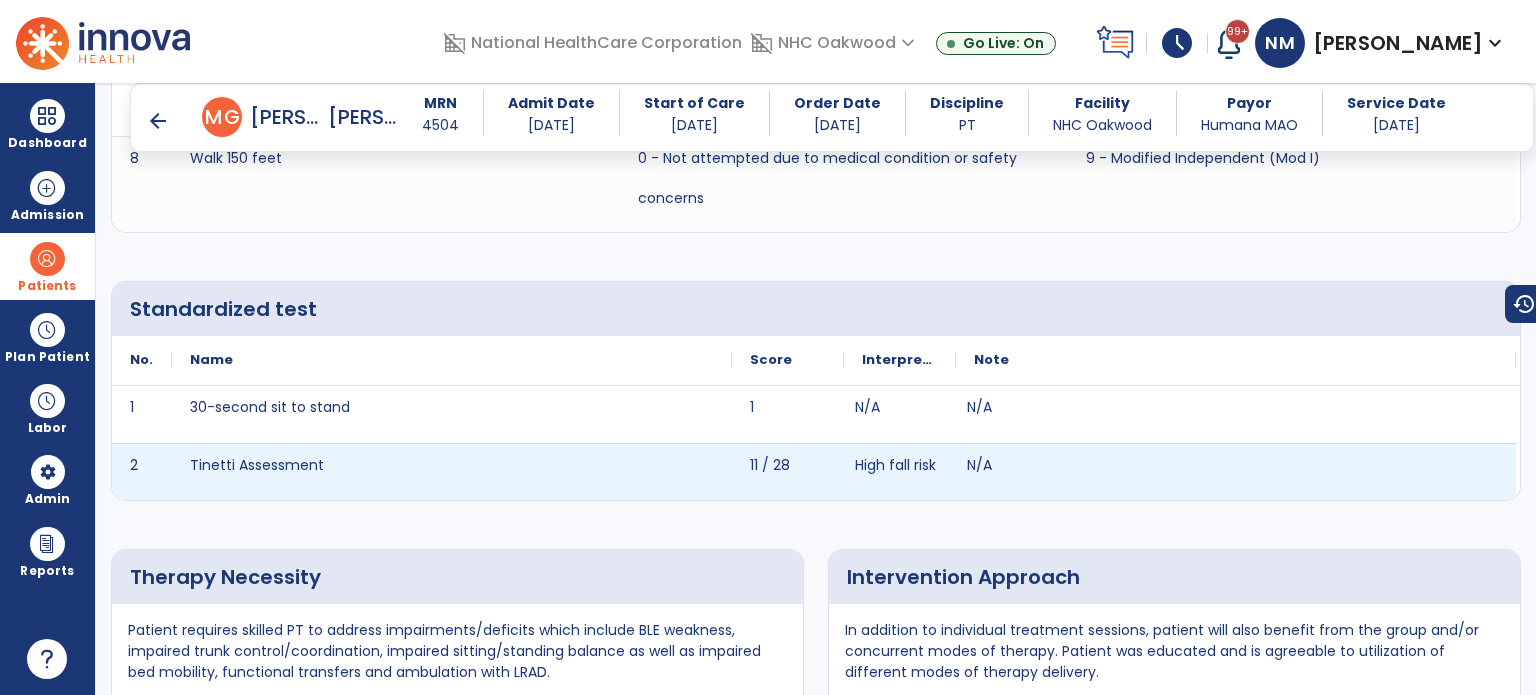scroll, scrollTop: 3500, scrollLeft: 0, axis: vertical 